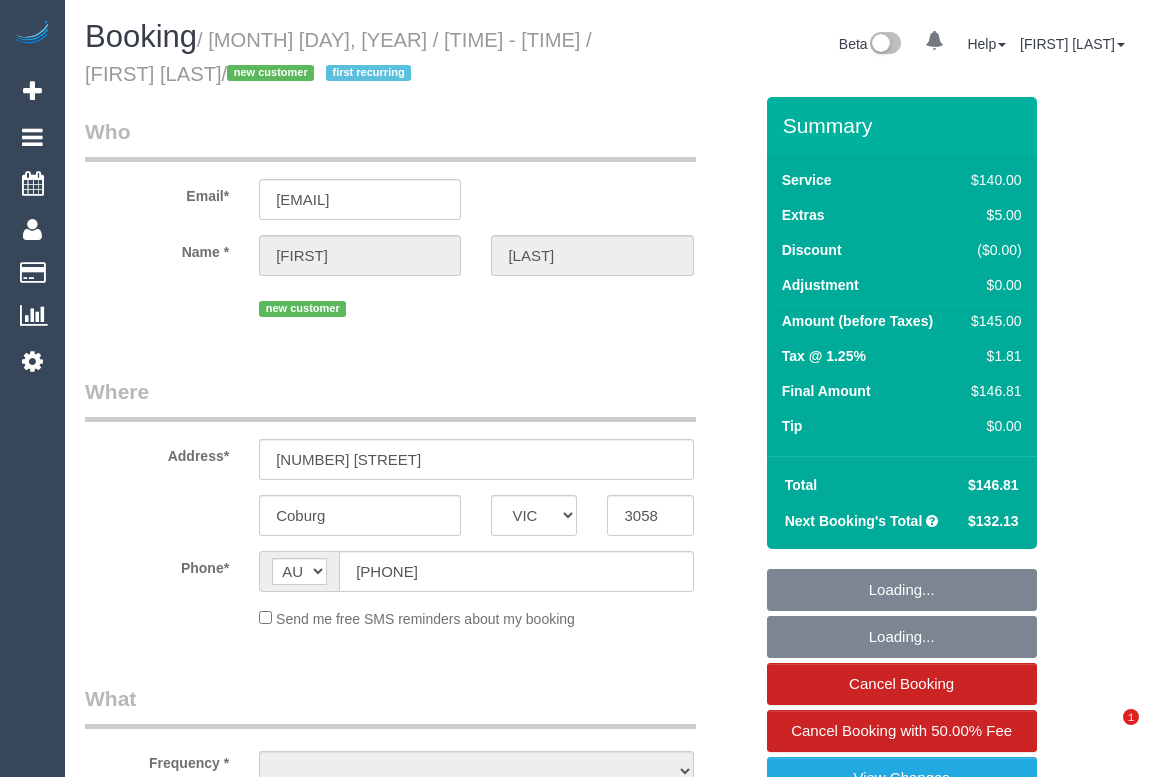 select on "VIC" 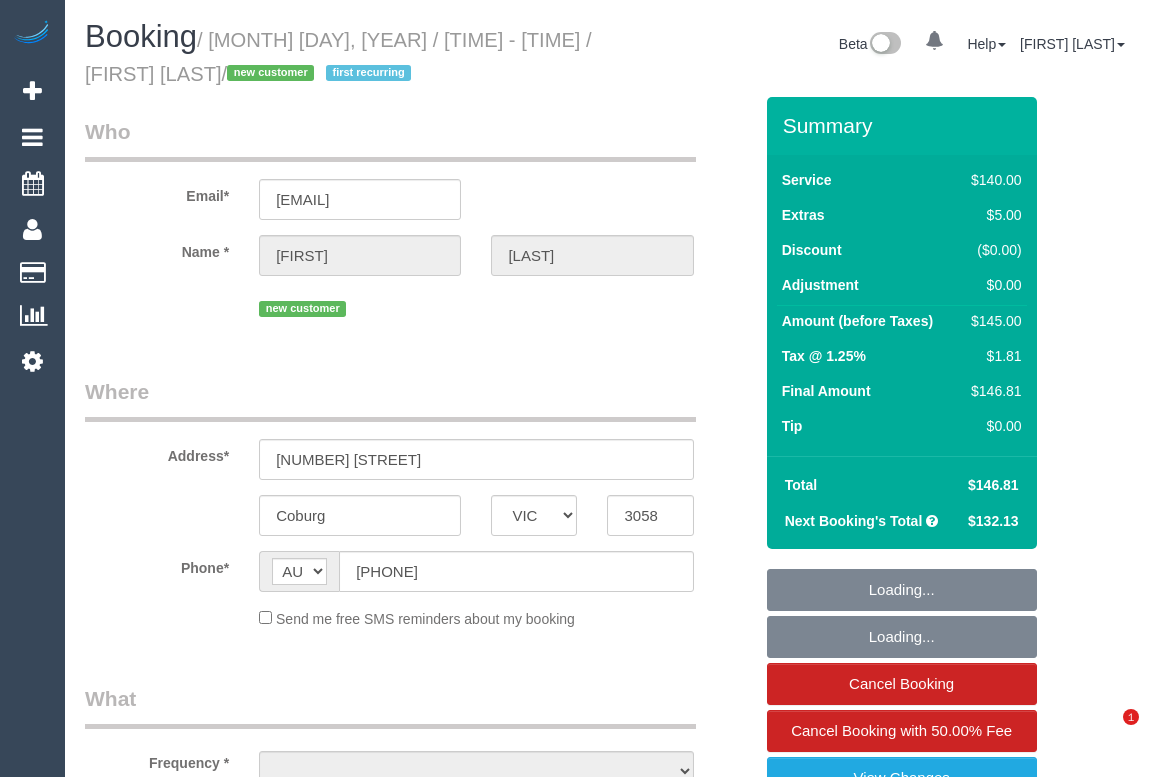 scroll, scrollTop: 0, scrollLeft: 0, axis: both 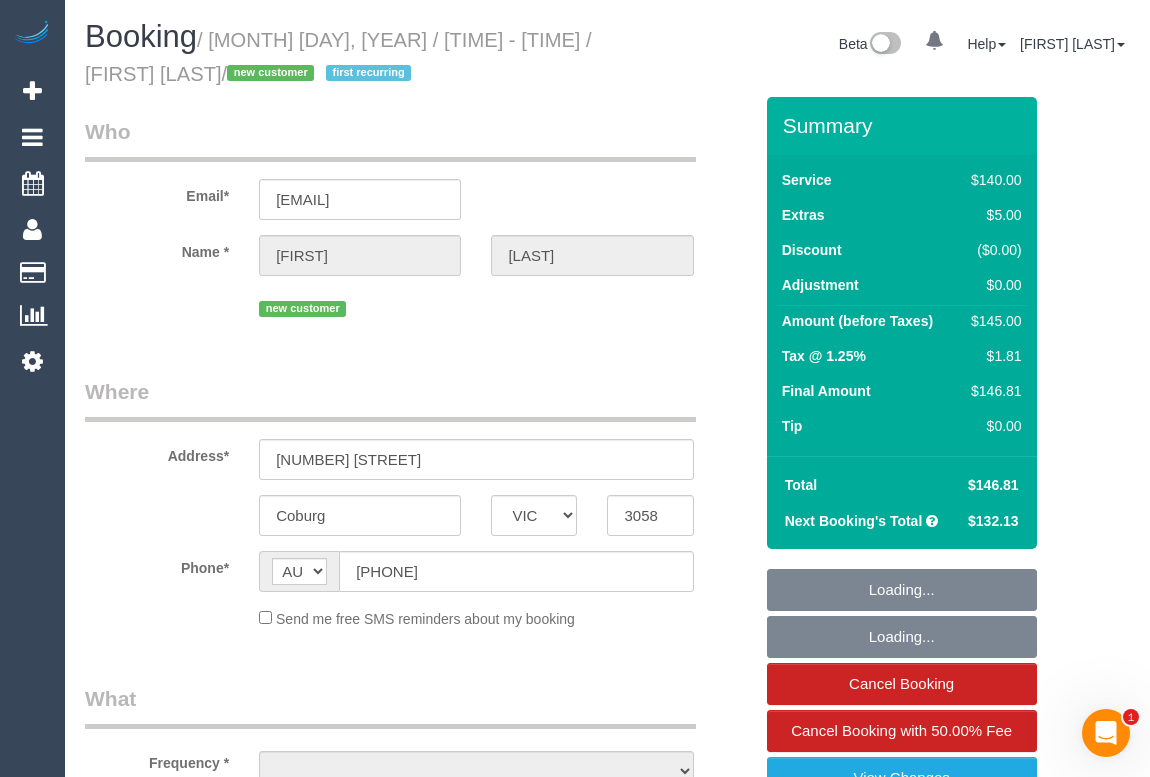 select on "object:551" 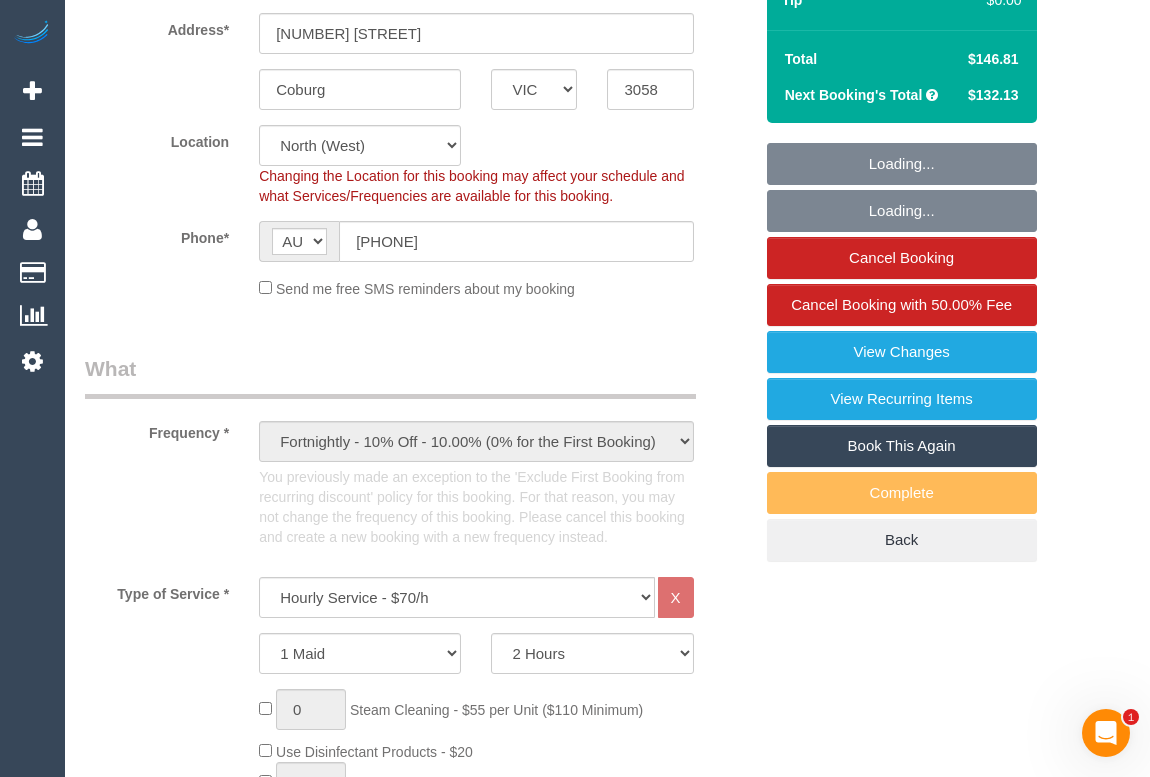 select on "object:1601" 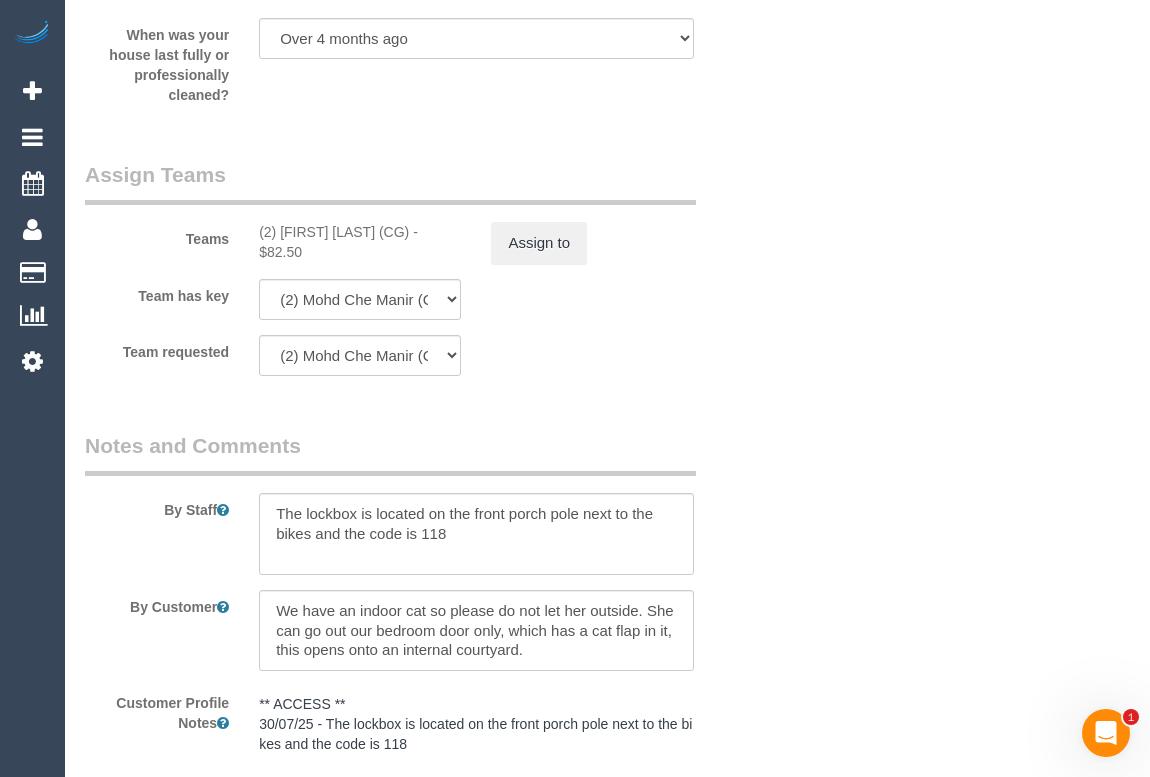 scroll, scrollTop: 3181, scrollLeft: 0, axis: vertical 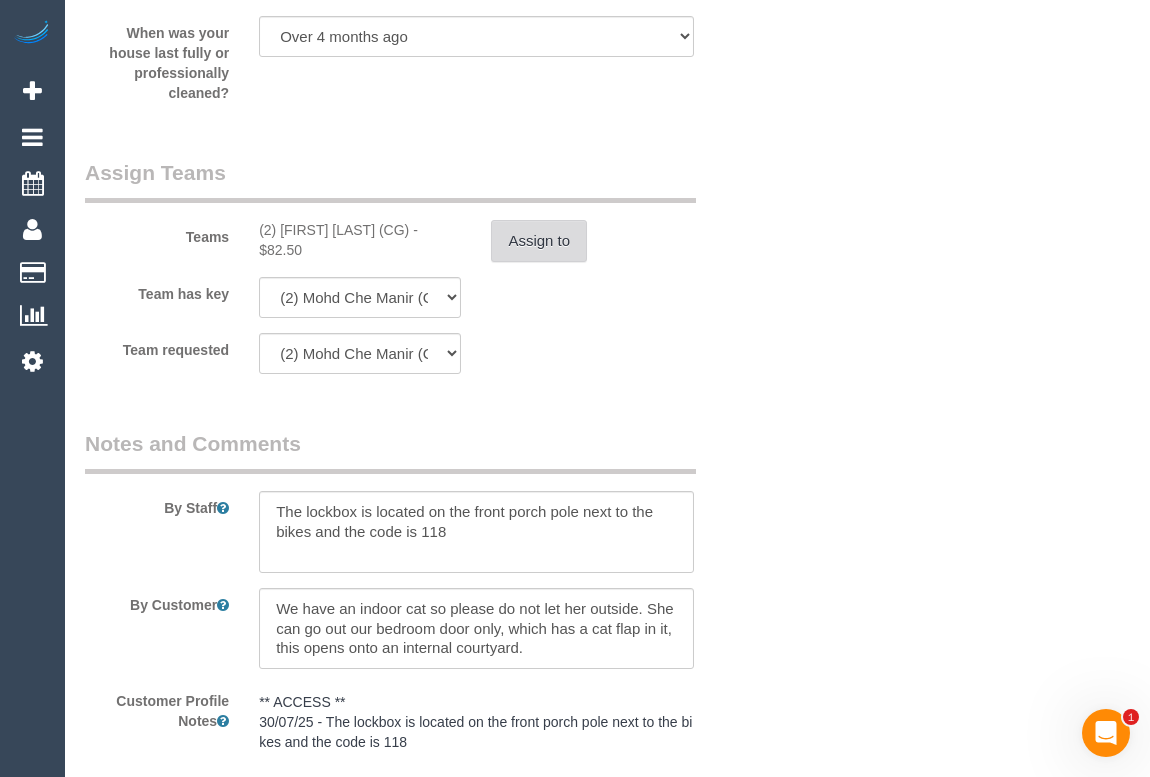 click on "Assign to" at bounding box center (539, 241) 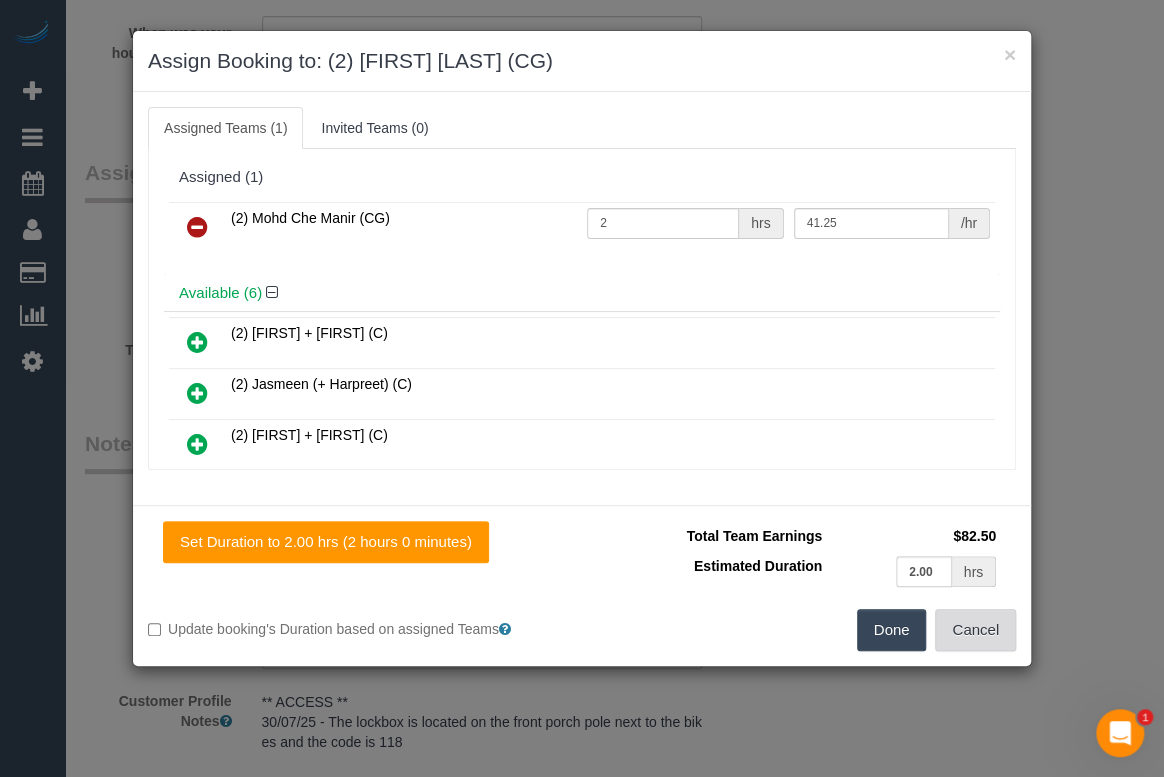 click on "Cancel" at bounding box center (975, 630) 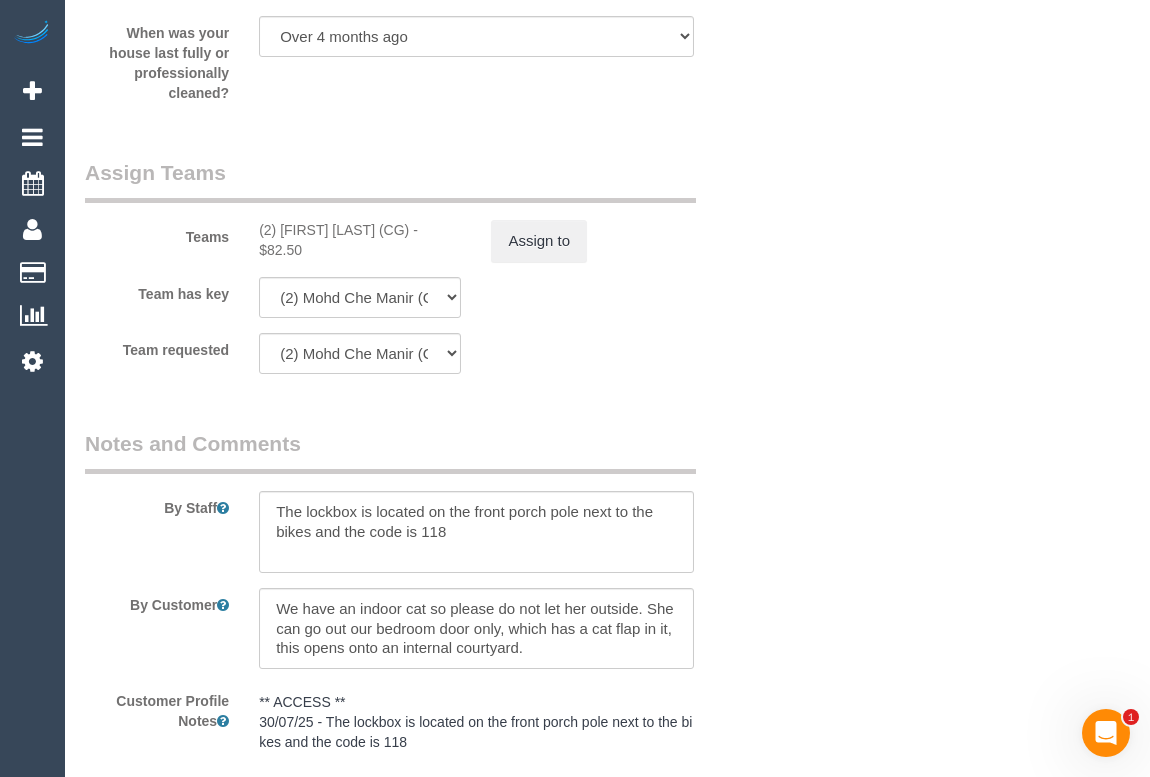 click on "Who
Email*
dianakorndorffer@hotmail.com
Name *
Diana
Korndorffer
new customer
Where
Address*
36 Ross st
Coburg
ACT
NSW
NT
QLD
SA
TAS
VIC
WA
3058
Location
Office City East (North) East (South) Inner East Inner North (East) Inner North (West) Inner South East Inner West North (East) North (West) Outer East Outer North (East) Outer North (West) Outer South East Outer West South East (East) South East (West) West (North) West (South) ZG - Central ZG - East ZG - North ZG - South" at bounding box center [607, -1029] 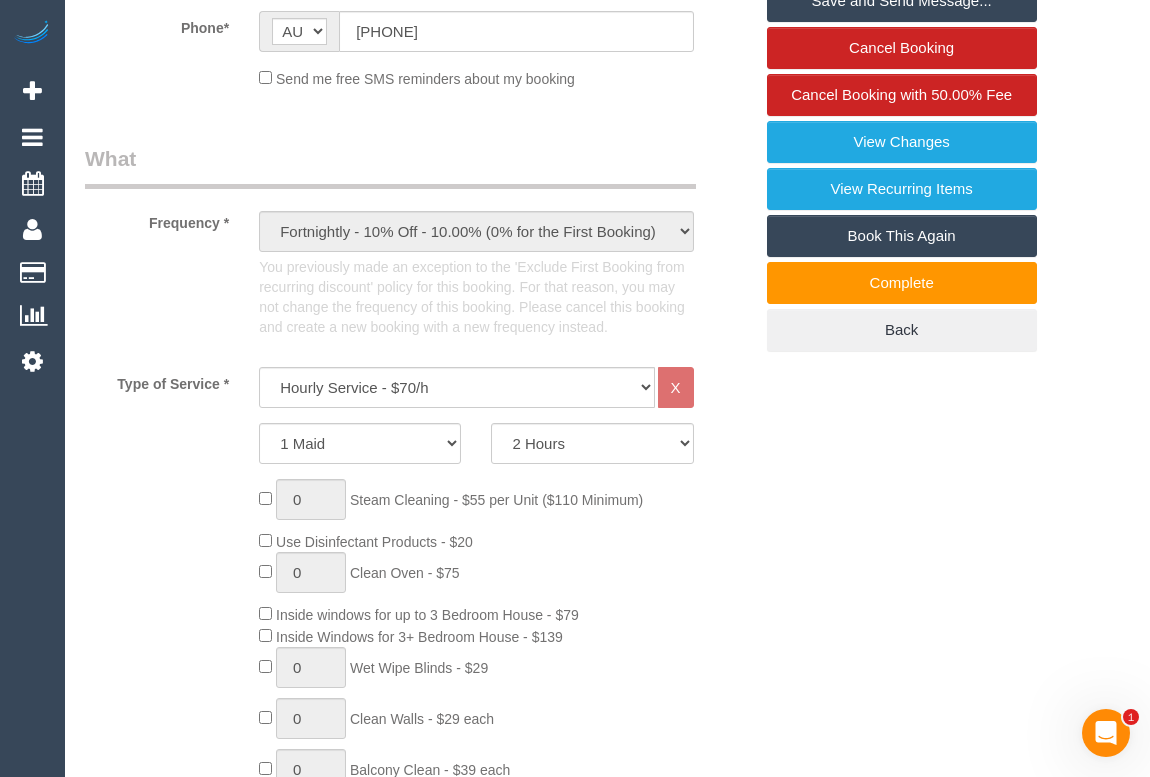 scroll, scrollTop: 1090, scrollLeft: 0, axis: vertical 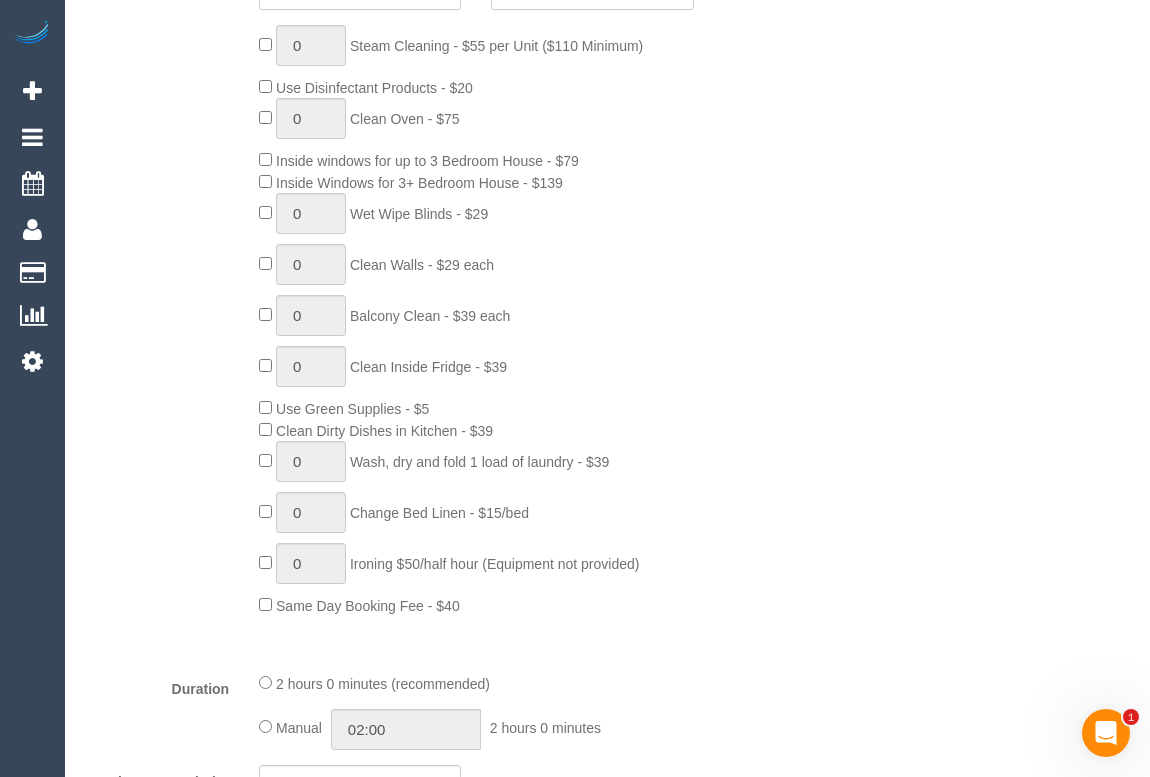 click on "0
Steam Cleaning - $55 per Unit ($110 Minimum)
Use Disinfectant Products - $20
0
Clean Oven  - $75
Inside windows for up to 3 Bedroom House - $79
Inside Windows for 3+ Bedroom House  - $139
0
Wet Wipe Blinds  - $29
0
Clean Walls - $29 each
0
0" 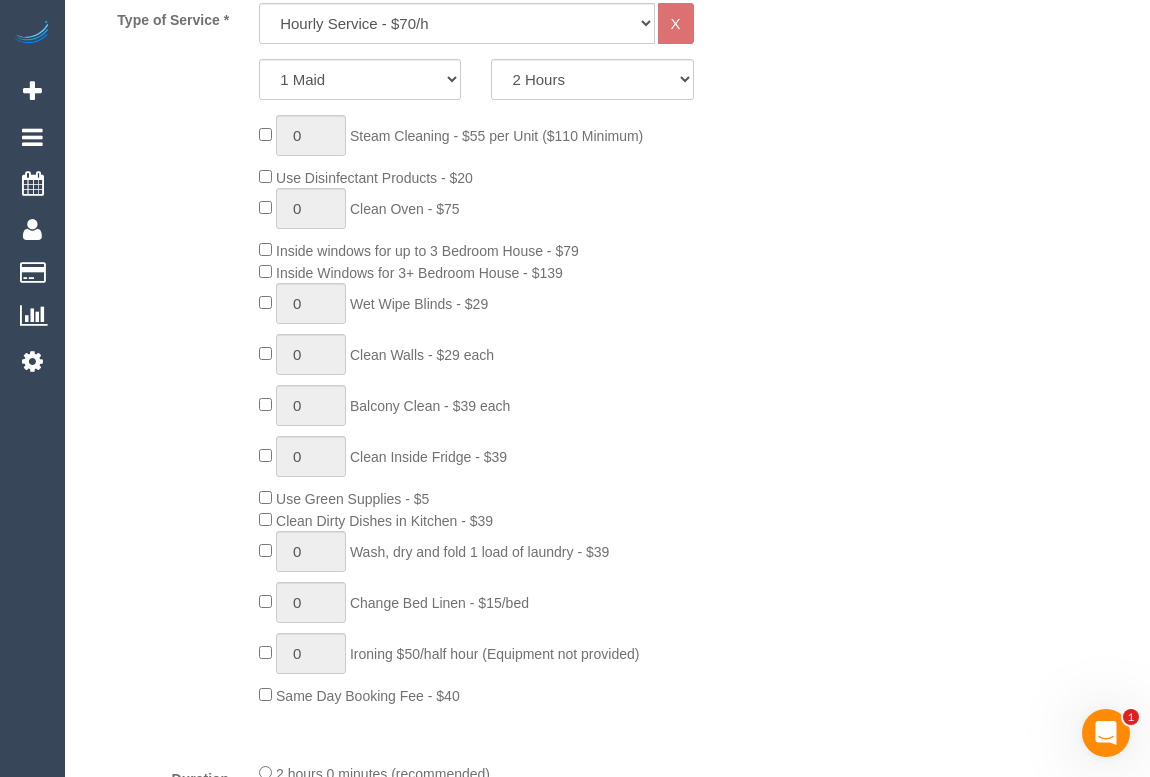 scroll, scrollTop: 454, scrollLeft: 0, axis: vertical 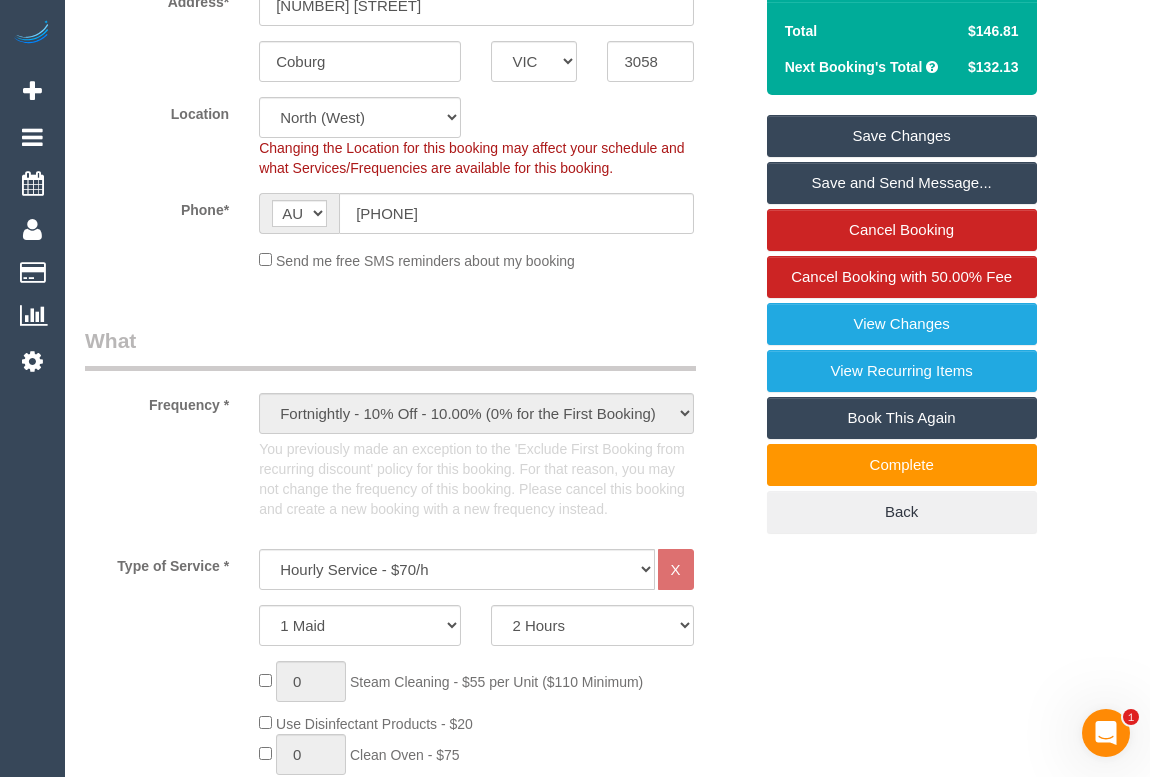 click on "Who
Email*
dianakorndorffer@hotmail.com
Name *
Diana
Korndorffer
new customer
Where
Address*
36 Ross st
Coburg
ACT
NSW
NT
QLD
SA
TAS
VIC
WA
3058
Location
Office City East (North) East (South) Inner East Inner North (East) Inner North (West) Inner South East Inner West North (East) North (West) Outer East Outer North (East) Outer North (West) Outer South East Outer West South East (East) South East (West) West (North) West (South) ZG - Central ZG - East ZG - North ZG - South" at bounding box center [607, 1698] 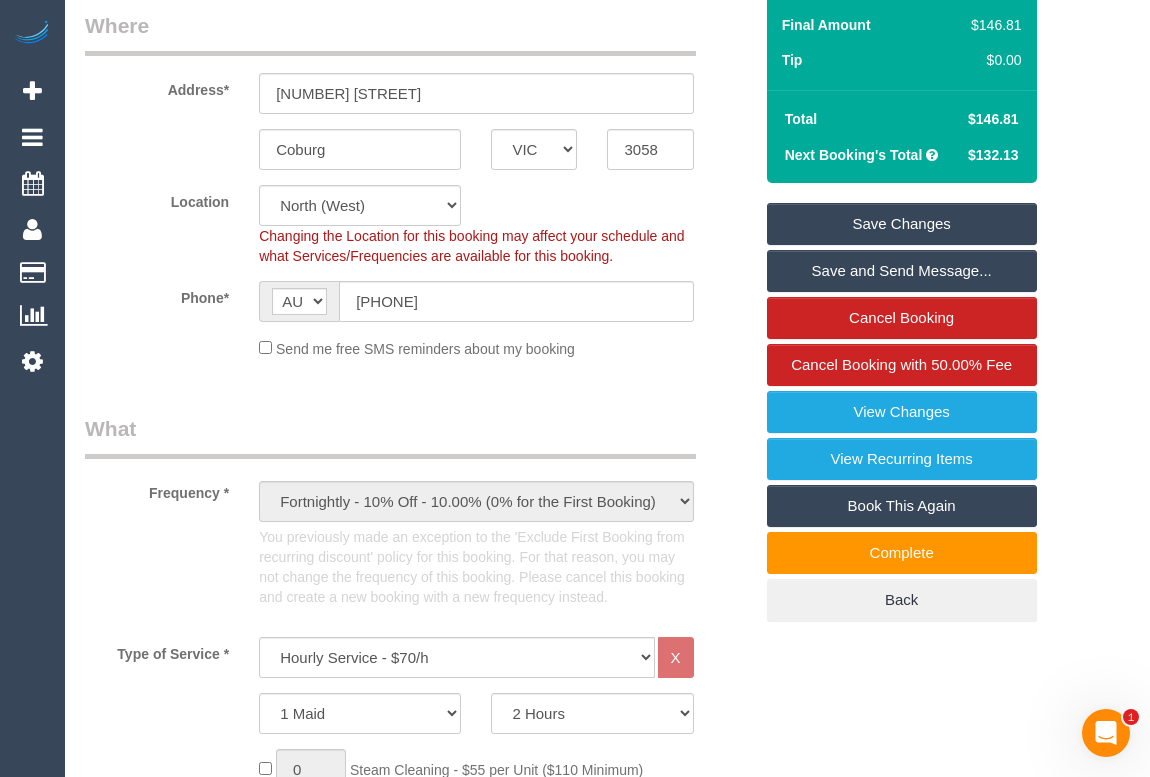scroll, scrollTop: 545, scrollLeft: 0, axis: vertical 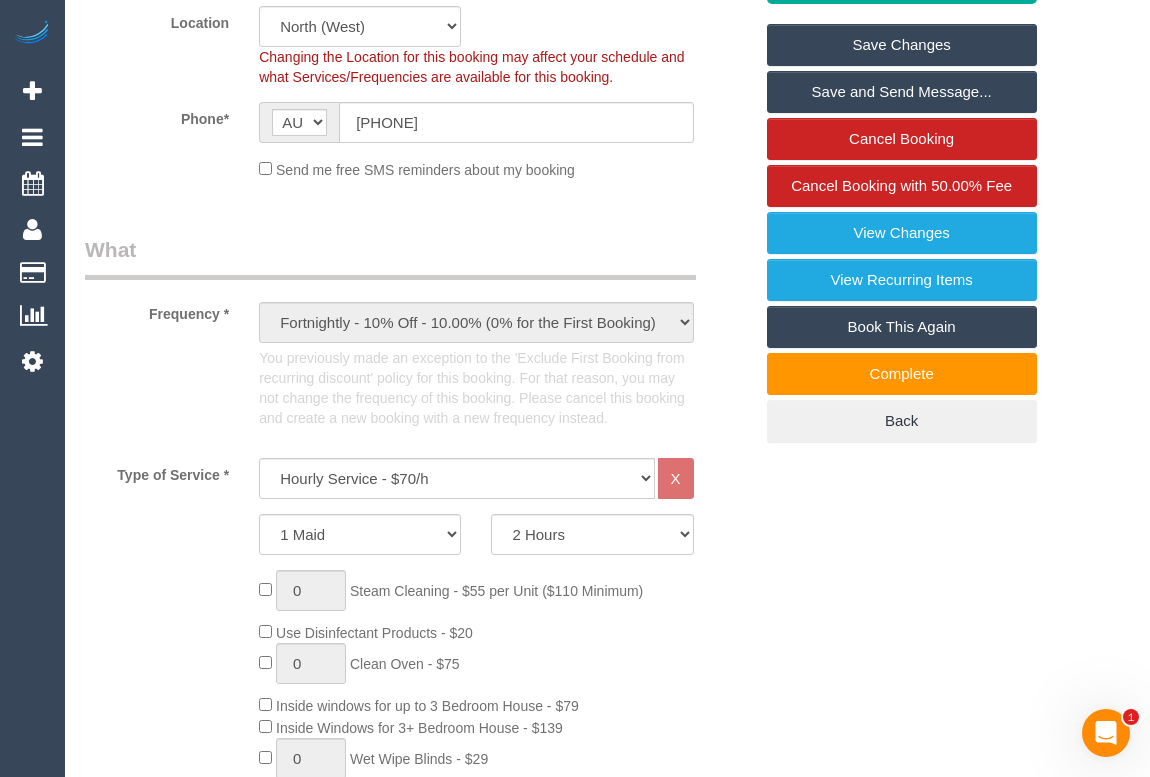 drag, startPoint x: 716, startPoint y: 202, endPoint x: 703, endPoint y: 245, distance: 44.922153 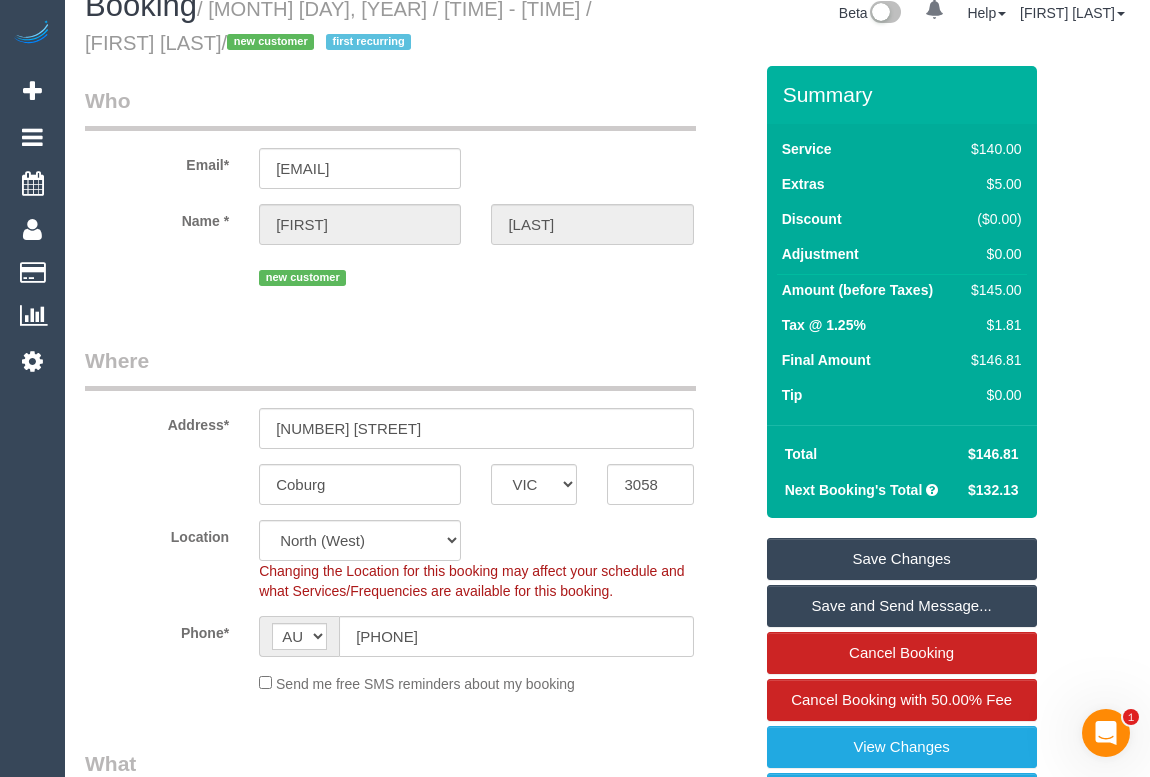 scroll, scrollTop: 0, scrollLeft: 0, axis: both 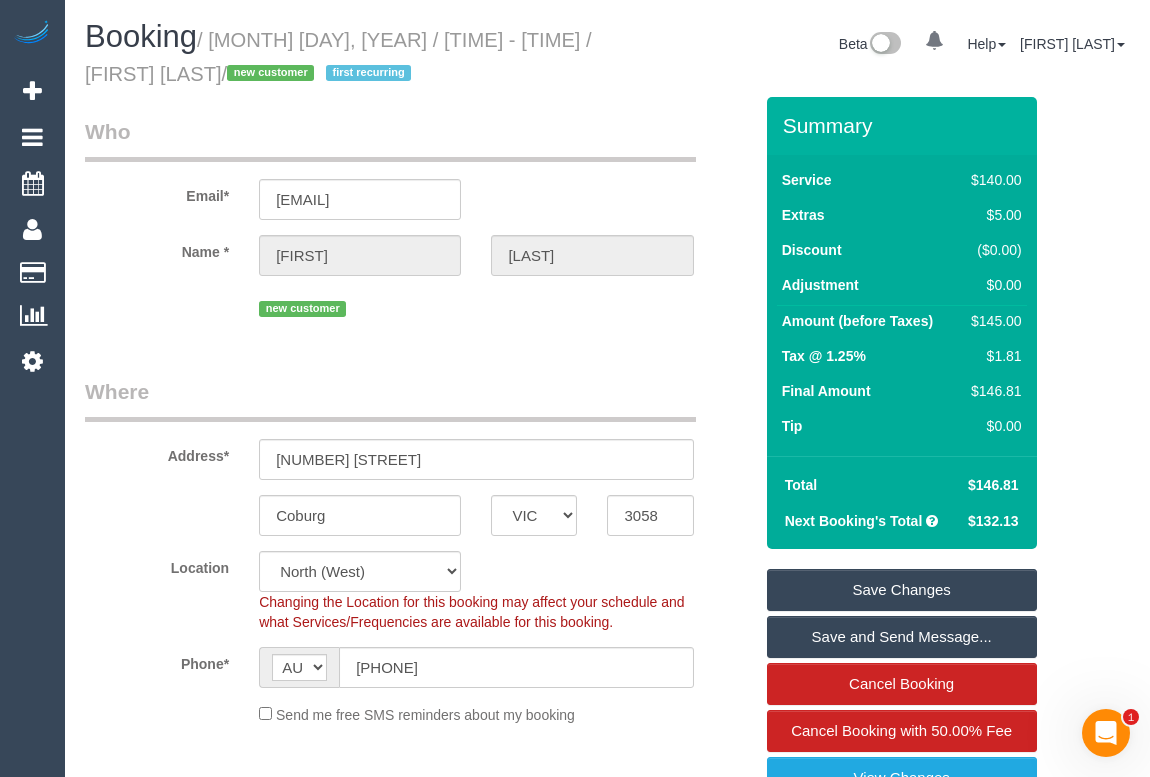 click on "Who
Email*
dianakorndorffer@hotmail.com
Name *
Diana
Korndorffer
new customer
Where
Address*
36 Ross st
Coburg
ACT
NSW
NT
QLD
SA
TAS
VIC
WA
3058
Location
Office City East (North) East (South) Inner East Inner North (East) Inner North (West) Inner South East Inner West North (East) North (West) Outer East Outer North (East) Outer North (West) Outer South East Outer West South East (East) South East (West)" at bounding box center [607, 2152] 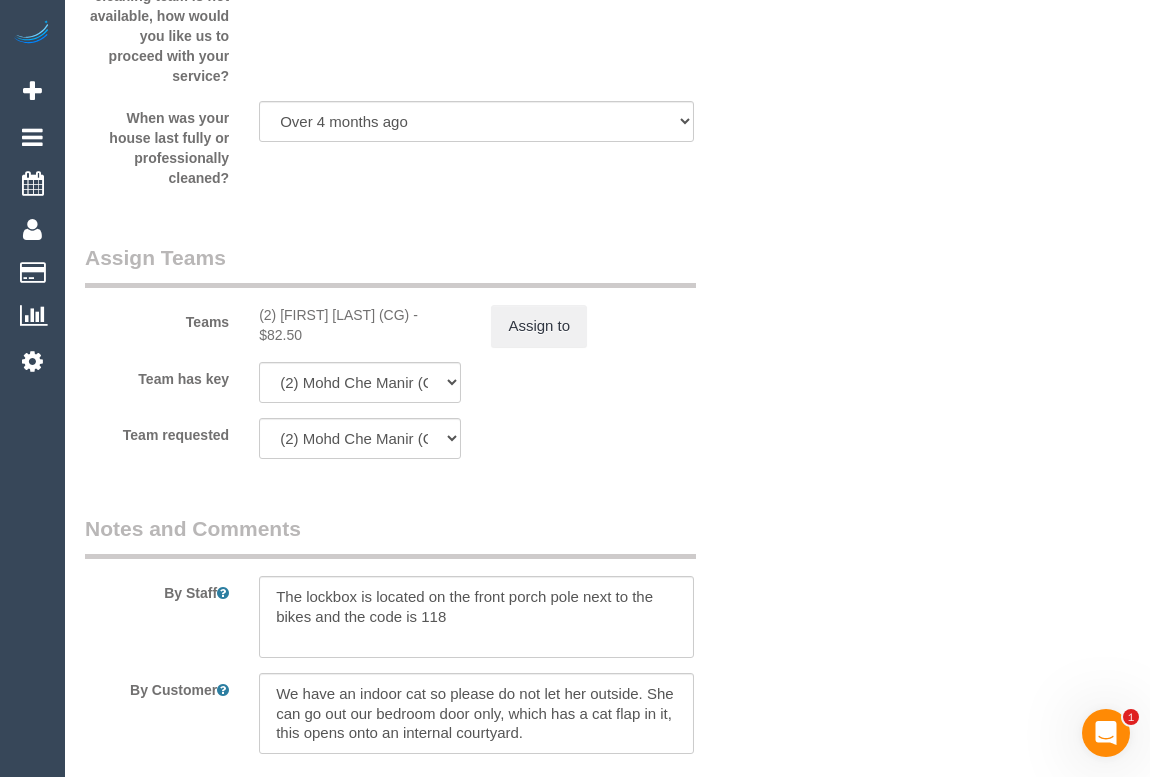 scroll, scrollTop: 2954, scrollLeft: 0, axis: vertical 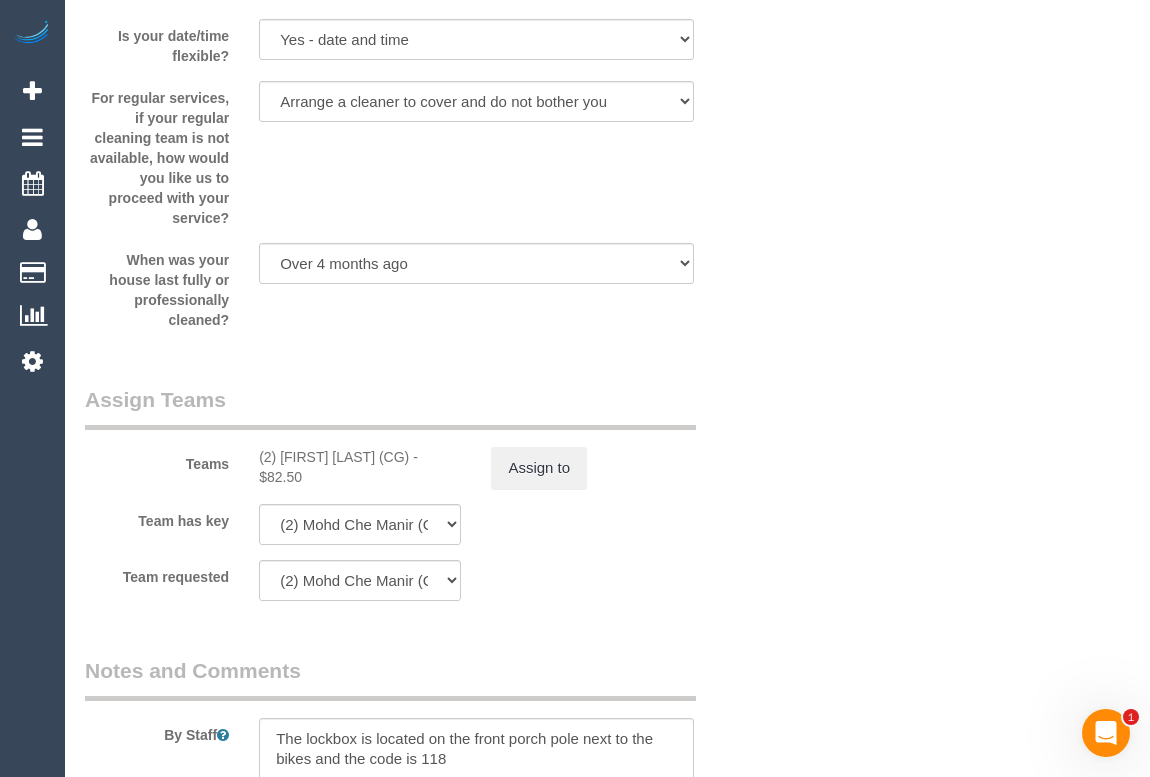 drag, startPoint x: 873, startPoint y: 549, endPoint x: 874, endPoint y: 560, distance: 11.045361 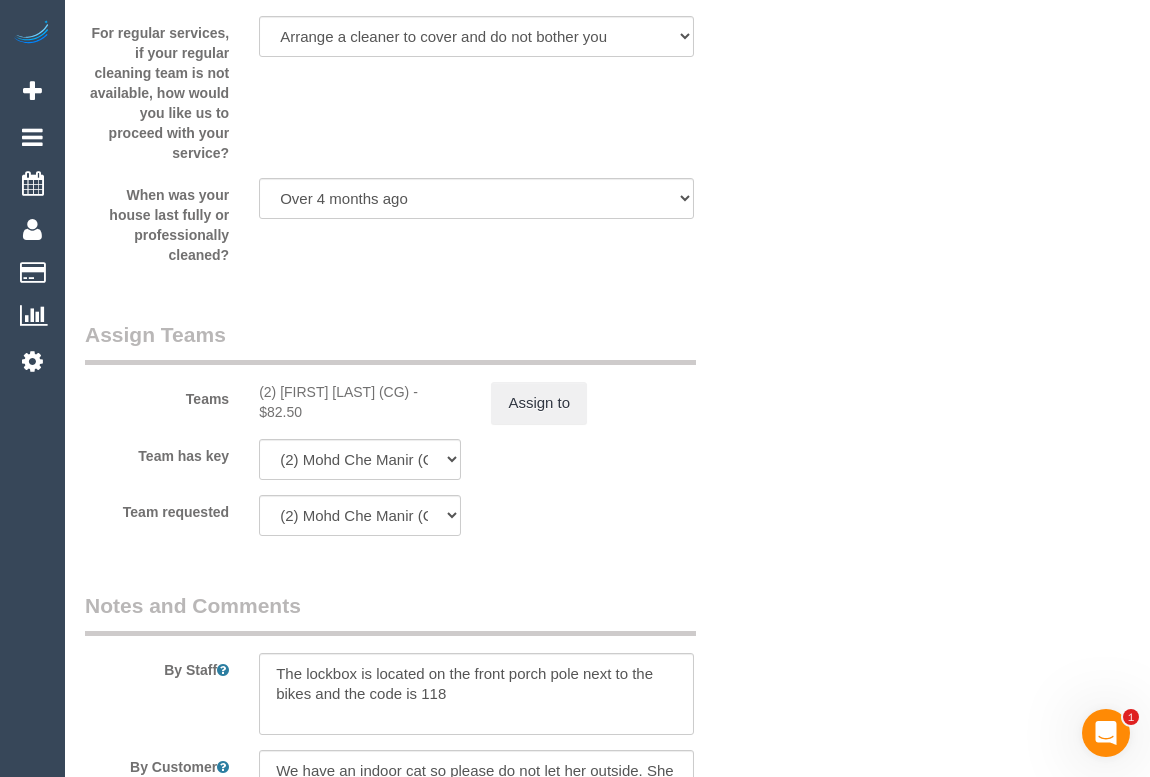 scroll, scrollTop: 3272, scrollLeft: 0, axis: vertical 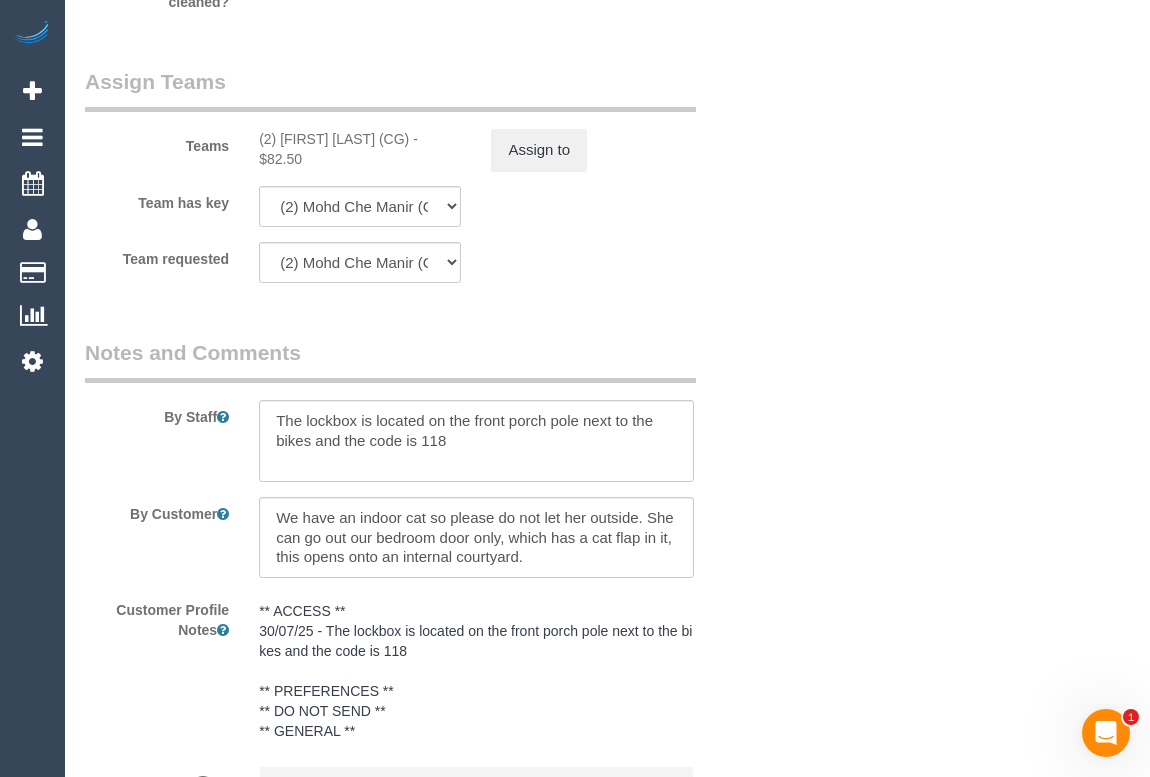 click on "Who
Email*
dianakorndorffer@hotmail.com
Name *
Diana
Korndorffer
new customer
Where
Address*
36 Ross st
Coburg
ACT
NSW
NT
QLD
SA
TAS
VIC
WA
3058
Location
Office City East (North) East (South) Inner East Inner North (East) Inner North (West) Inner South East Inner West North (East) North (West) Outer East Outer North (East) Outer North (West) Outer South East Outer West South East (East) South East (West) West (North) West (South) ZG - Central ZG - East ZG - North ZG - South" at bounding box center (607, -1120) 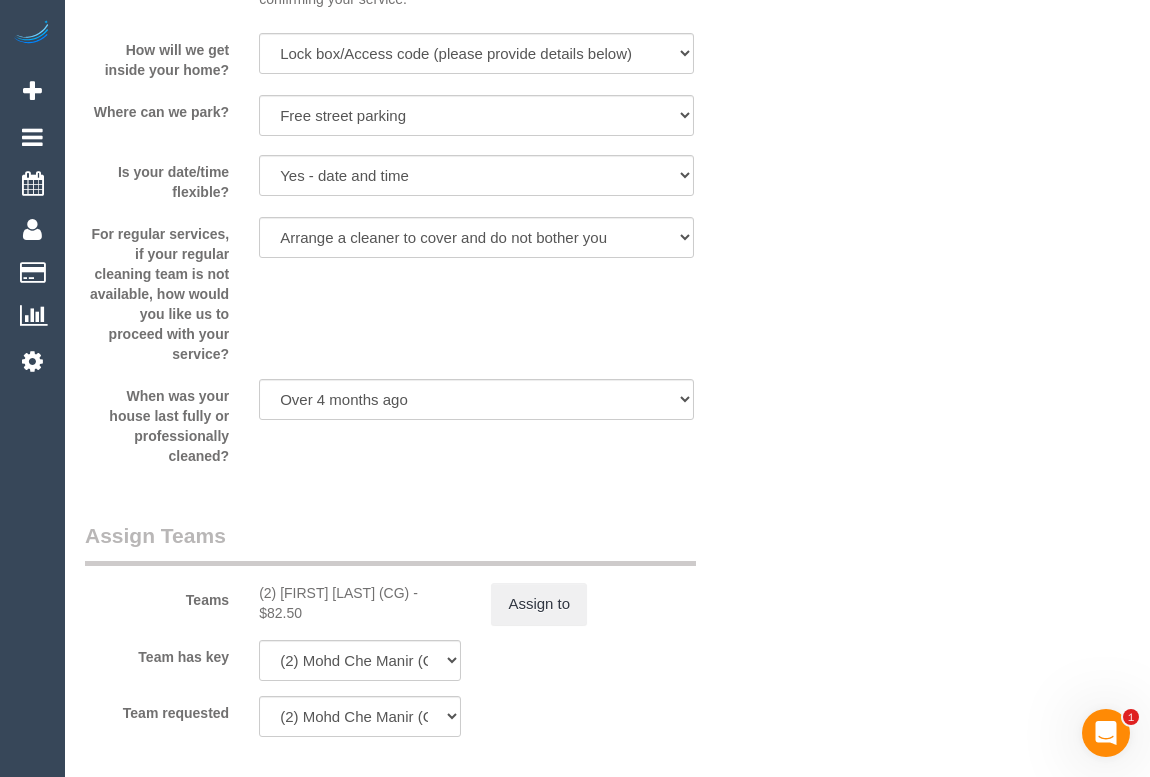 click on "Who
Email*
dianakorndorffer@hotmail.com
Name *
Diana
Korndorffer
new customer
Where
Address*
36 Ross st
Coburg
ACT
NSW
NT
QLD
SA
TAS
VIC
WA
3058
Location
Office City East (North) East (South) Inner East Inner North (East) Inner North (West) Inner South East Inner West North (East) North (West) Outer East Outer North (East) Outer North (West) Outer South East Outer West South East (East) South East (West) West (North) West (South) ZG - Central ZG - East ZG - North ZG - South" at bounding box center (607, -666) 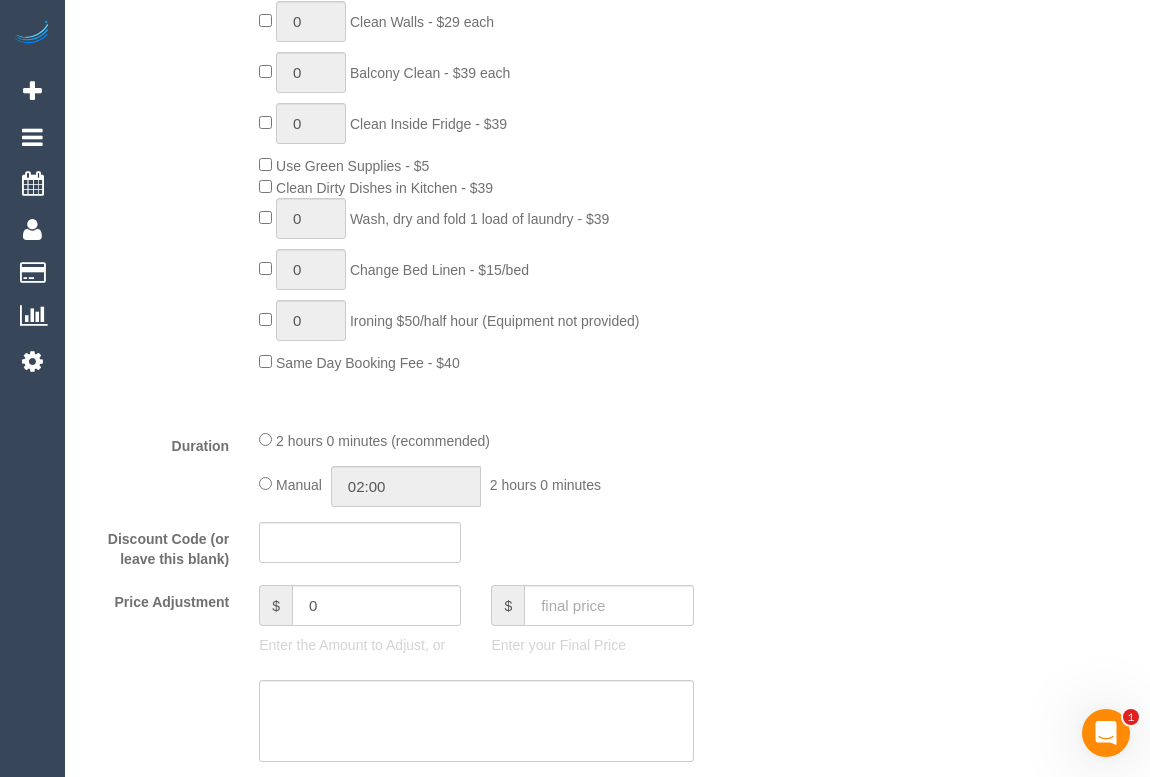 scroll, scrollTop: 1181, scrollLeft: 0, axis: vertical 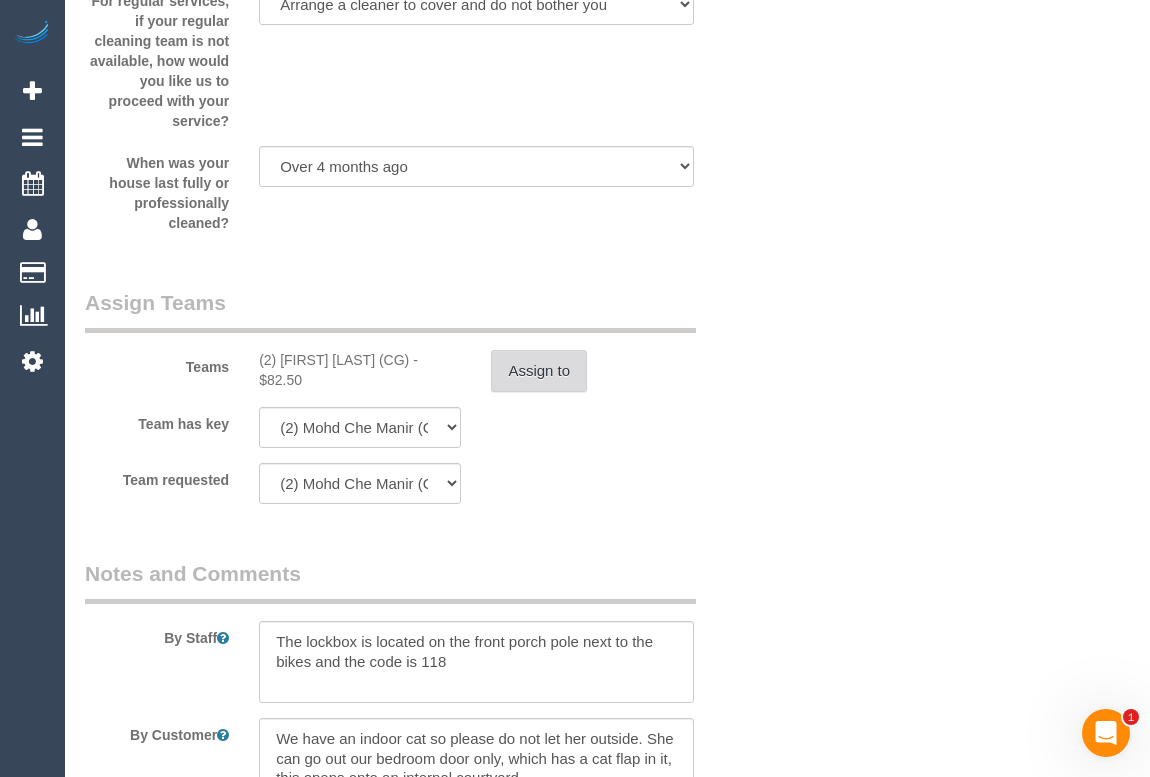 click on "Assign to" at bounding box center (539, 371) 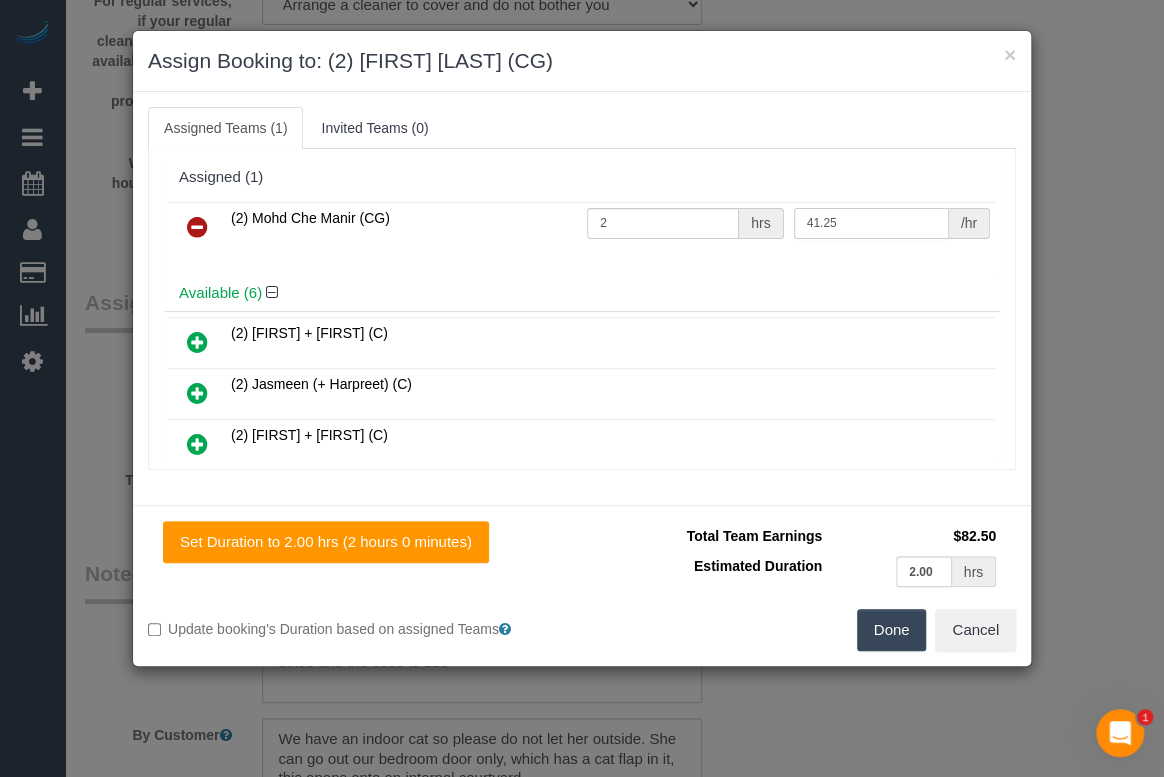 drag, startPoint x: 838, startPoint y: 219, endPoint x: 803, endPoint y: 219, distance: 35 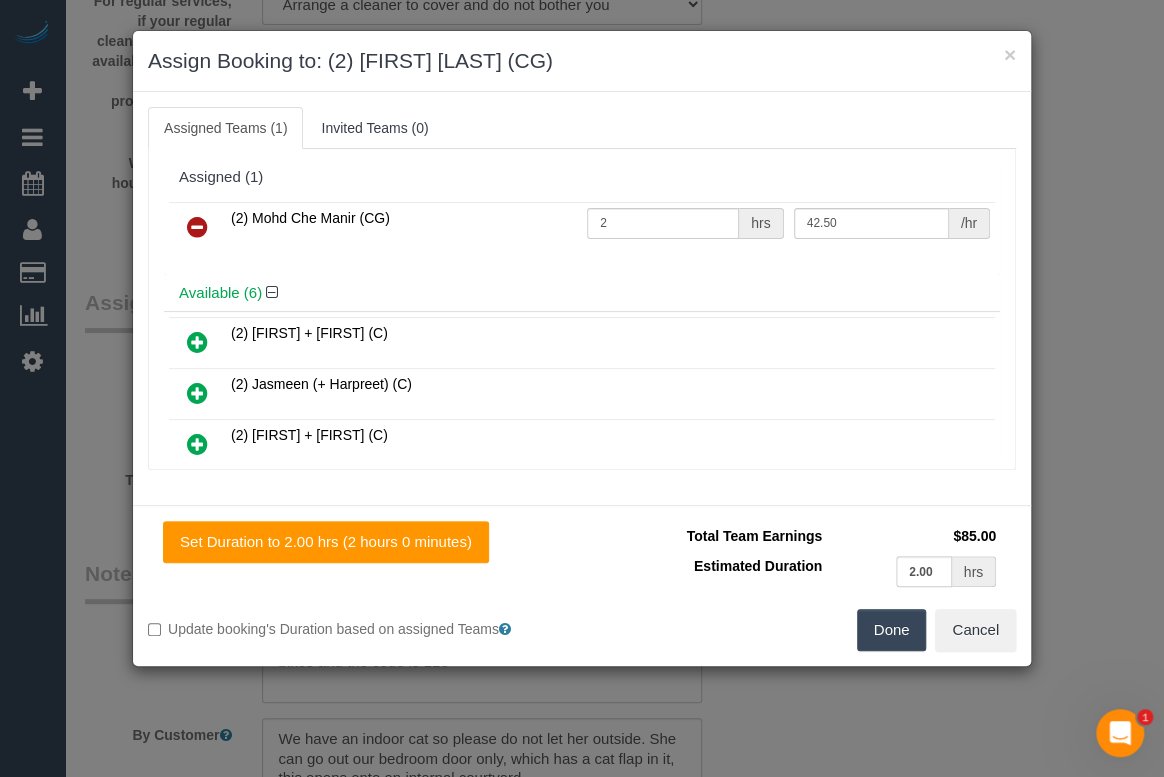 type on "42.5" 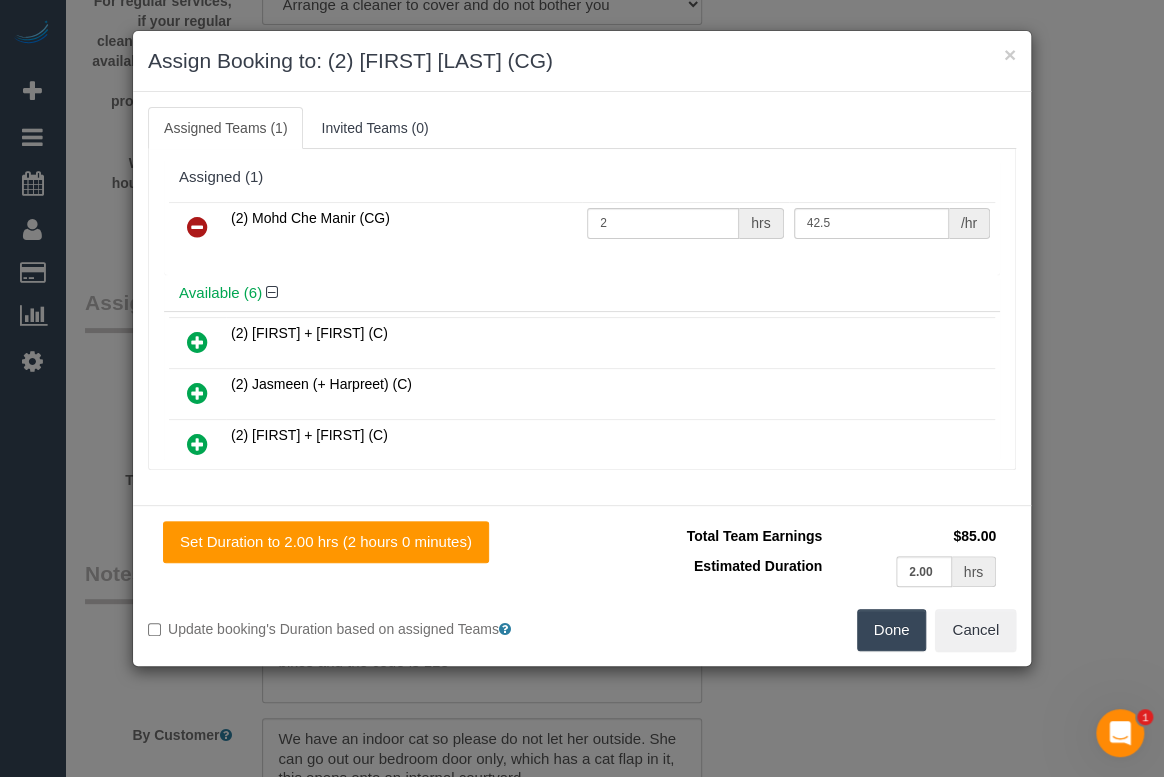 click on "$85.00" at bounding box center (914, 536) 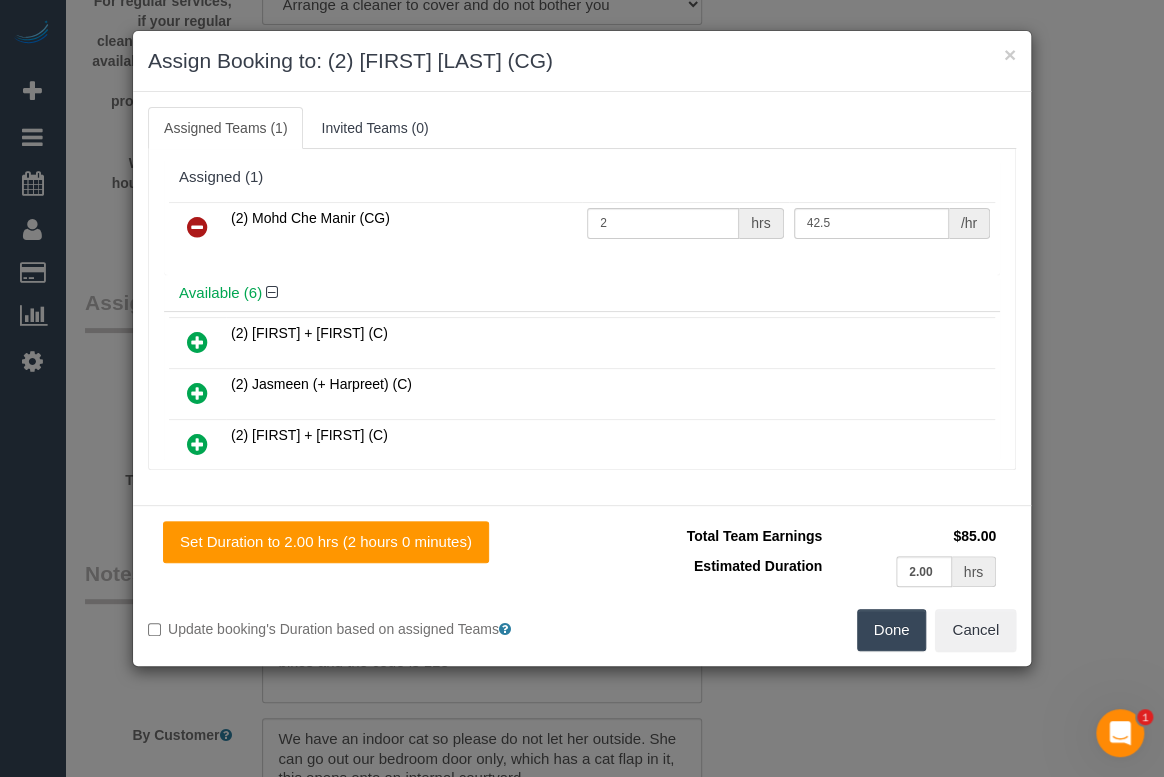 click on "Done" at bounding box center (892, 630) 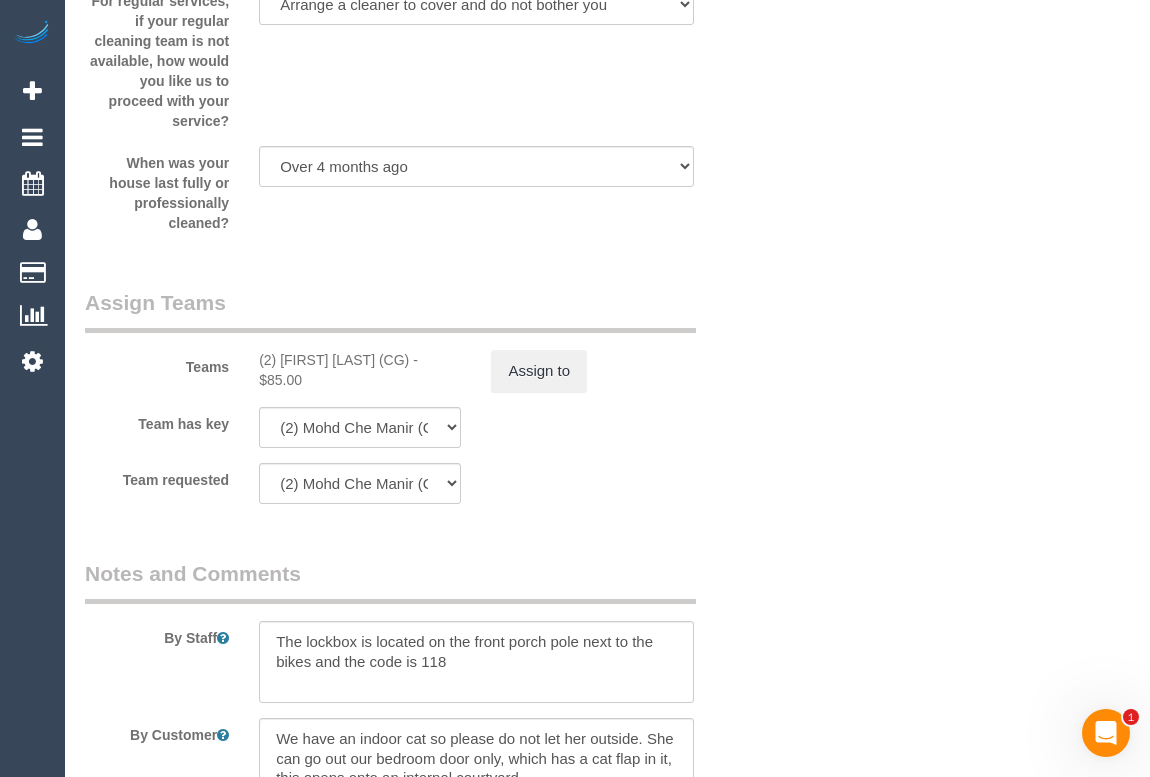click on "Who
Email*
dianakorndorffer@hotmail.com
Name *
Diana
Korndorffer
new customer
Where
Address*
36 Ross st
Coburg
ACT
NSW
NT
QLD
SA
TAS
VIC
WA
3058
Location
Office City East (North) East (South) Inner East Inner North (East) Inner North (West) Inner South East Inner West North (East) North (West) Outer East Outer North (East) Outer North (West) Outer South East Outer West South East (East) South East (West) West (North) West (South) ZG - Central ZG - East ZG - North ZG - South" at bounding box center (607, -899) 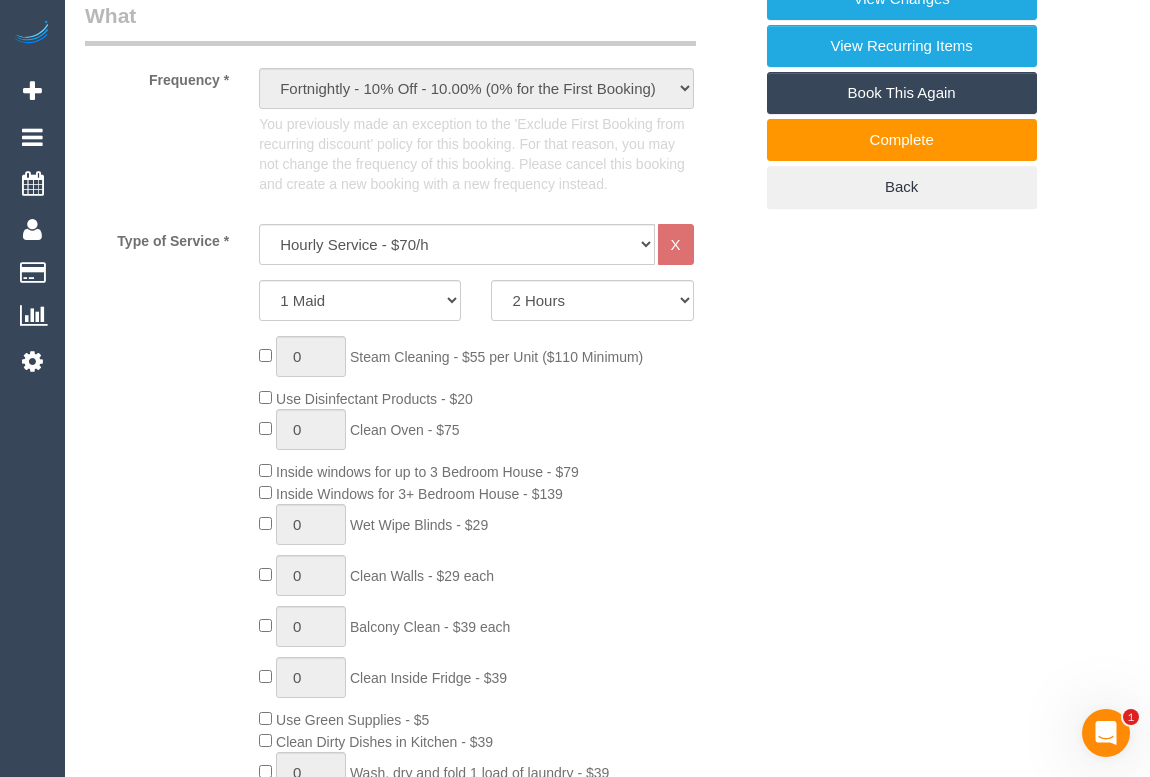 scroll, scrollTop: 415, scrollLeft: 0, axis: vertical 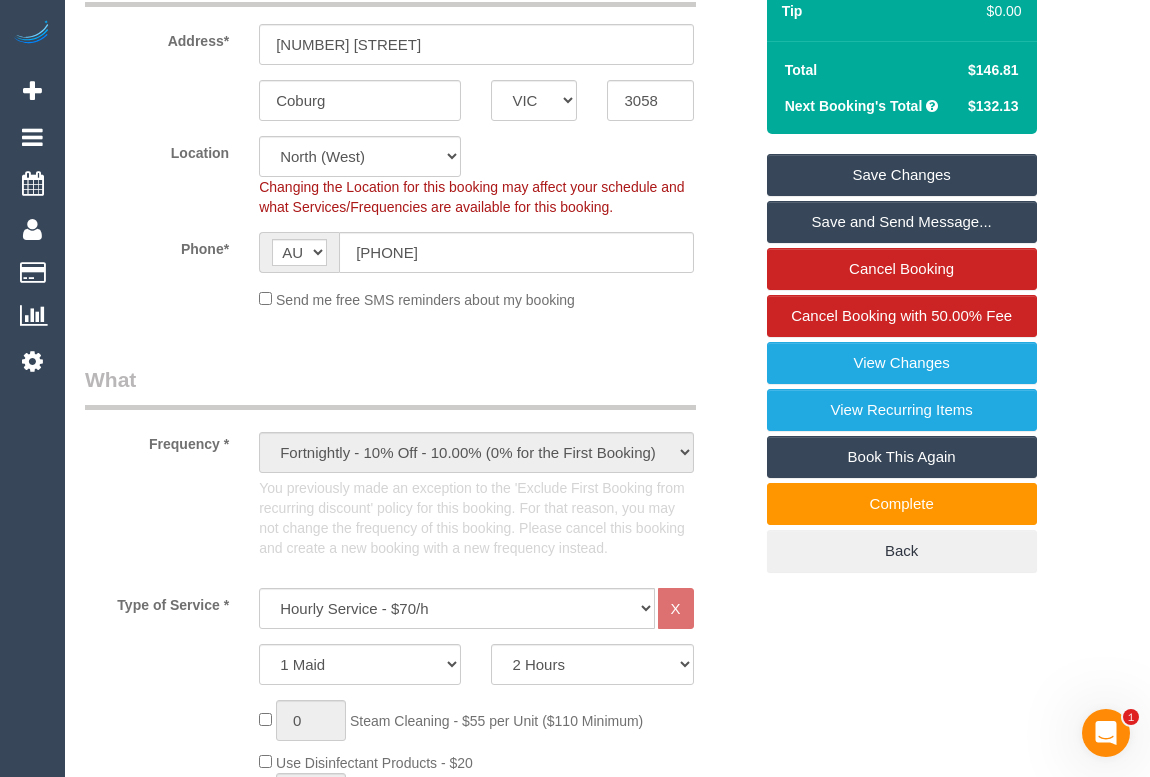 click on "Save Changes" at bounding box center (902, 175) 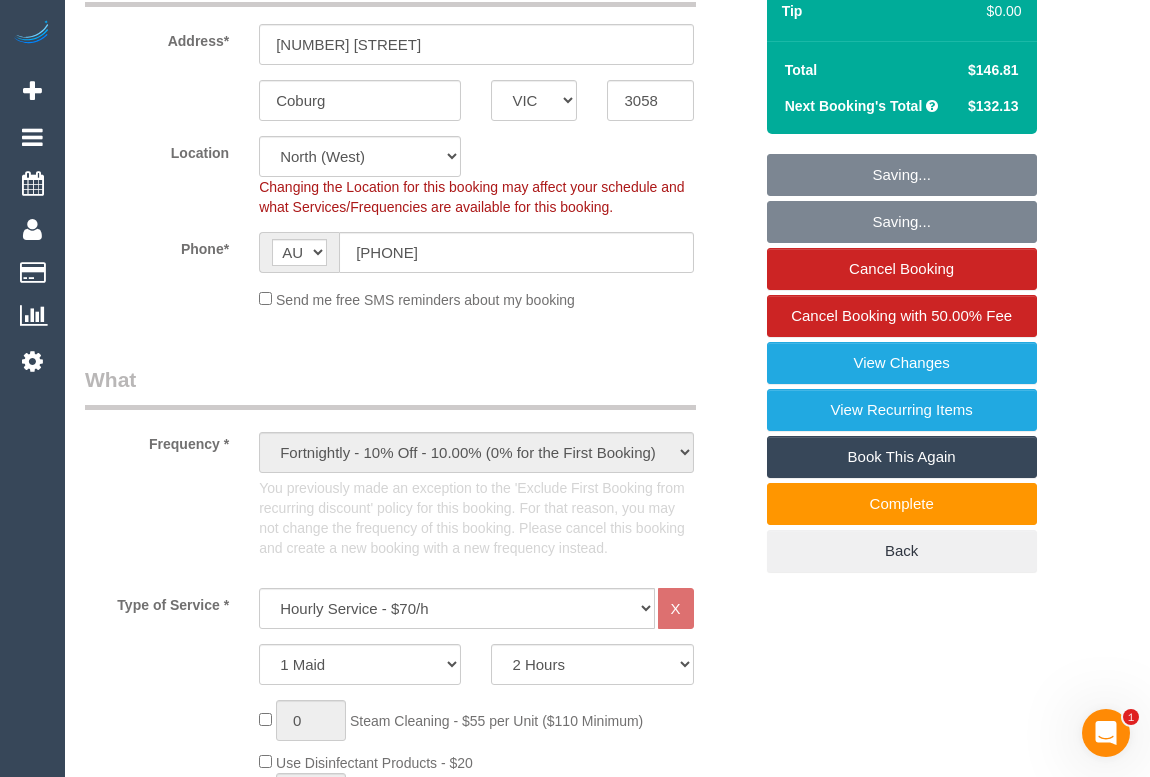 click on "Who
Email*
dianakorndorffer@hotmail.com
Name *
Diana
Korndorffer
new customer
Where
Address*
36 Ross st
Coburg
ACT
NSW
NT
QLD
SA
TAS
VIC
WA
3058
Location
Office City East (North) East (South) Inner East Inner North (East) Inner North (West) Inner South East Inner West North (East) North (West) Outer East Outer North (East) Outer North (West) Outer South East Outer West South East (East) South East (West) West (North) West (South) ZG - Central ZG - East ZG - North ZG - South" at bounding box center [607, 1737] 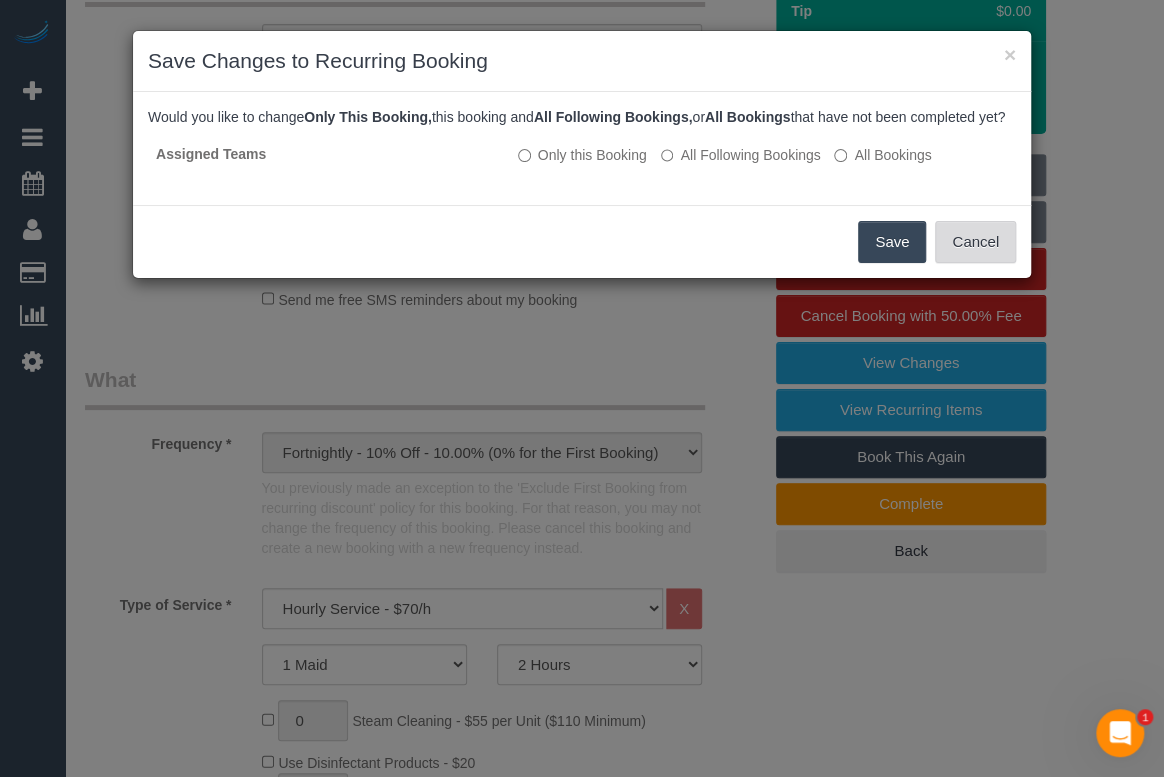 click on "Cancel" at bounding box center [975, 242] 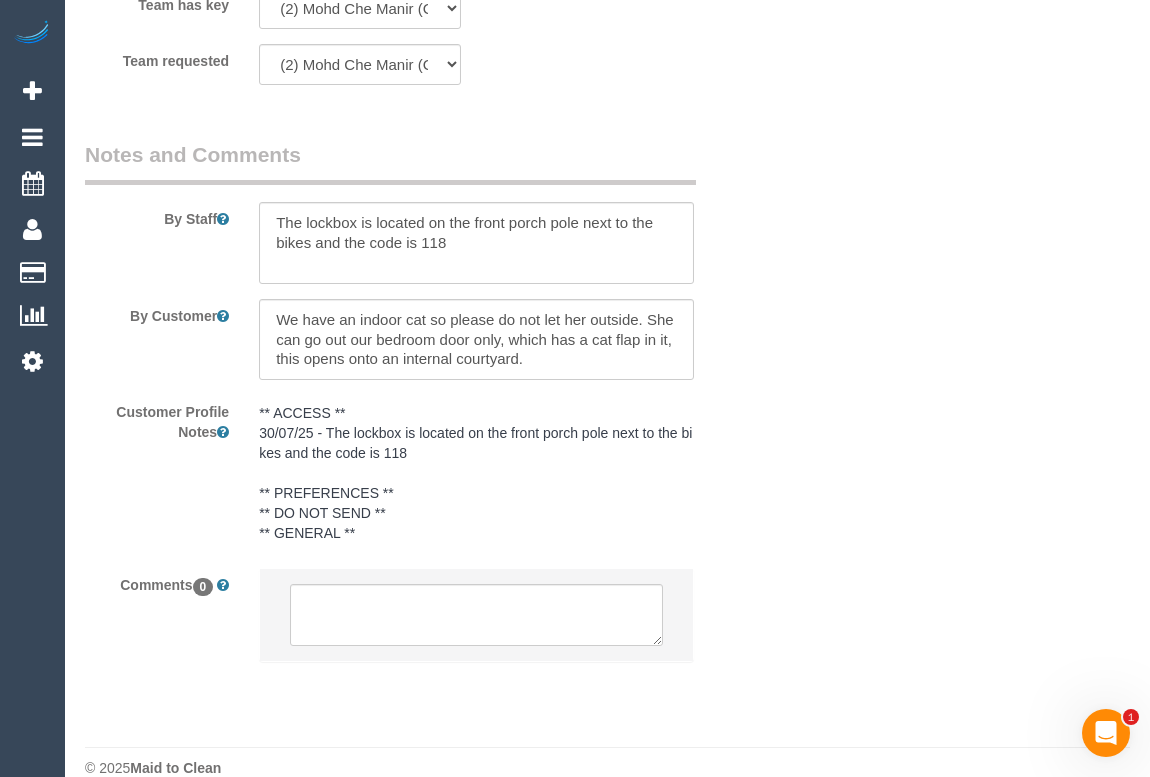 scroll, scrollTop: 3500, scrollLeft: 0, axis: vertical 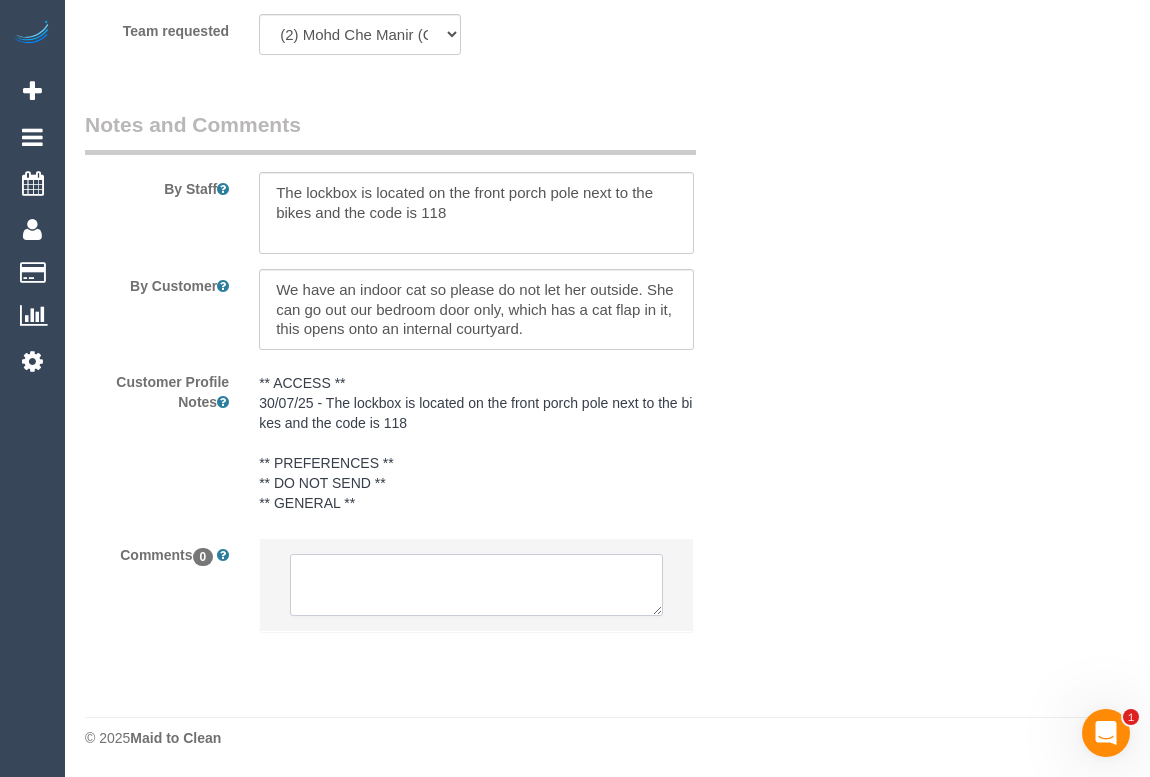click at bounding box center [476, 585] 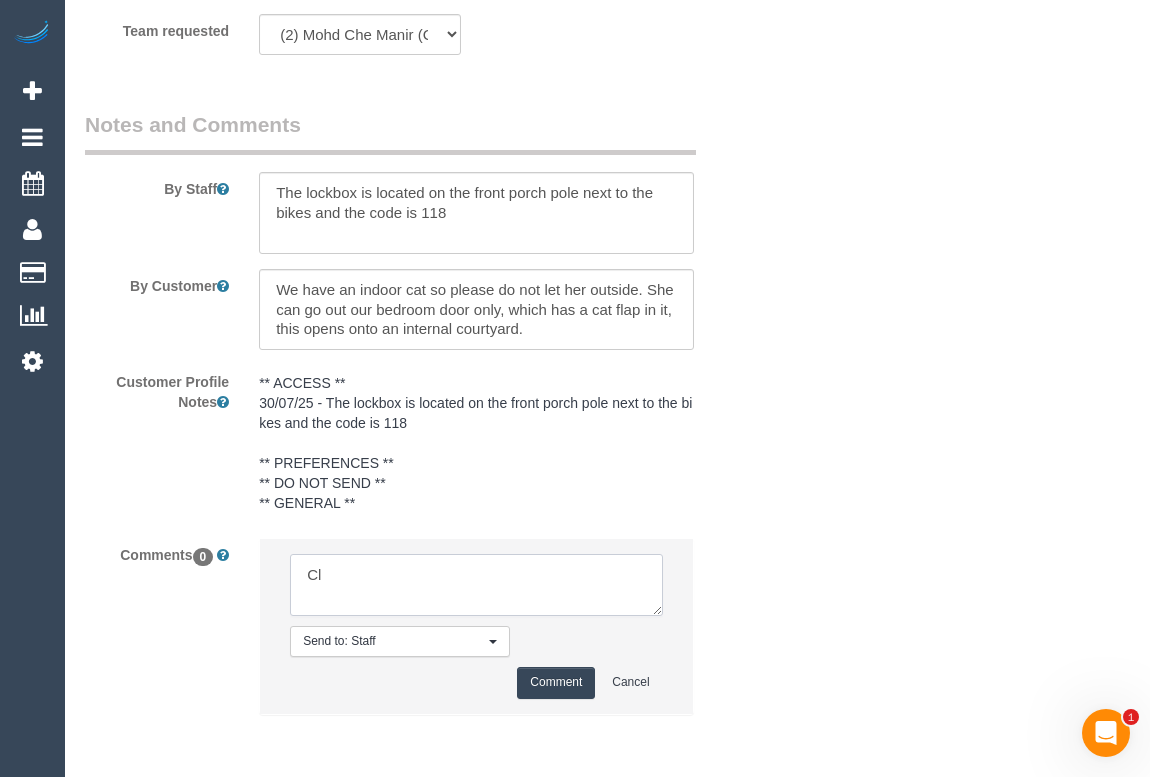 type on "C" 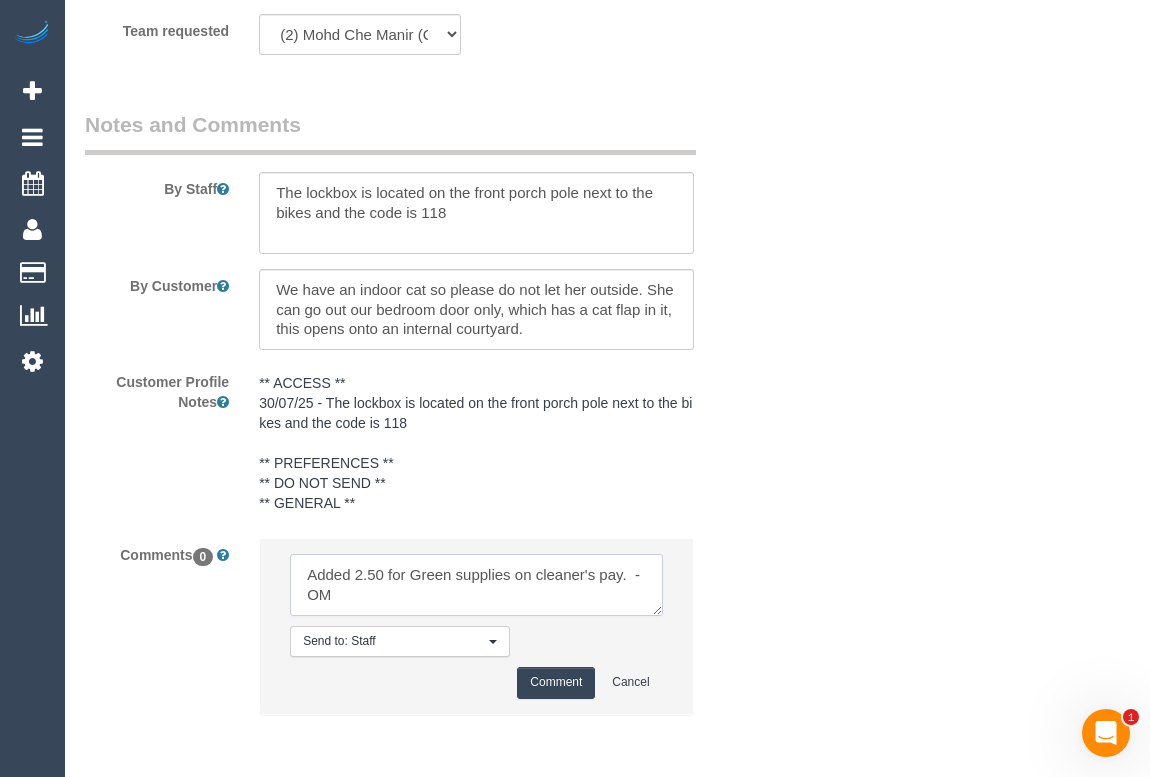 type on "Added 2.50 for Green supplies on cleaner's pay.  -OM" 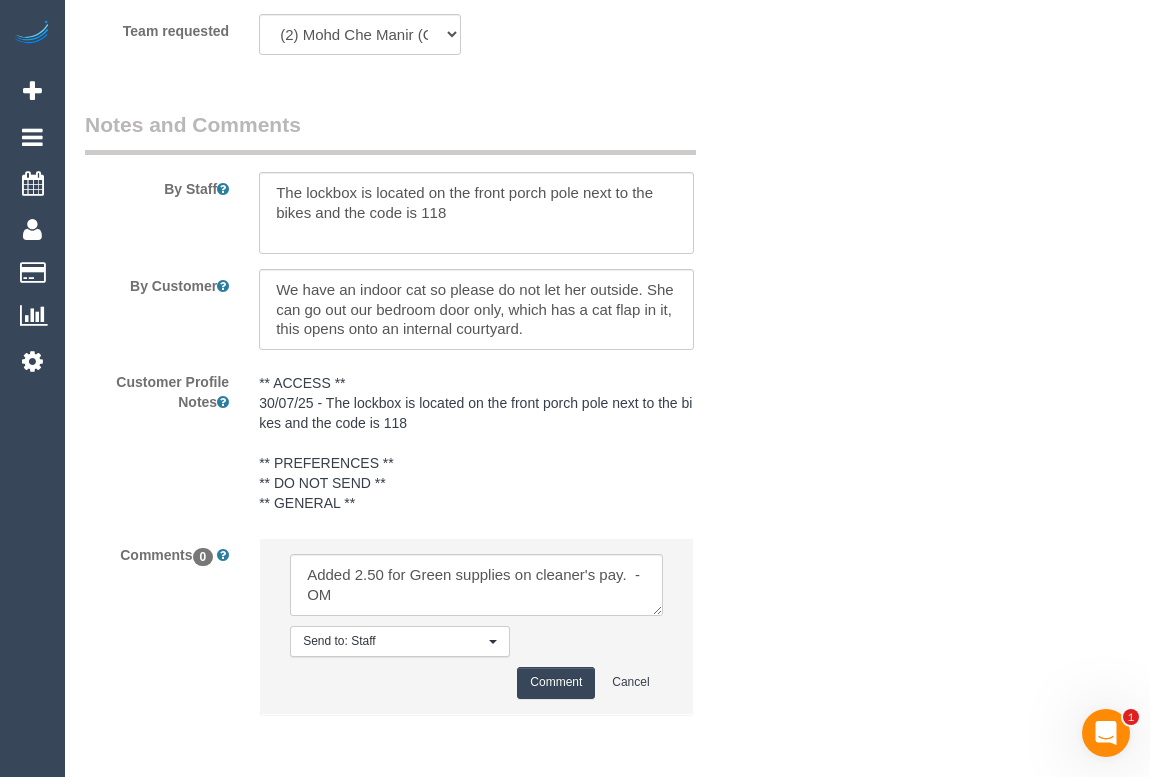 click on "Comment" at bounding box center [556, 682] 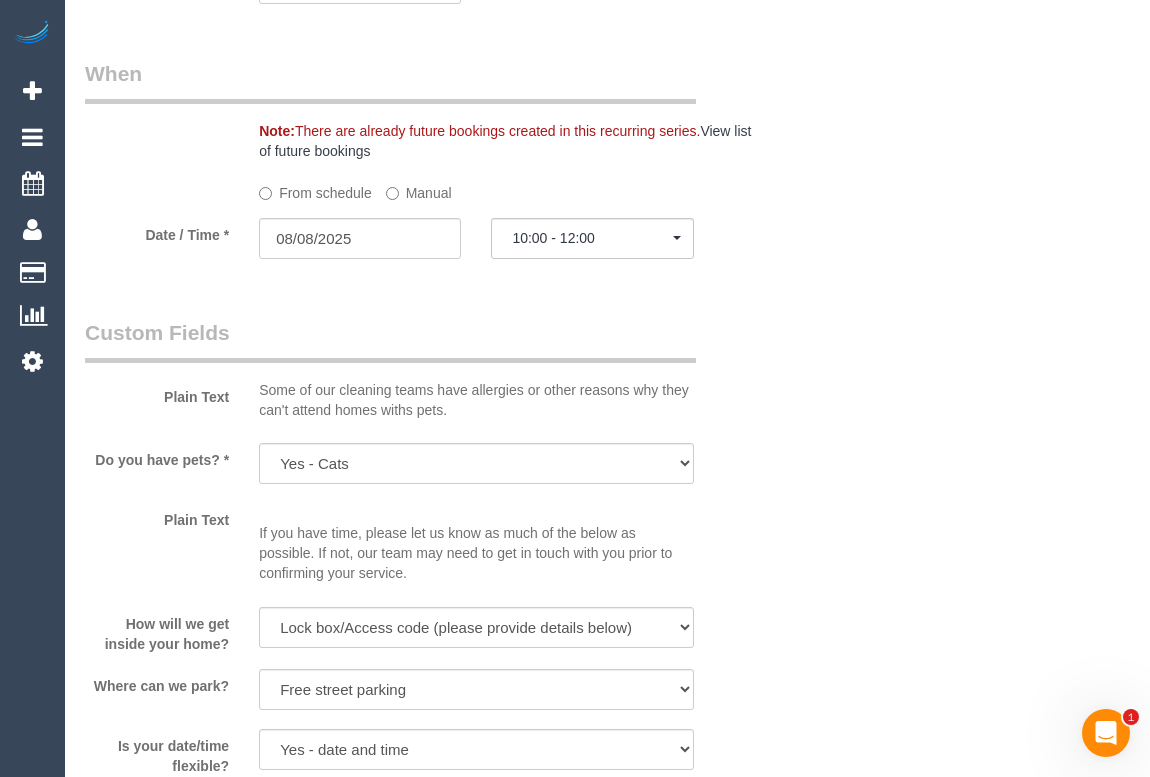 type 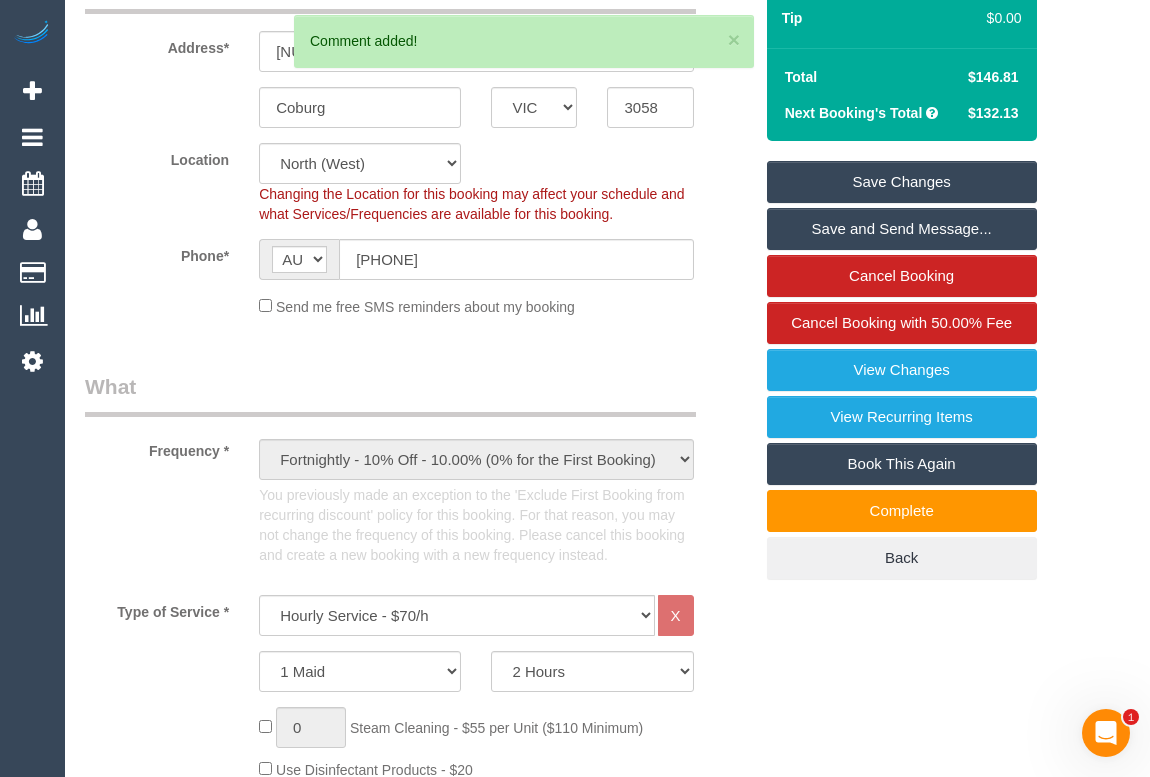 scroll, scrollTop: 227, scrollLeft: 0, axis: vertical 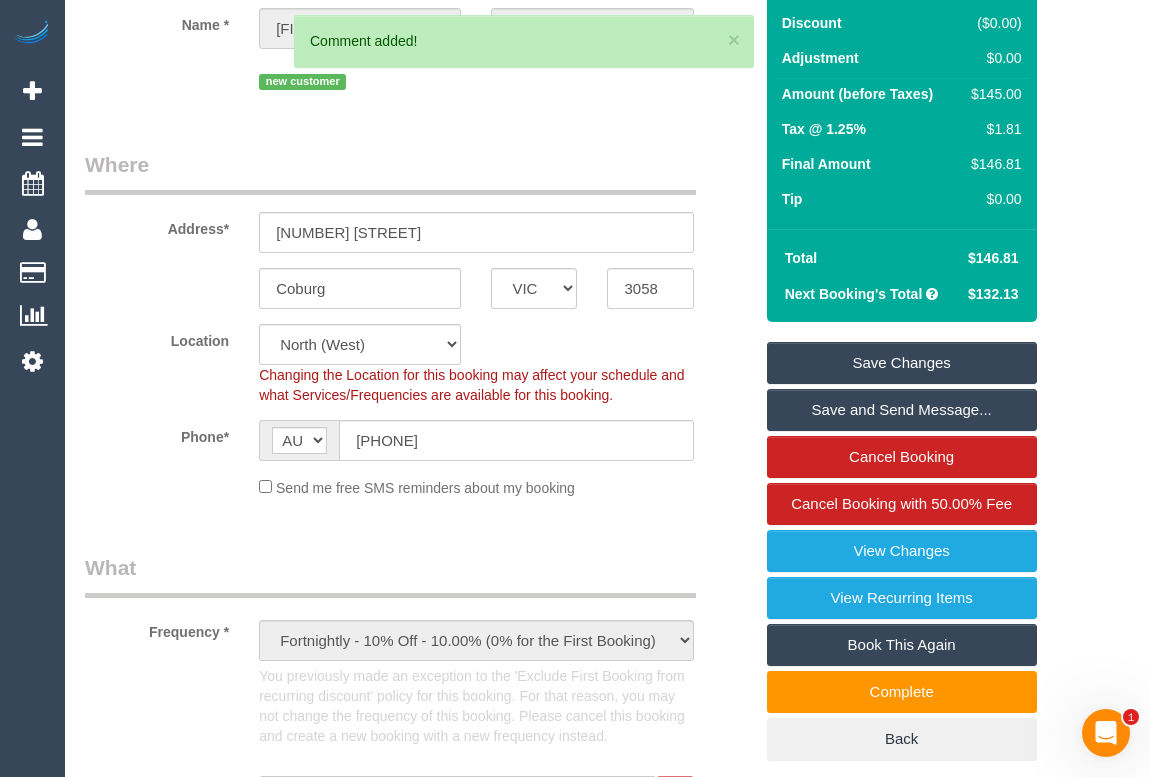 click on "Save Changes" at bounding box center [902, 363] 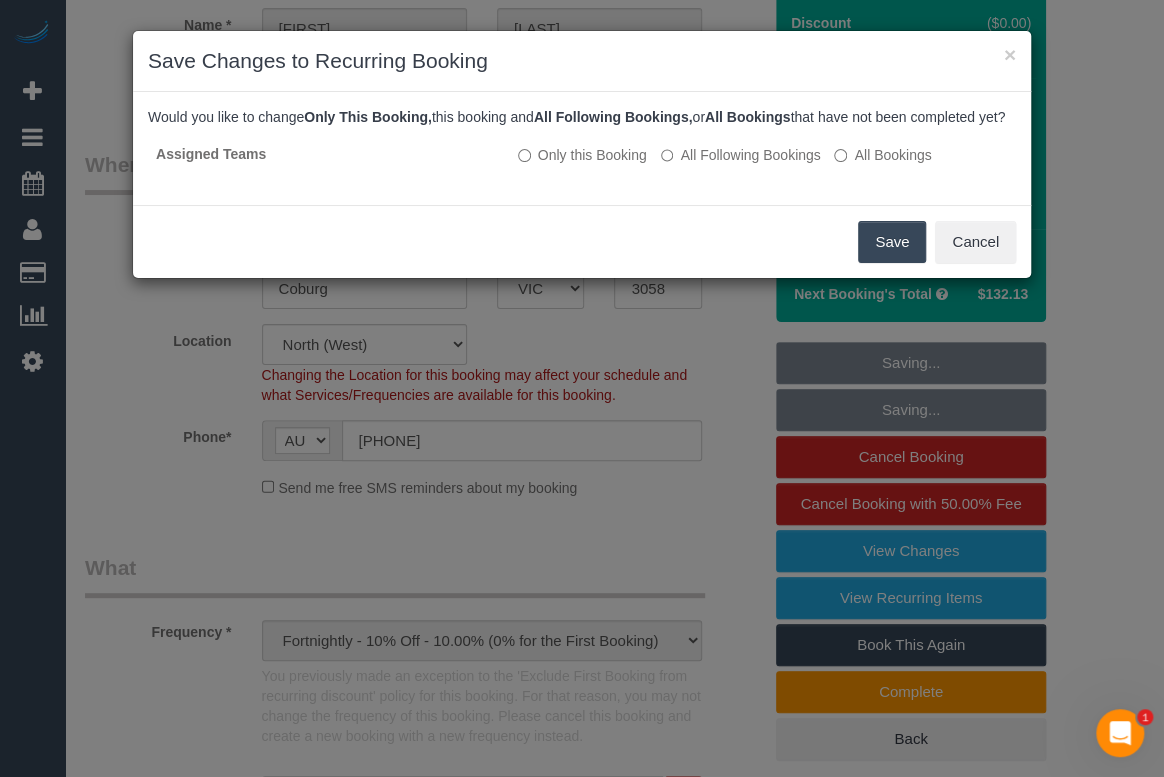 click on "Save" at bounding box center [892, 242] 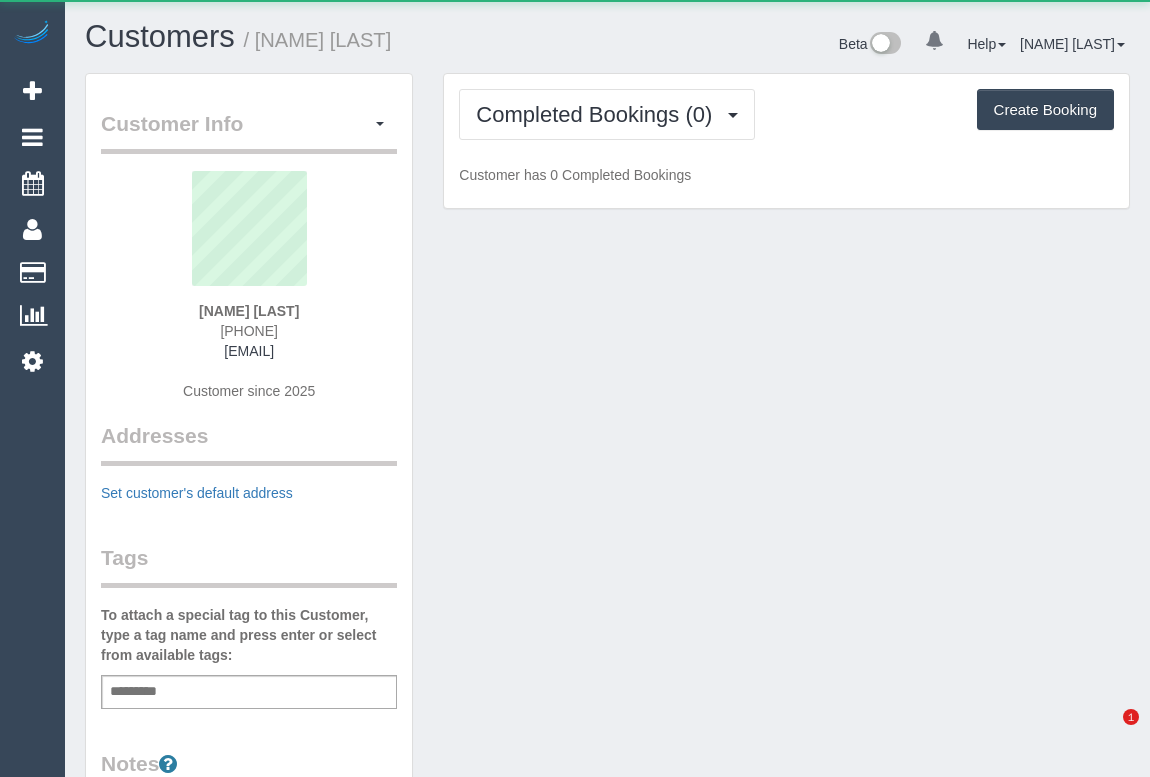 scroll, scrollTop: 0, scrollLeft: 0, axis: both 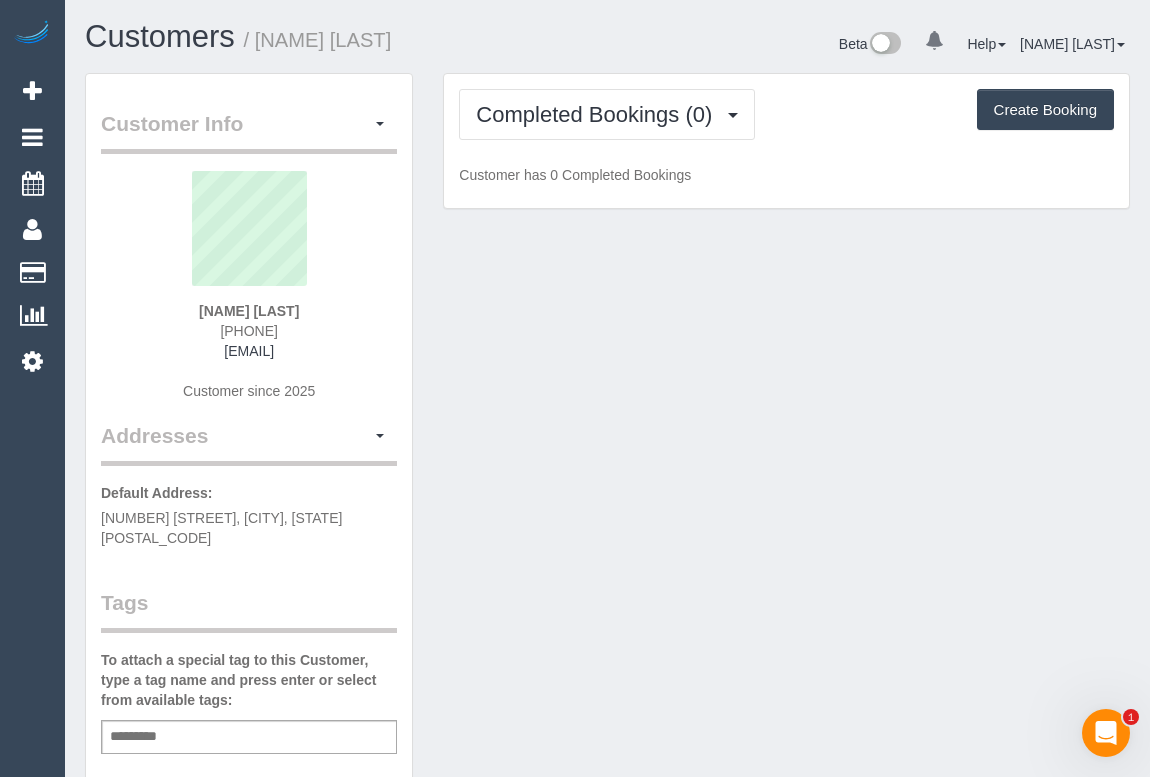 drag, startPoint x: 203, startPoint y: 327, endPoint x: 352, endPoint y: 324, distance: 149.0302 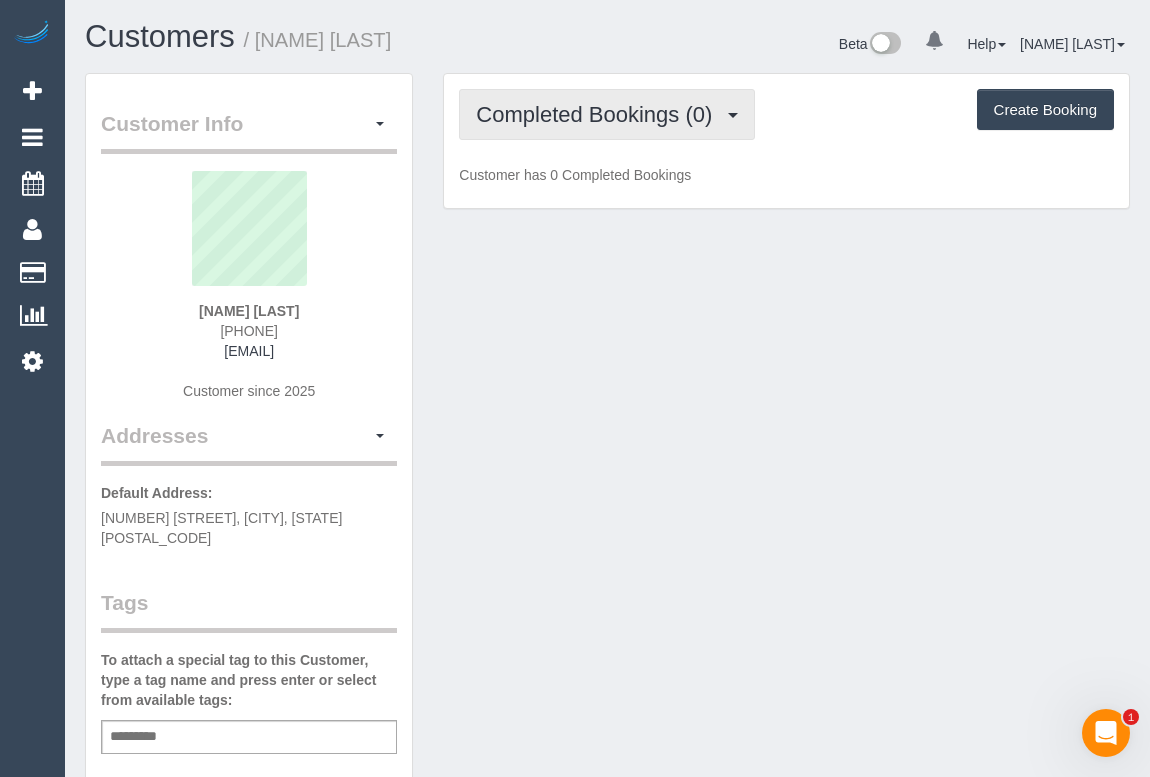 drag, startPoint x: 624, startPoint y: 107, endPoint x: 603, endPoint y: 119, distance: 24.186773 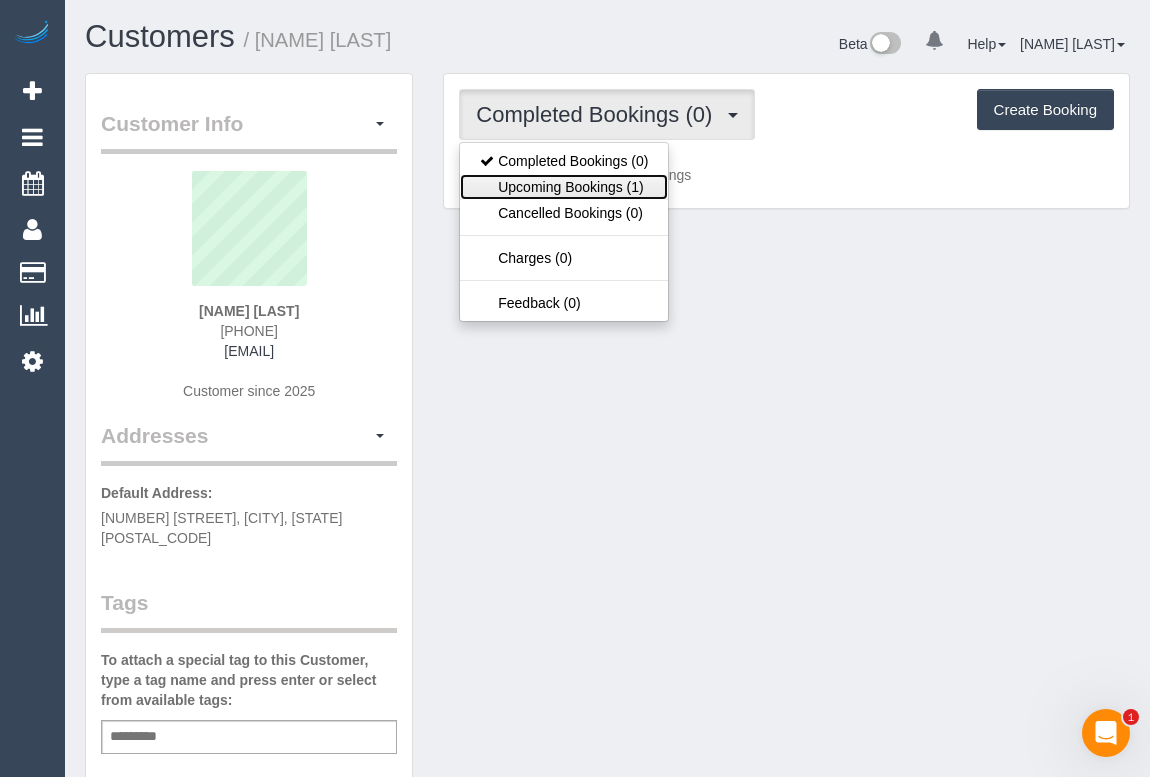 click on "Upcoming Bookings (1)" at bounding box center [564, 187] 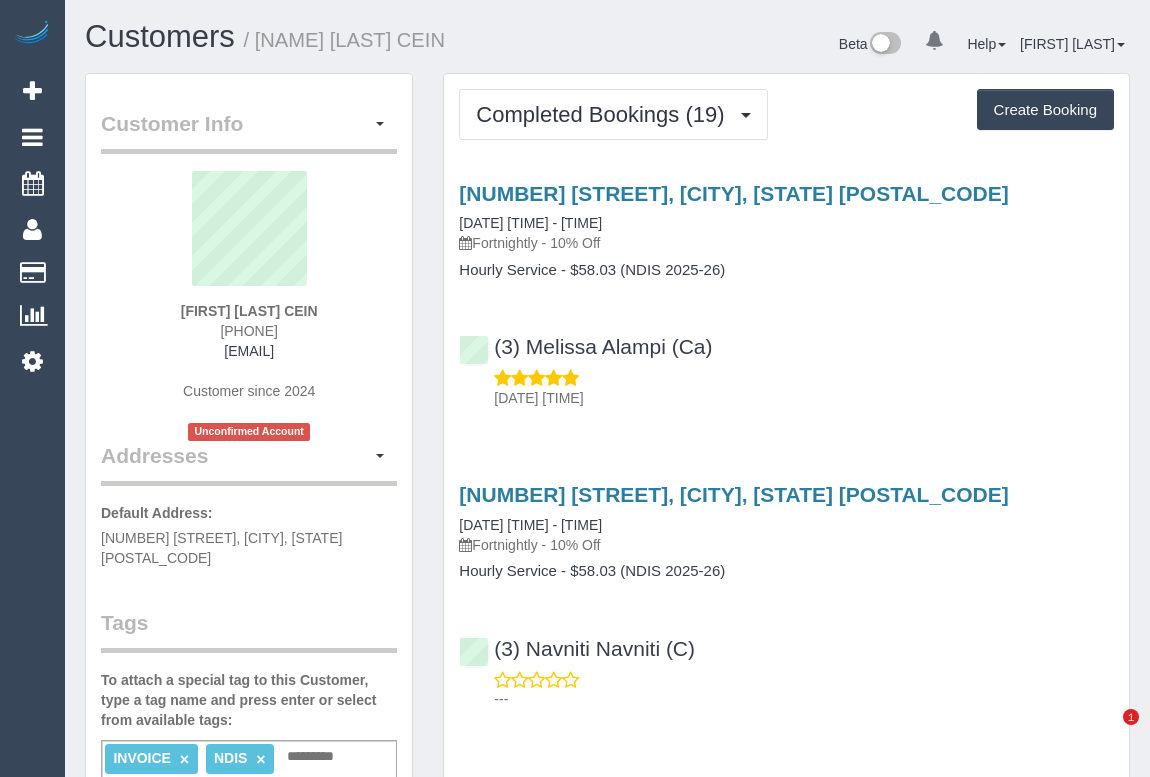 scroll, scrollTop: 0, scrollLeft: 0, axis: both 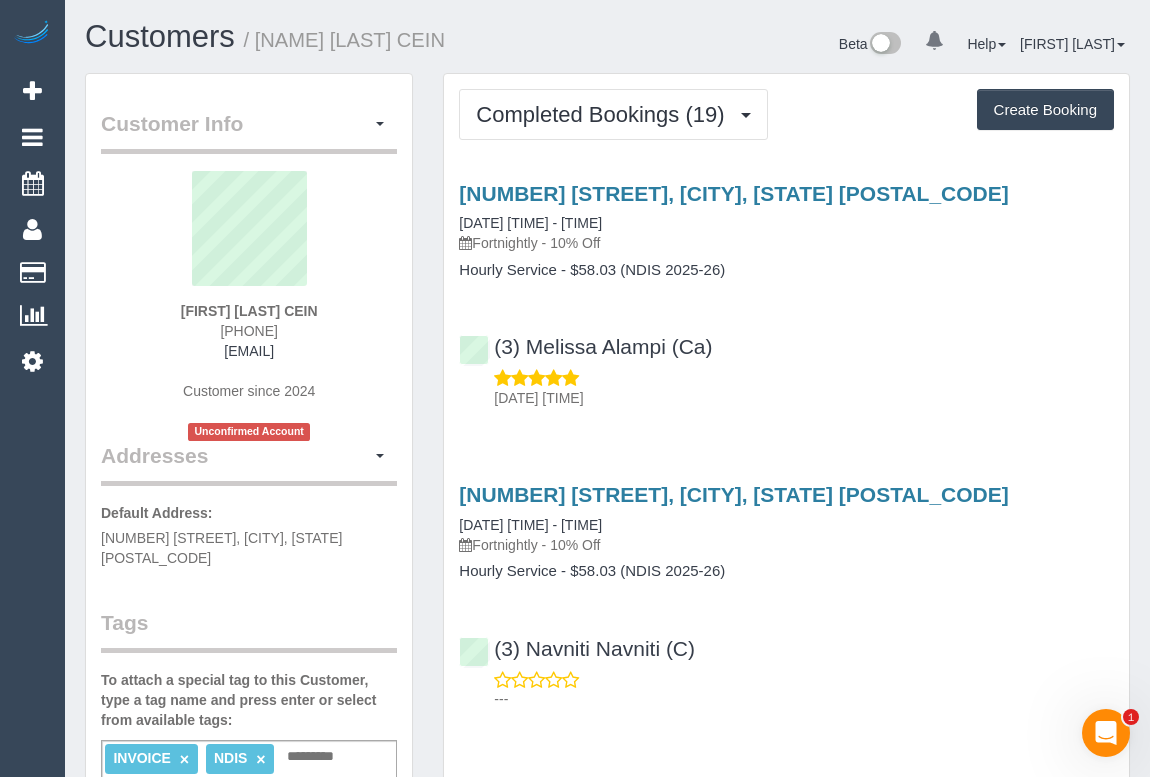 drag, startPoint x: 201, startPoint y: 331, endPoint x: 298, endPoint y: 330, distance: 97.00516 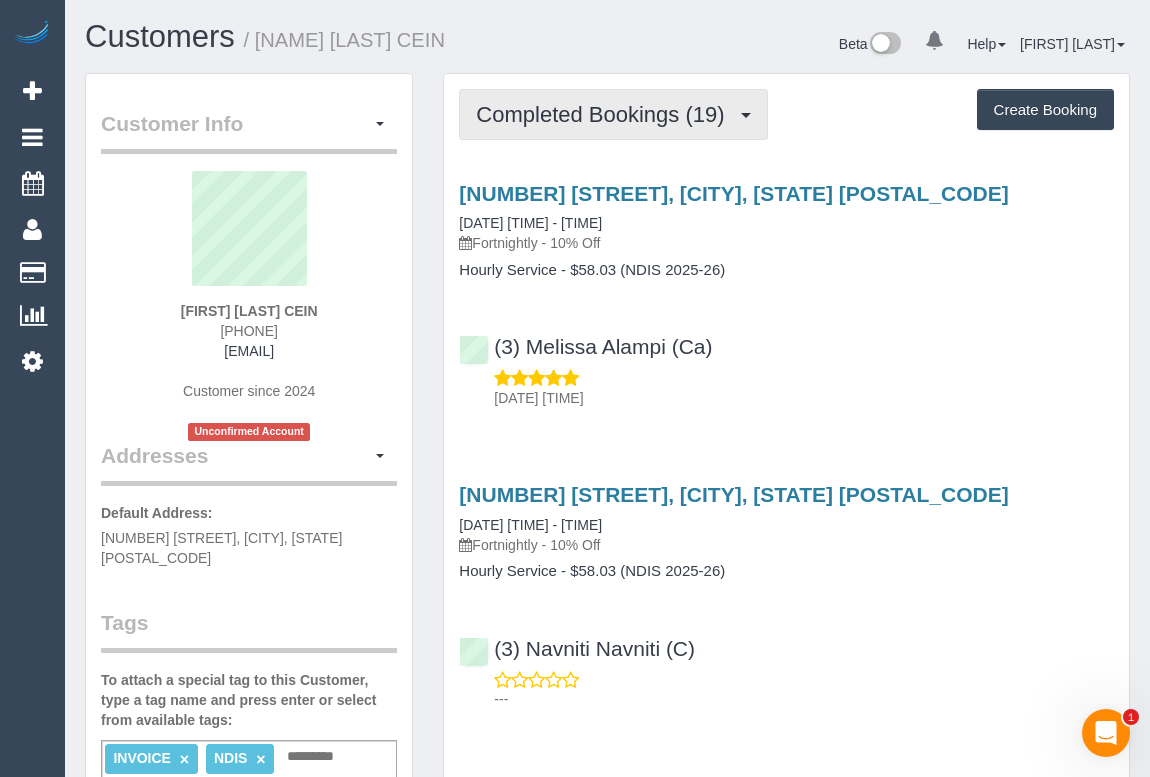 click on "Completed Bookings (19)" at bounding box center (605, 114) 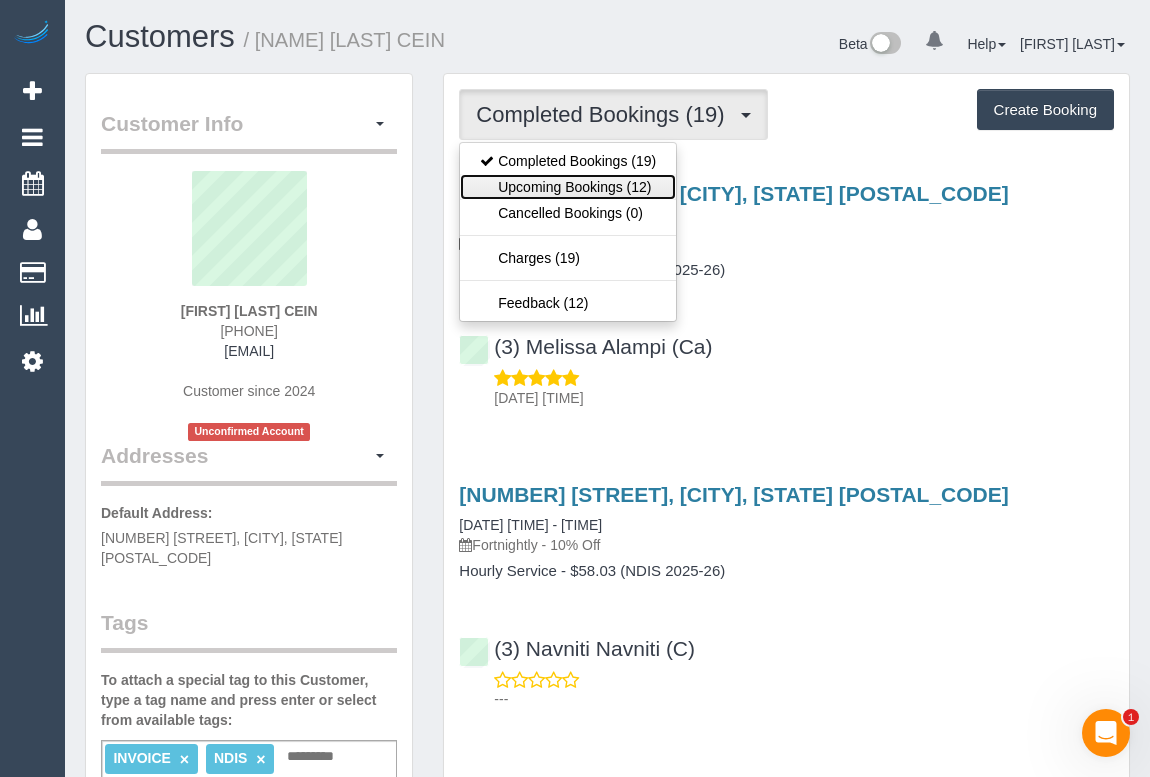 click on "Upcoming Bookings (12)" at bounding box center [568, 187] 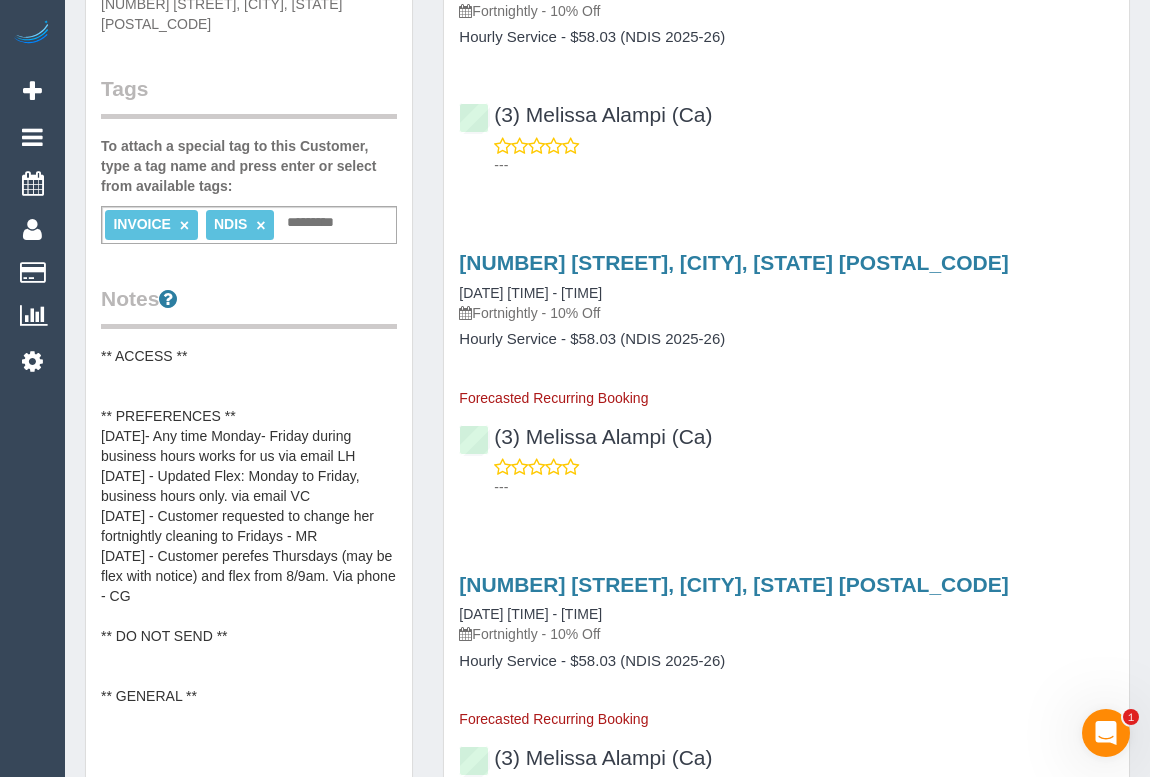 scroll, scrollTop: 545, scrollLeft: 0, axis: vertical 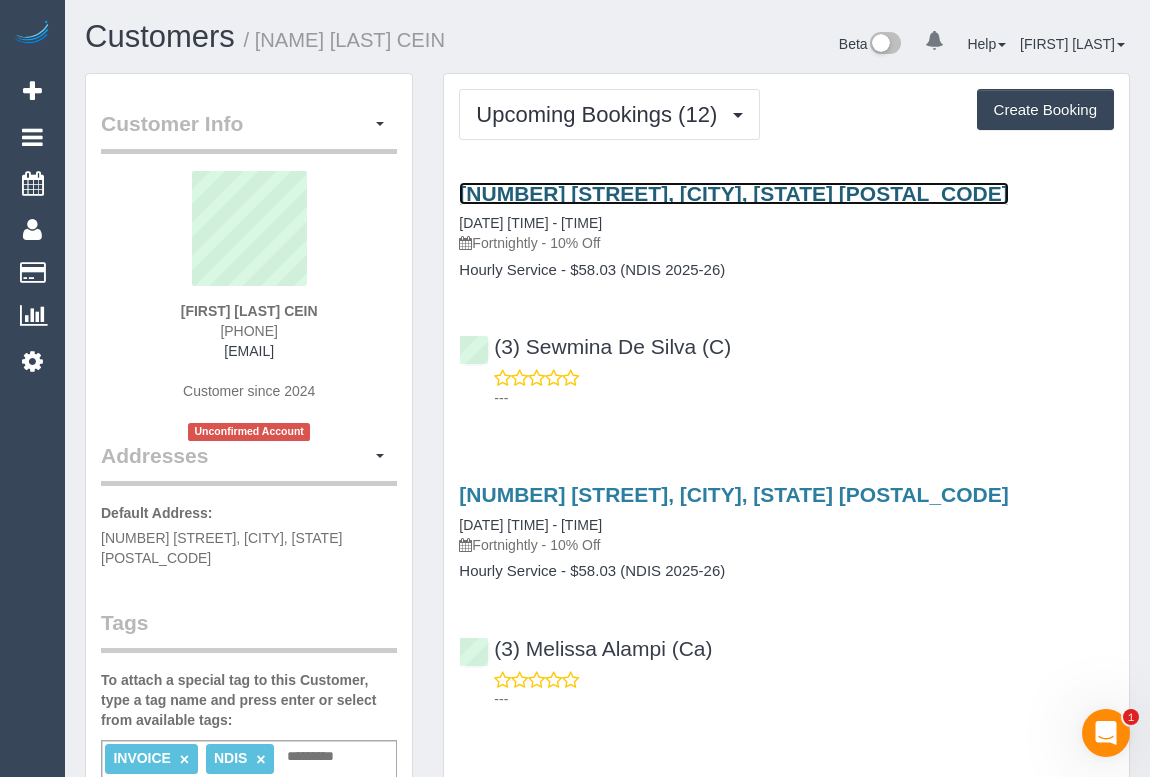 click on "189 Wood Street, Preston, VIC 3072" at bounding box center [733, 193] 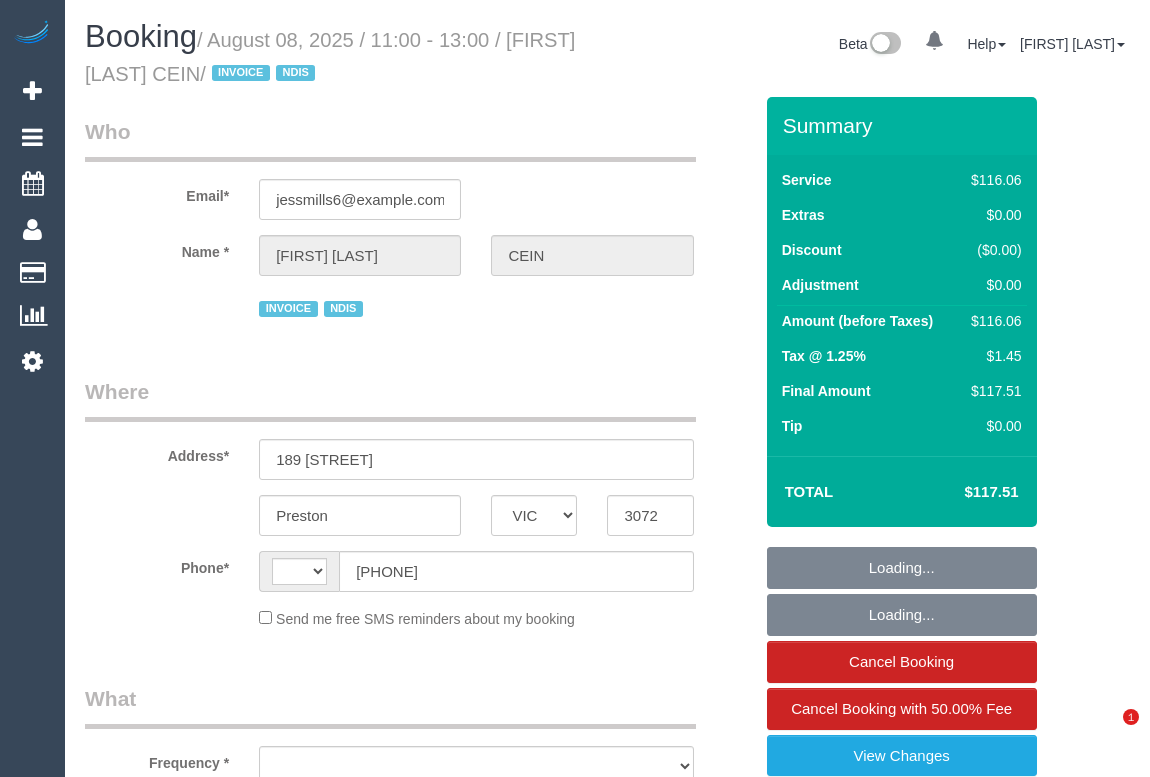 select on "VIC" 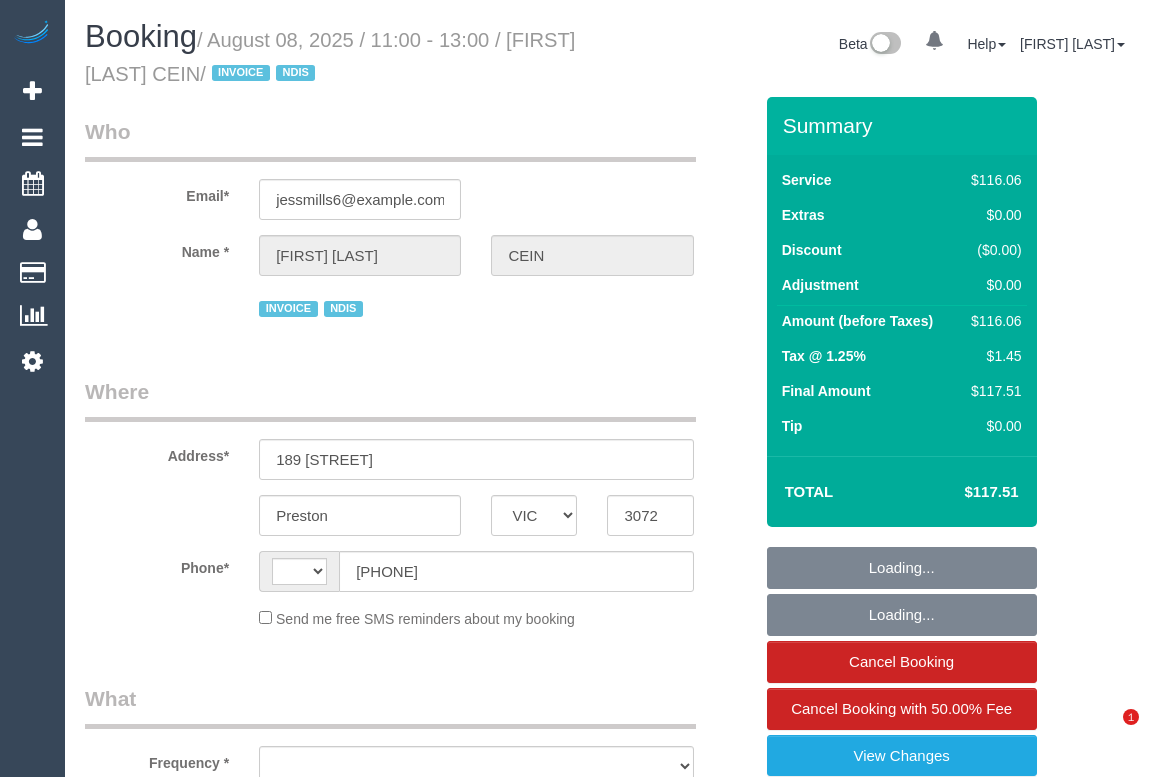scroll, scrollTop: 0, scrollLeft: 0, axis: both 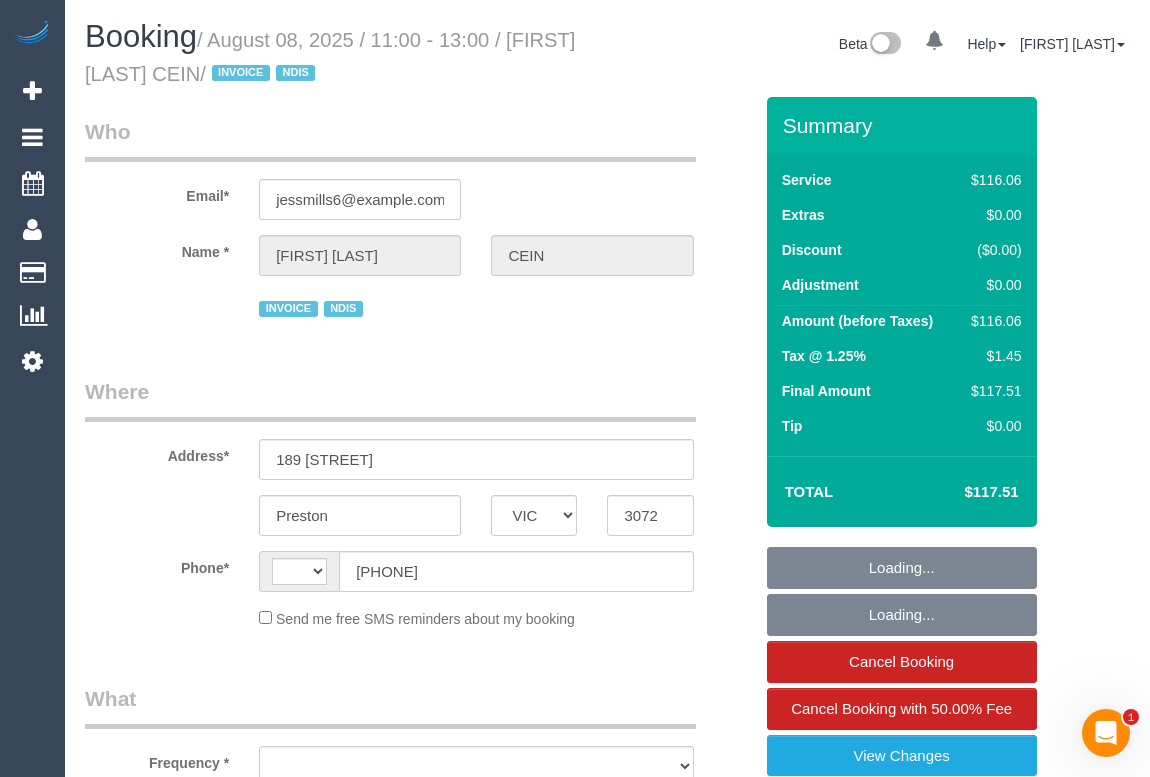 select on "number:27" 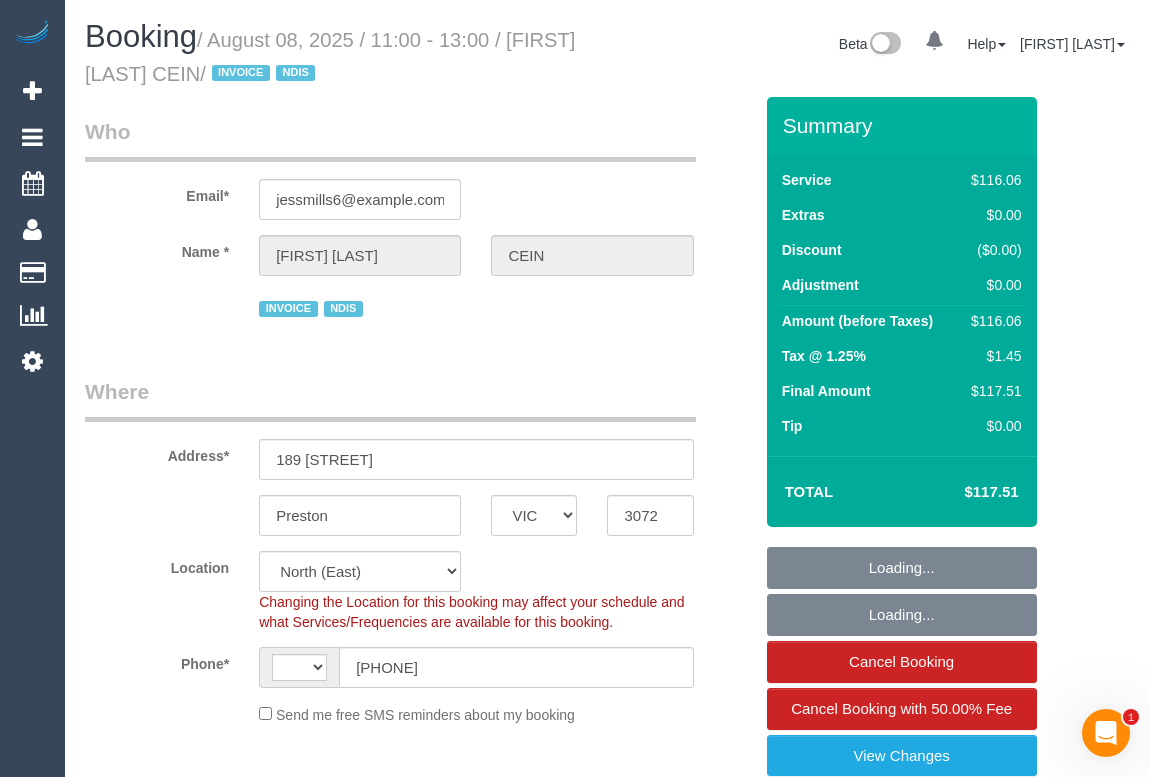 select on "string:AU" 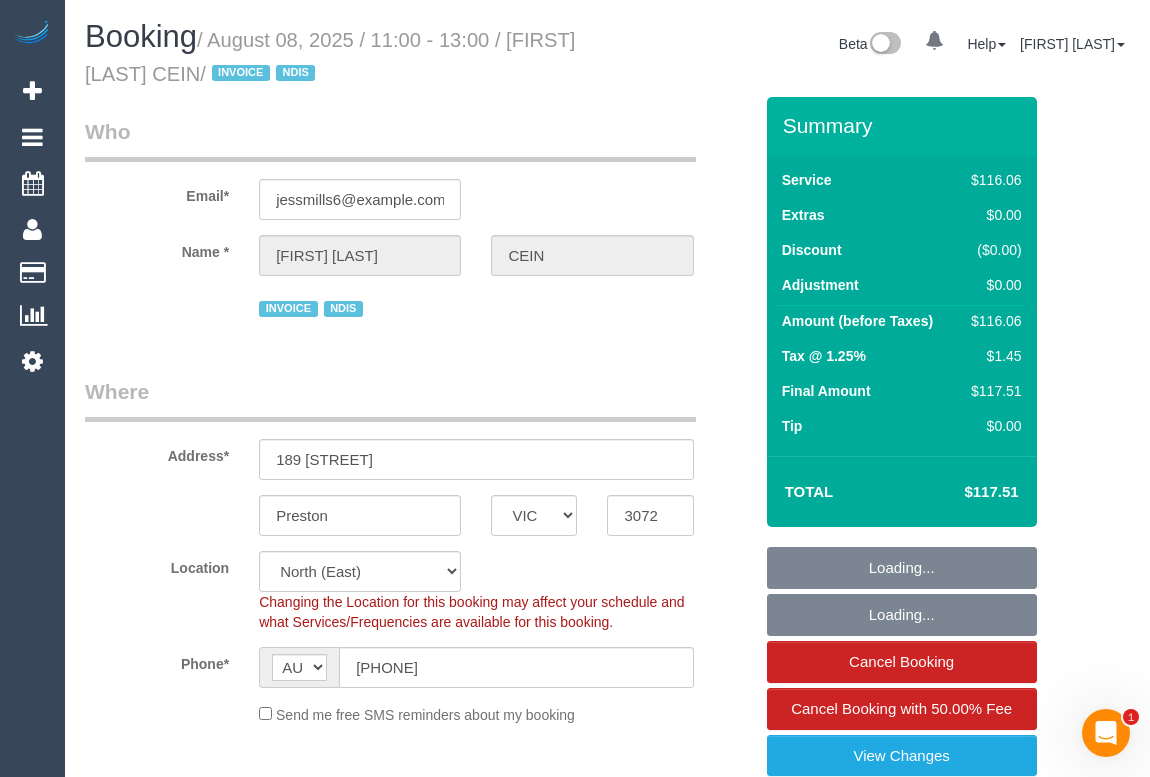 select on "object:805" 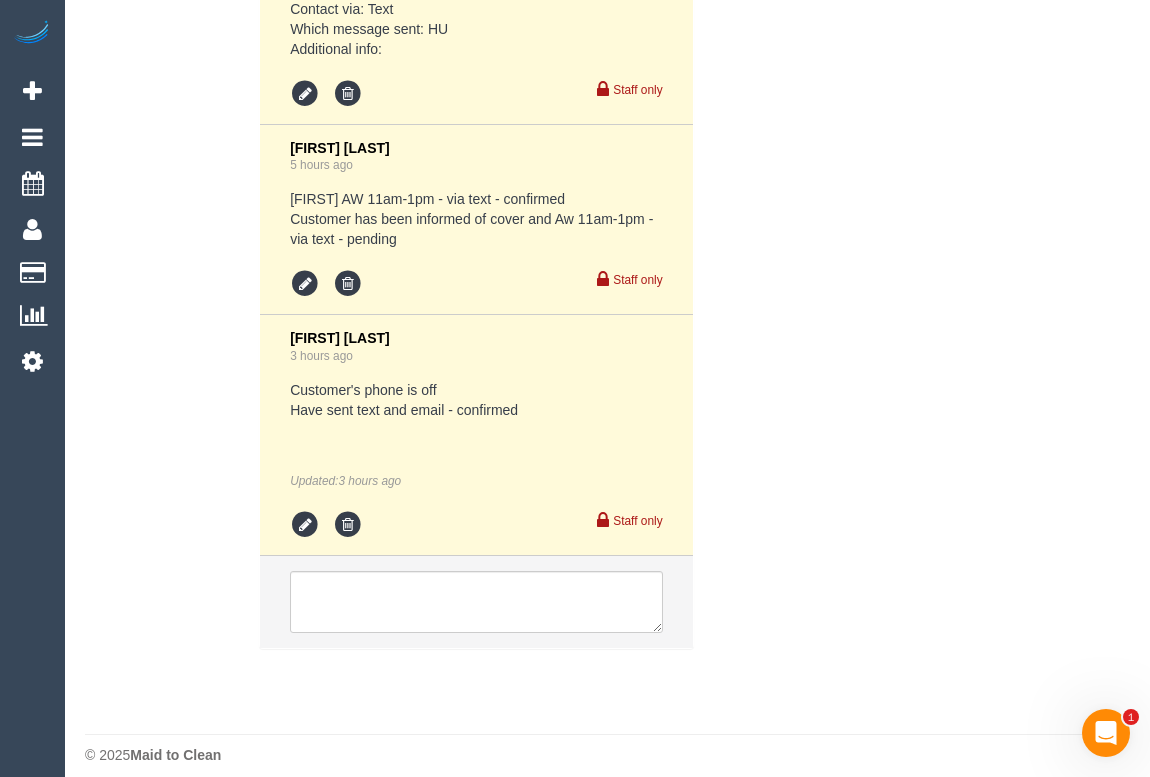 scroll, scrollTop: 4012, scrollLeft: 0, axis: vertical 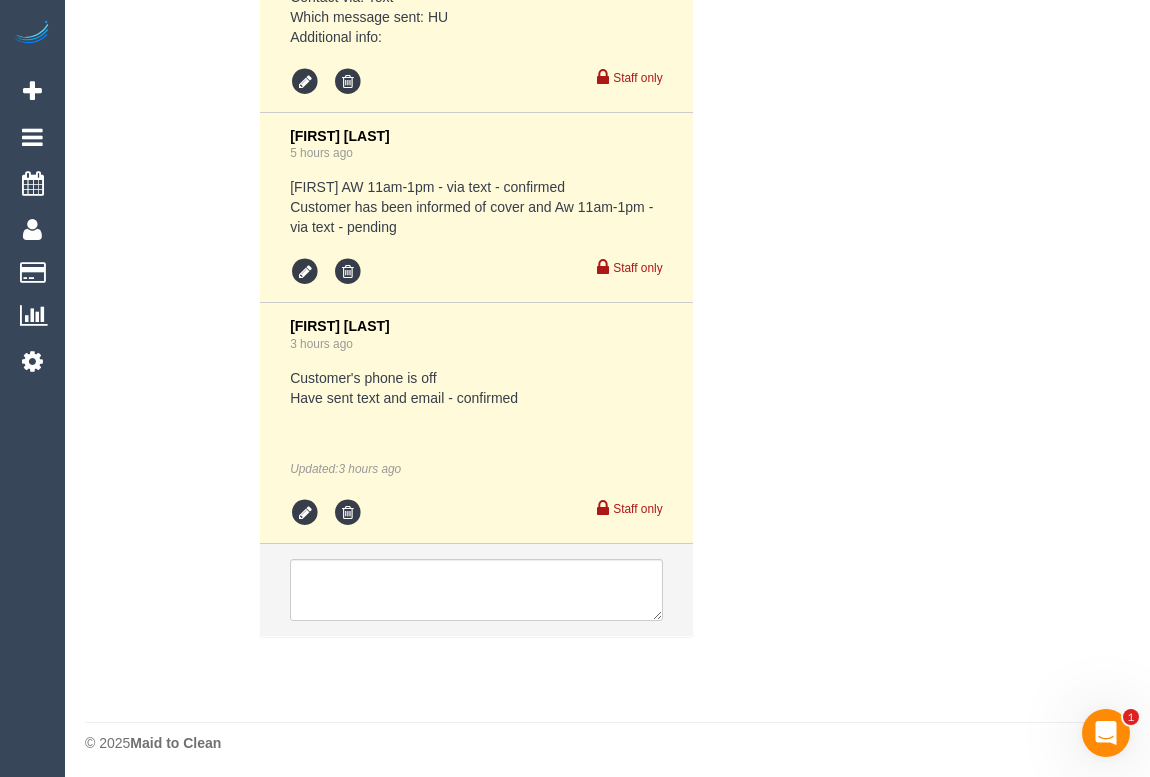 click on "Who
Email*
jessmills6@example.com
Name *
[FIRST] [LAST]
CEIN
INVOICE
NDIS
Where
Address*
189 [STREET]
[CITY]
ACT
NSW
NT
QLD
SA
TAS
VIC
WA
3072
Location
Office City East (North) East (South) Inner East Inner North (East) Inner North (West) Inner South East Inner West North (East) North (West) Outer East Outer North (East) Outer North (West) Outer South East Outer West South East (East) South East (West) West (North) West (South) ZG - Central ZG - East" at bounding box center [607, -1602] 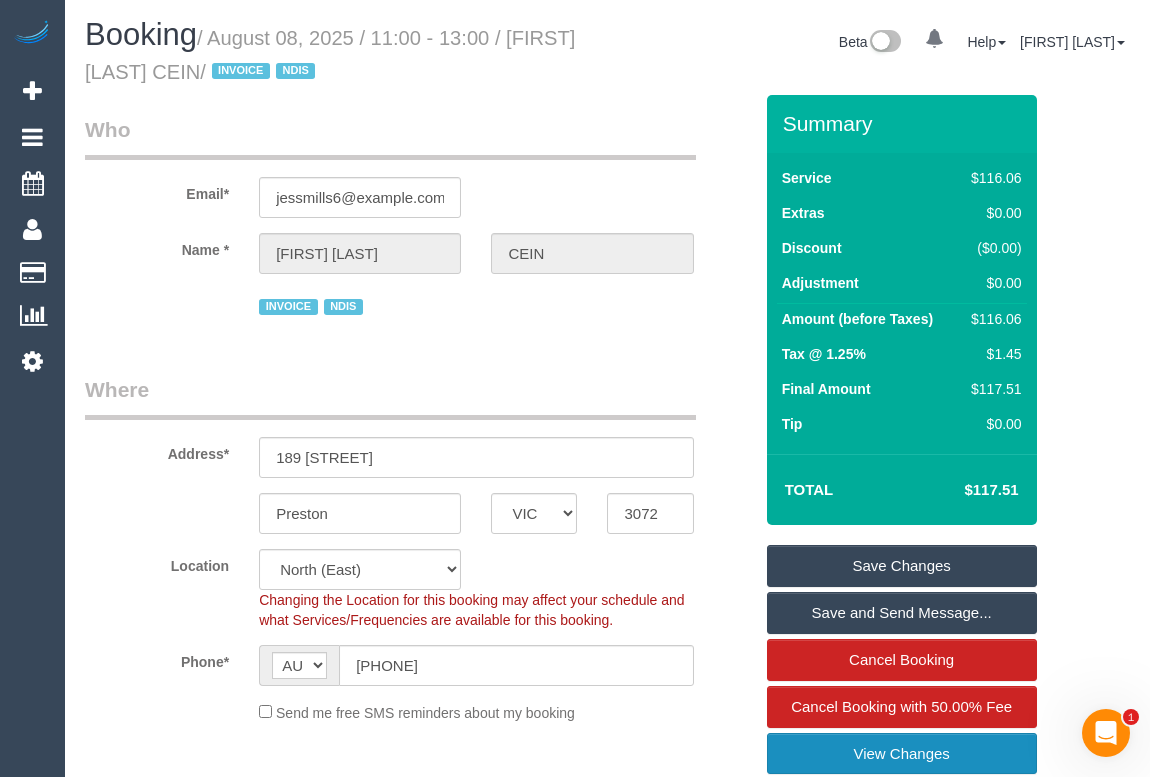 scroll, scrollTop: 0, scrollLeft: 0, axis: both 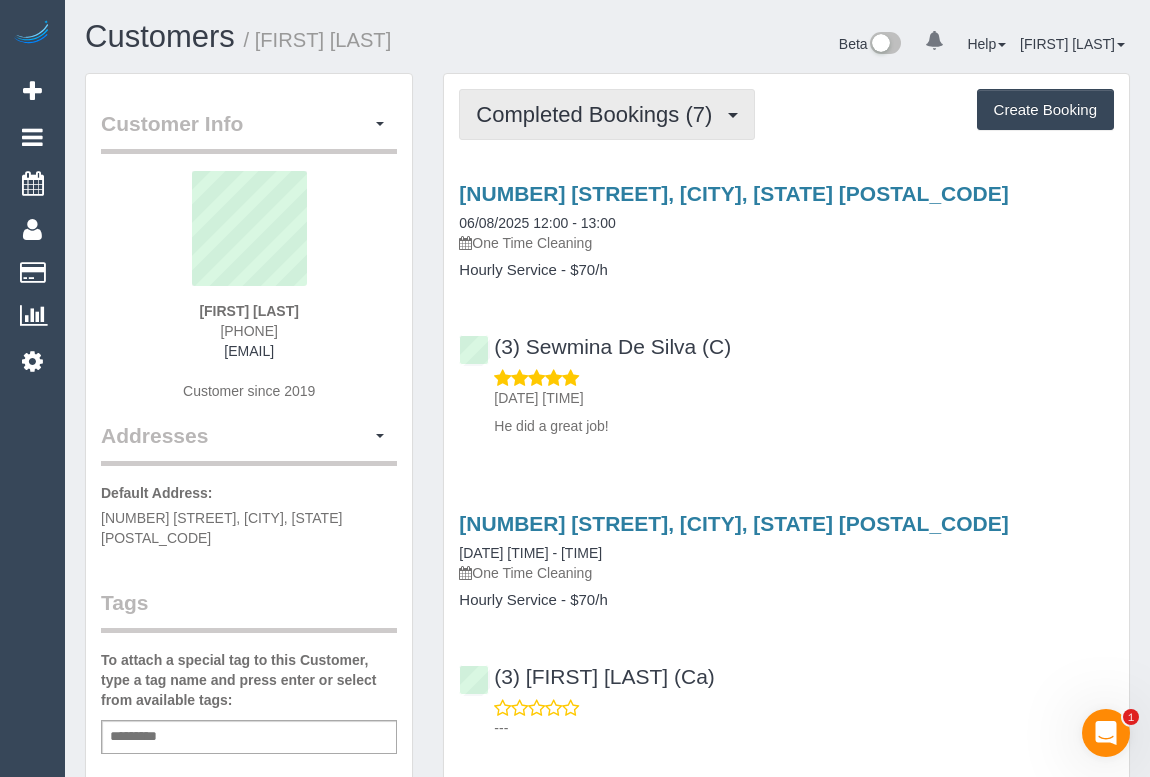 click on "Completed Bookings (7)" at bounding box center (599, 114) 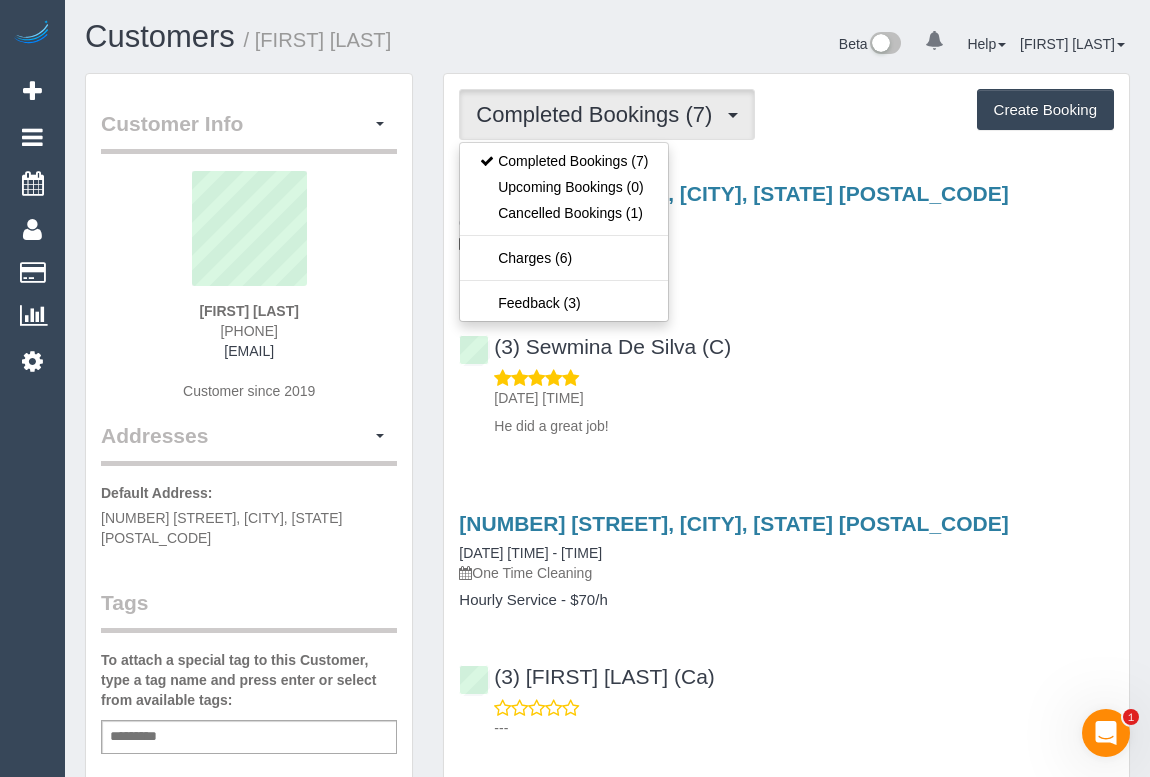 click on "[NUMBER] [STREET], [CITY], [STATE] [POSTAL_CODE]
[DATE] [TIME] - [TIME]
One Time Cleaning
Hourly Service - $70/h
(3) [FIRST] [LAST] (C)
[DATE] [TIME]
He did a great job!" at bounding box center (786, 305) 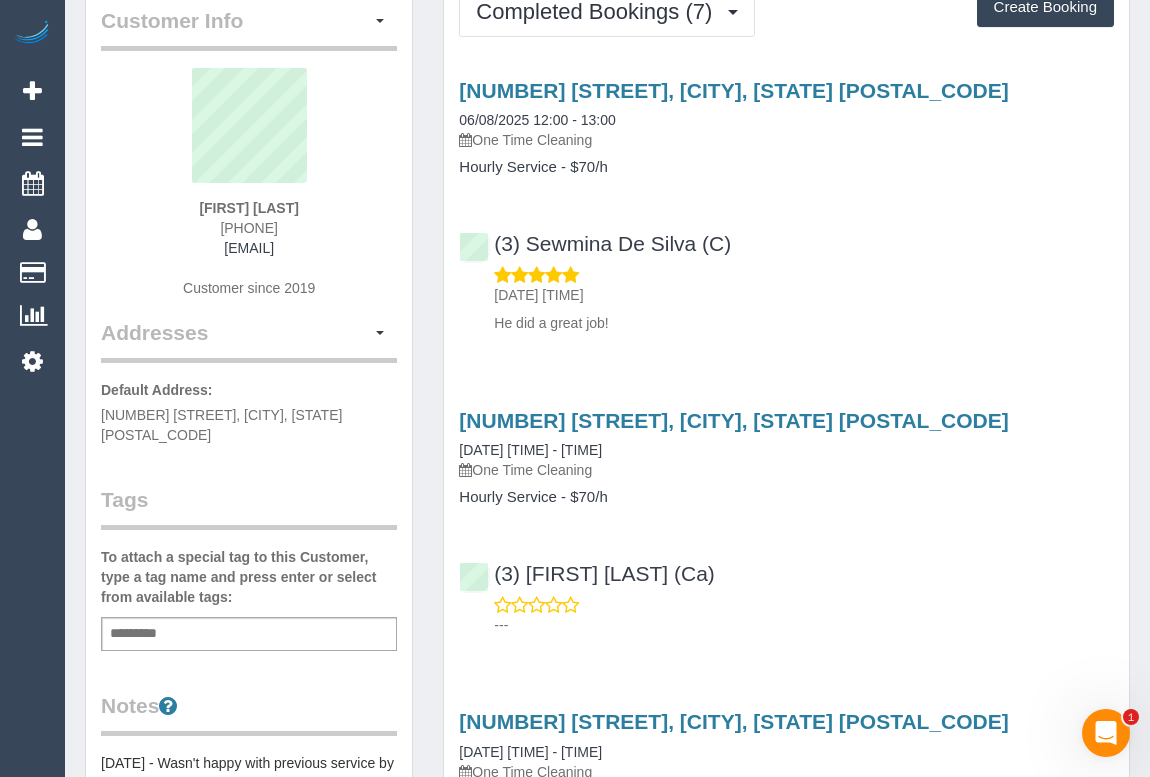 scroll, scrollTop: 90, scrollLeft: 0, axis: vertical 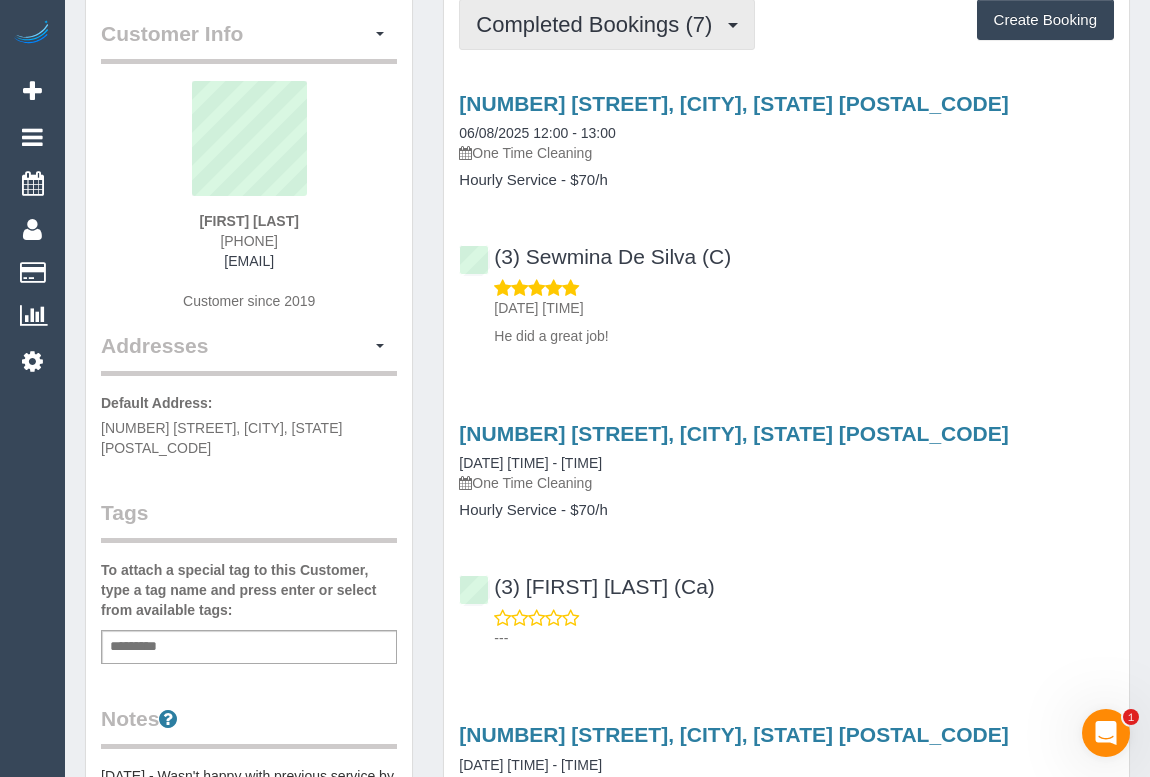 click on "Completed Bookings (7)" at bounding box center [599, 24] 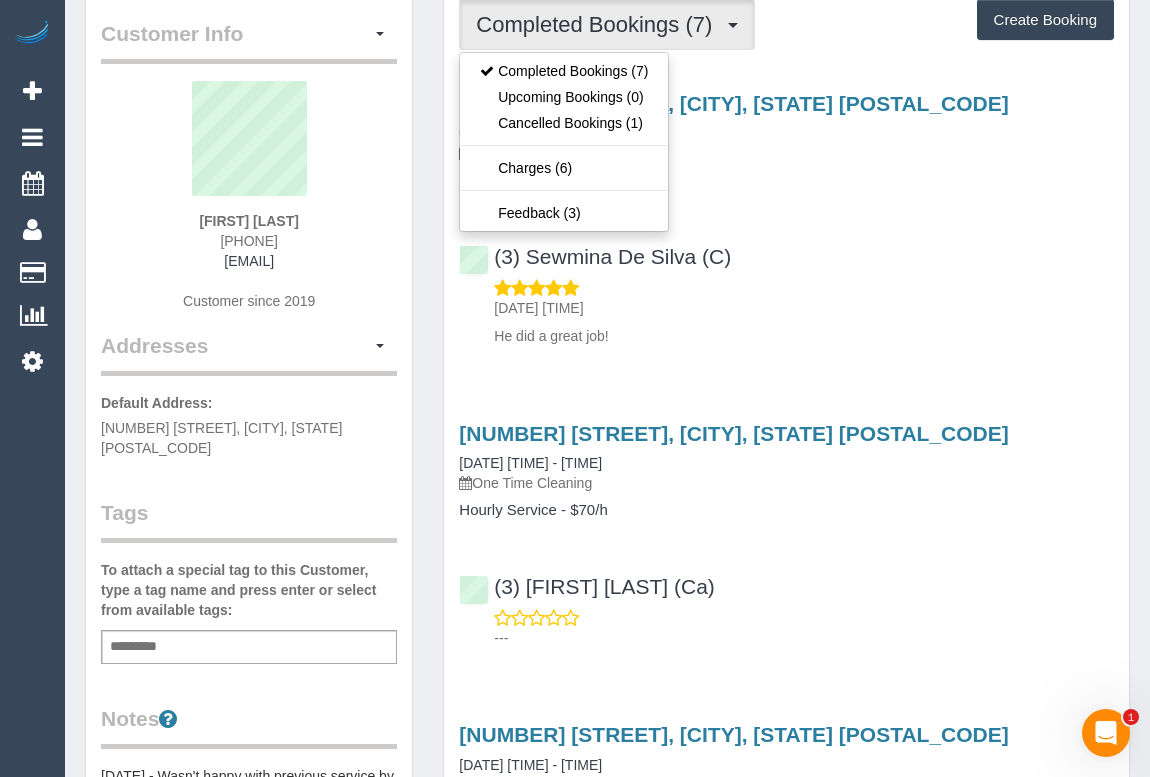 click on "[NUMBER] [STREET], [CITY], [STATE] [POSTAL_CODE]
[DATE] [TIME] - [TIME]
One Time Cleaning
Hourly Service - $70/h
(3) [FIRST] [LAST] (C)
[DATE] [TIME]
He did a great job!" at bounding box center (786, 215) 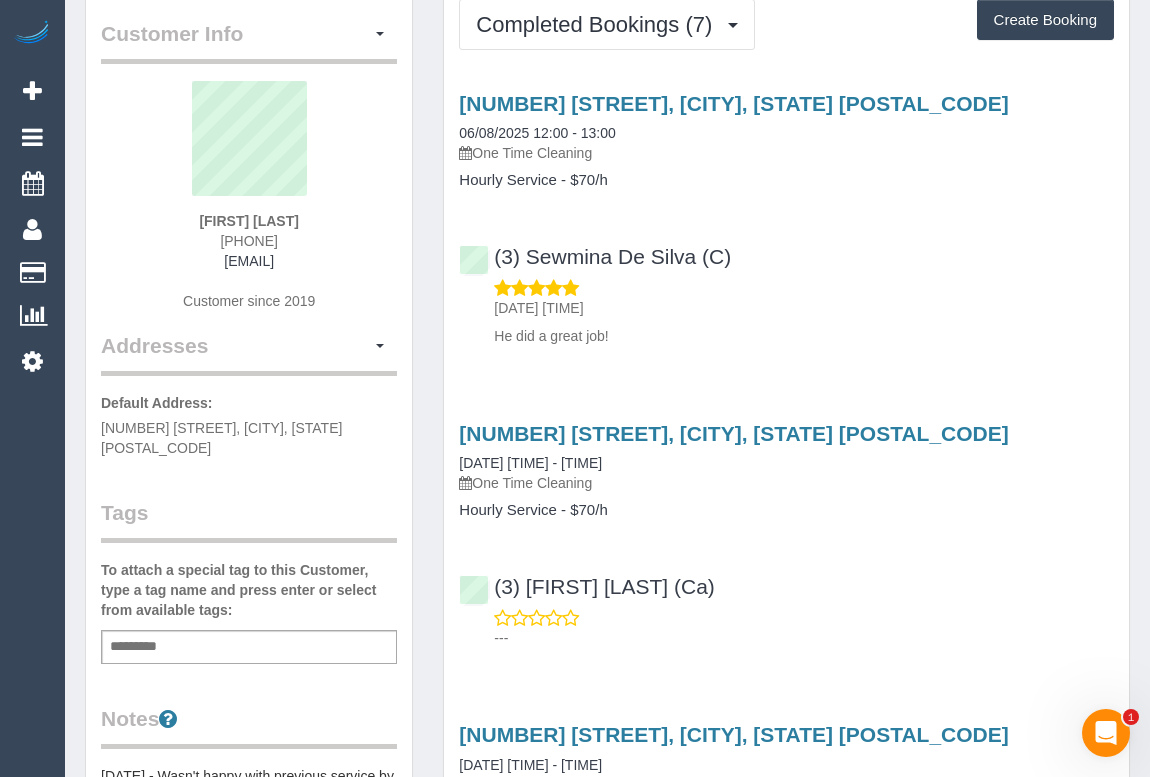scroll, scrollTop: 0, scrollLeft: 0, axis: both 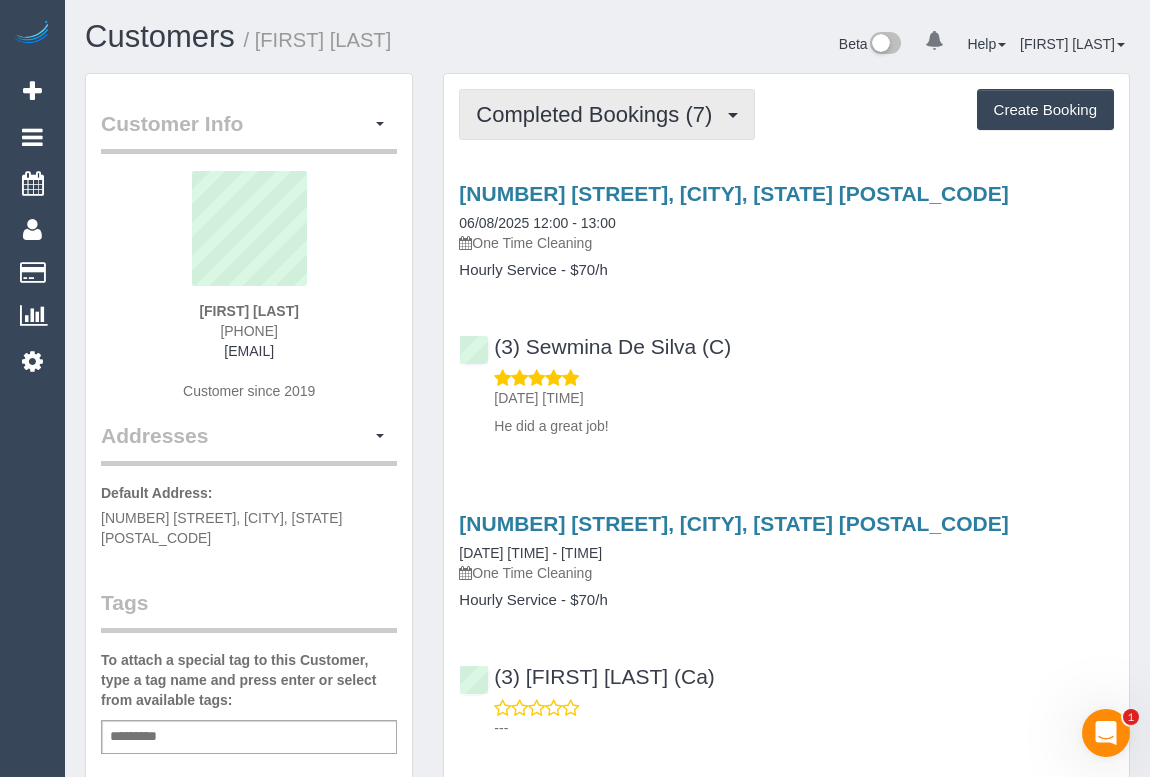 click on "Completed Bookings (7)" at bounding box center (599, 114) 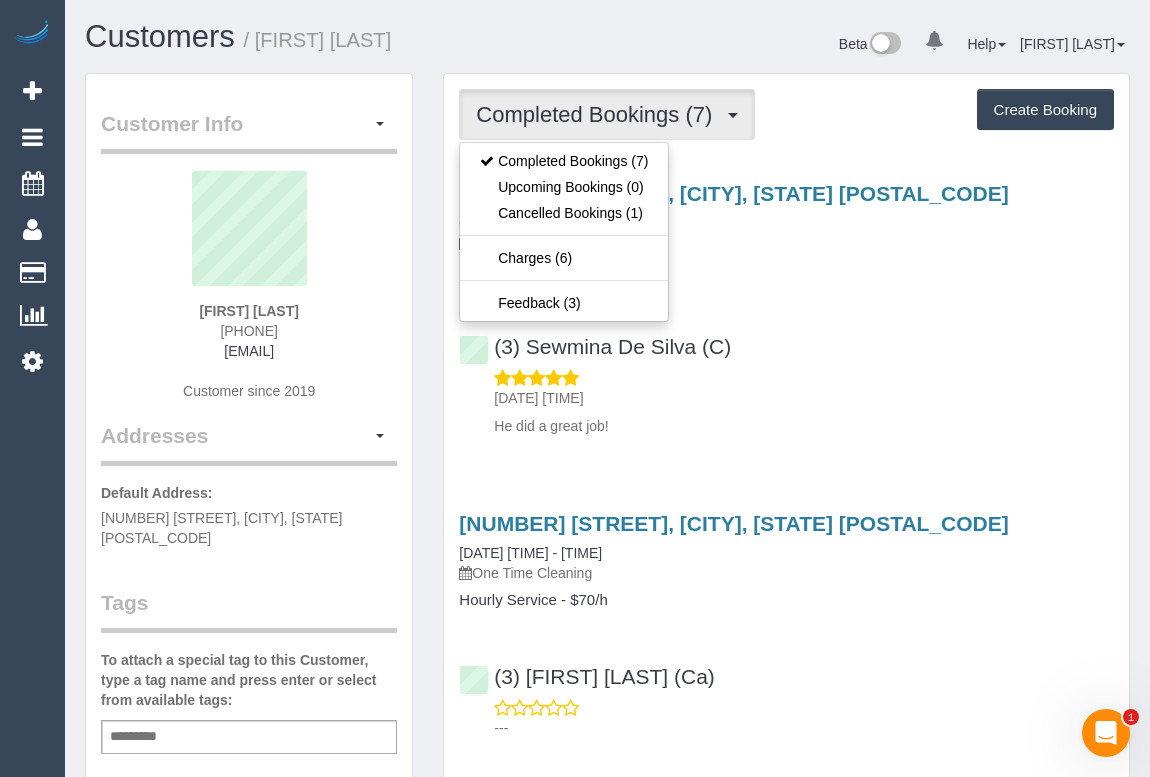 click on "[NUMBER] [STREET], [CITY], [STATE] [POSTAL_CODE]
[DATE] [TIME] - [TIME]
One Time Cleaning
Hourly Service - $70/h" at bounding box center (786, 230) 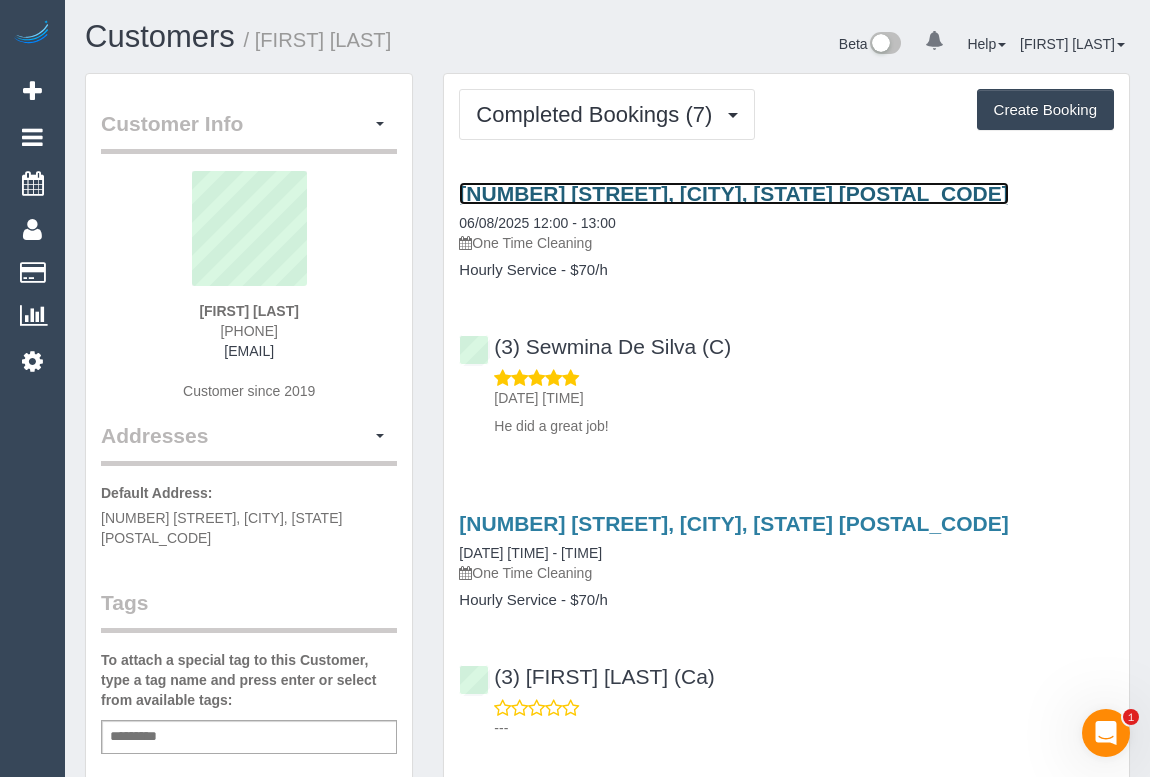 click on "[NUMBER] [STREET], [CITY], [STATE] [POSTAL_CODE]" at bounding box center [733, 193] 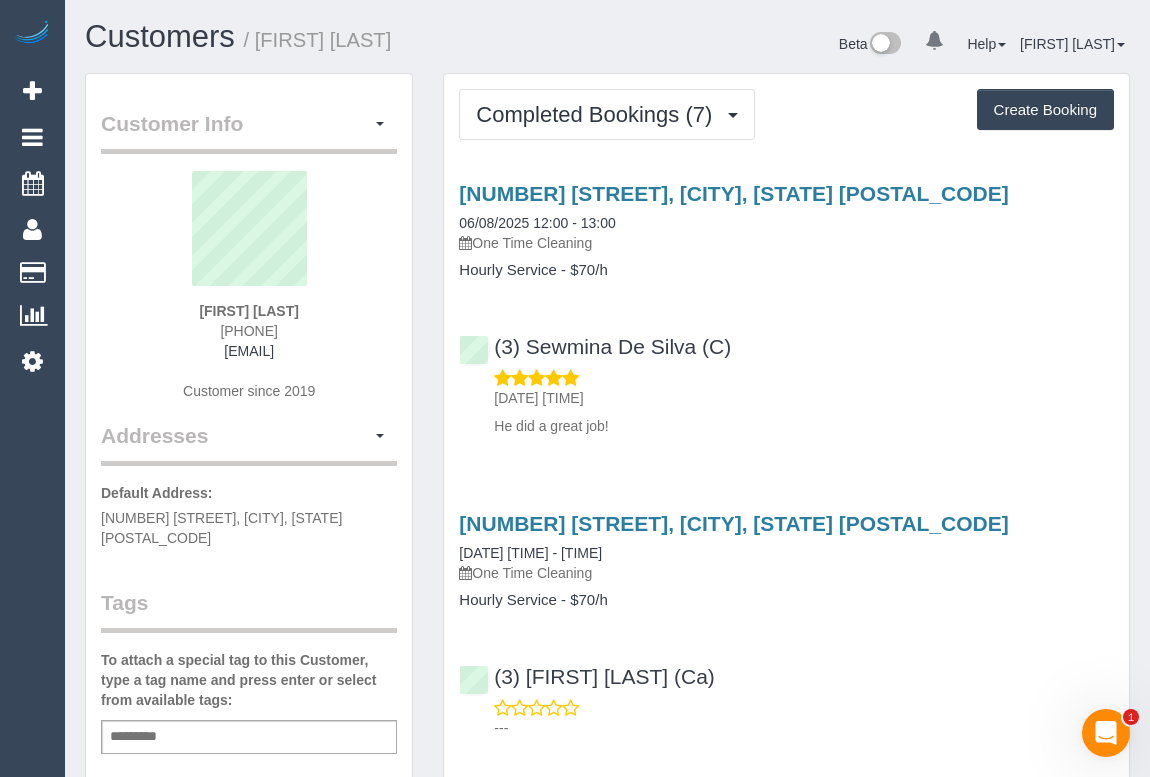 drag, startPoint x: 745, startPoint y: 347, endPoint x: 437, endPoint y: 345, distance: 308.0065 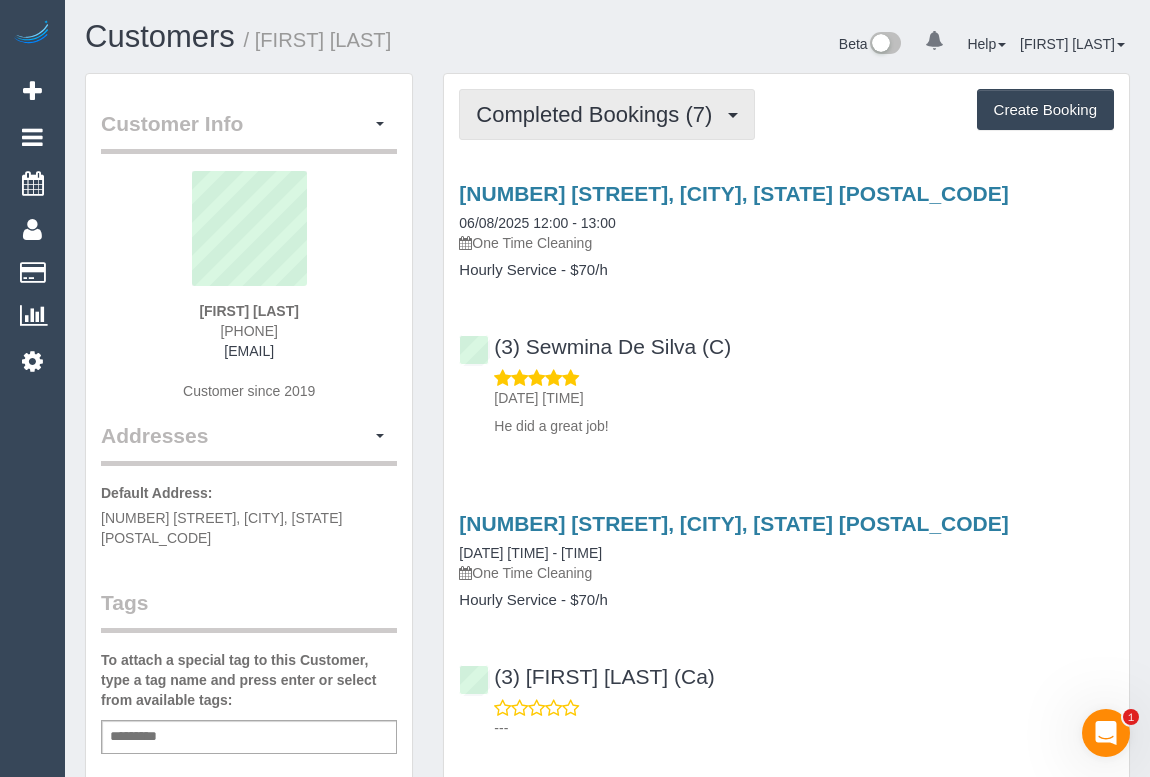 click on "Completed Bookings (7)" at bounding box center [599, 114] 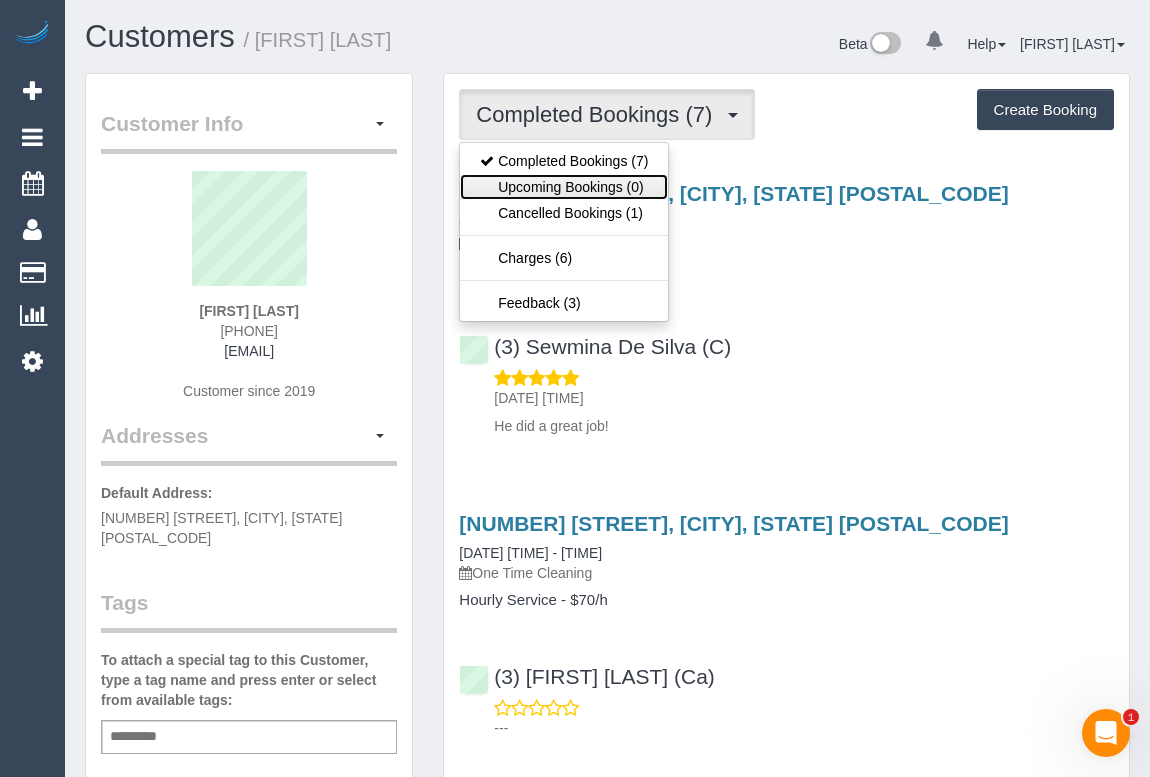 click on "Upcoming Bookings (0)" at bounding box center (564, 187) 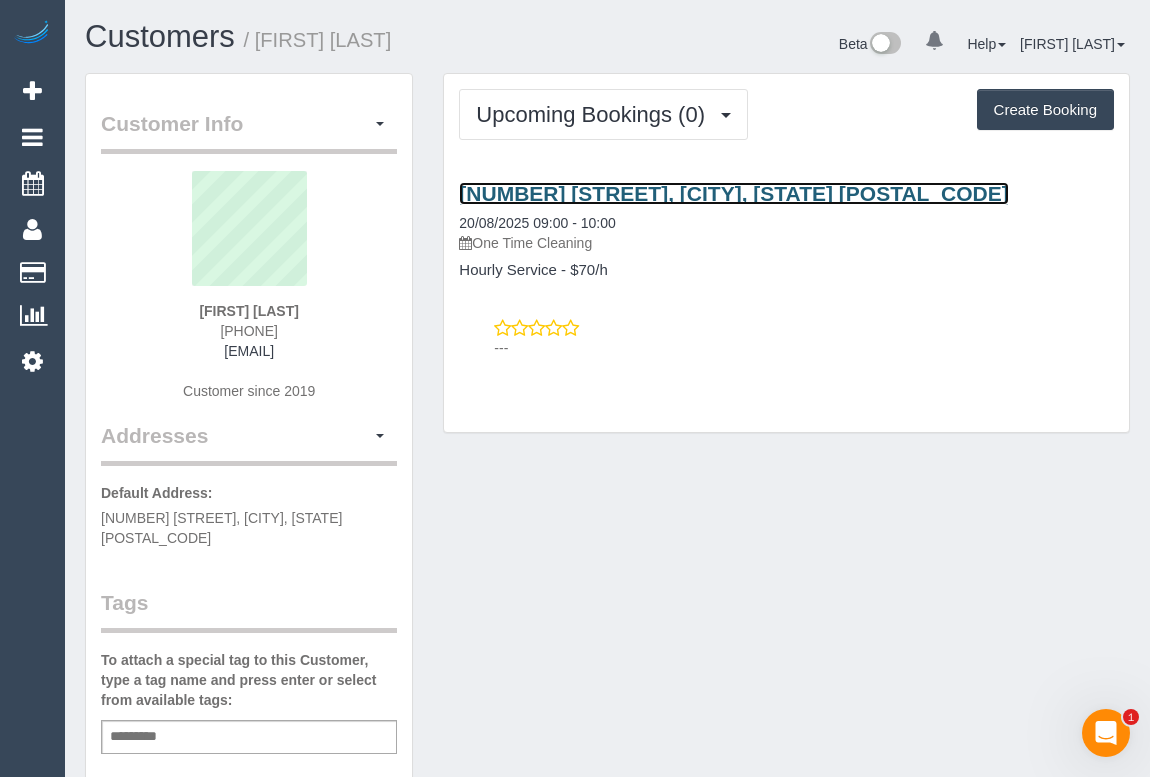 click on "[NUMBER] [STREET], [CITY], [STATE] [POSTAL_CODE]" at bounding box center [733, 193] 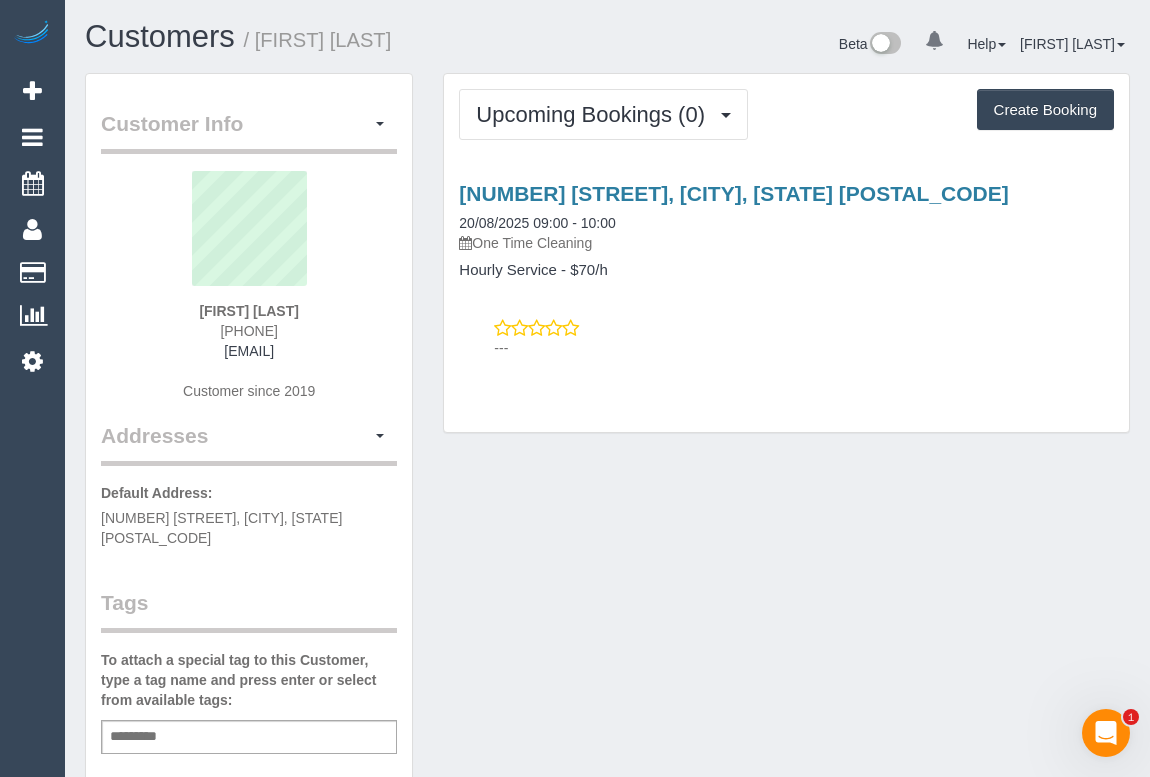 drag, startPoint x: 729, startPoint y: 596, endPoint x: 703, endPoint y: 634, distance: 46.043457 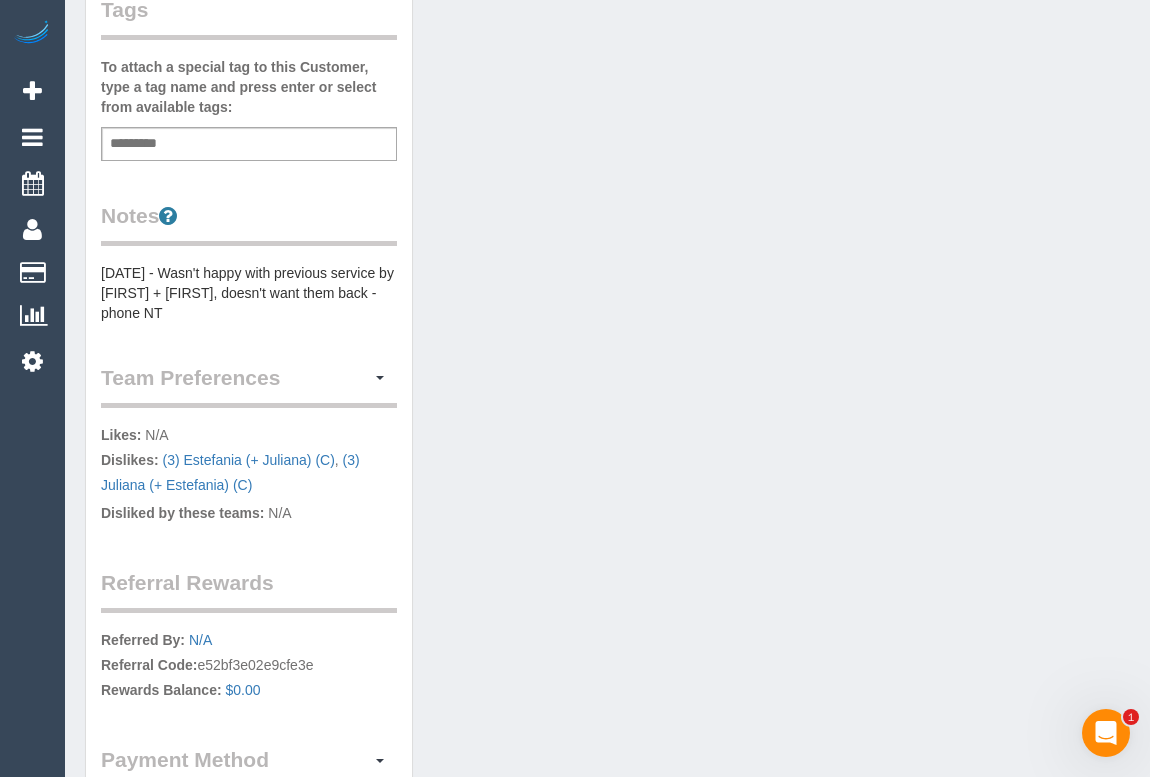 scroll, scrollTop: 636, scrollLeft: 0, axis: vertical 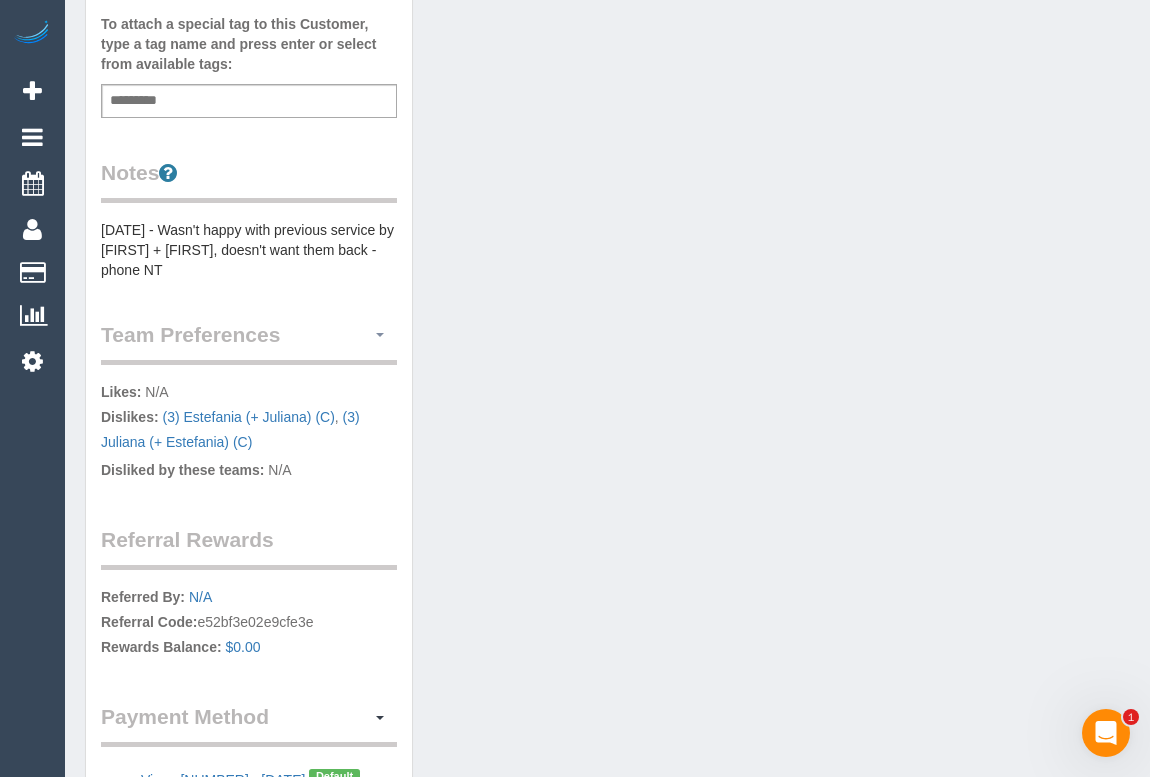 click at bounding box center [380, 335] 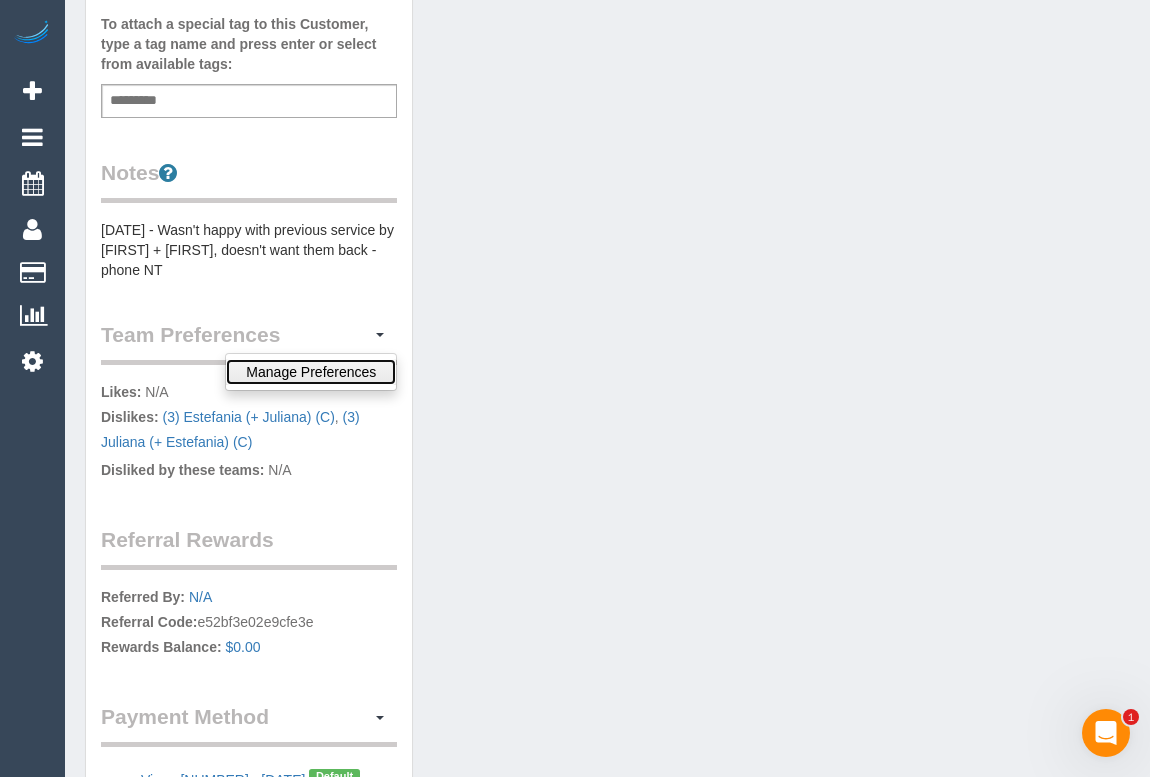 click on "Manage Preferences" at bounding box center (311, 372) 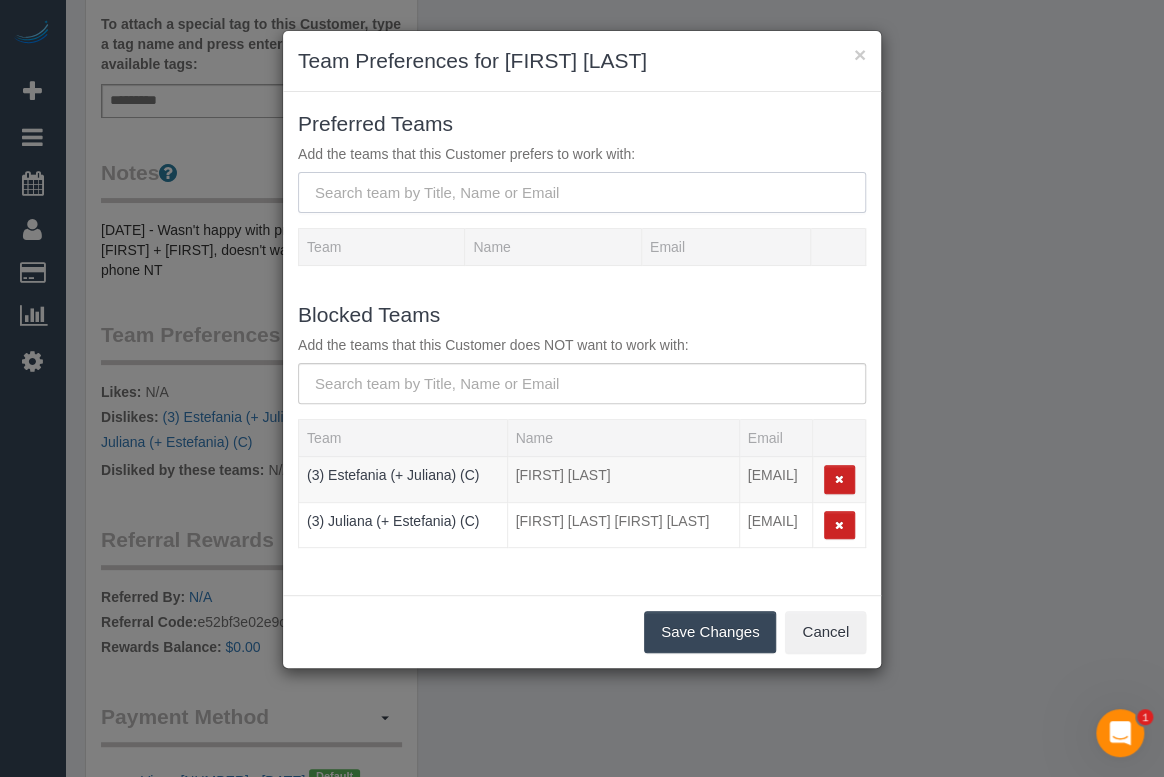 click at bounding box center (582, 192) 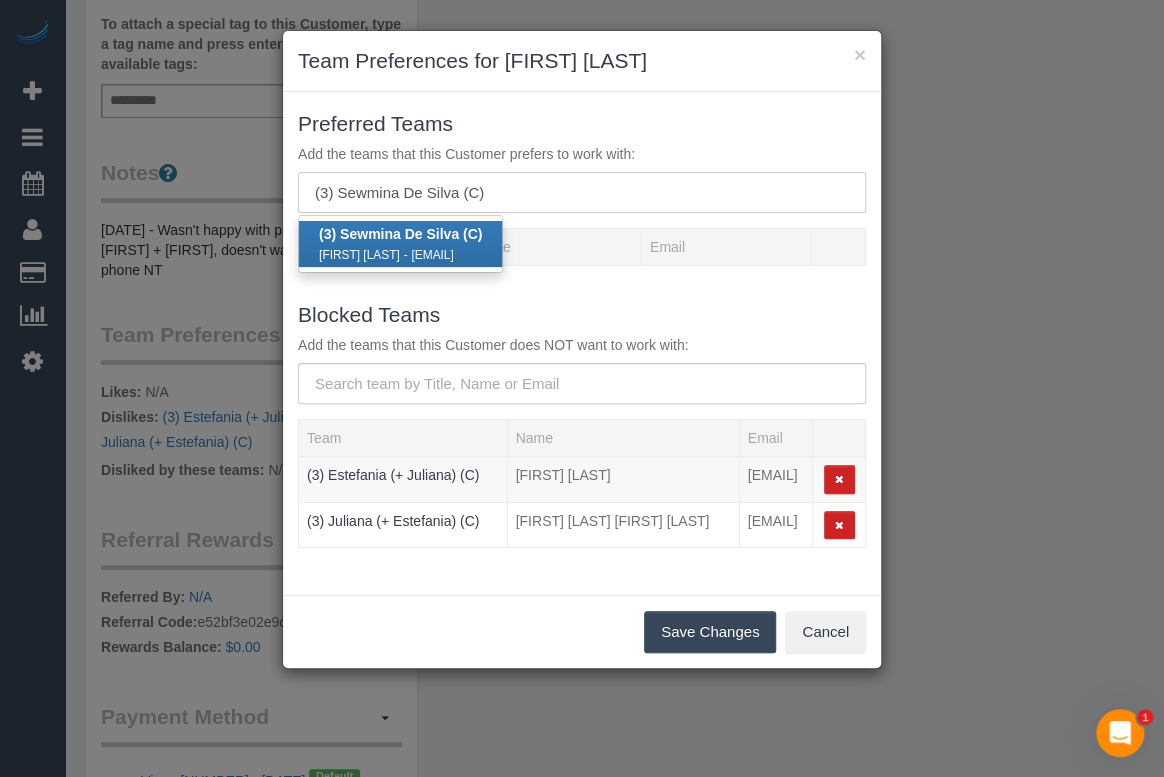 type on "(3) Sewmina De Silva (C)" 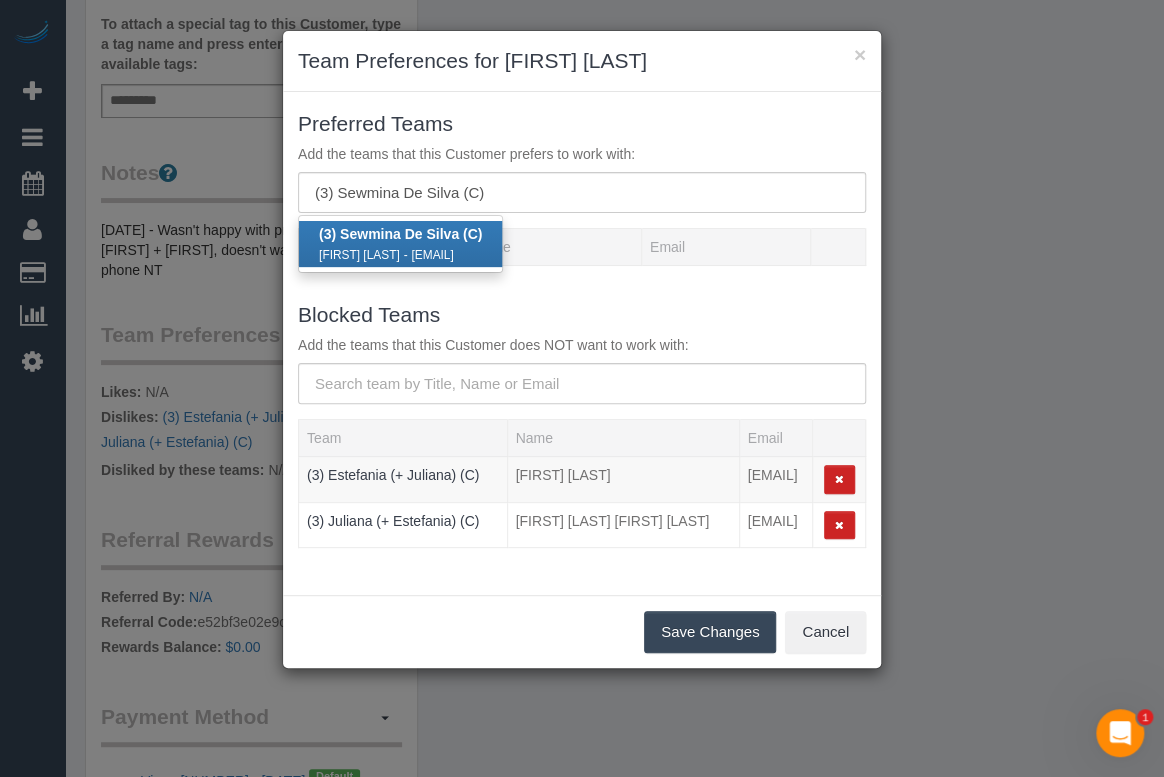 click on "Save Changes" at bounding box center (710, 632) 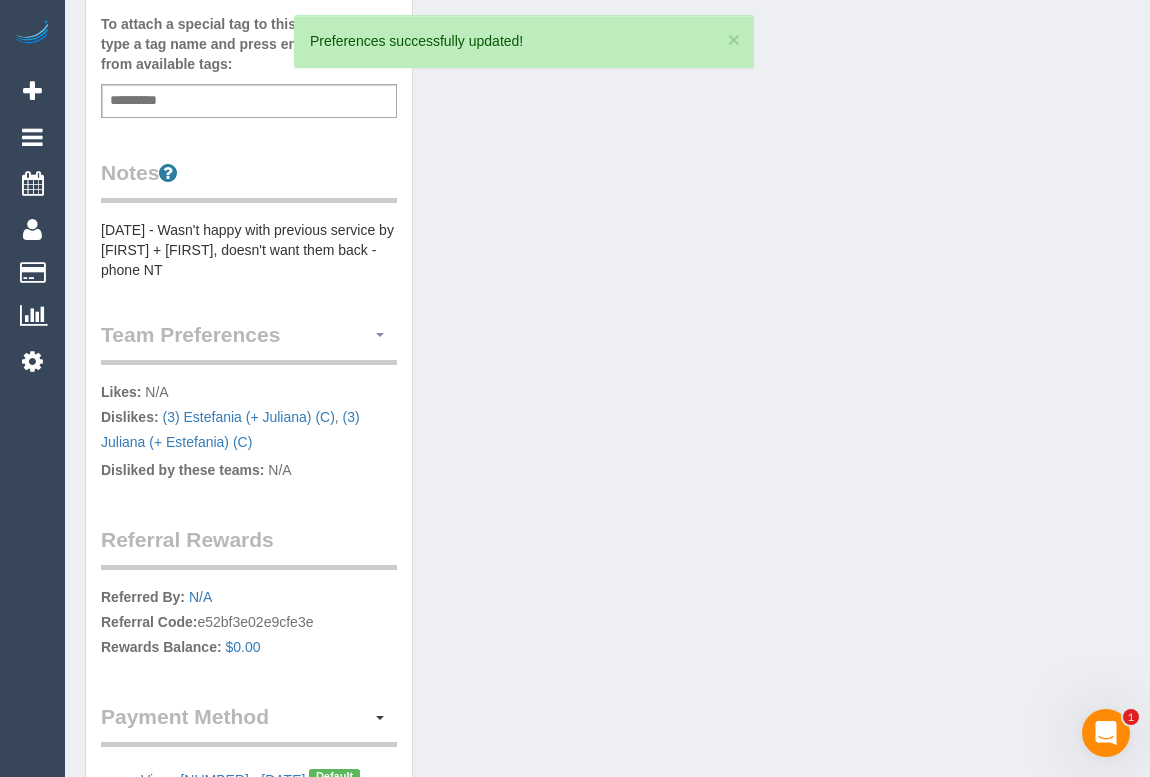 click at bounding box center (380, 335) 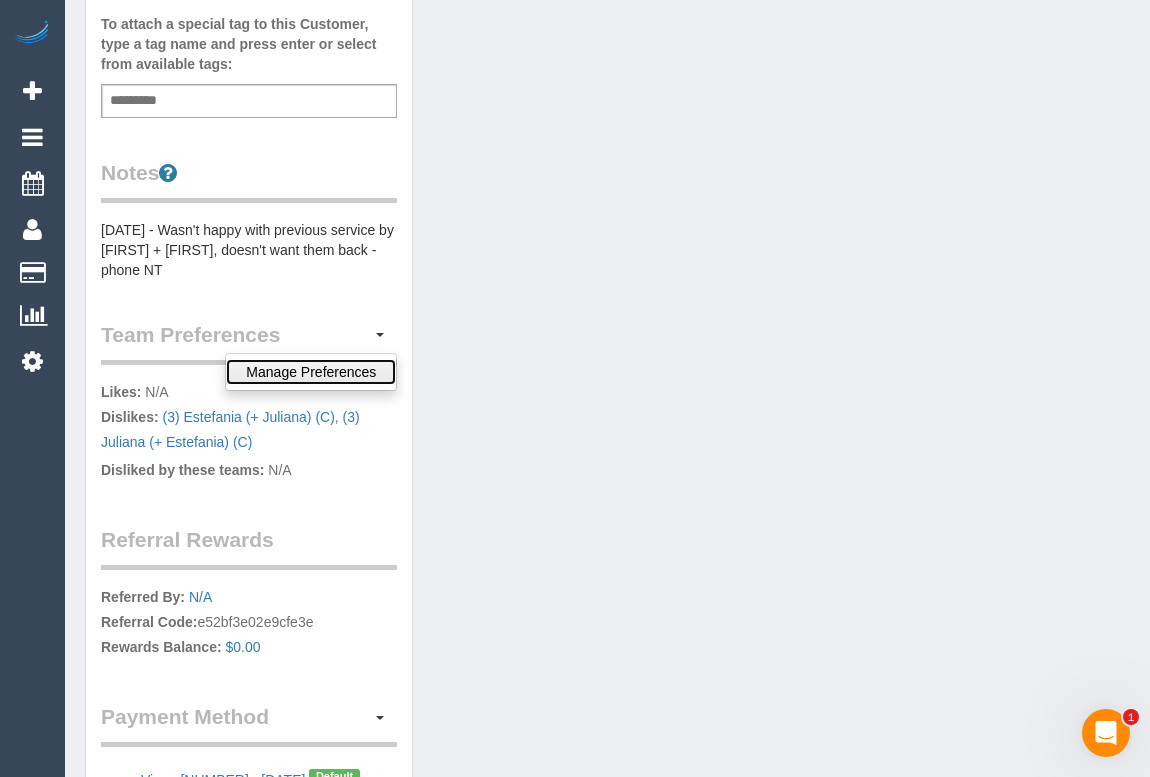 click on "Manage Preferences" at bounding box center (311, 372) 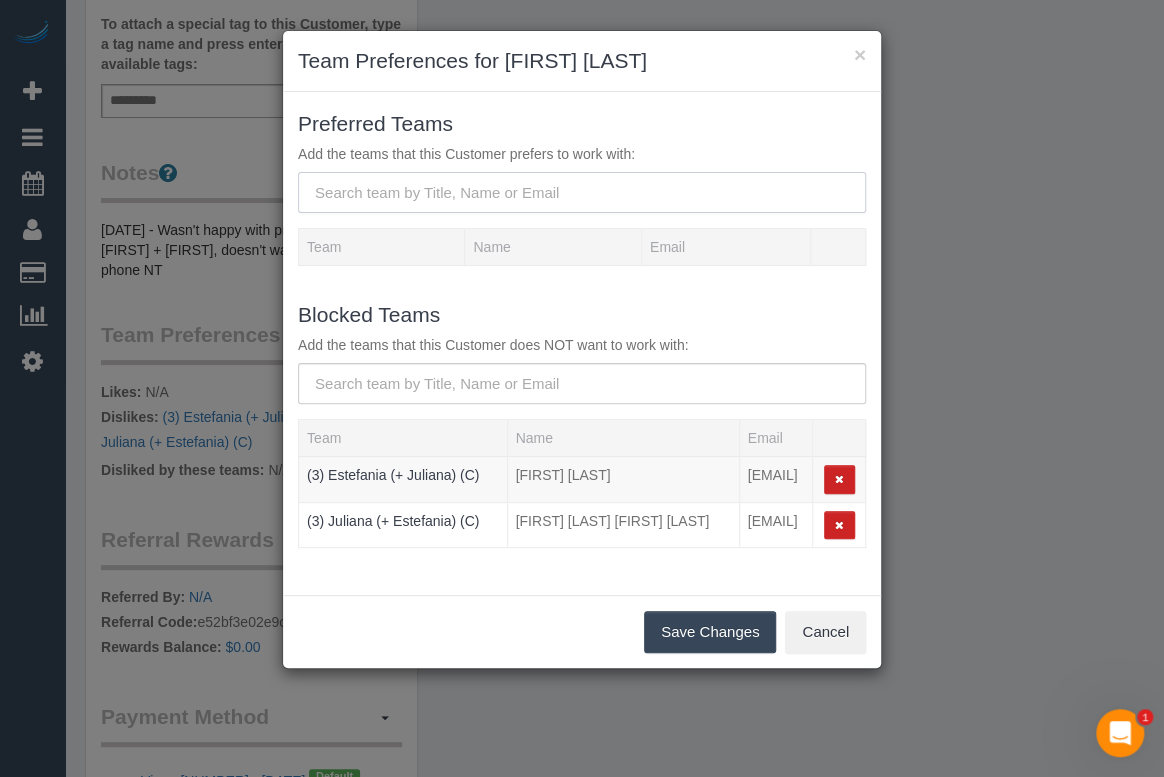 click at bounding box center [582, 192] 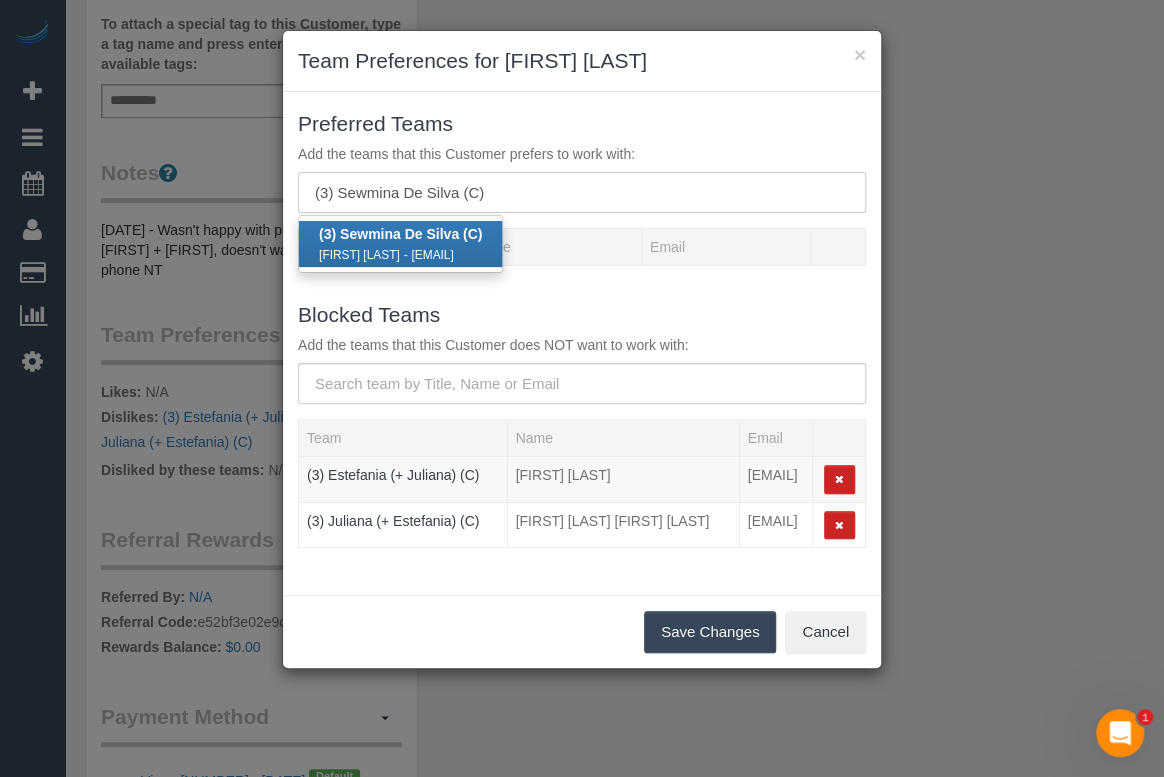 type on "(3) Sewmina De Silva (C)" 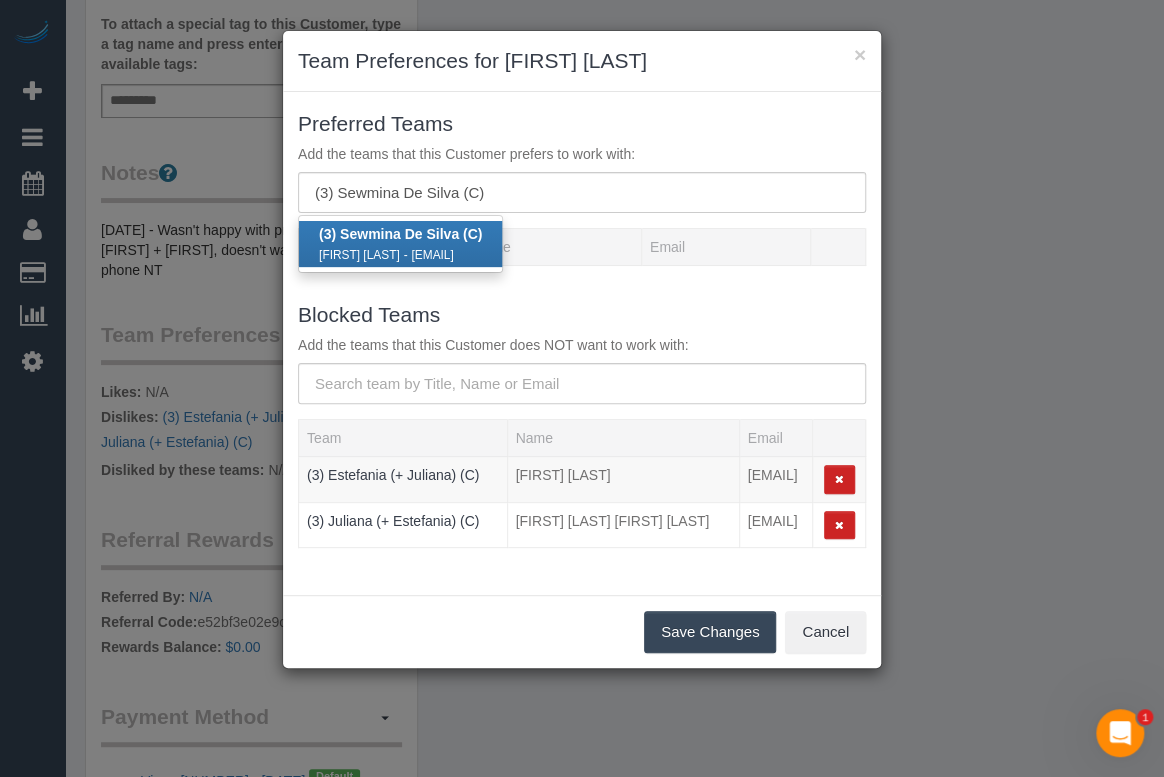 click on "Sewmina De Silva
-
ssewminadesilva@gmail.com" at bounding box center [400, 254] 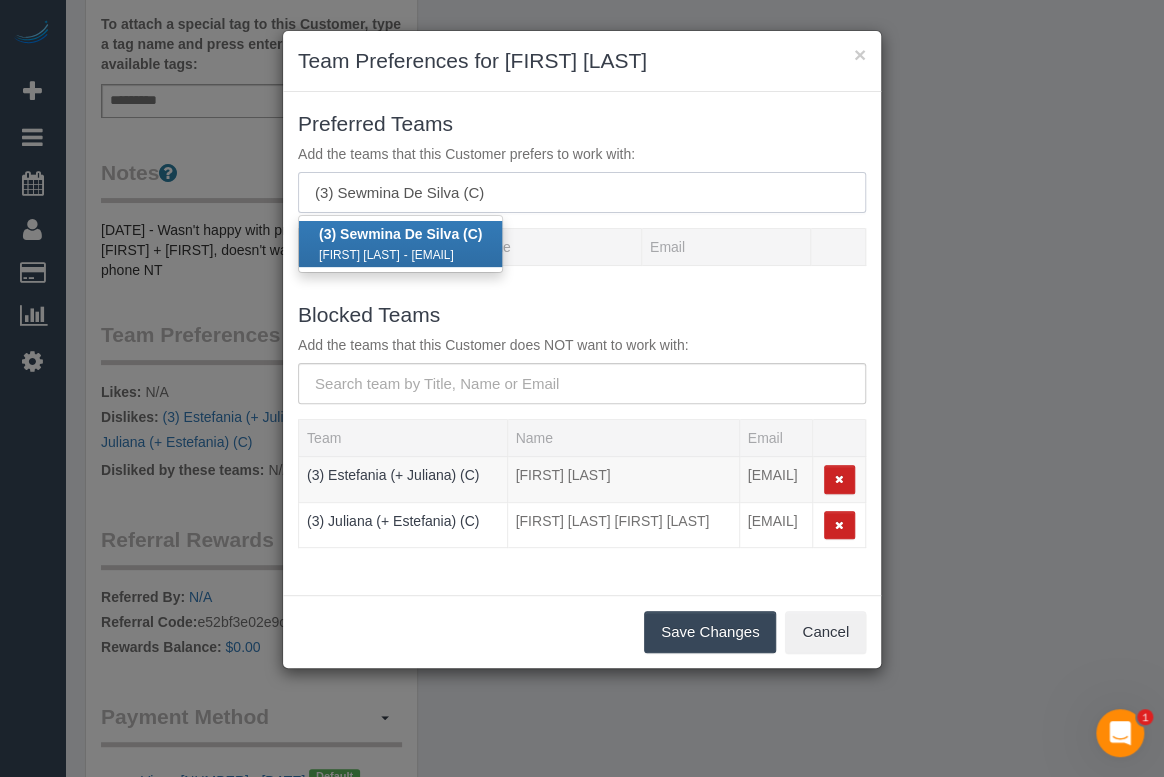 type 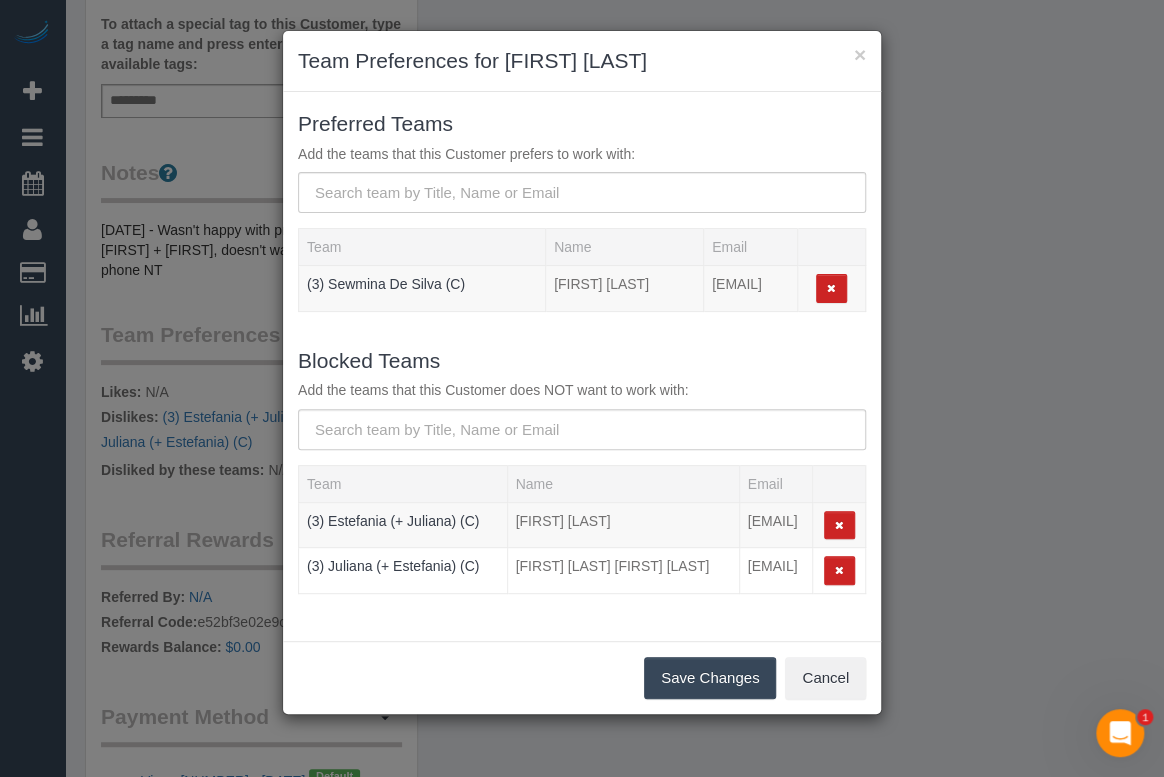 click on "Save Changes" at bounding box center [710, 678] 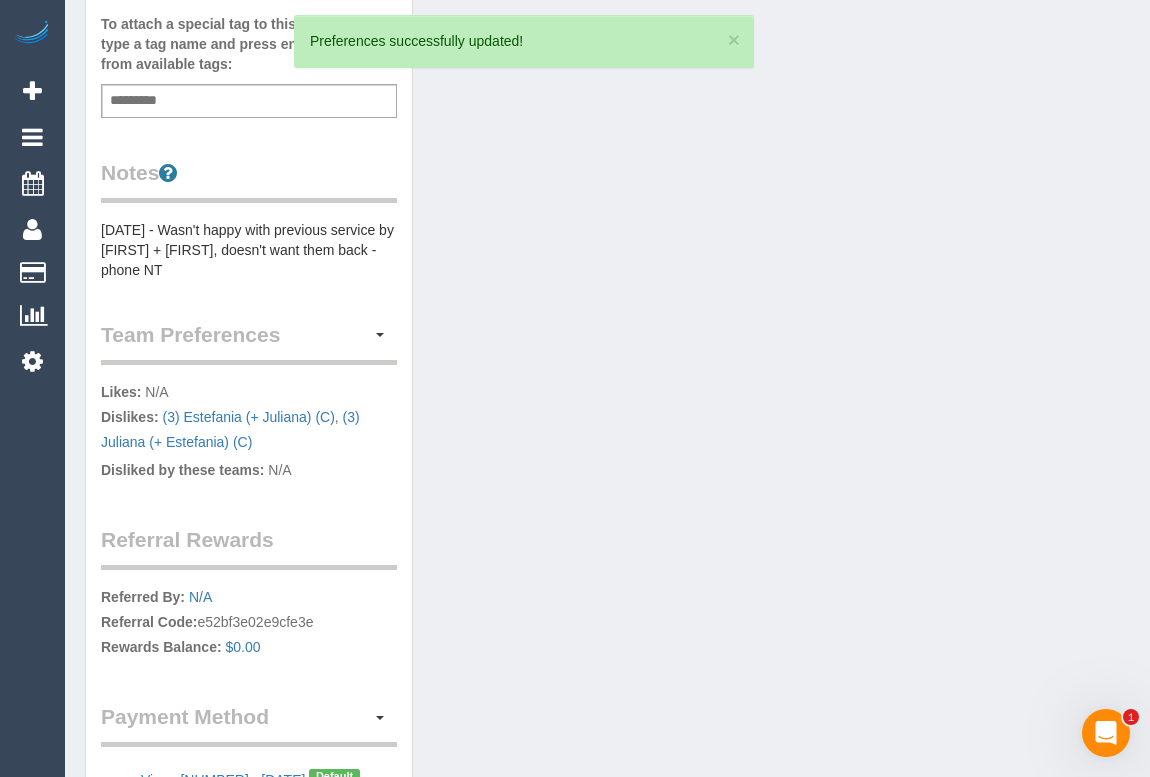 click on "Customer Info
Edit Contact Info
Send Message
Email Preferences
Special Sales Tax
View Changes
Mark as Unconfirmed
Block this Customer
Archive Account
Delete Account
Sandy Iyngkaran
0451797437" at bounding box center [607, 162] 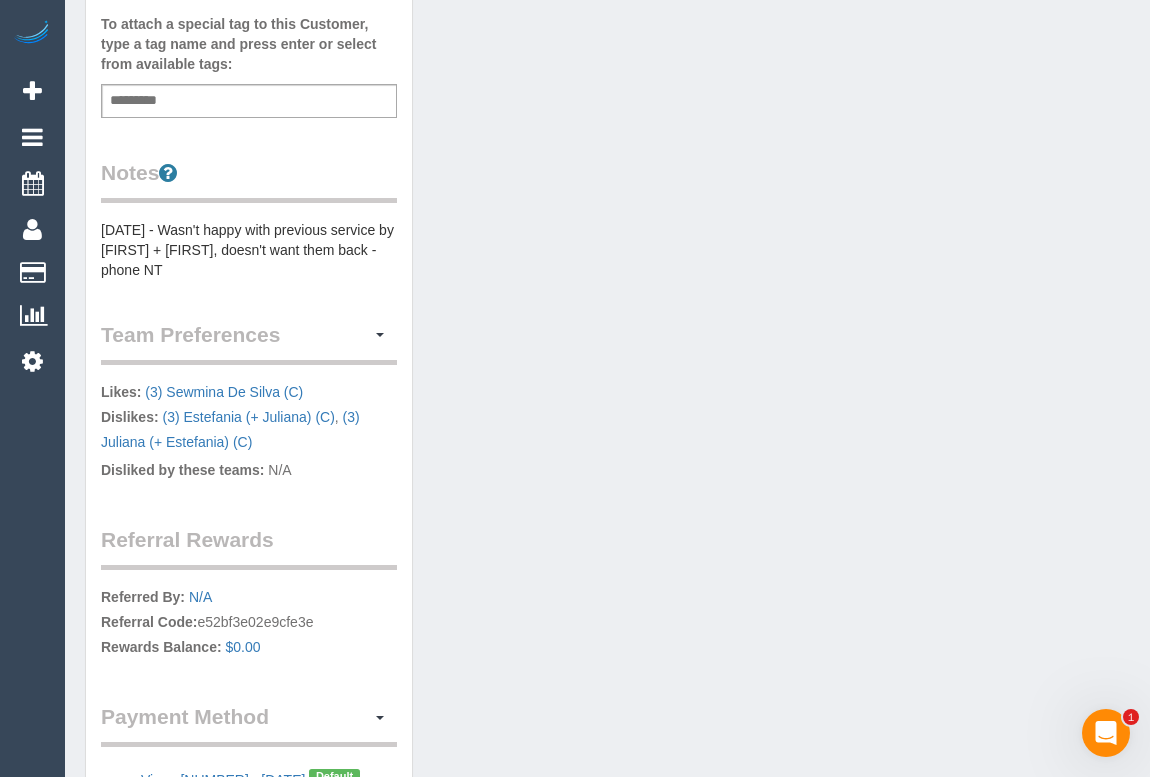 click on "[DATE] - Wasn't happy with previous service by [FIRST] + [FIRST], doesn't want them back - [PHONE] NT" at bounding box center [249, 250] 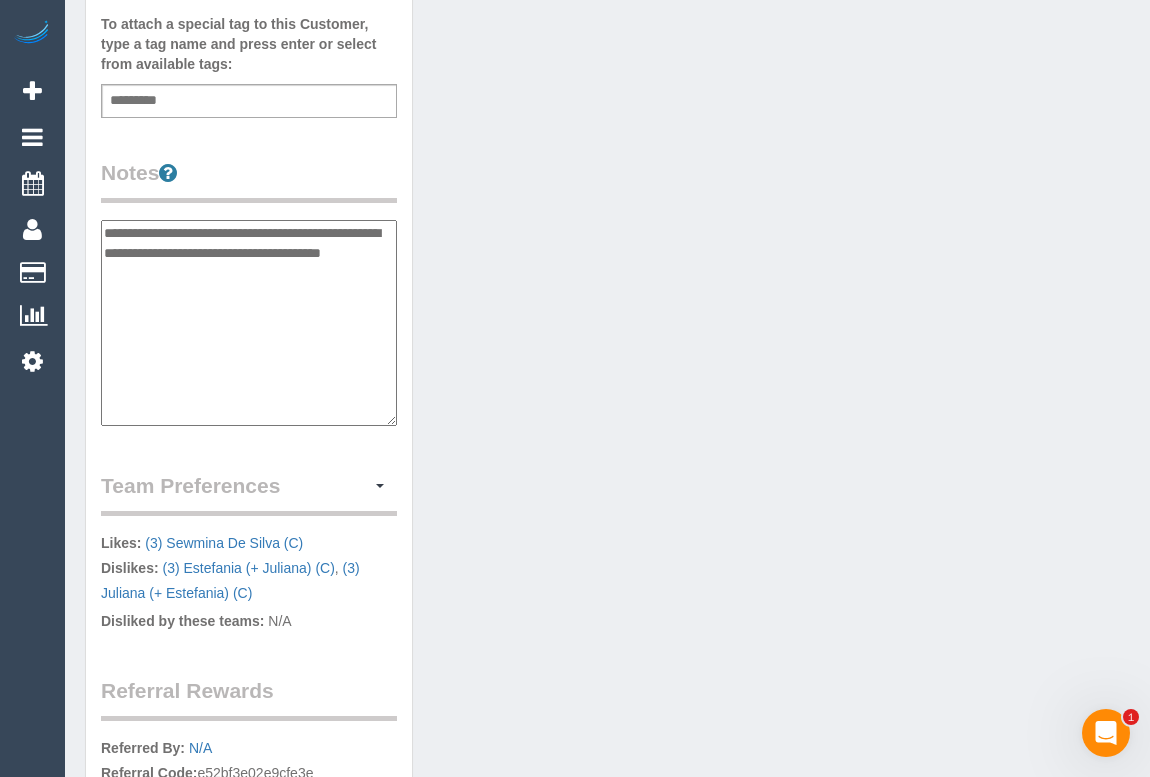click on "**********" at bounding box center (249, 323) 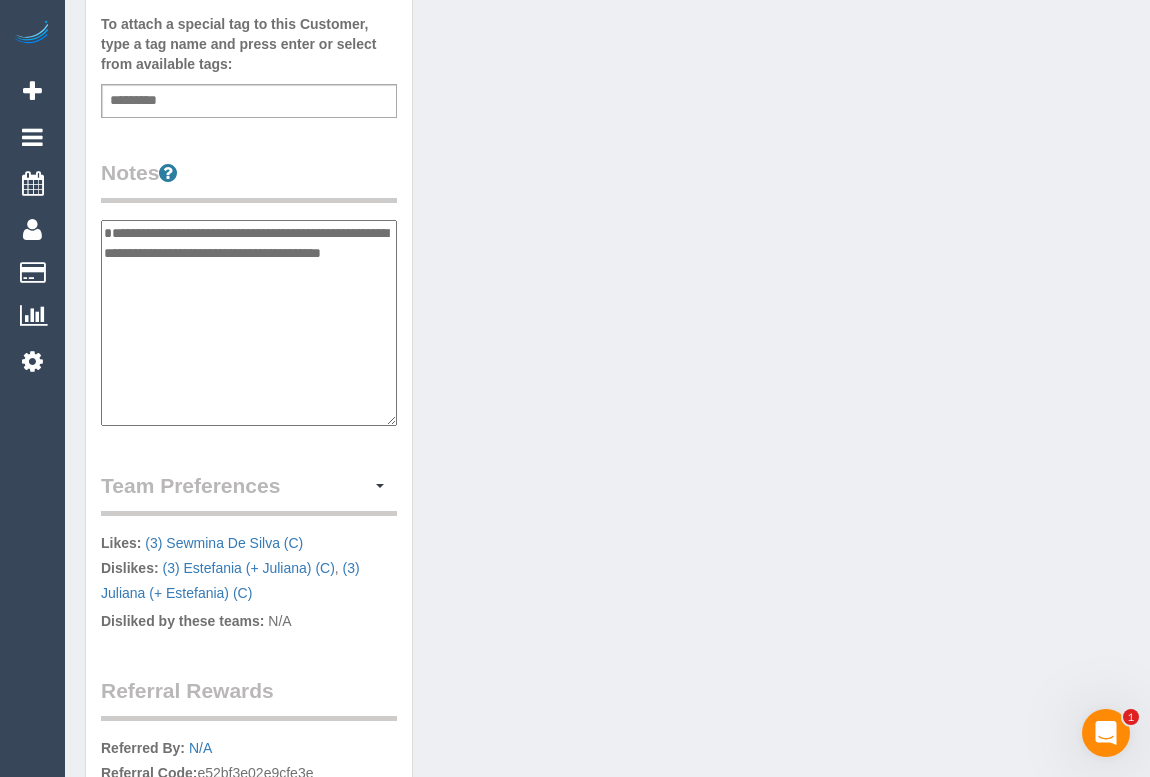 click on "**********" at bounding box center (249, 323) 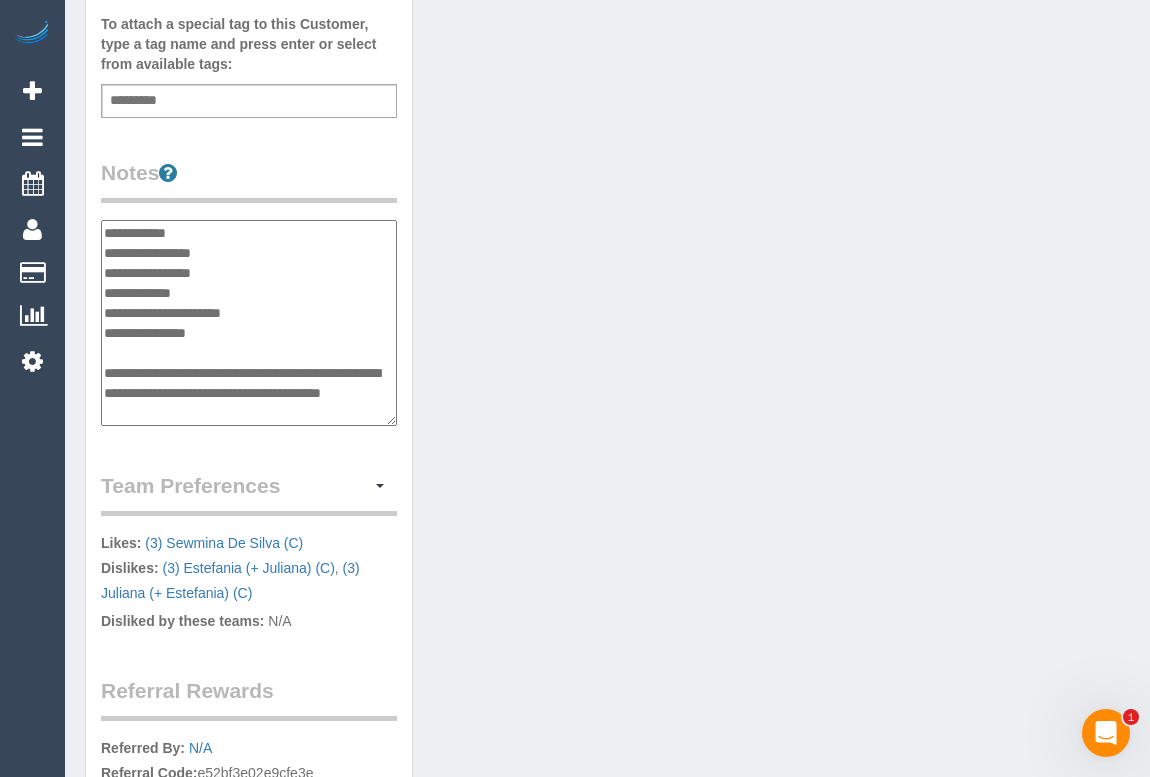click on "**********" at bounding box center [249, 323] 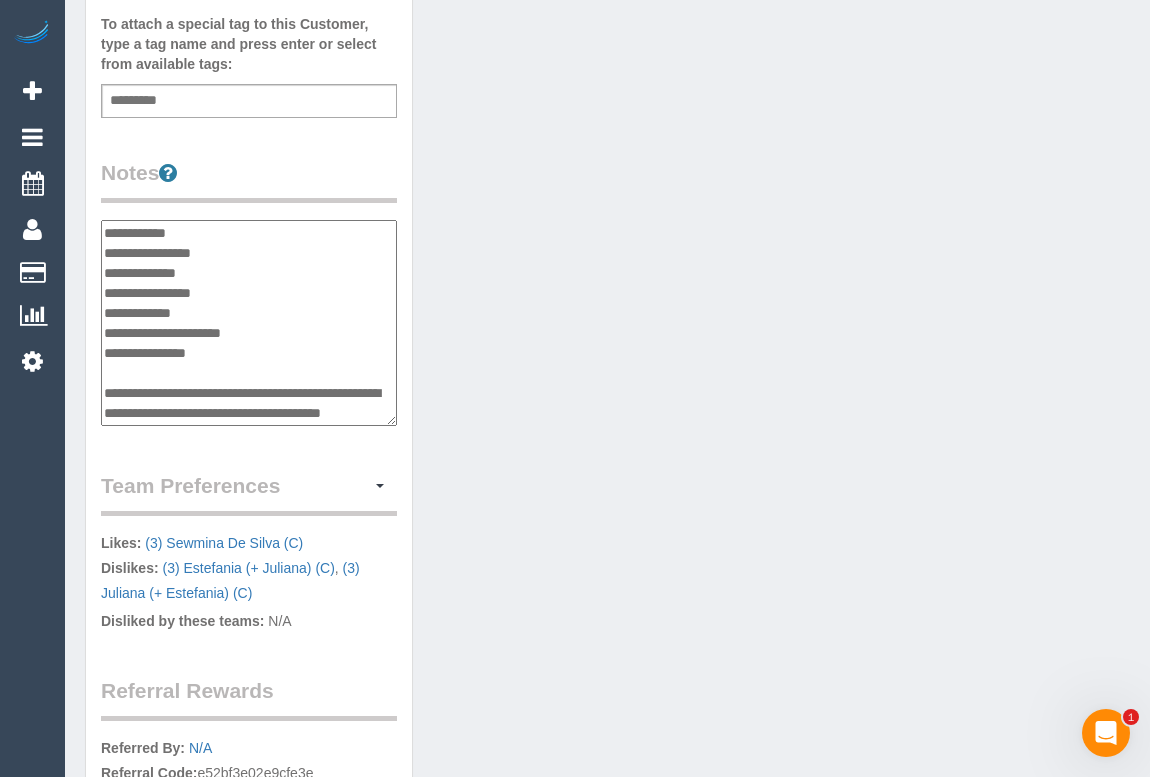paste on "**********" 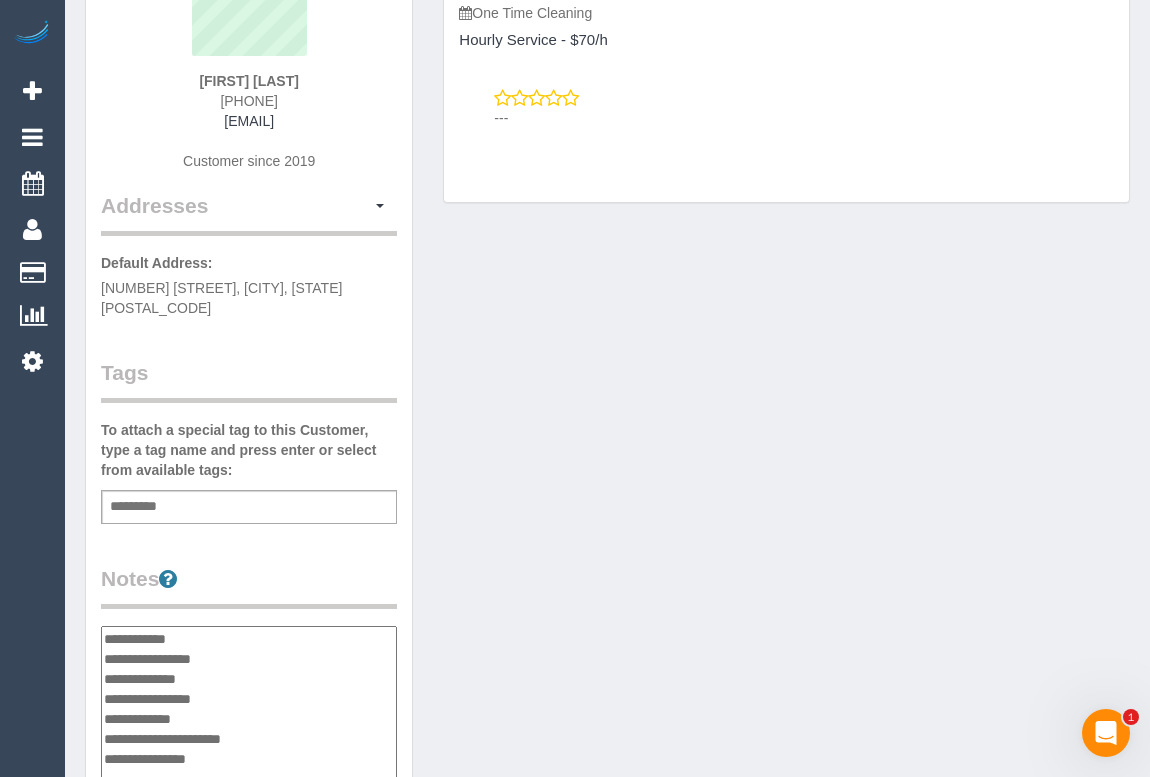 scroll, scrollTop: 0, scrollLeft: 0, axis: both 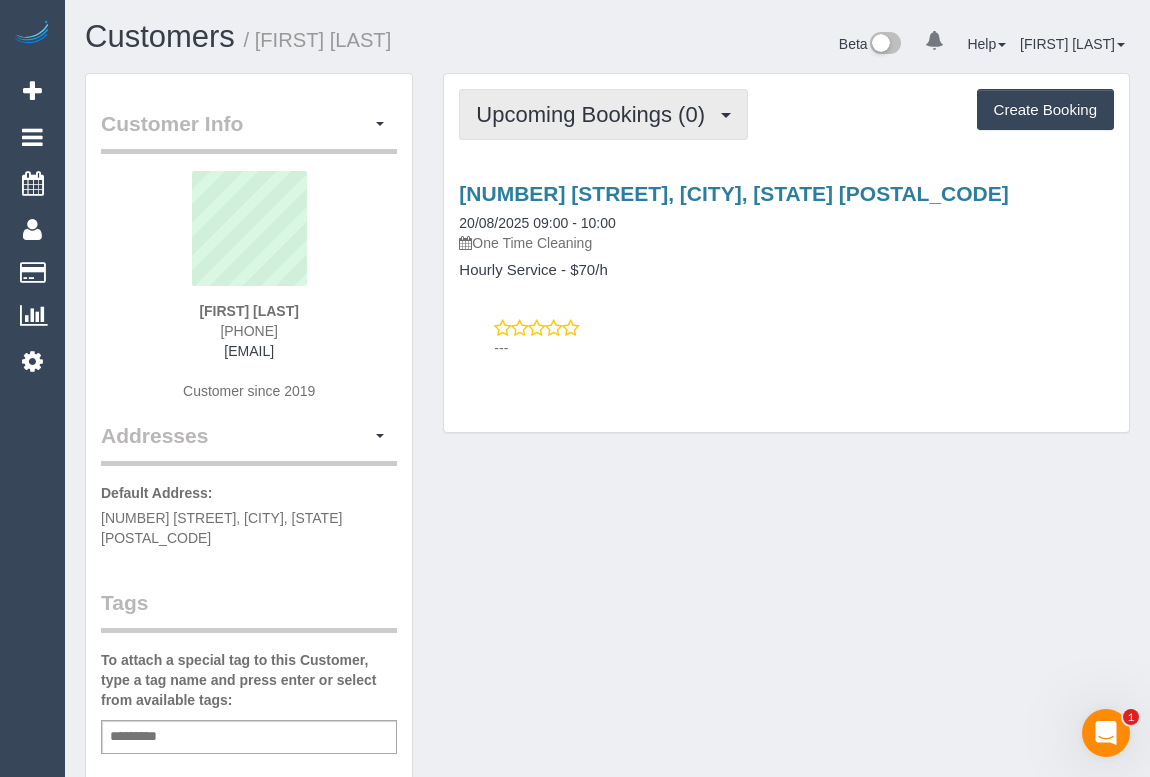 type on "**********" 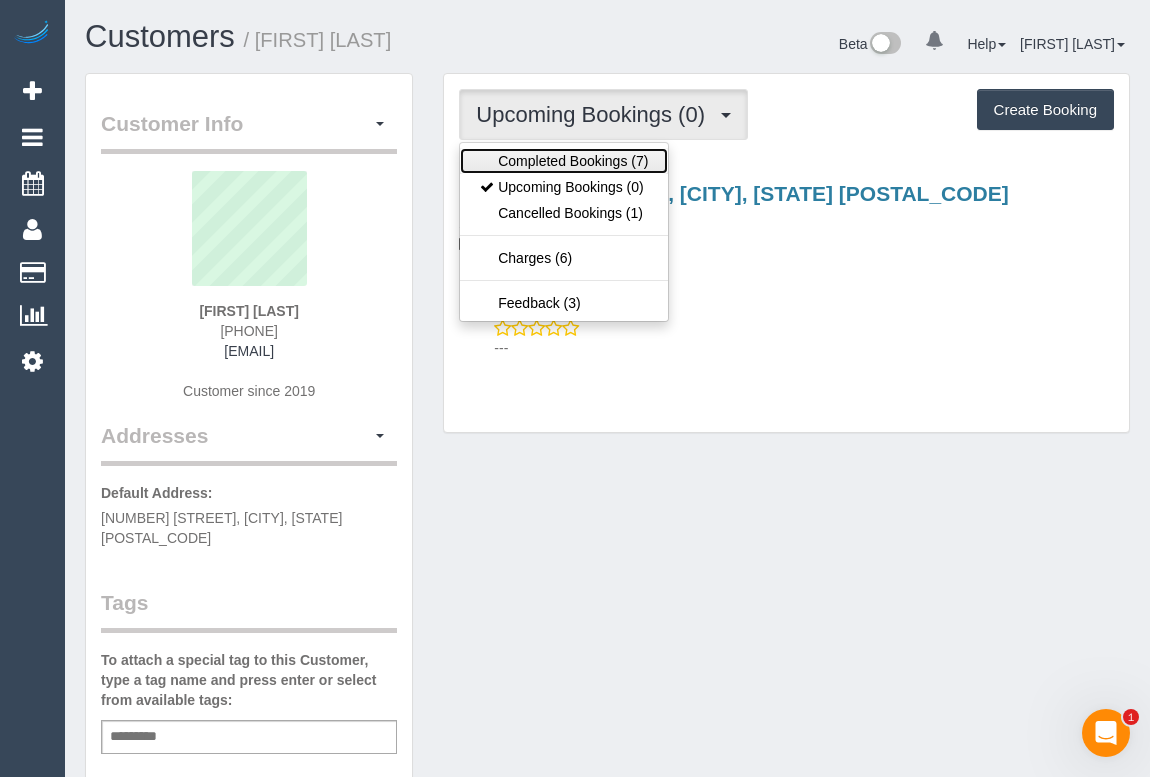 click on "Completed Bookings (7)" at bounding box center (564, 161) 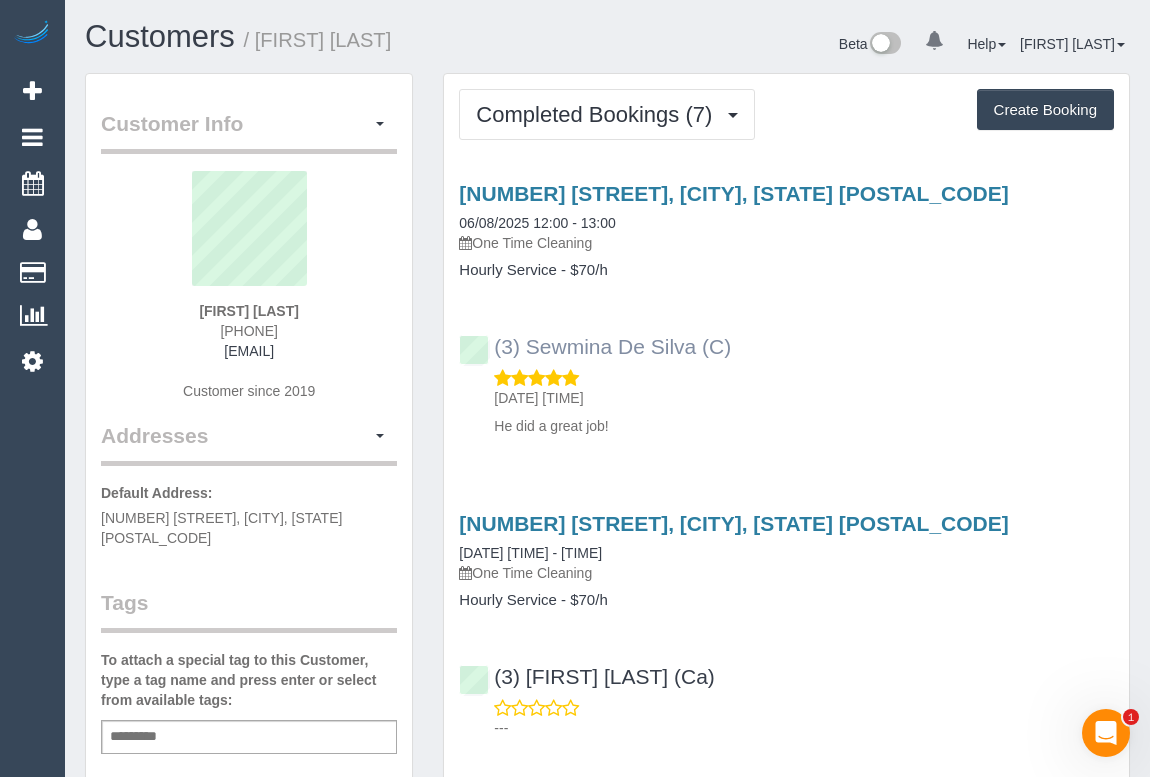 drag, startPoint x: 748, startPoint y: 340, endPoint x: 492, endPoint y: 338, distance: 256.0078 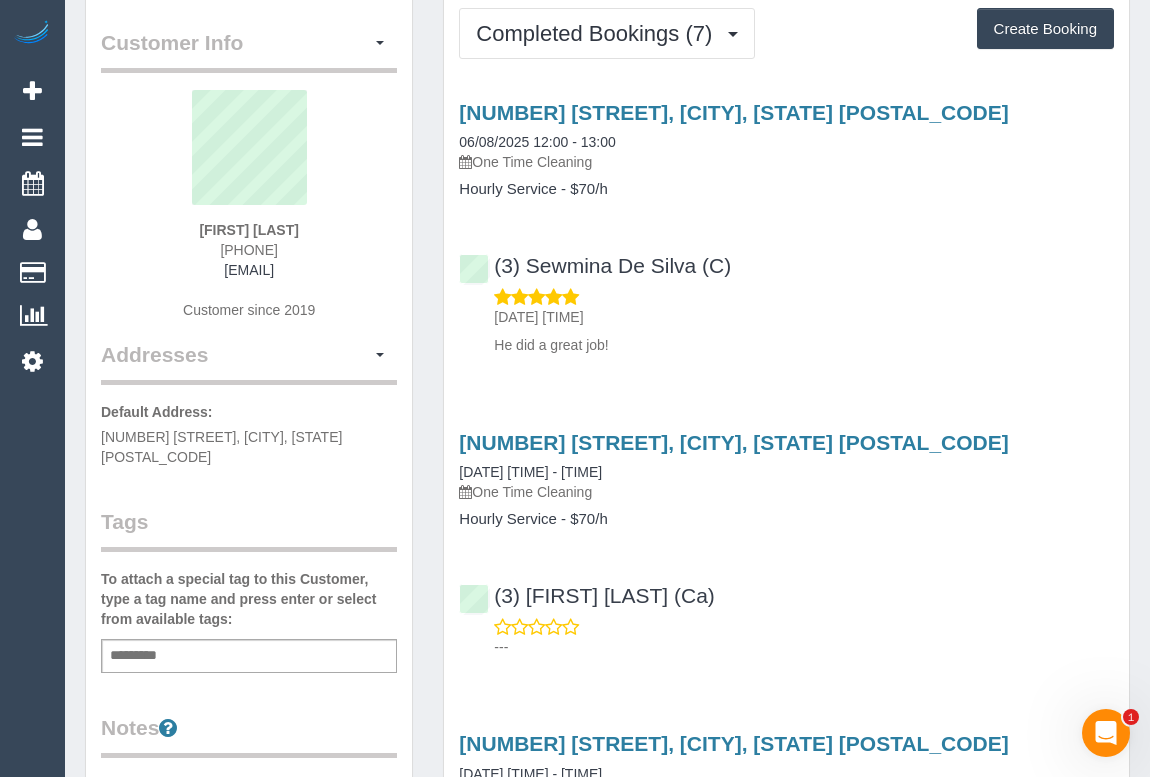 scroll, scrollTop: 272, scrollLeft: 0, axis: vertical 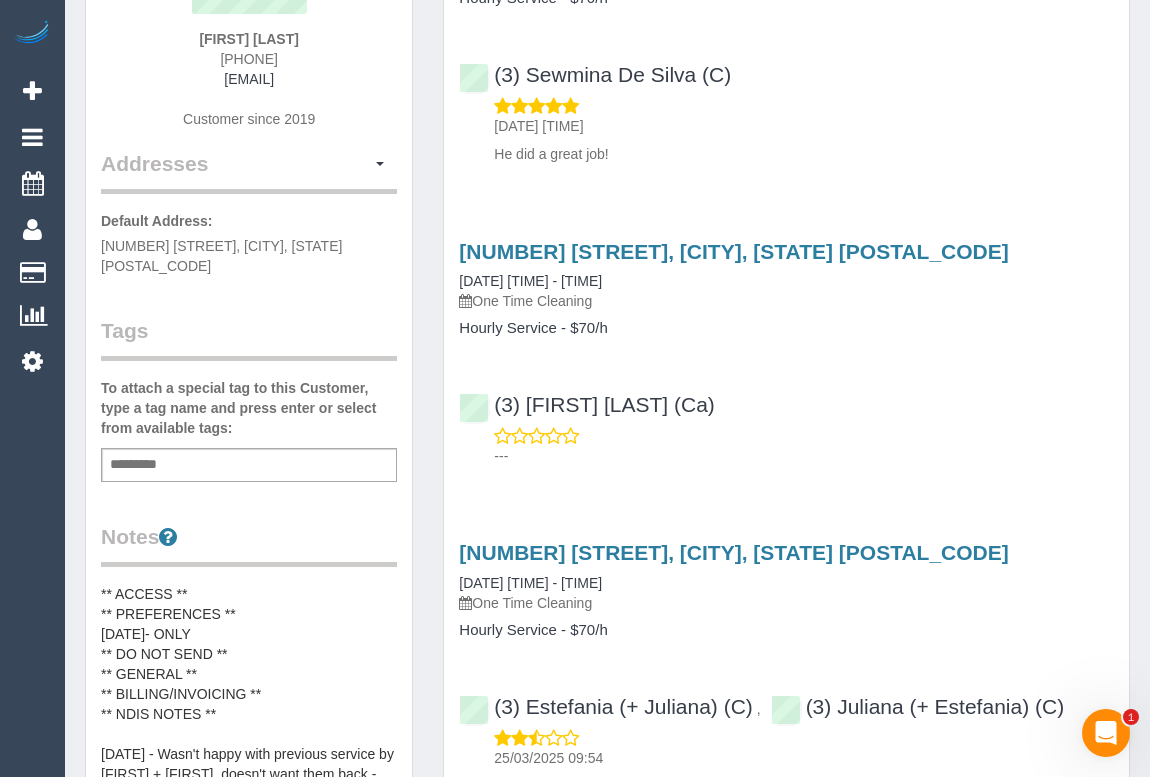 click on "** ACCESS **
** PREFERENCES **
8/08/25- ONLY
** DO NOT SEND **
** GENERAL **
** BILLING/INVOICING **
** NDIS NOTES **
19/6/25 - Wasn't happy with previous service by Estef + Juliana, doesn't want them back - phone NT" at bounding box center [249, 694] 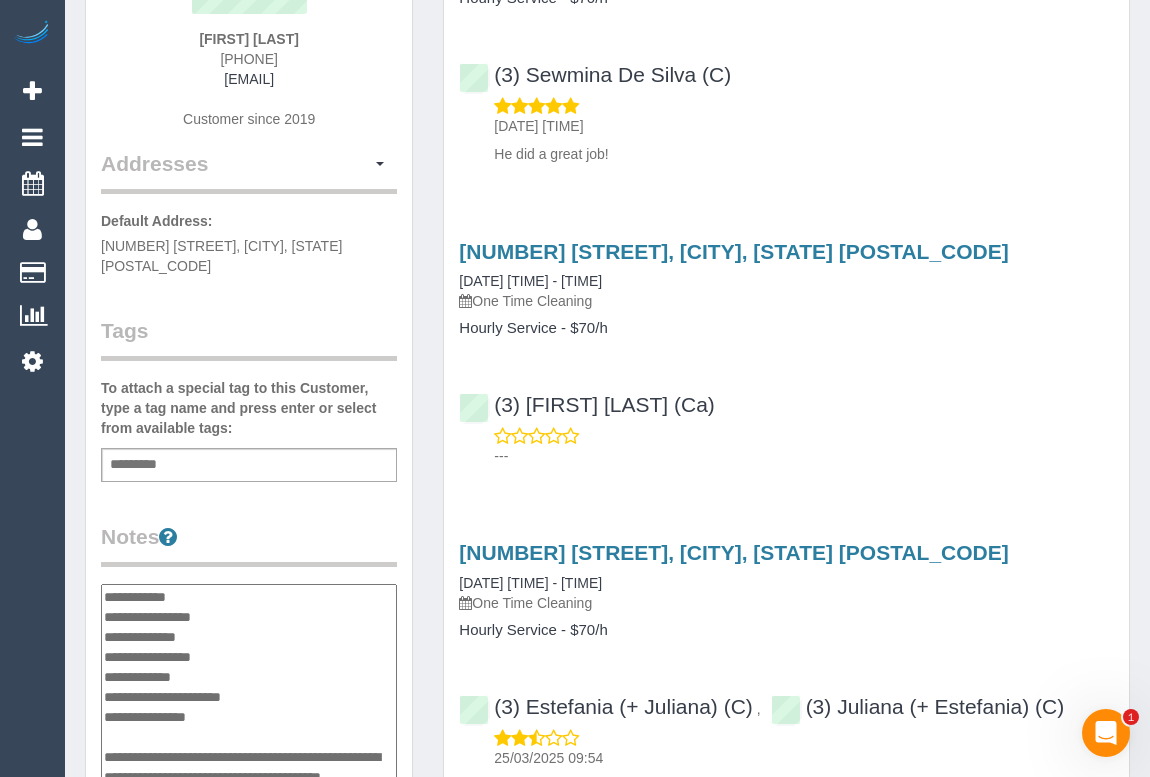 scroll, scrollTop: 16, scrollLeft: 0, axis: vertical 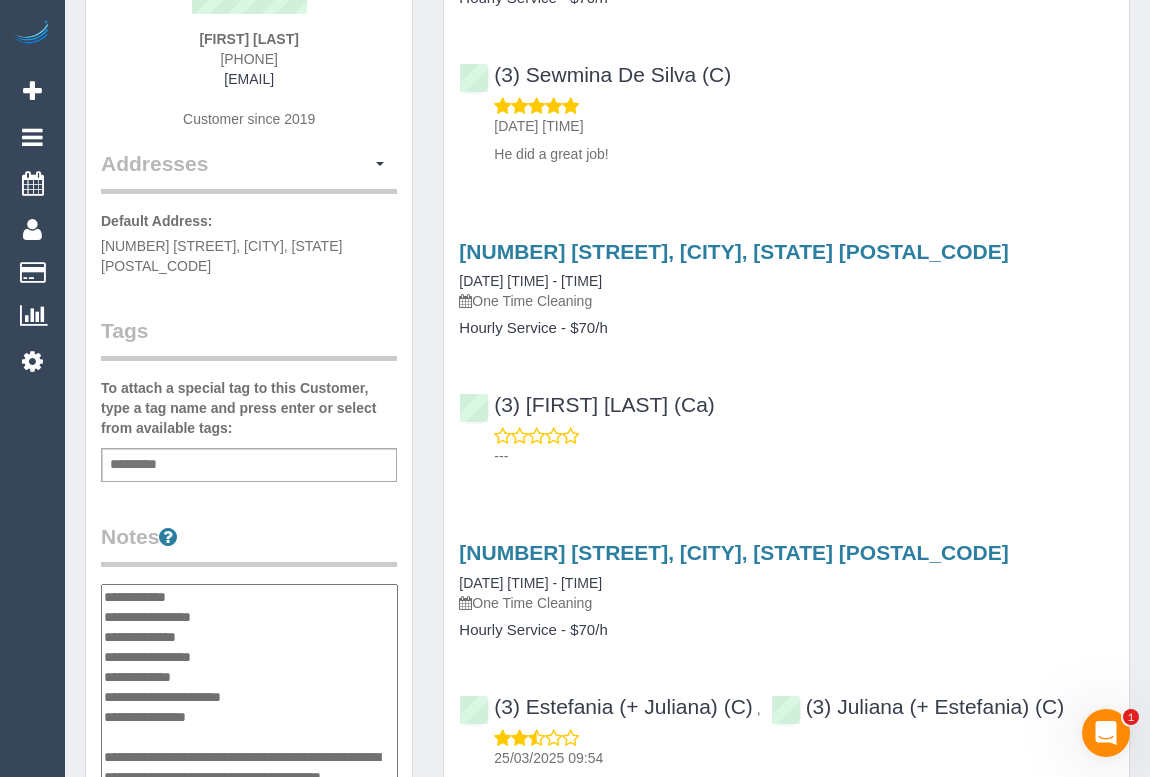 click on "**********" at bounding box center (249, 687) 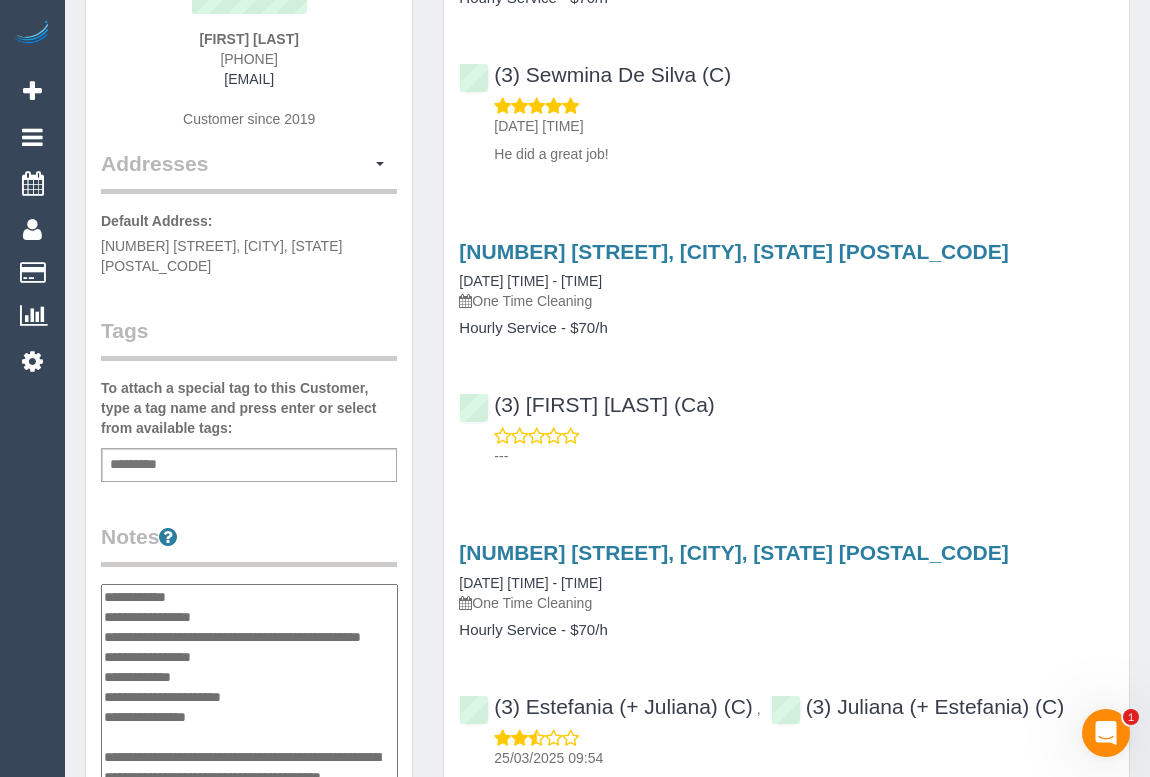 type on "**********" 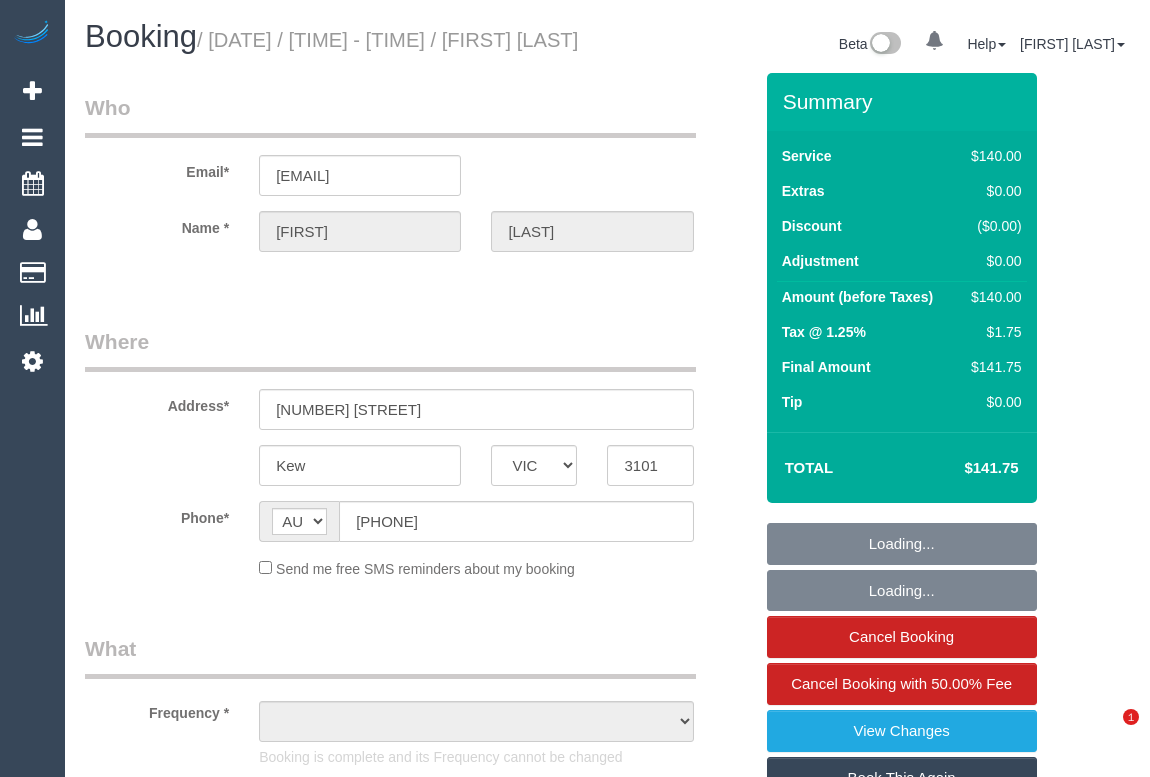 select on "VIC" 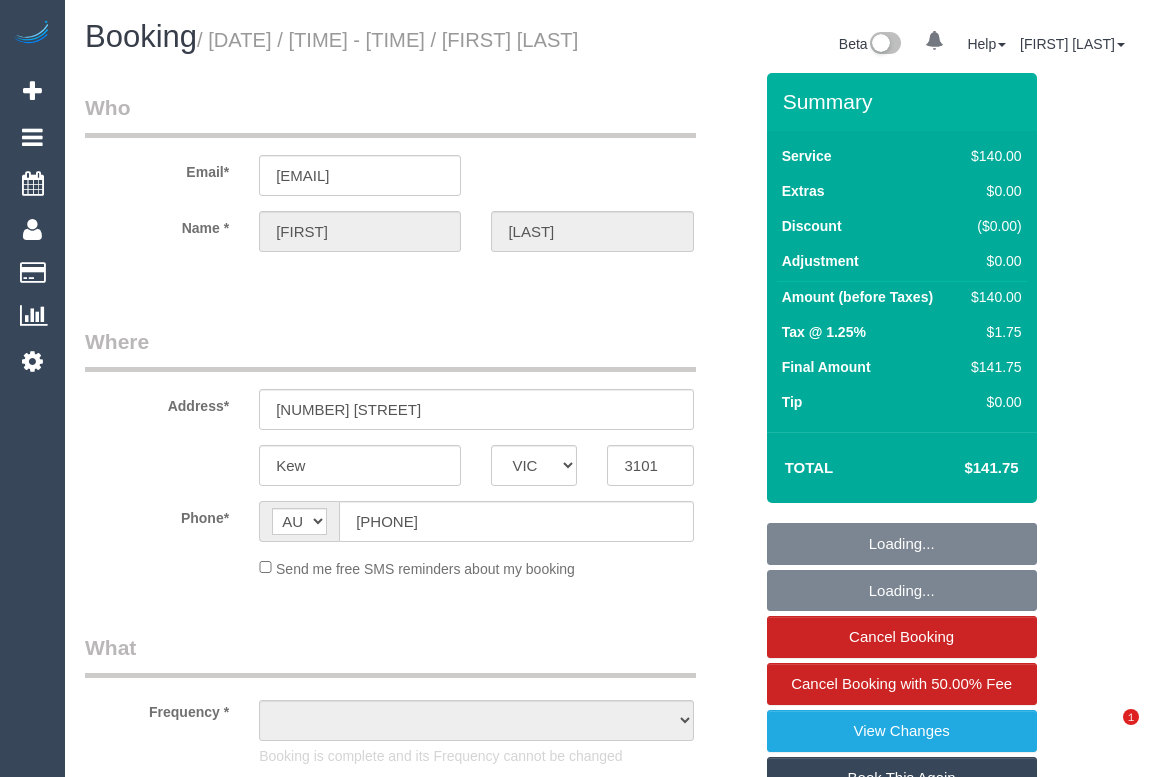 scroll, scrollTop: 0, scrollLeft: 0, axis: both 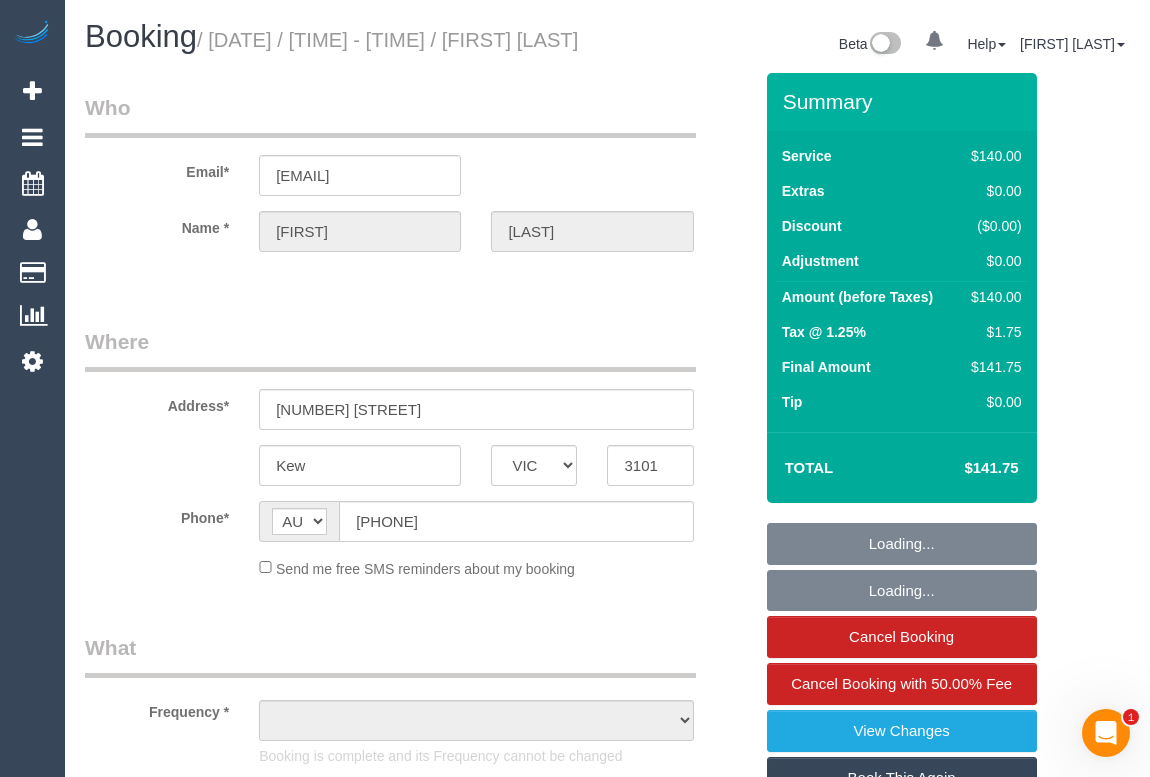select on "object:539" 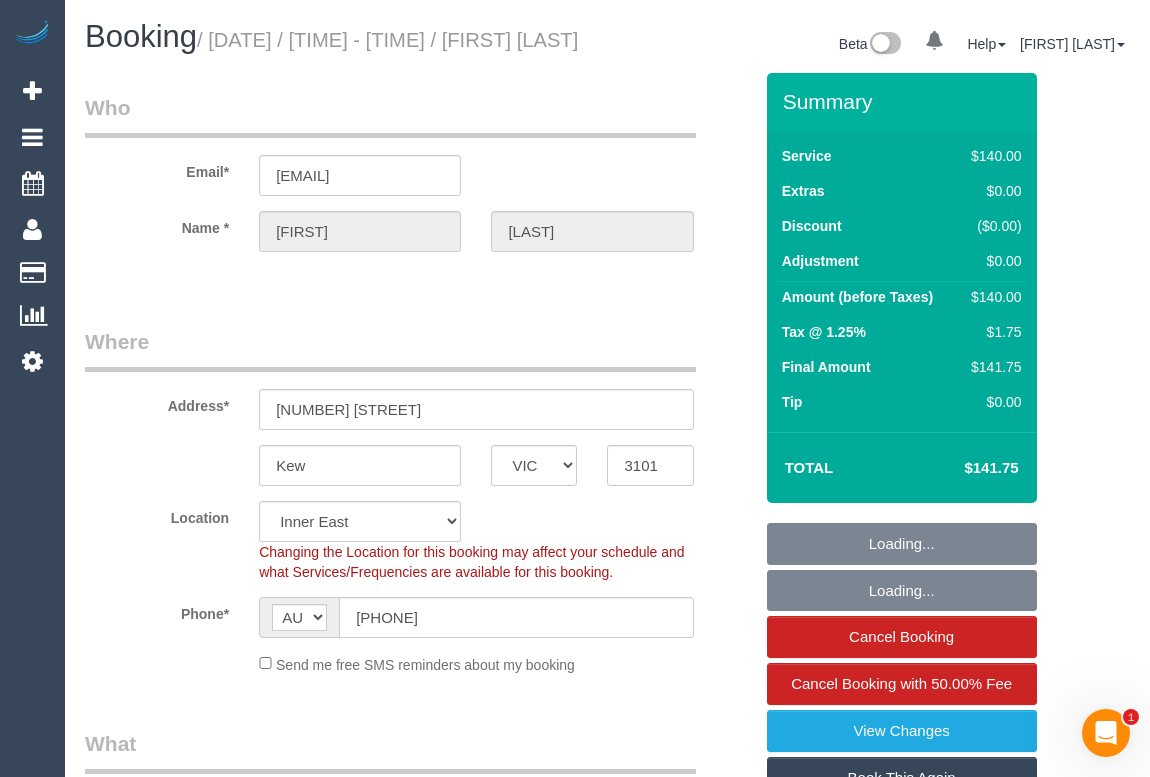 select on "object:711" 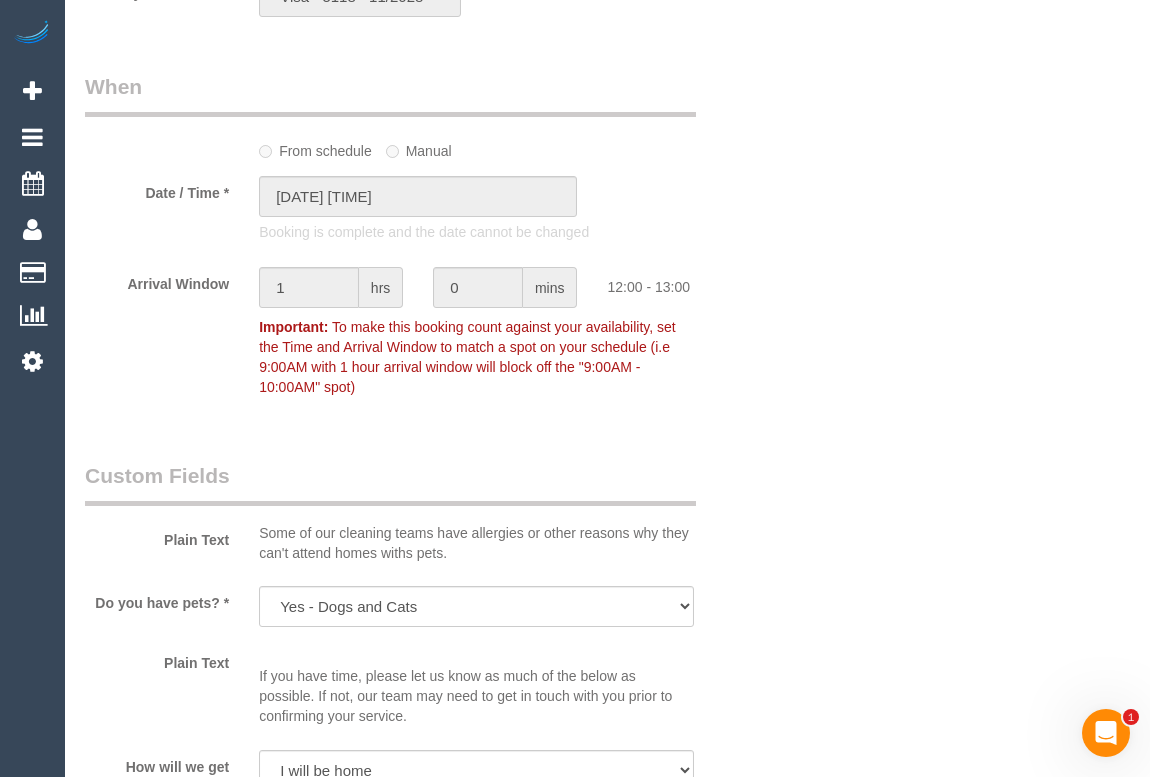 scroll, scrollTop: 2272, scrollLeft: 0, axis: vertical 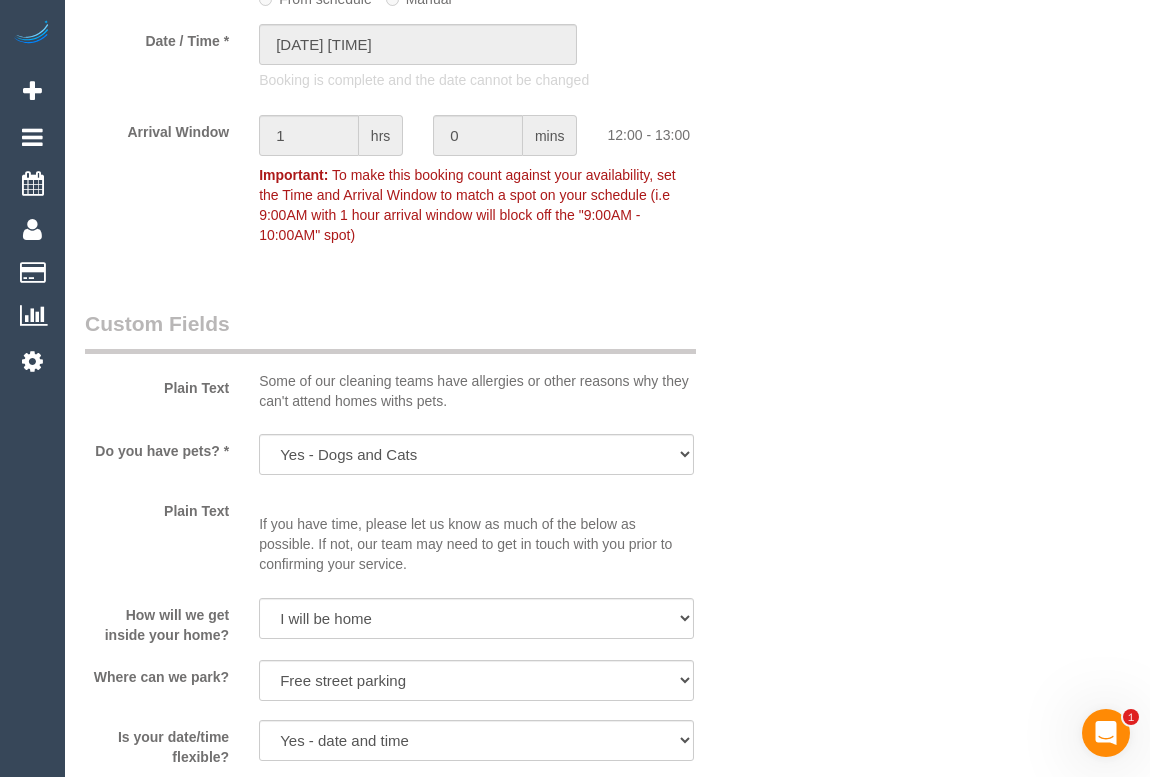 click on "Who
Email*
[EMAIL]
Name *
[FIRST]
[LAST]
Where
Address*
[NUMBER] [STREET_NAME]
[CITY]
[STATE]
[STATE]
[STATE]
[STATE]
[STATE]
[STATE]
[STATE]
[STATE]
[POSTAL_CODE]
Location
Office City East (North) East (South) Inner East Inner North (East) Inner North (West) Inner South East Inner West North (East) North (West) Outer East Outer North (East) Outer North (West) Outer South East Outer West South East (East) South East (West) West (North) West (South) ZG - Central ZG - East ZG - North ZG - South" at bounding box center [418, -67] 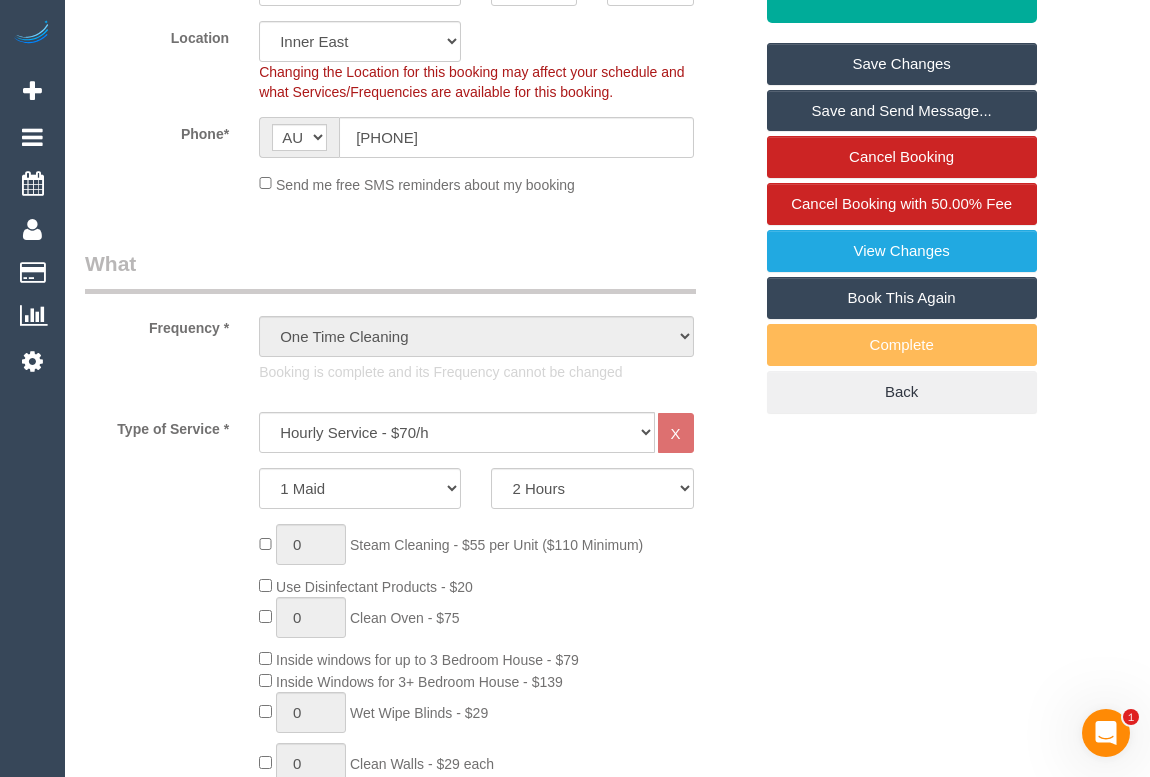 scroll, scrollTop: 272, scrollLeft: 0, axis: vertical 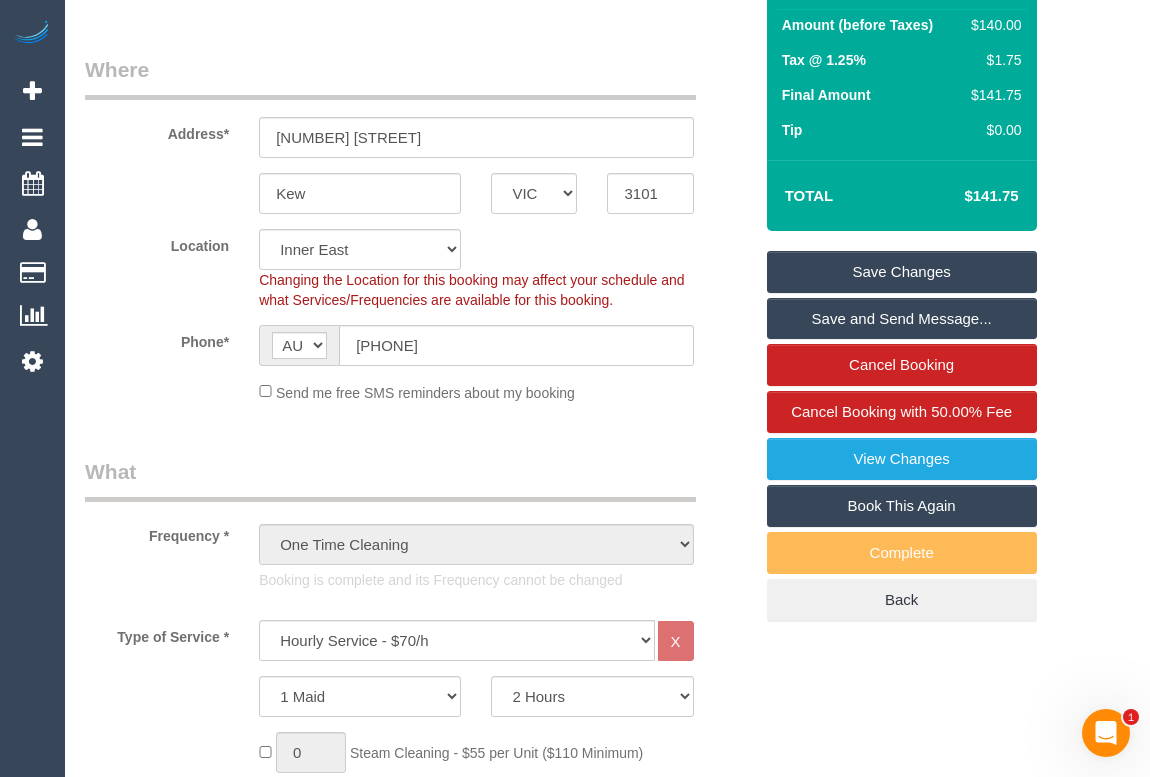 click on "Book This Again" at bounding box center [902, 506] 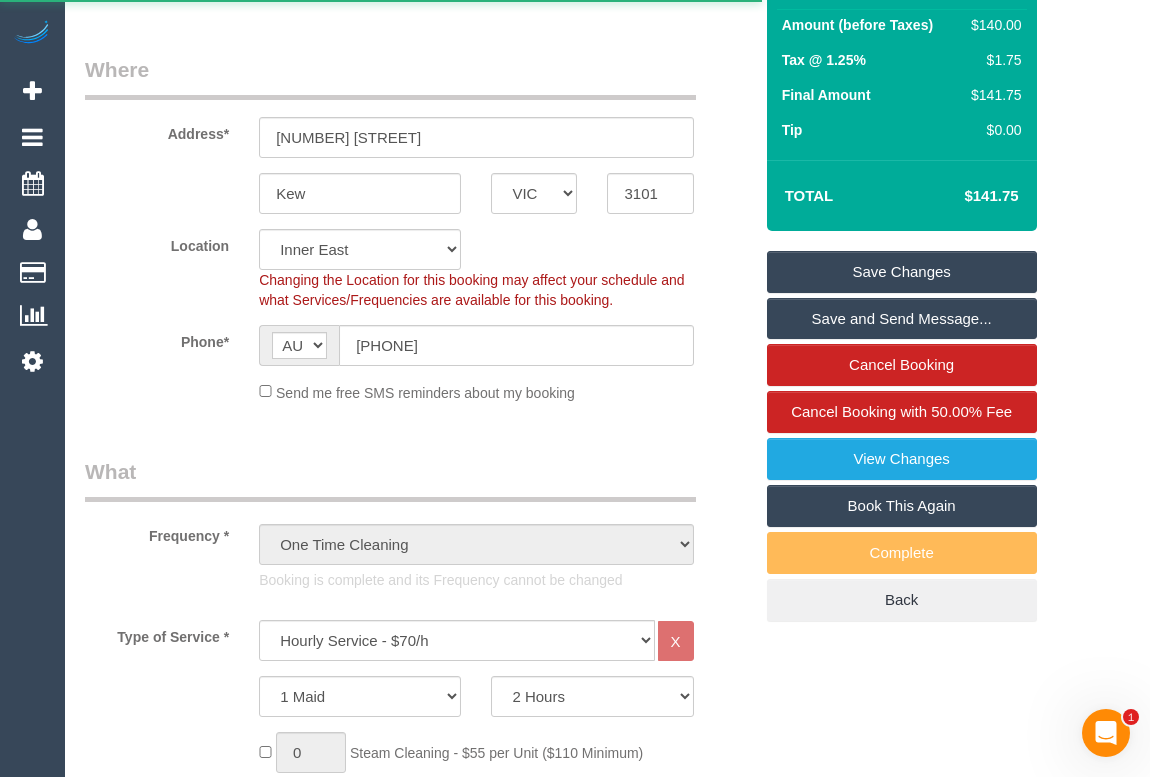 select on "VIC" 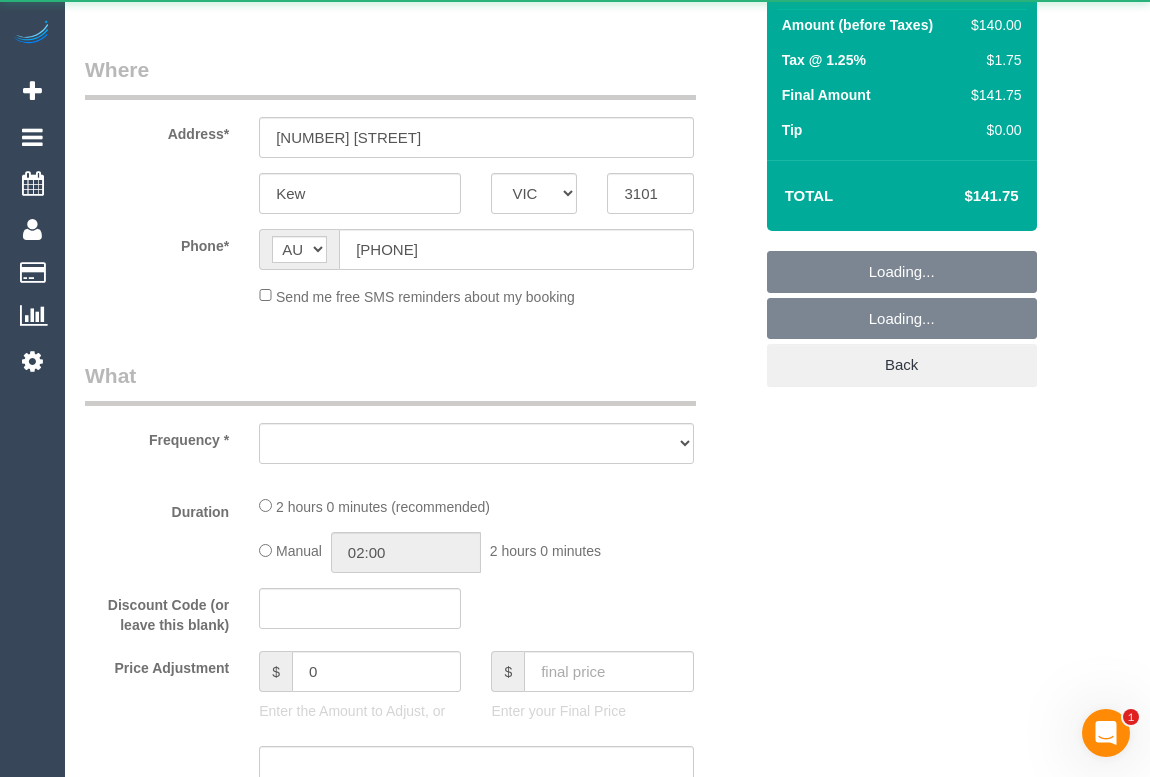 scroll, scrollTop: 0, scrollLeft: 0, axis: both 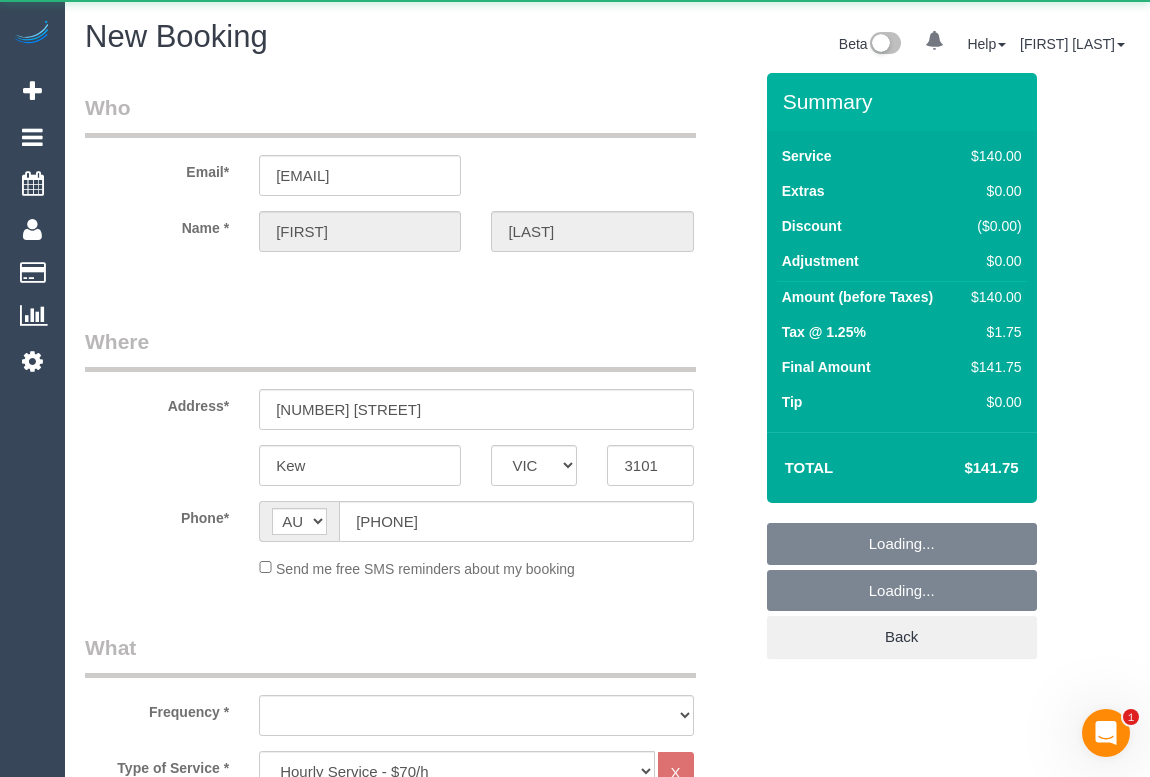select on "string:stripe-pm_1RtgNE2GScqysDRVUirl8EZJ" 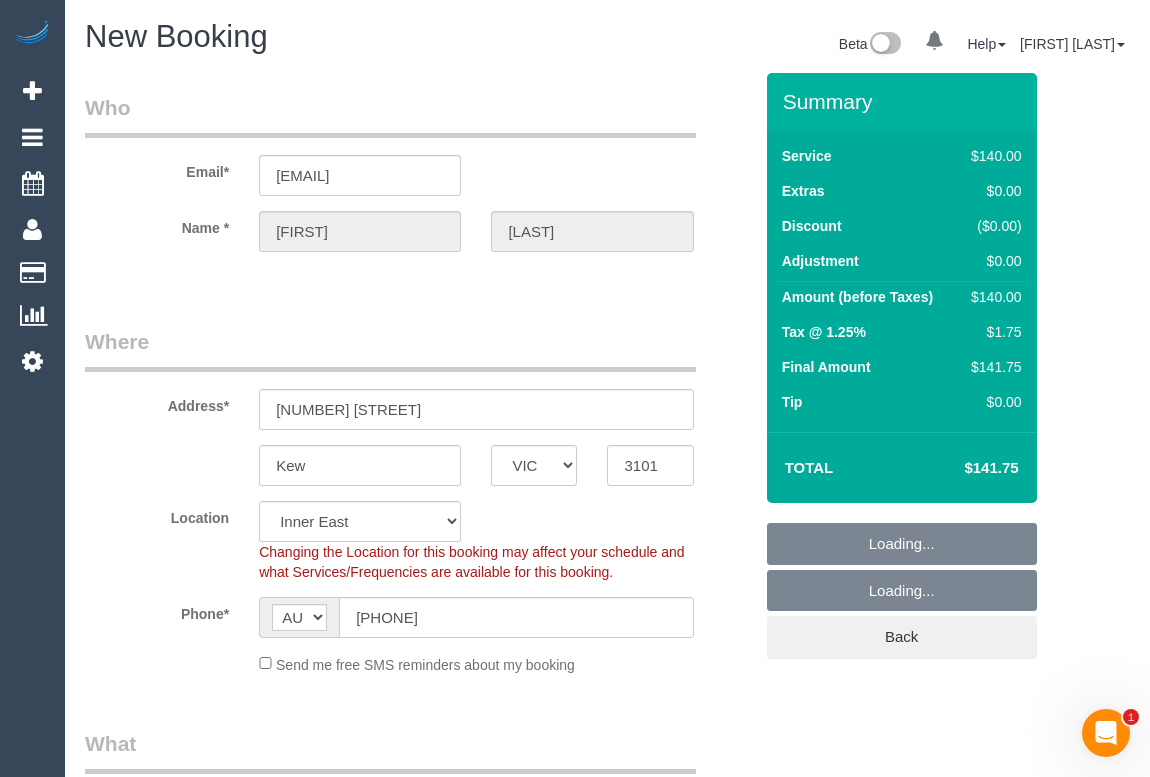 select on "object:3115" 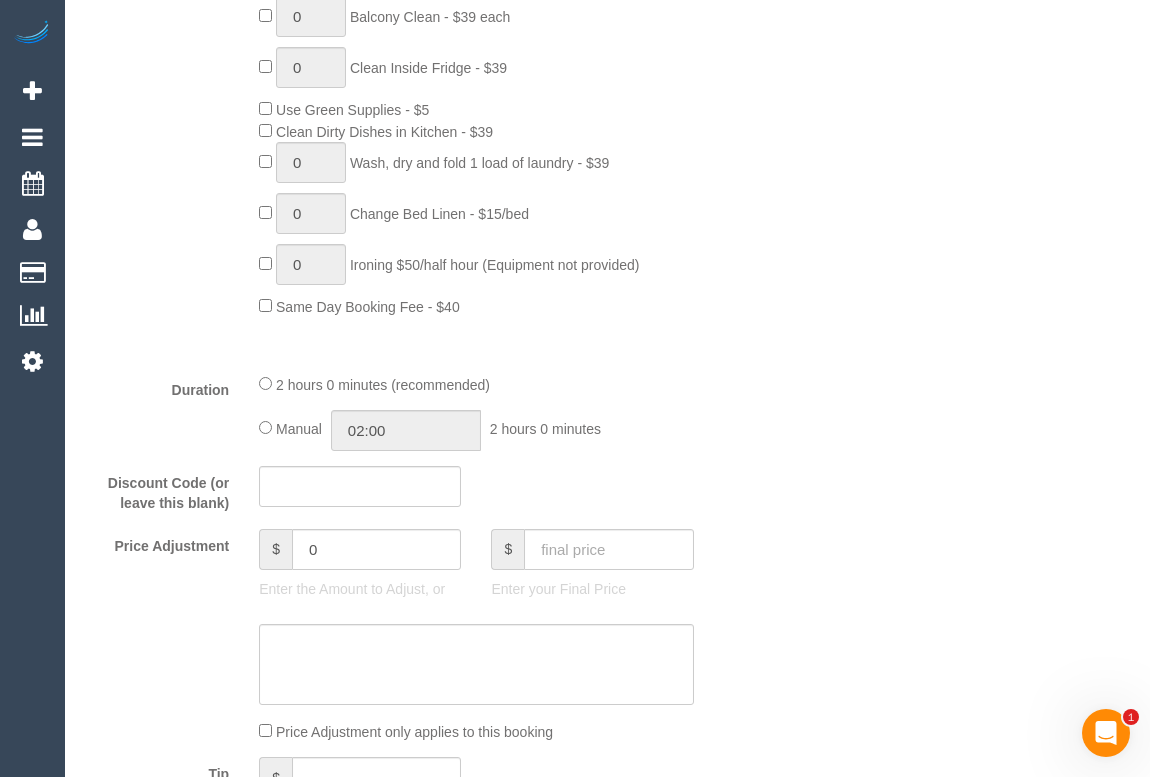 scroll, scrollTop: 1818, scrollLeft: 0, axis: vertical 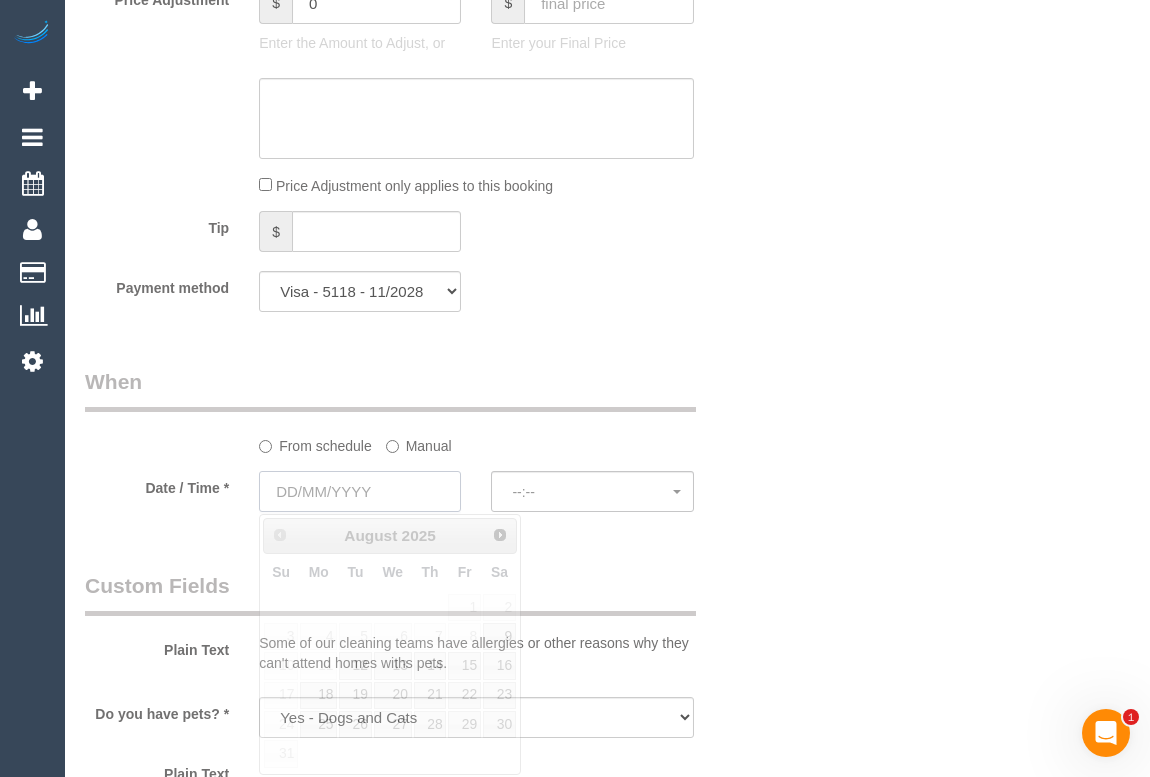 drag, startPoint x: 337, startPoint y: 491, endPoint x: 359, endPoint y: 509, distance: 28.42534 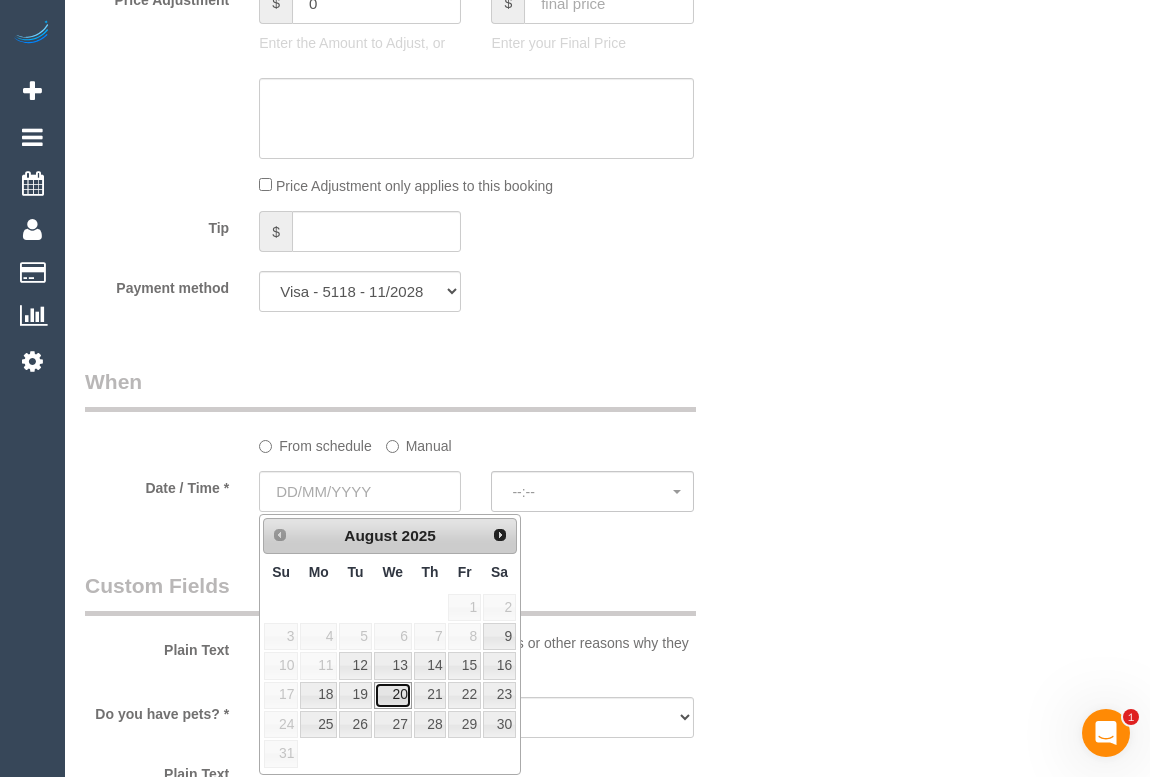 click on "20" at bounding box center (393, 695) 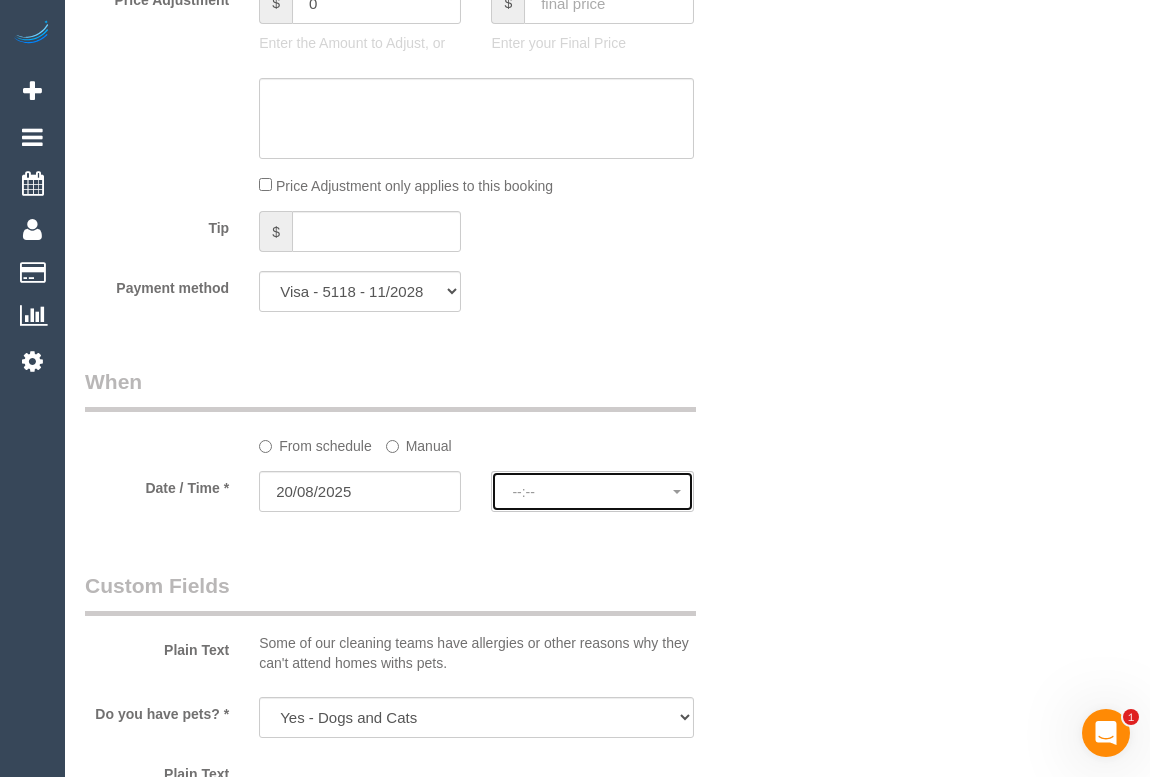 click on "--:--" 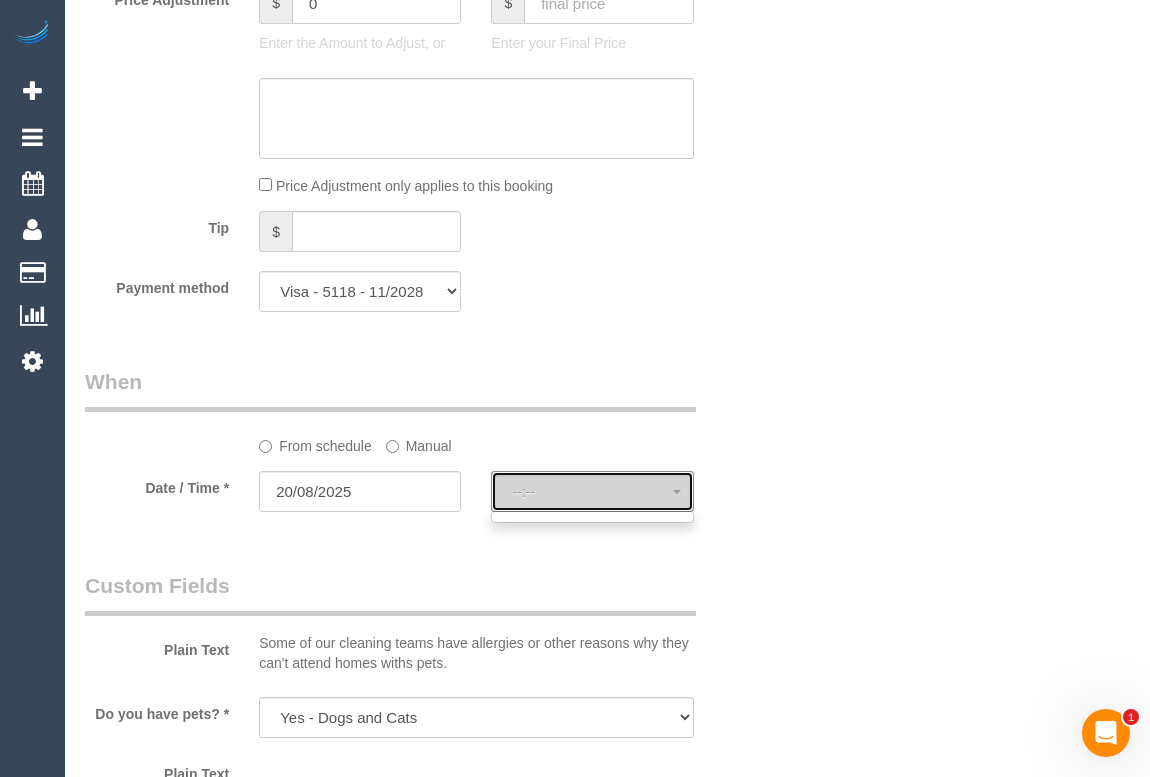 select on "spot6" 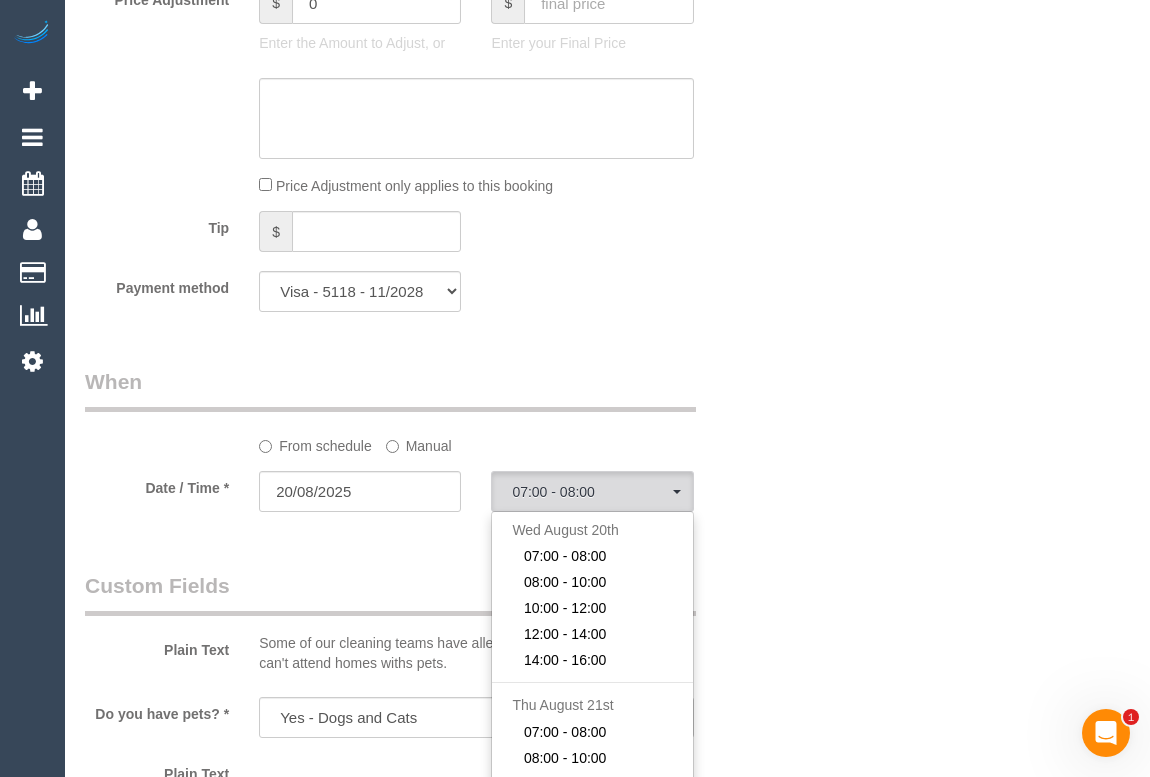 click on "Who
Email*
sandy.iyngkaran@gmail.com
Name *
Sandy
Iyngkaran
Where
Address*
145 Willsmere rd
Kew
ACT
NSW
NT
QLD
SA
TAS
VIC
WA
3101
Re-Book Last Service
Location
Office City East (North) East (South) Inner East Inner North (East) Inner North (West) Inner South East Inner West North (East) North (West) Outer East Outer North (East) Outer North (West) Outer South East Outer West South East (East) South East (West) West (North) West (South) ZG - Central" at bounding box center [607, 121] 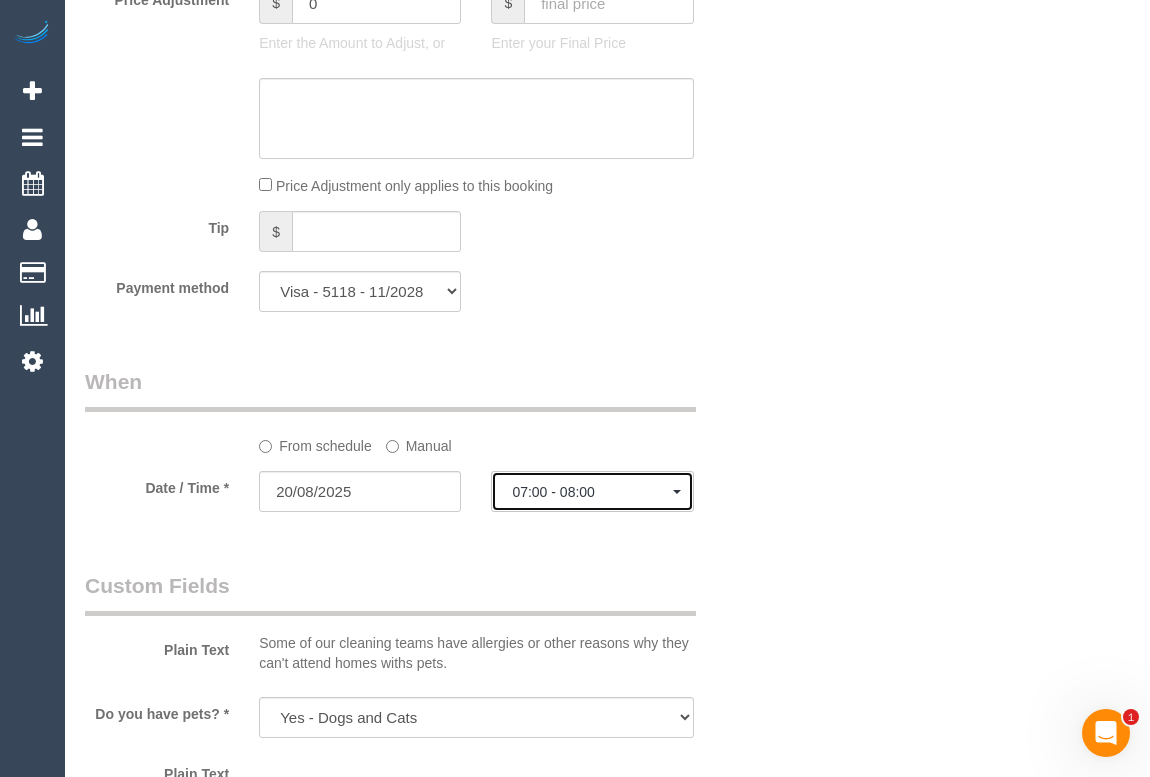 click on "07:00 - 08:00" 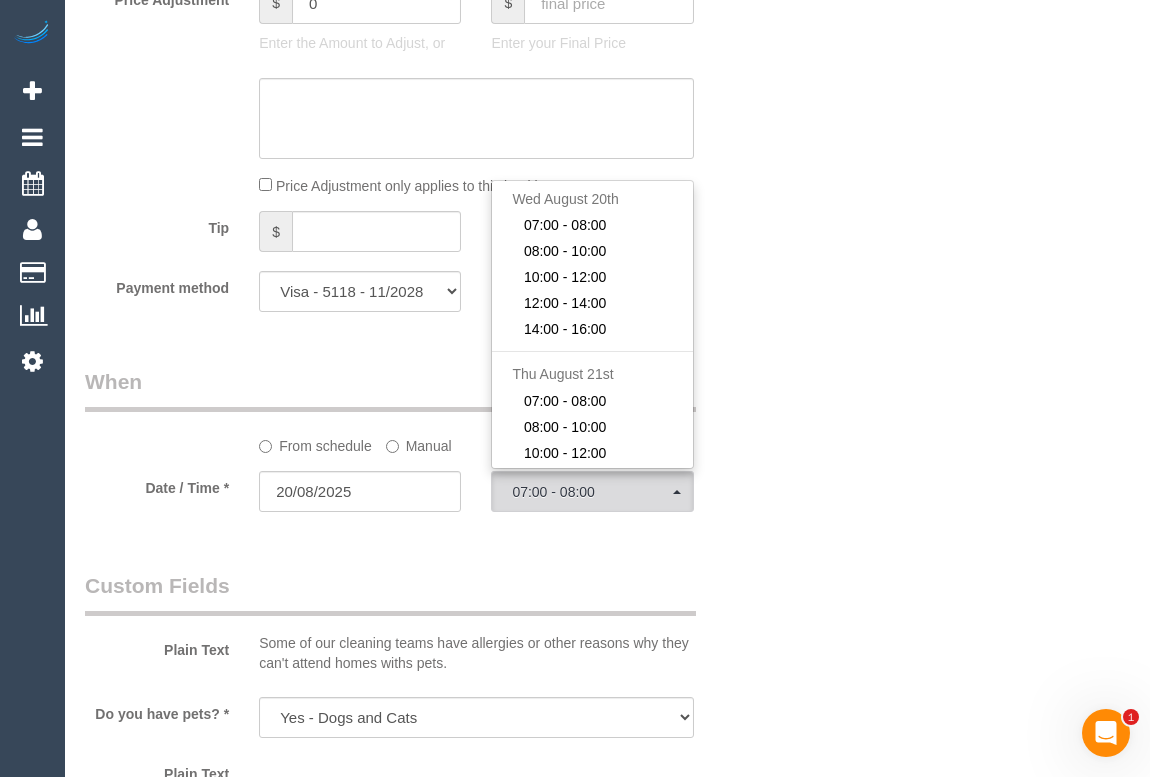 click on "Who
Email*
sandy.iyngkaran@gmail.com
Name *
Sandy
Iyngkaran
Where
Address*
145 Willsmere rd
Kew
ACT
NSW
NT
QLD
SA
TAS
VIC
WA
3101
Re-Book Last Service
Location
Office City East (North) East (South) Inner East Inner North (East) Inner North (West) Inner South East Inner West North (East) North (West) Outer East Outer North (East) Outer North (West) Outer South East Outer West South East (East) South East (West) West (North) West (South) ZG - Central" at bounding box center [607, 121] 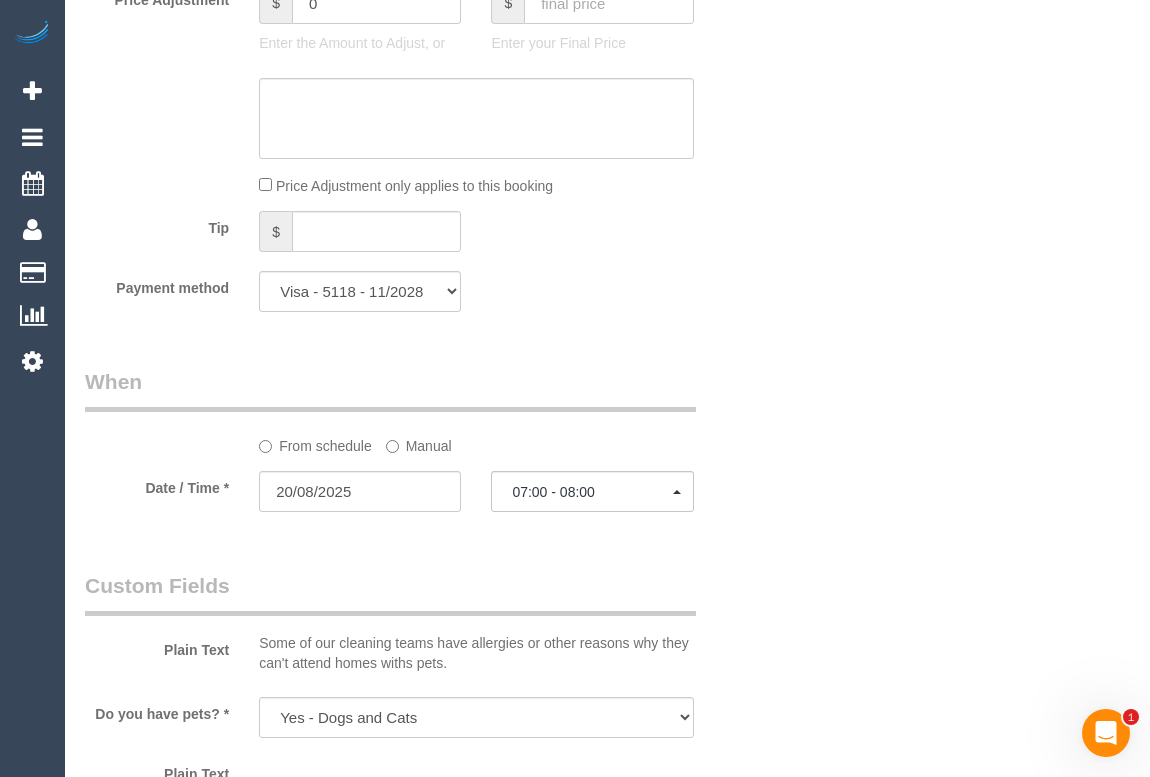 click on "Manual" 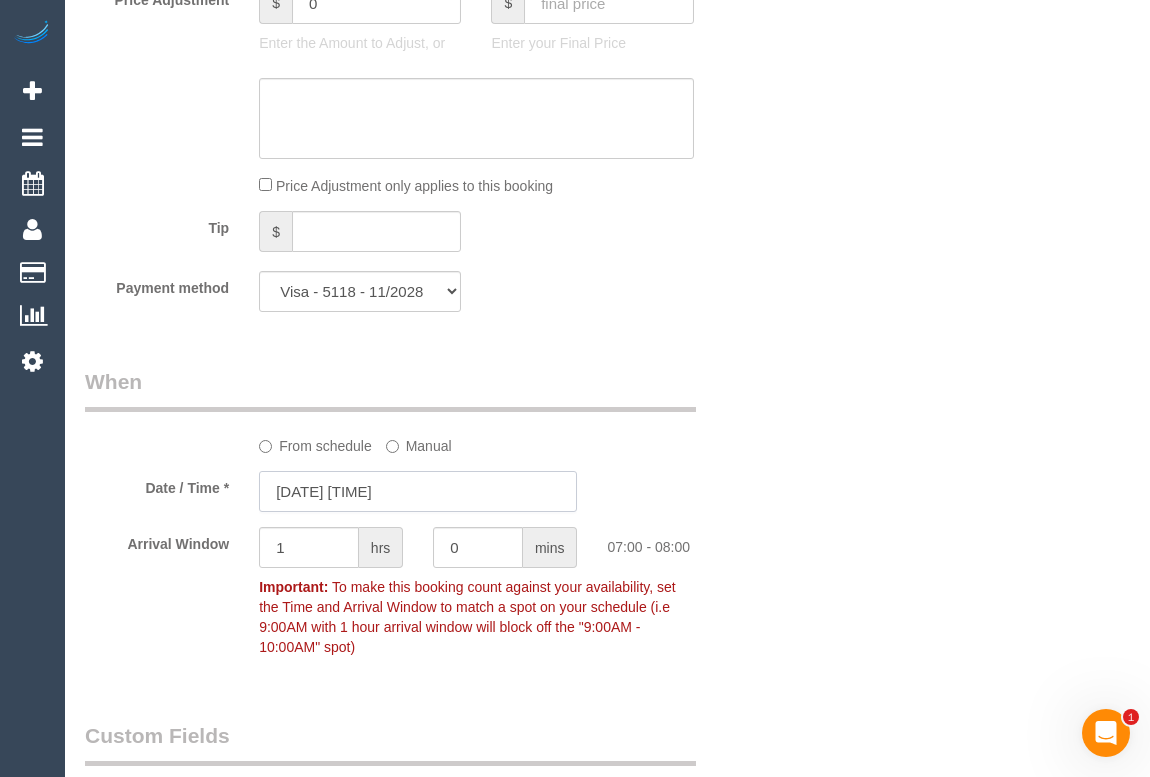 click on "20/08/2025 07:00" at bounding box center (418, 491) 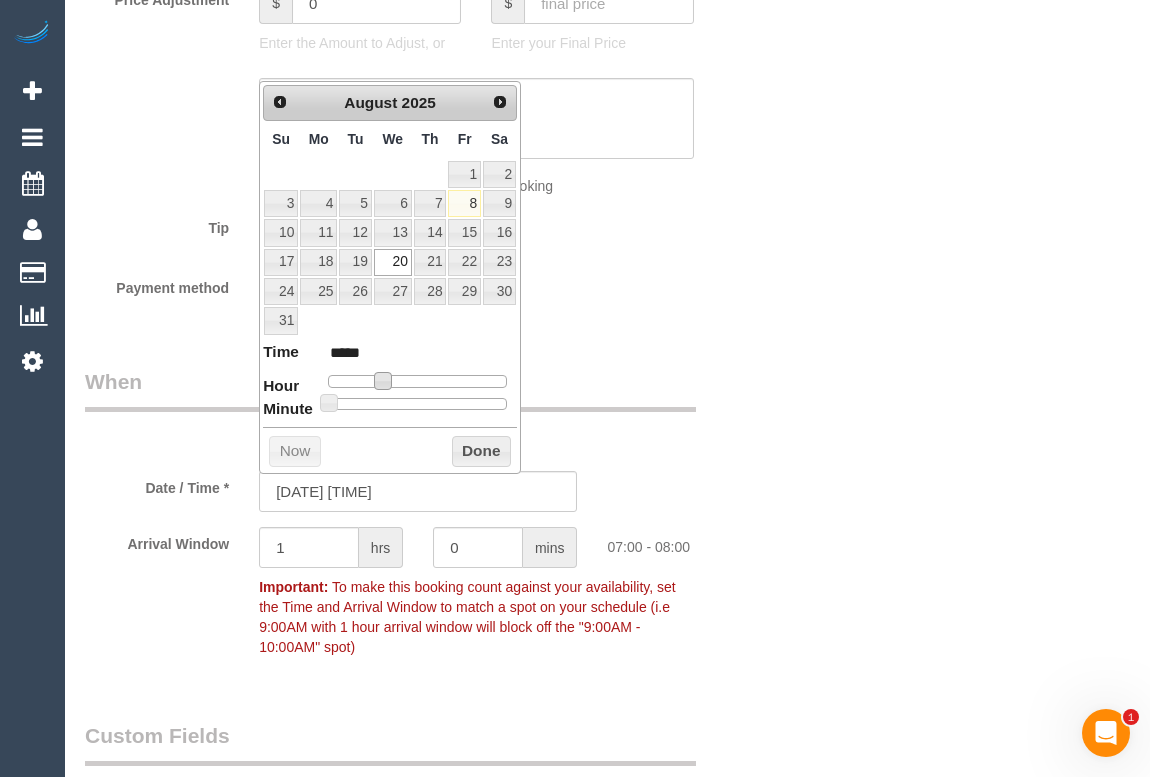 type on "20/08/2025 08:00" 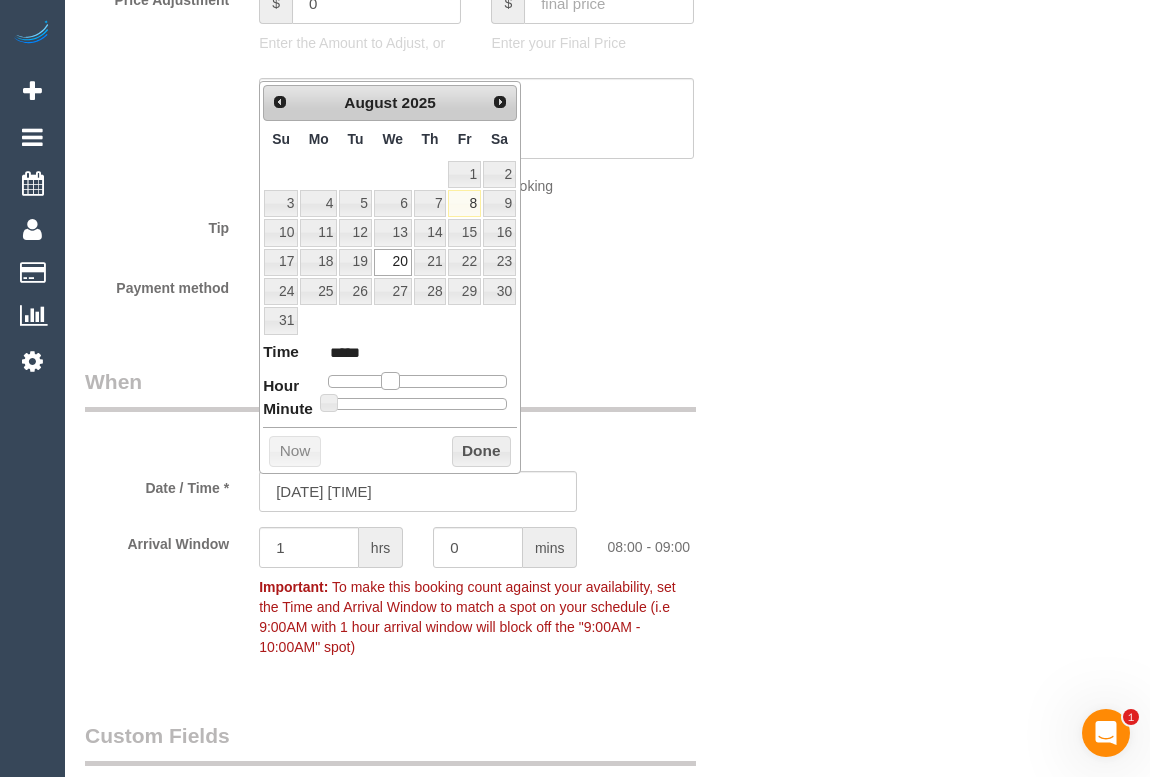 type on "20/08/2025 09:00" 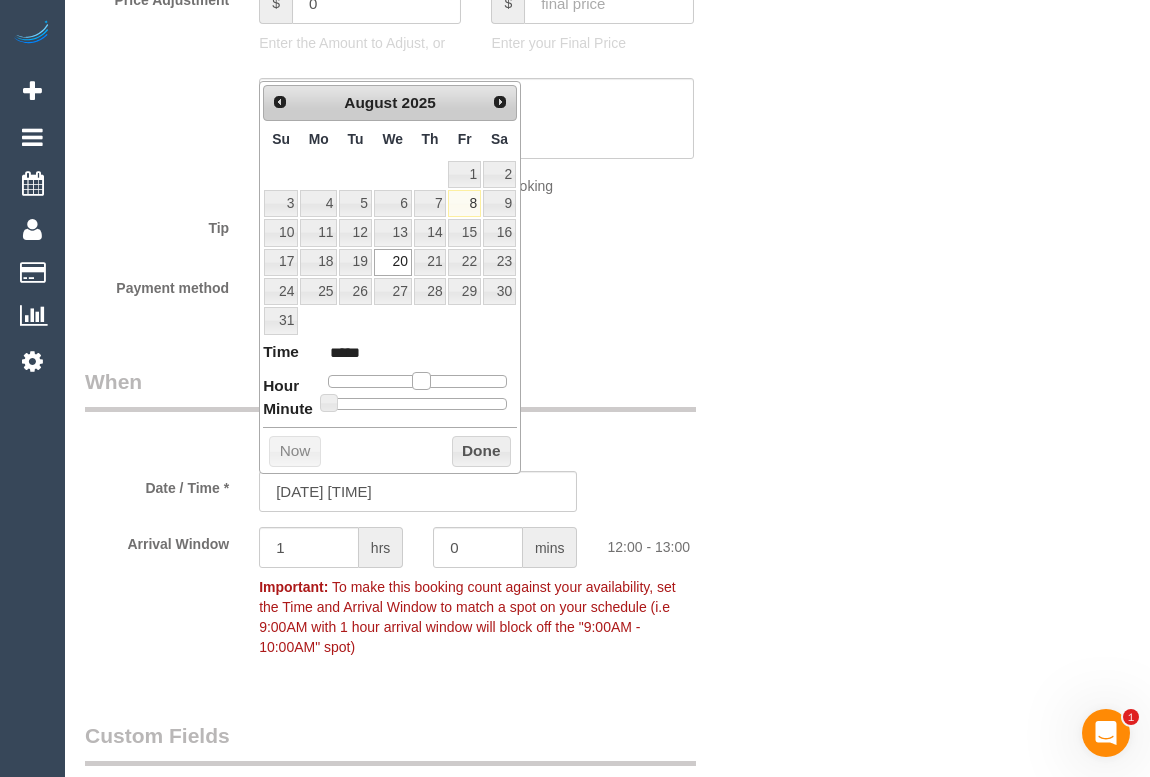 type on "20/08/2025 11:00" 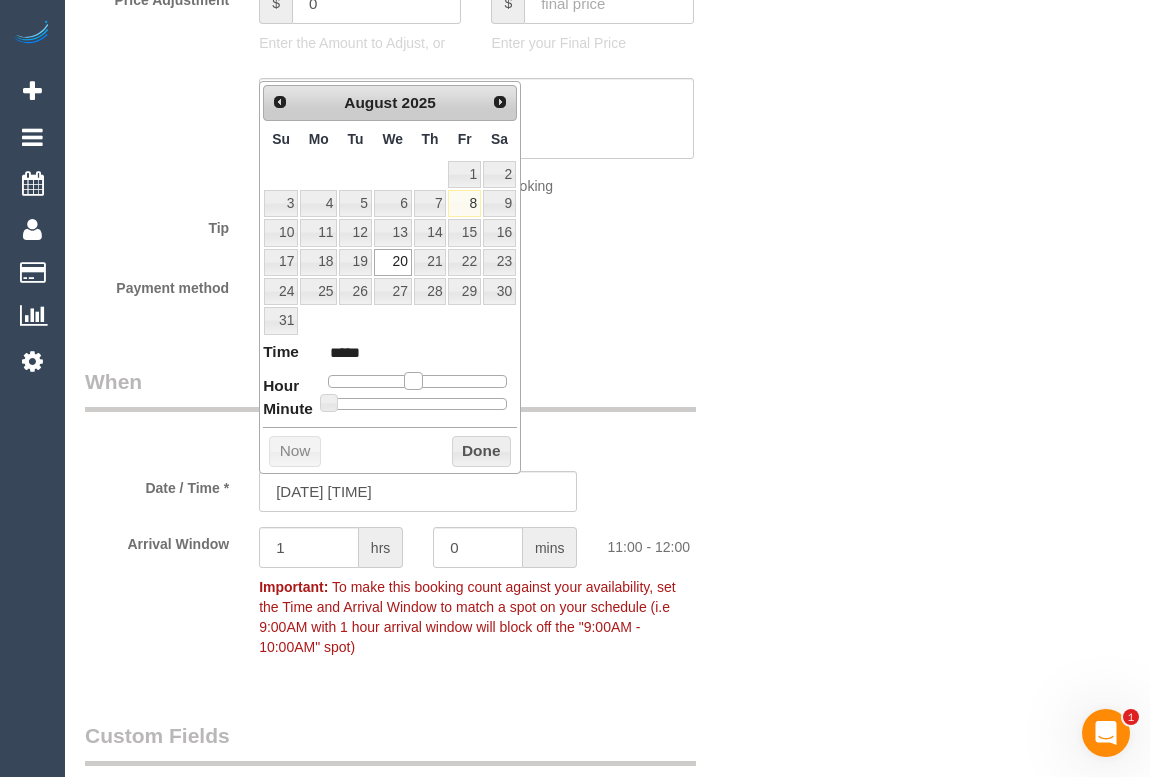 type on "20/08/2025 10:00" 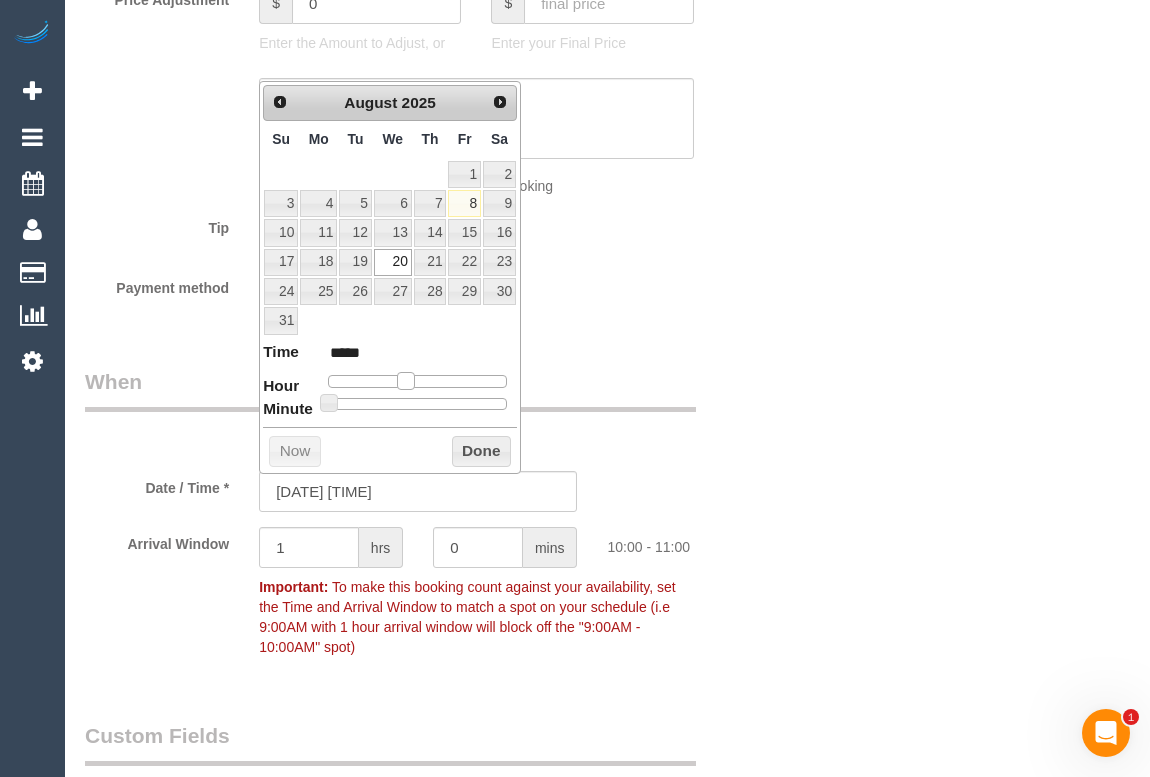 type on "20/08/2025 09:00" 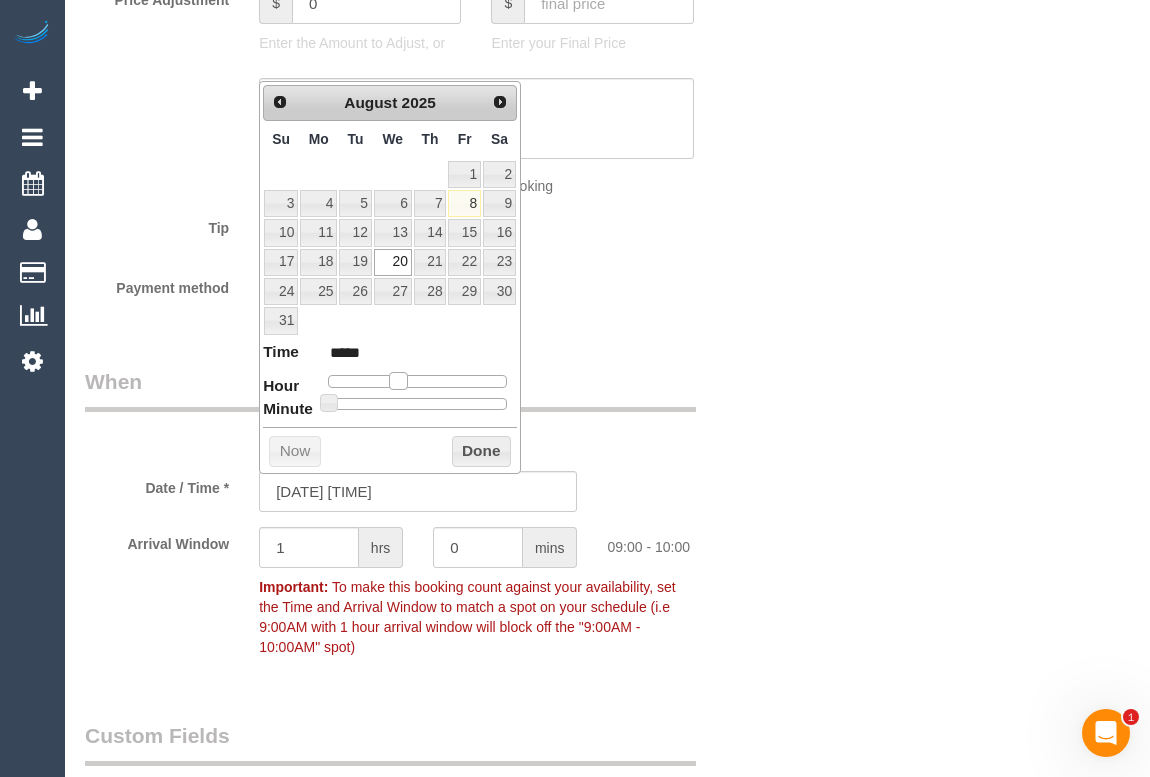 drag, startPoint x: 384, startPoint y: 381, endPoint x: 400, endPoint y: 380, distance: 16.03122 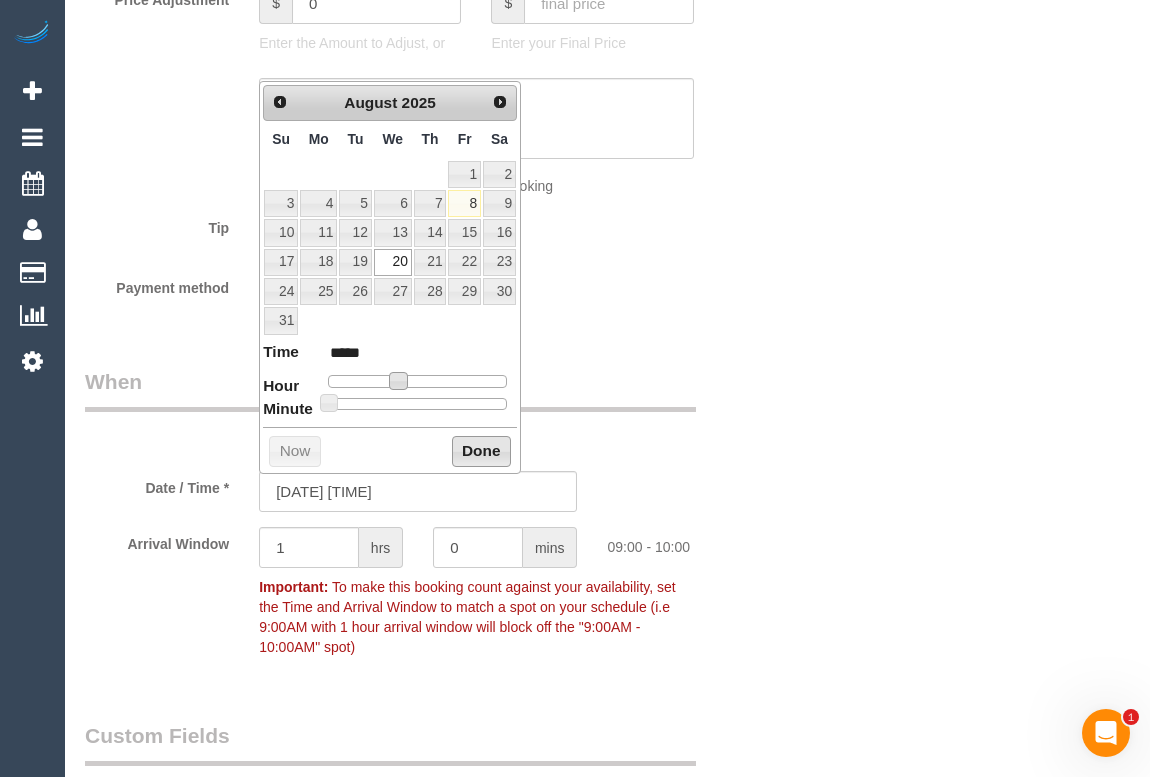 click on "Done" at bounding box center [481, 452] 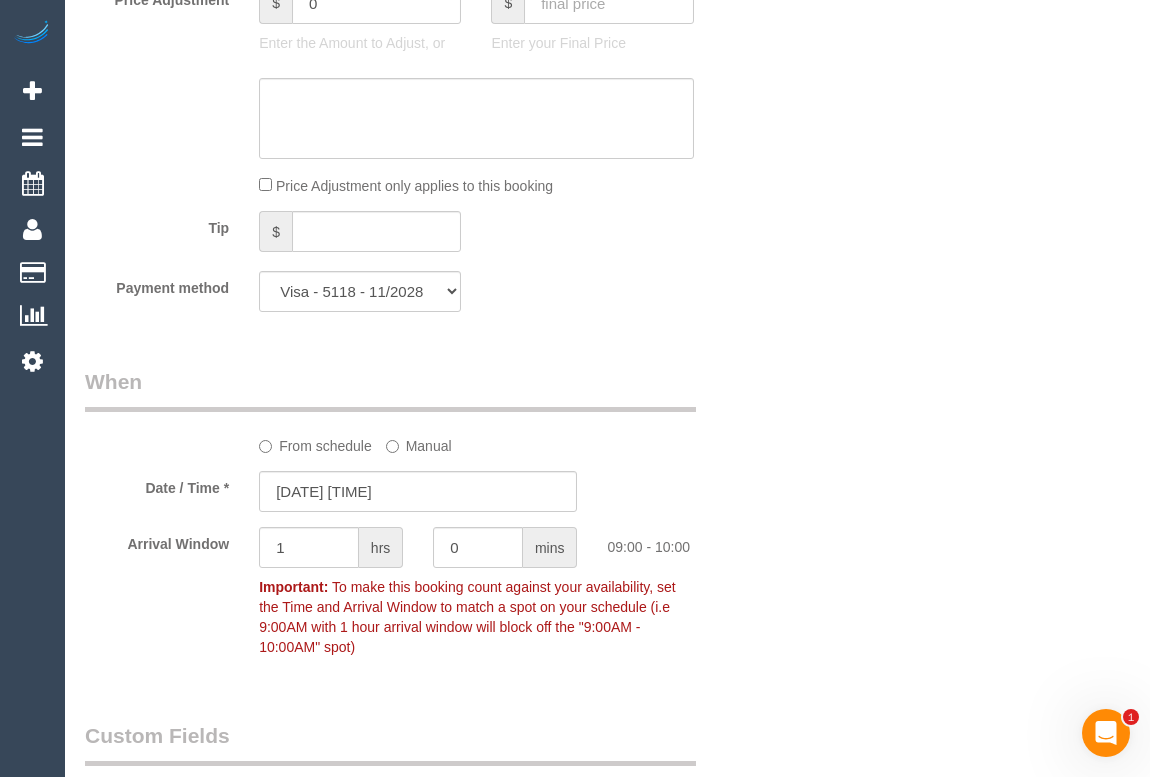 click on "Date / Time *
20/08/2025 09:00" 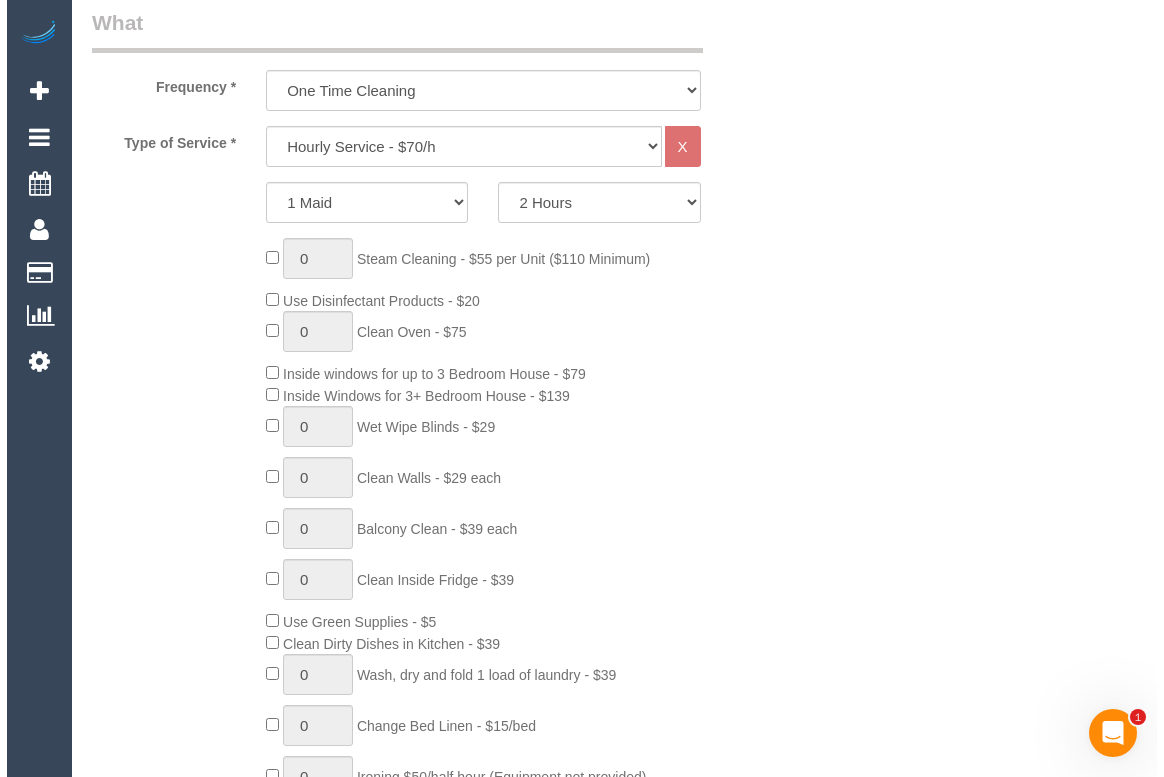 scroll, scrollTop: 0, scrollLeft: 0, axis: both 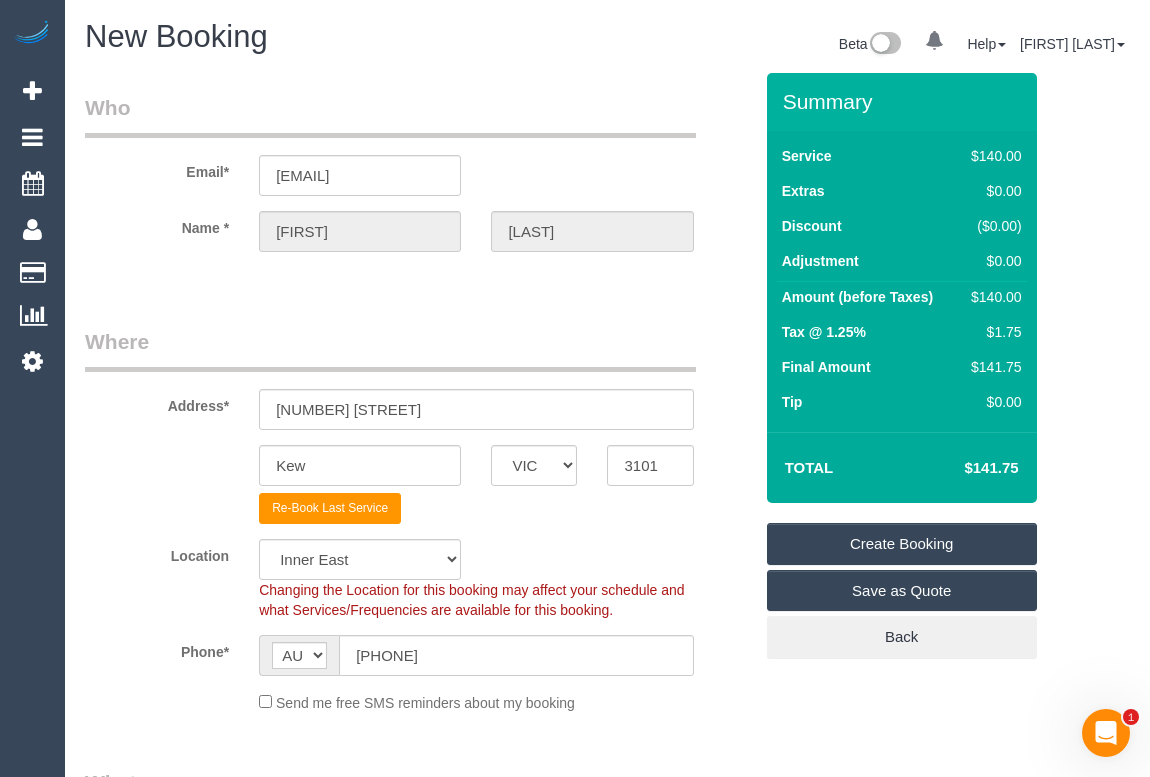 click on "Create Booking" at bounding box center (902, 544) 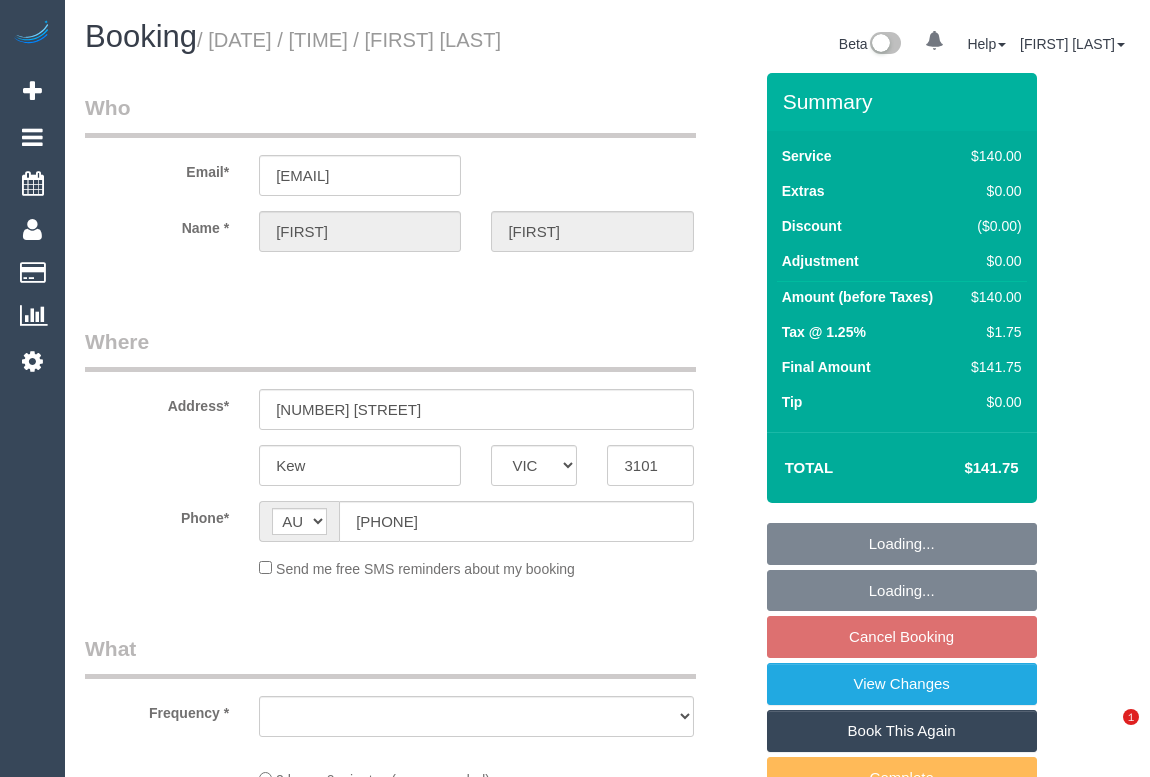 select on "VIC" 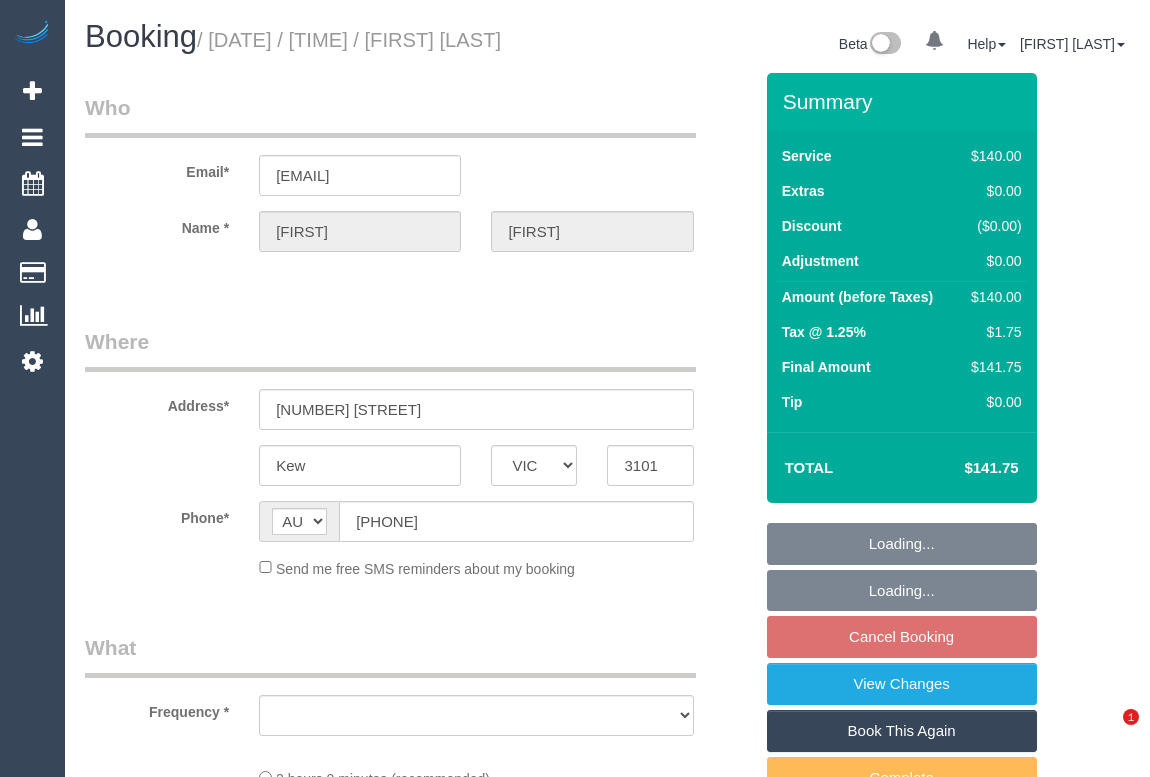 scroll, scrollTop: 0, scrollLeft: 0, axis: both 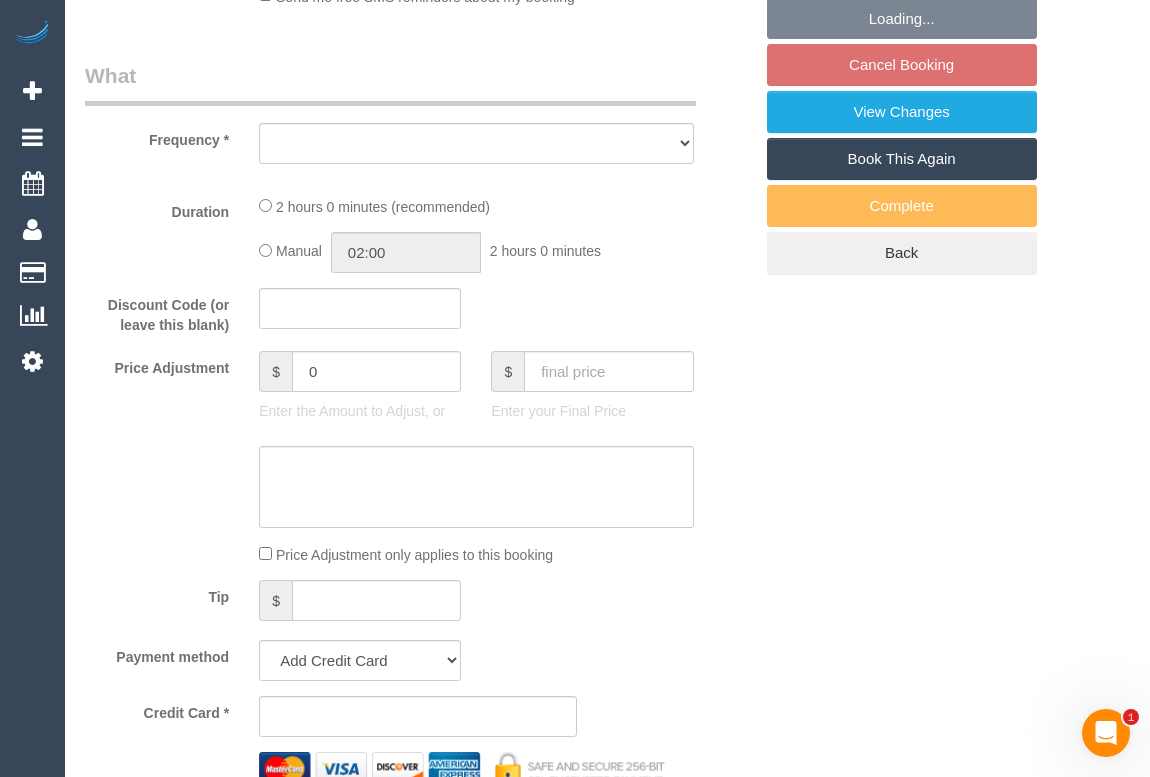 select on "string:stripe-pm_1RtgNE2GScqysDRVUirl8EZJ" 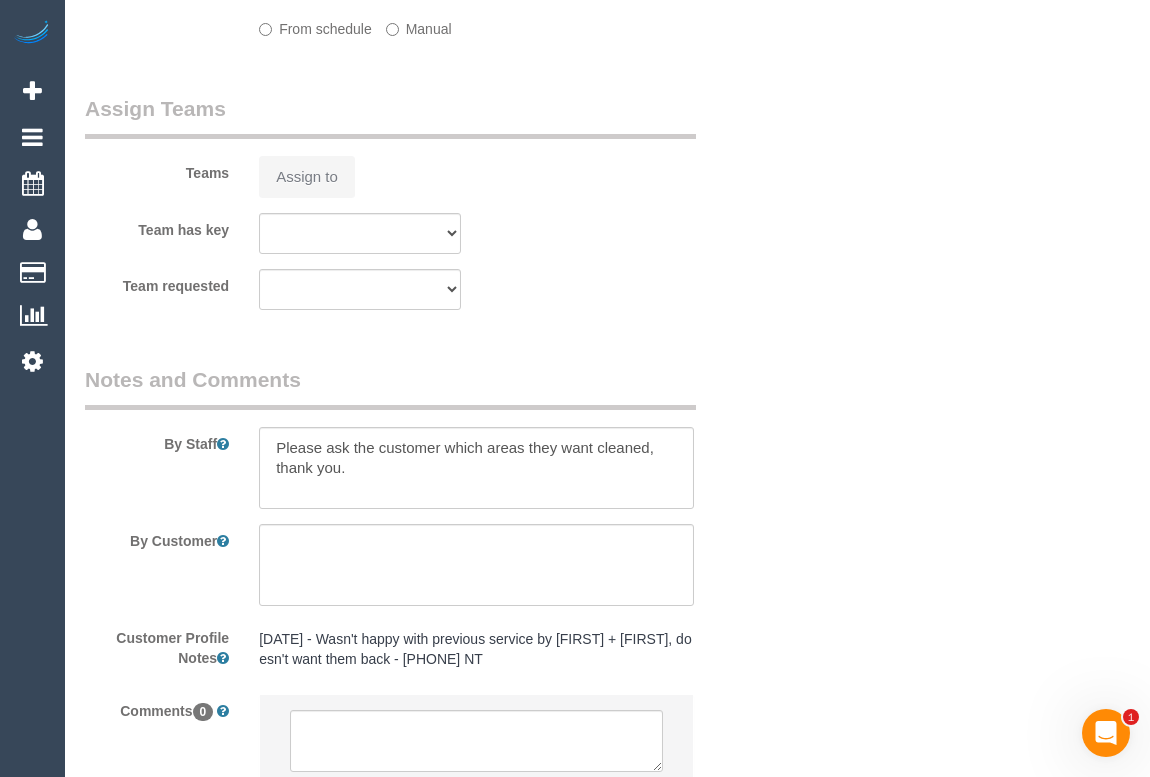 select on "object:839" 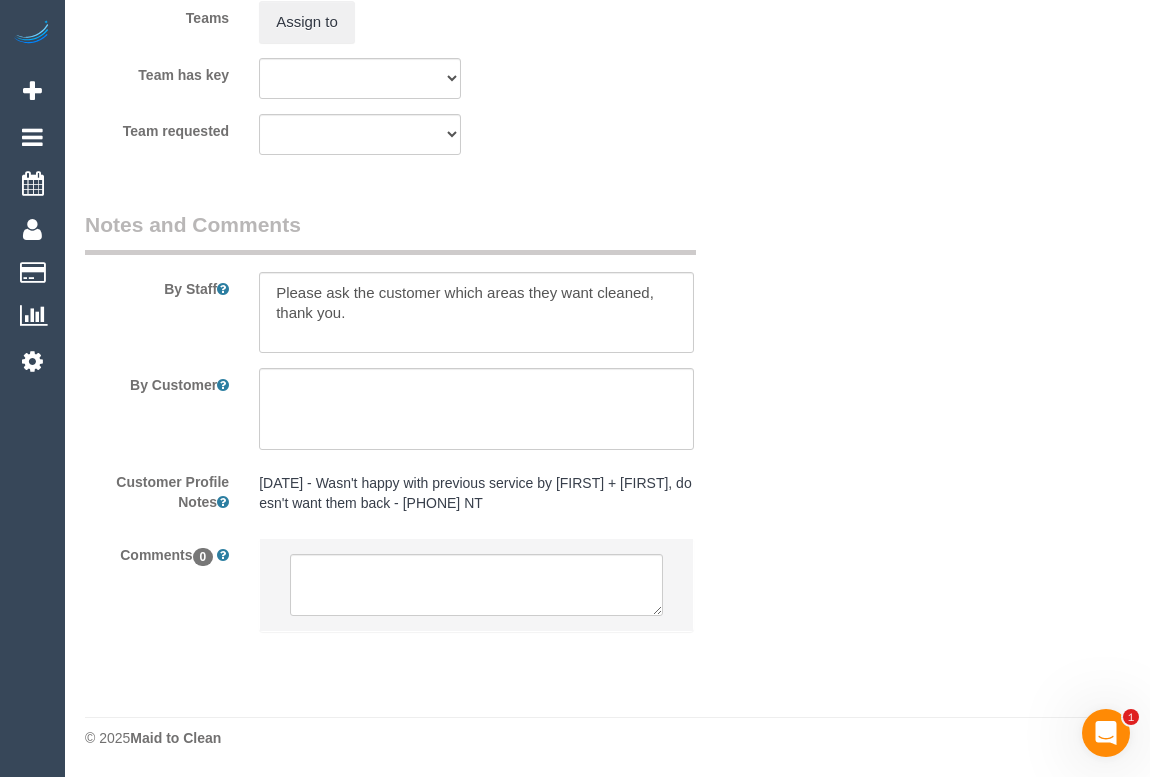 scroll, scrollTop: 3362, scrollLeft: 0, axis: vertical 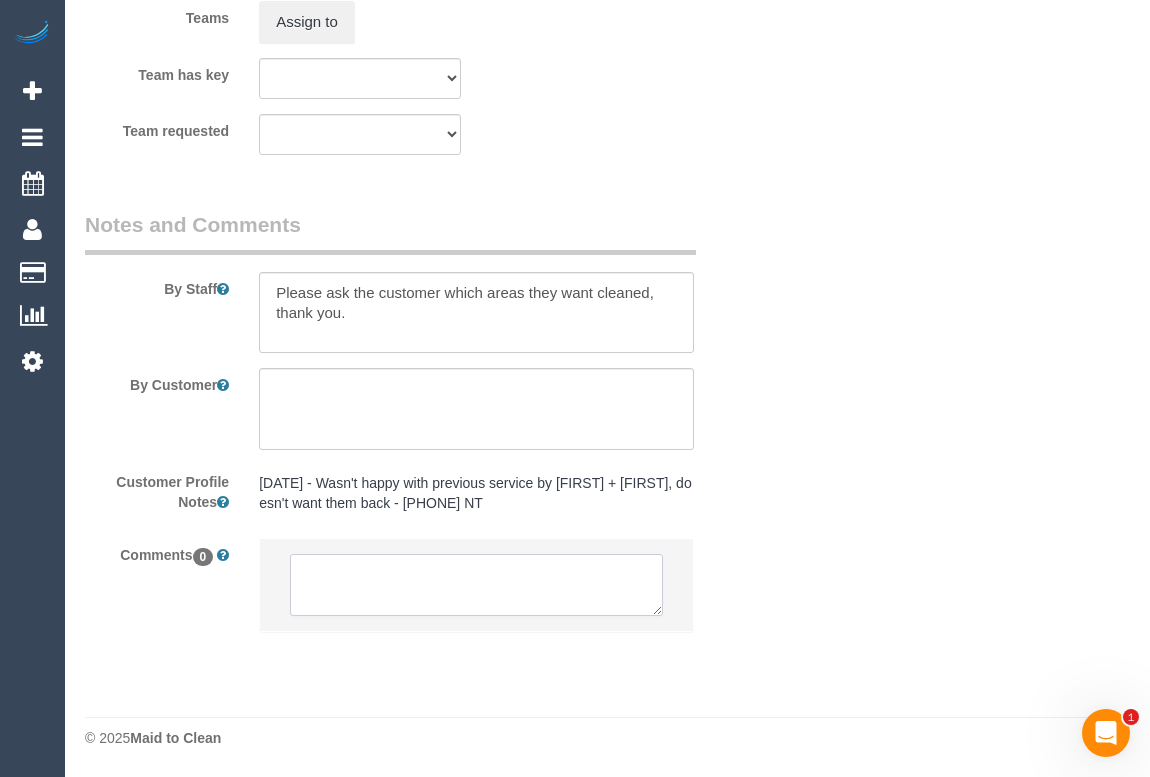 click at bounding box center (476, 585) 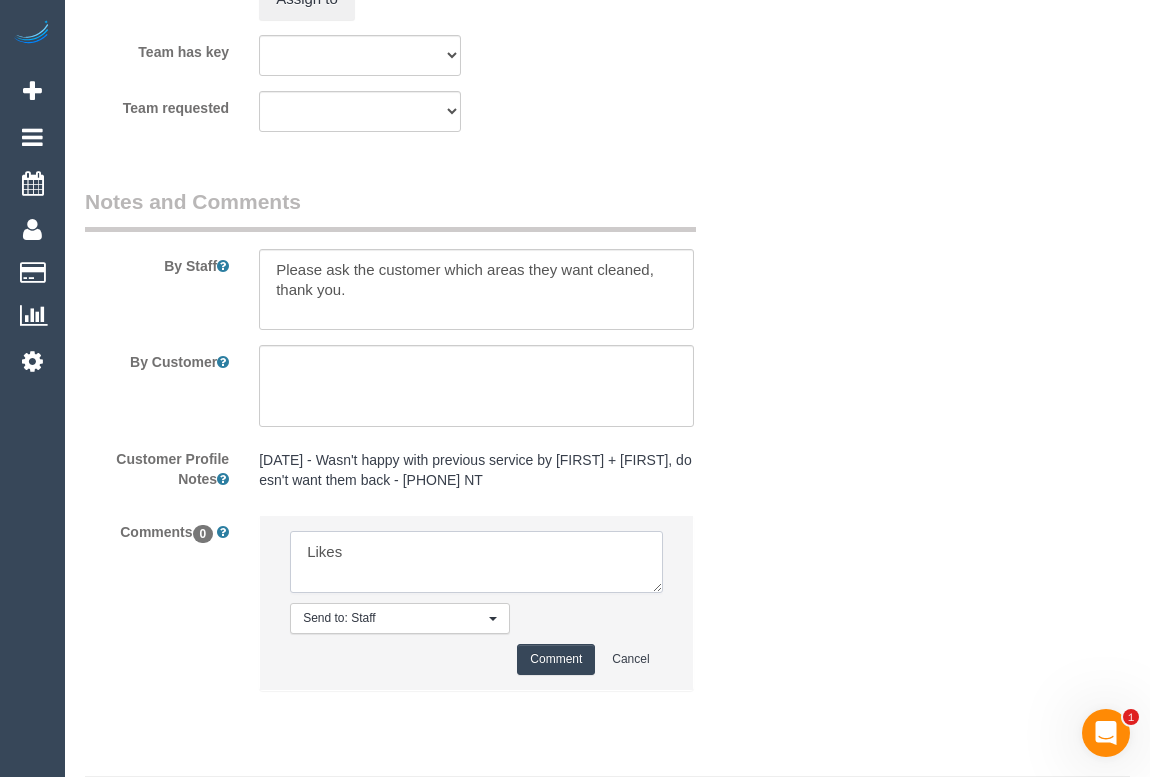 paste on "(3) Sewmina De Silva (C)" 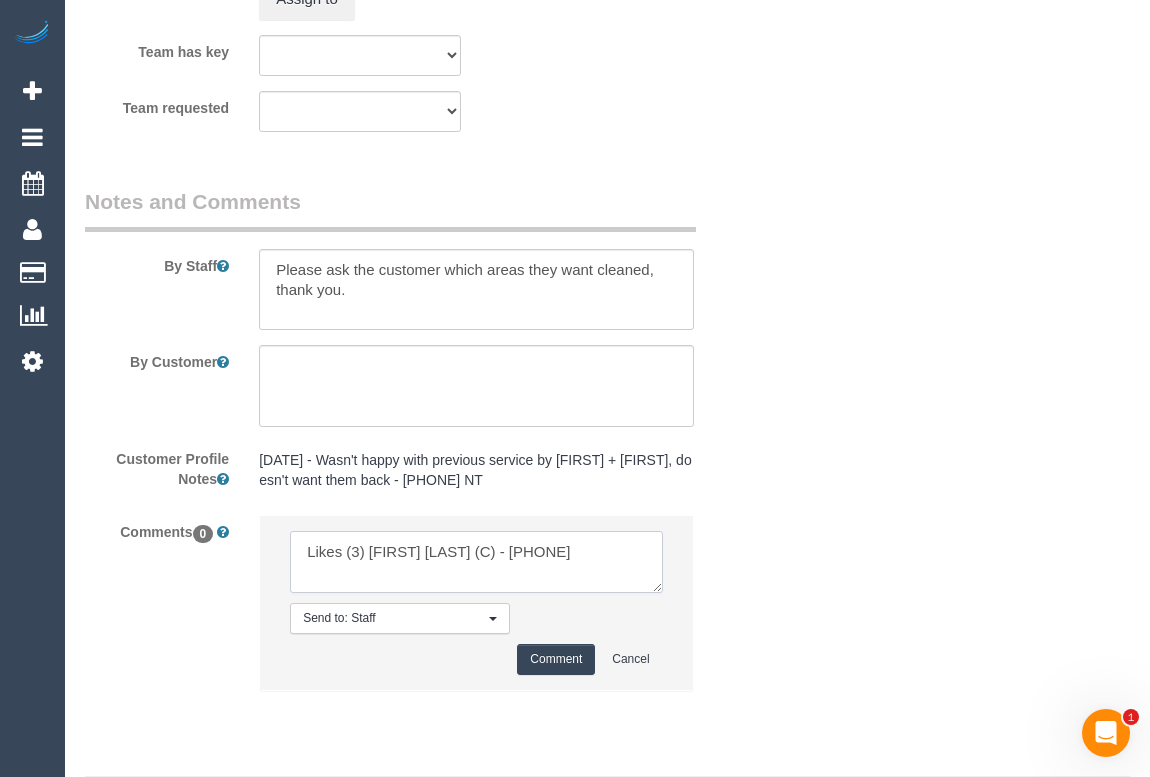 type on "Likes (3) [FIRST] [LAST] (C) - [PHONE]" 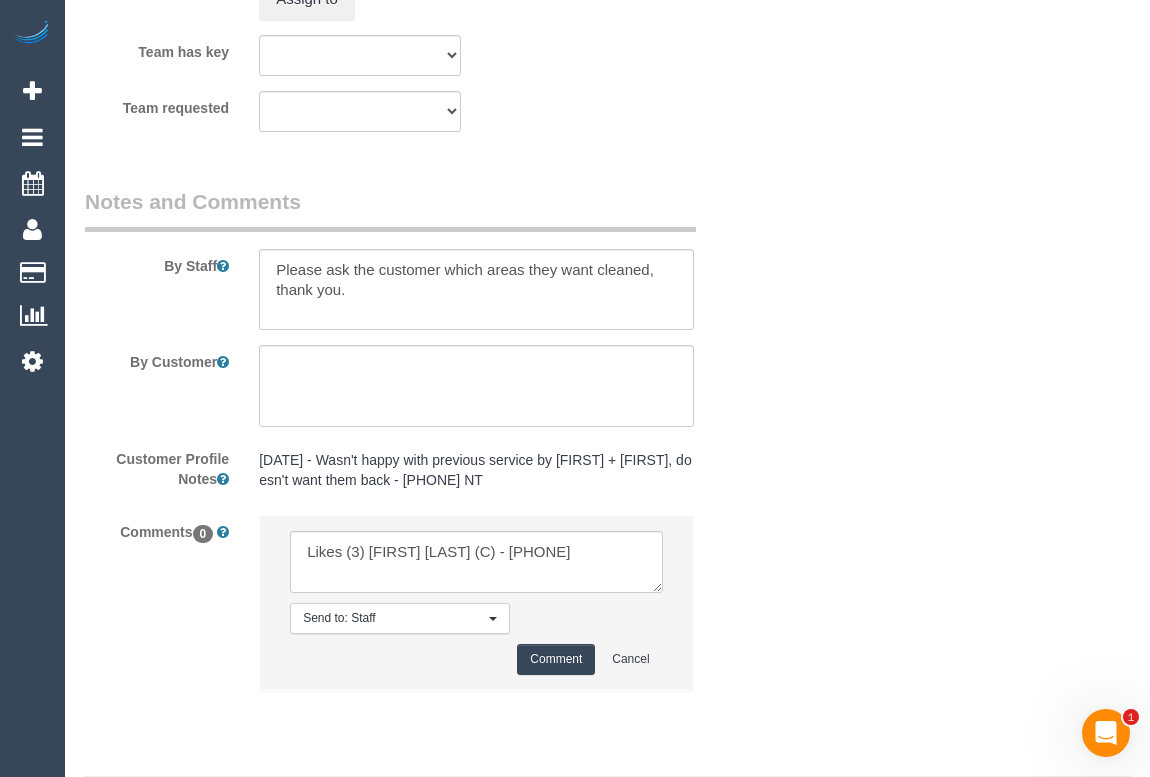 click on "Comment" at bounding box center [556, 659] 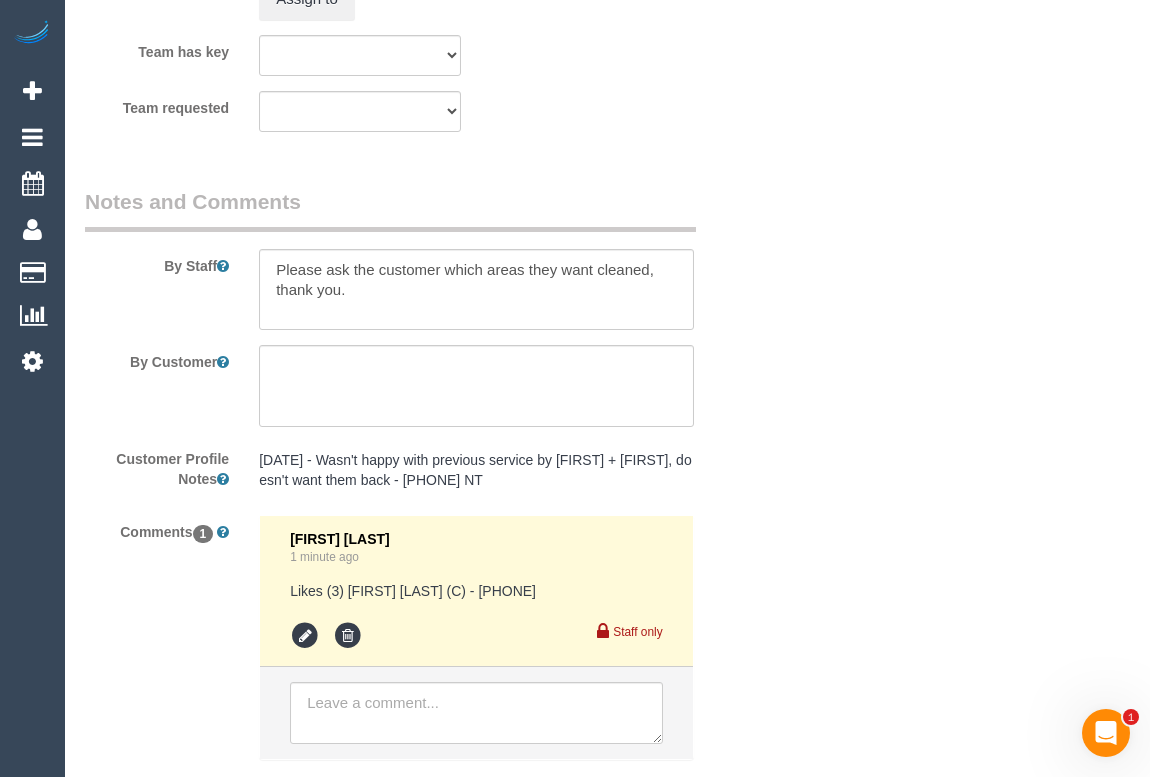 click on "Who
Email*
[EMAIL]
Name *
[FIRST]
[LAST]
Where
Address*
[NUMBER] [STREET_NAME]
[CITY]
[STATE]
[STATE]
[STATE]
[STATE]
[STATE]
[STATE]
[STATE]
[STATE]
[POSTAL_CODE]
Location
Office City East (North) East (South) Inner East Inner North (East) Inner North (West) Inner South East Inner West North (East) North (West) Outer East Outer North (East) Outer North (West) Outer South East Outer West South East (East) South East (West) West (North) West (South) ZG - Central ZG - East ZG - North ZG - South" at bounding box center [607, -1227] 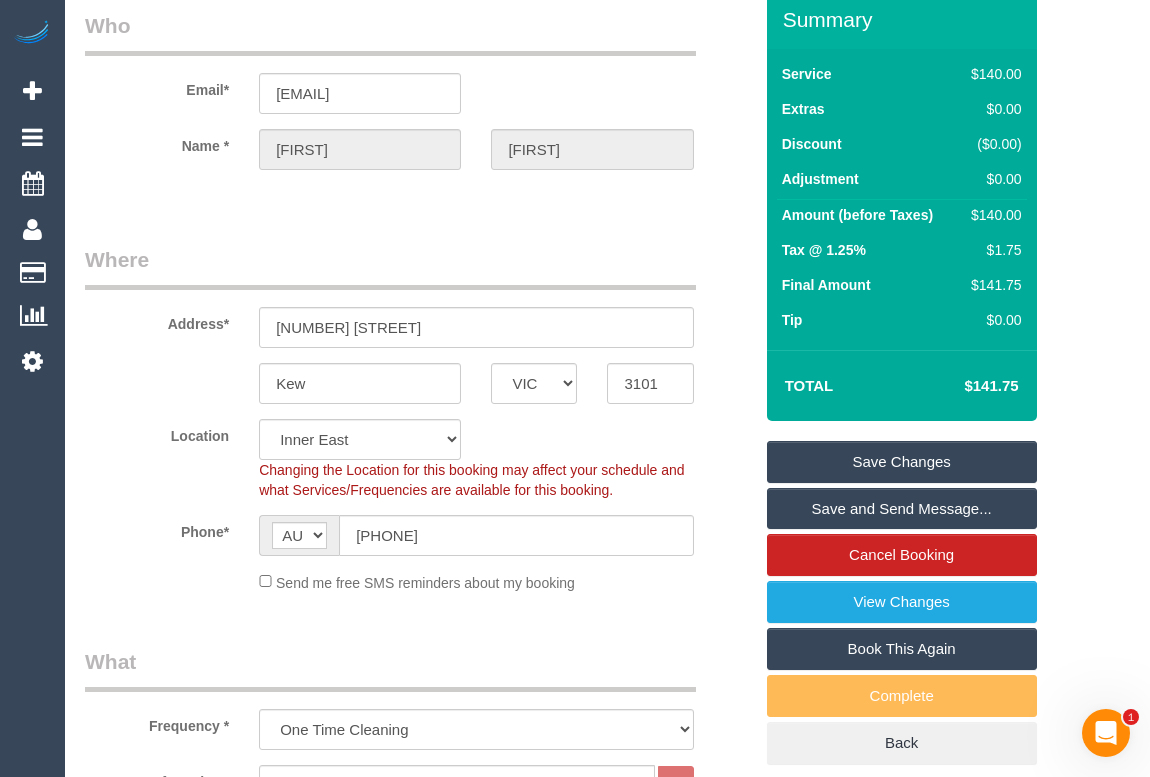 scroll, scrollTop: 0, scrollLeft: 0, axis: both 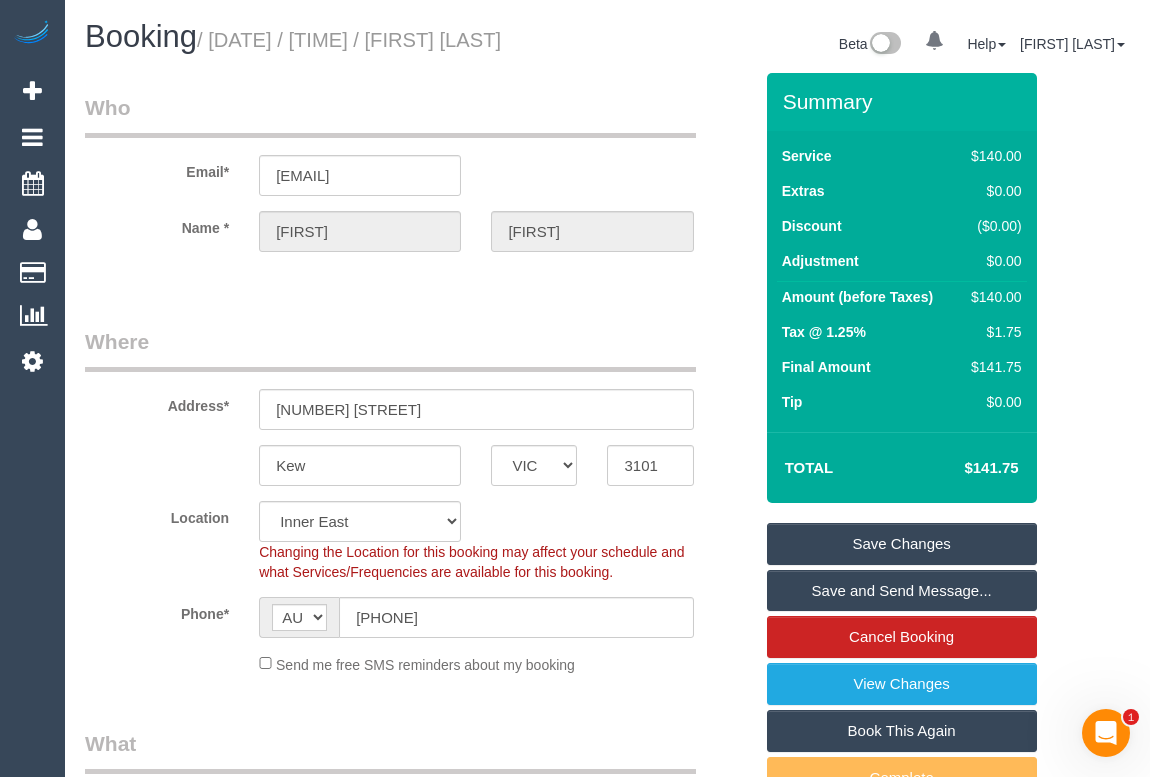 click on "Who
Email*
[EMAIL]
Name *
[FIRST]
[LAST]
Where
Address*
[NUMBER] [STREET_NAME]
[CITY]
[STATE]
[STATE]
[STATE]
[STATE]
[STATE]
[STATE]
[STATE]
[STATE]
[POSTAL_CODE]
Location
Office City East (North) East (South) Inner East Inner North (East) Inner North (West) Inner South East Inner West North (East) North (West) Outer East Outer North (East) Outer North (West) Outer South East Outer West South East (East) South East (West) West (North) West (South) ZG - Central ZG - East ZG - North ZG - South" at bounding box center (418, 2135) 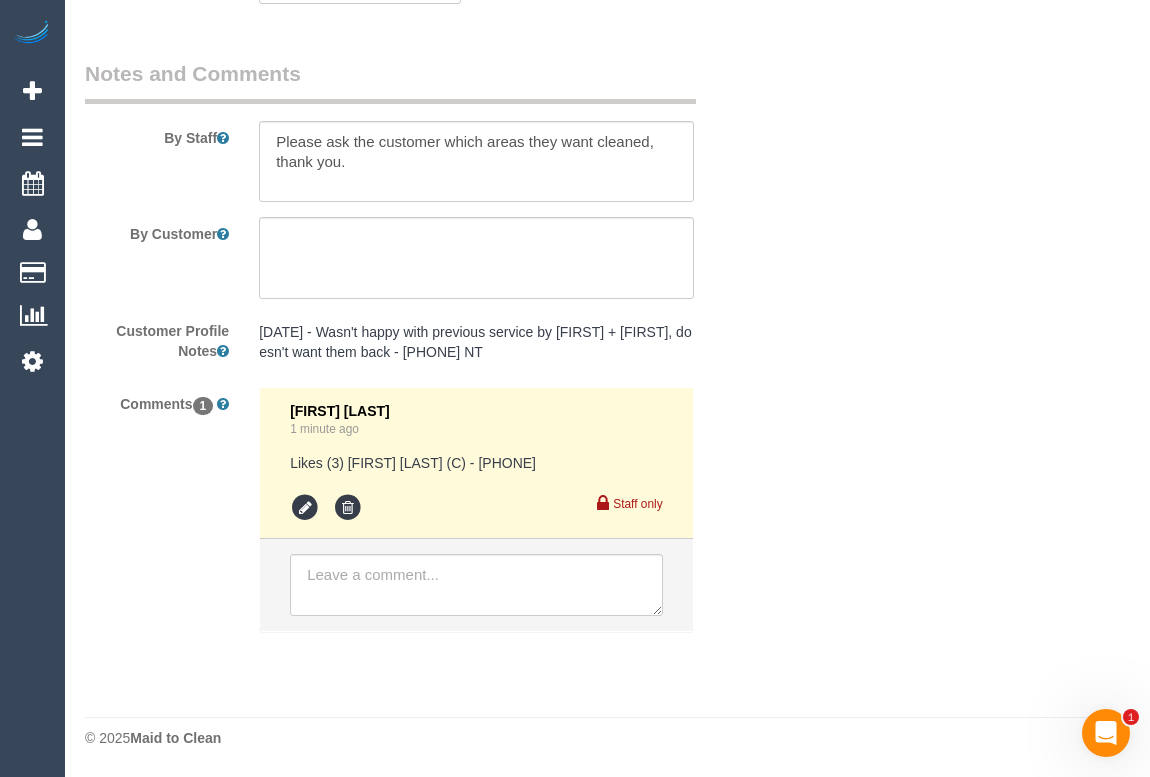 scroll, scrollTop: 3512, scrollLeft: 0, axis: vertical 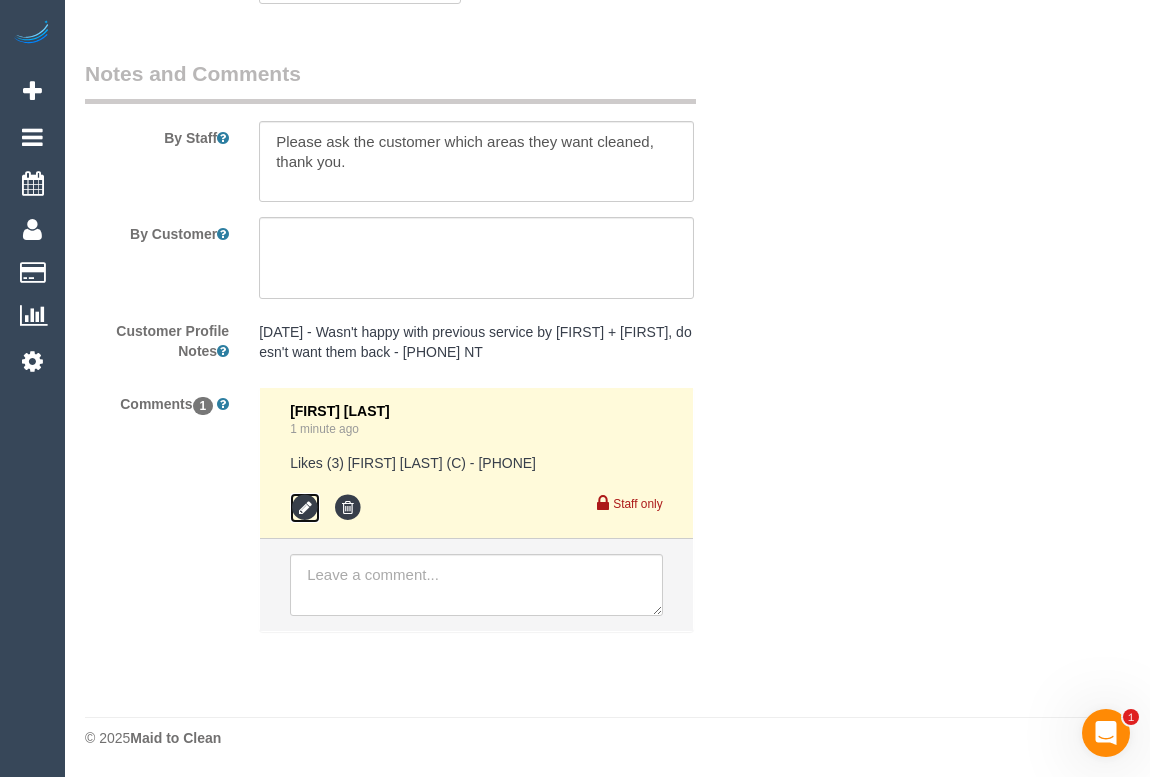 click at bounding box center (305, 508) 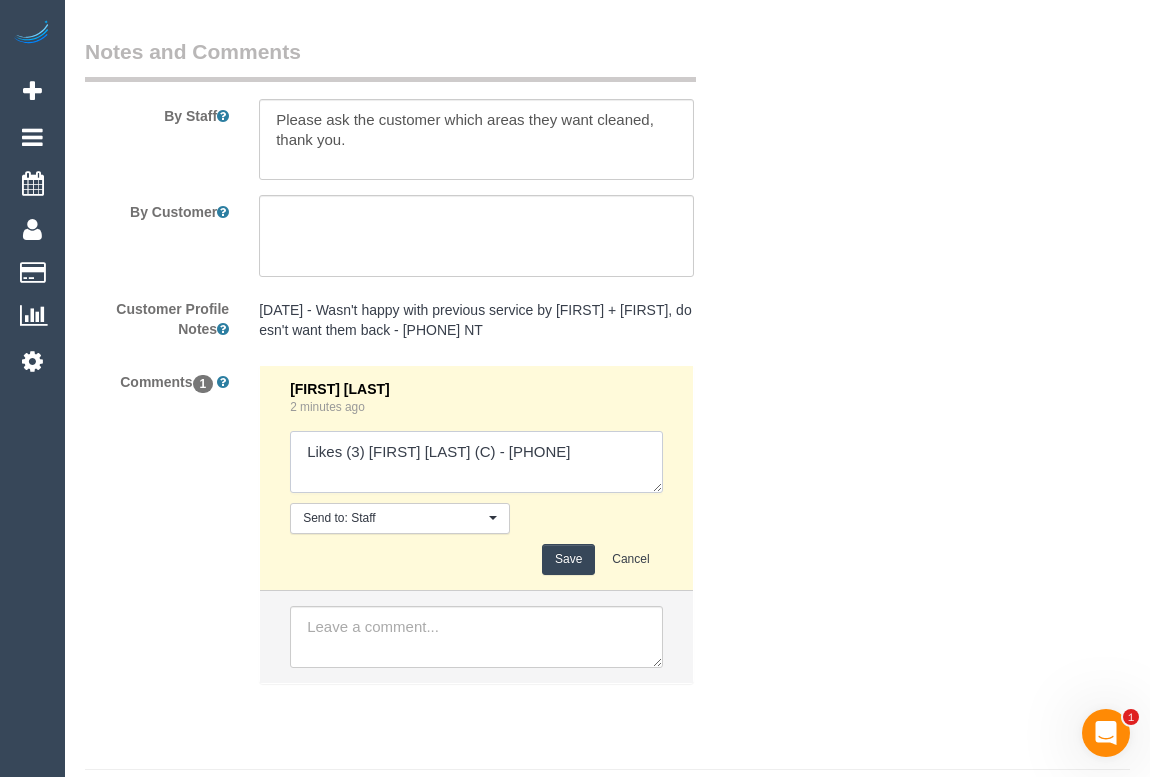 click at bounding box center [476, 462] 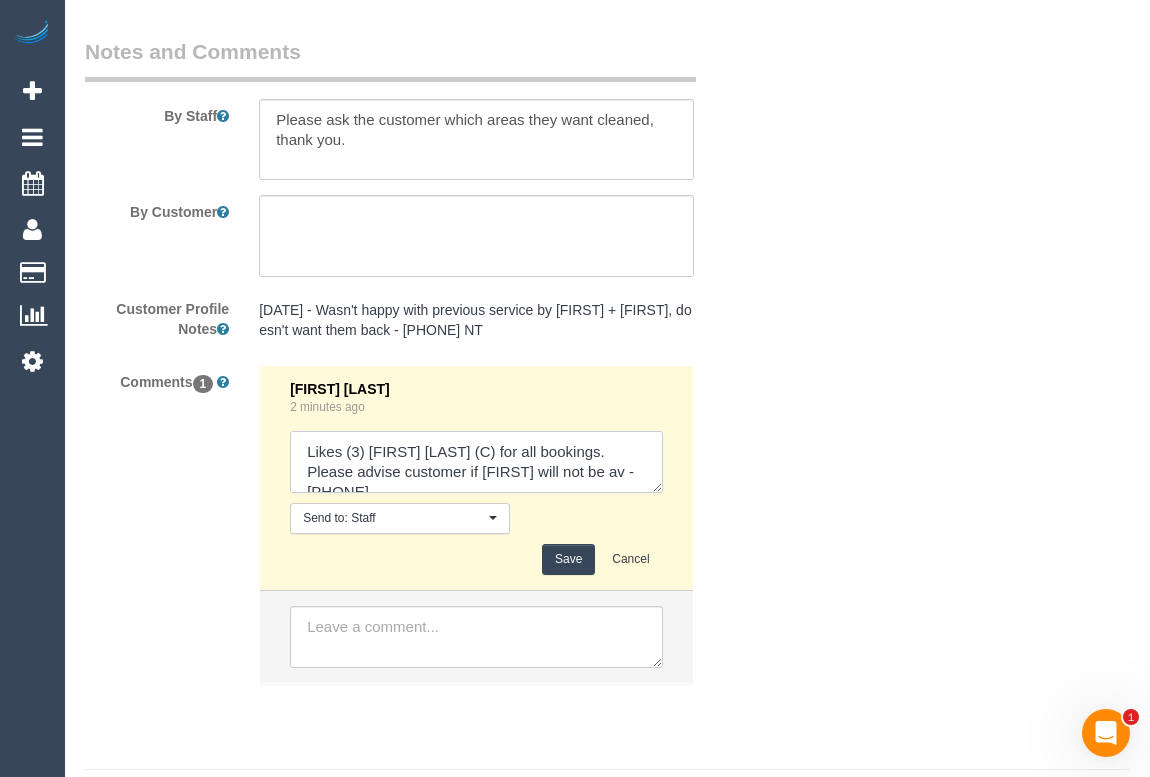 scroll, scrollTop: 8, scrollLeft: 0, axis: vertical 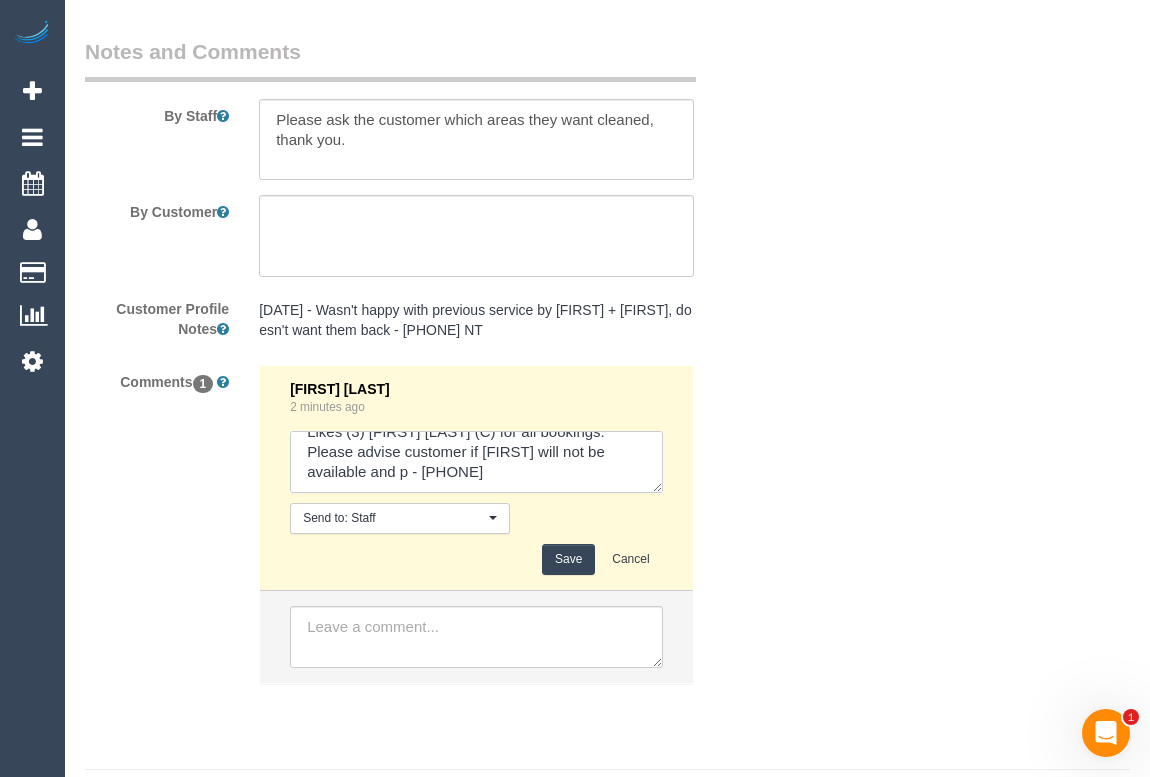 drag, startPoint x: 371, startPoint y: 504, endPoint x: 406, endPoint y: 504, distance: 35 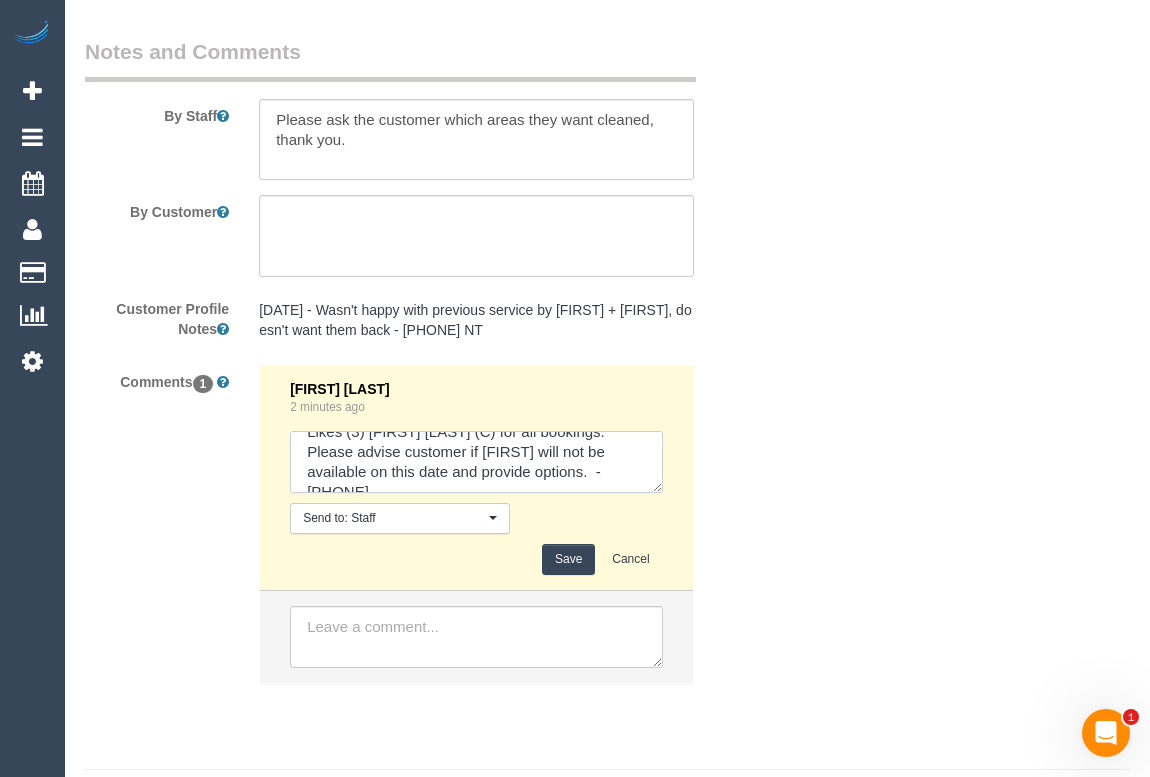 drag, startPoint x: 536, startPoint y: 491, endPoint x: 580, endPoint y: 494, distance: 44.102154 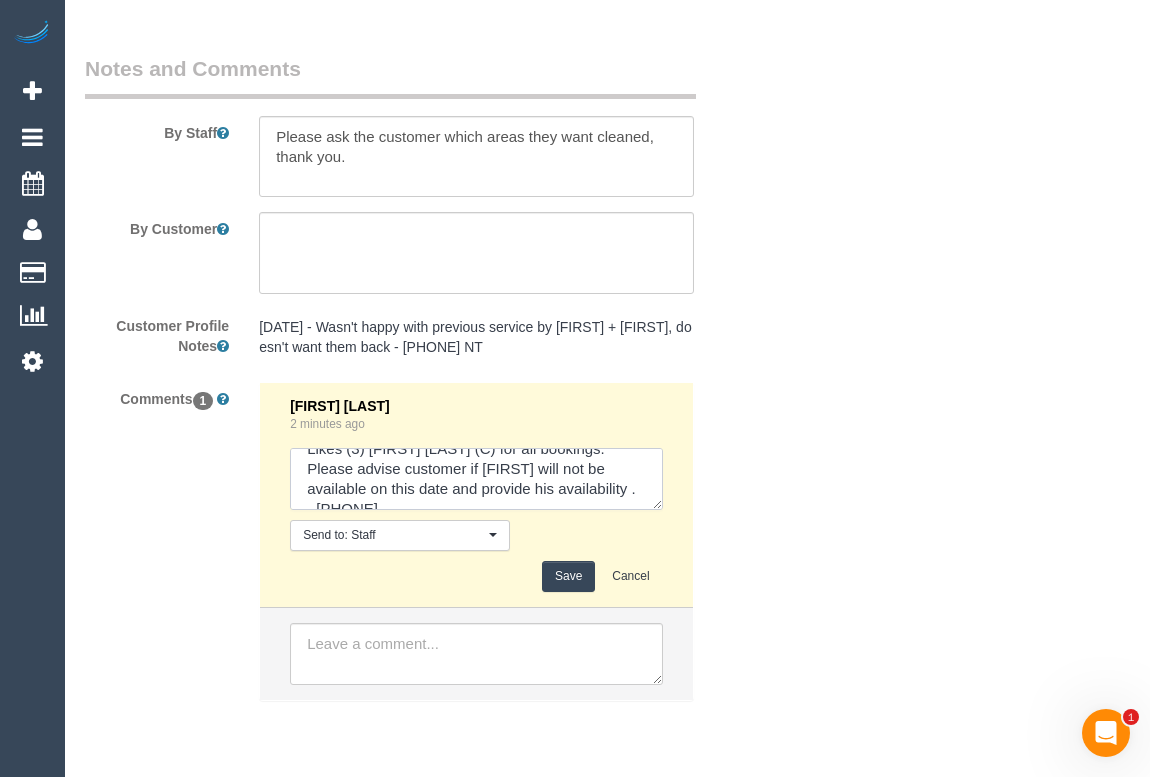 scroll, scrollTop: 3586, scrollLeft: 0, axis: vertical 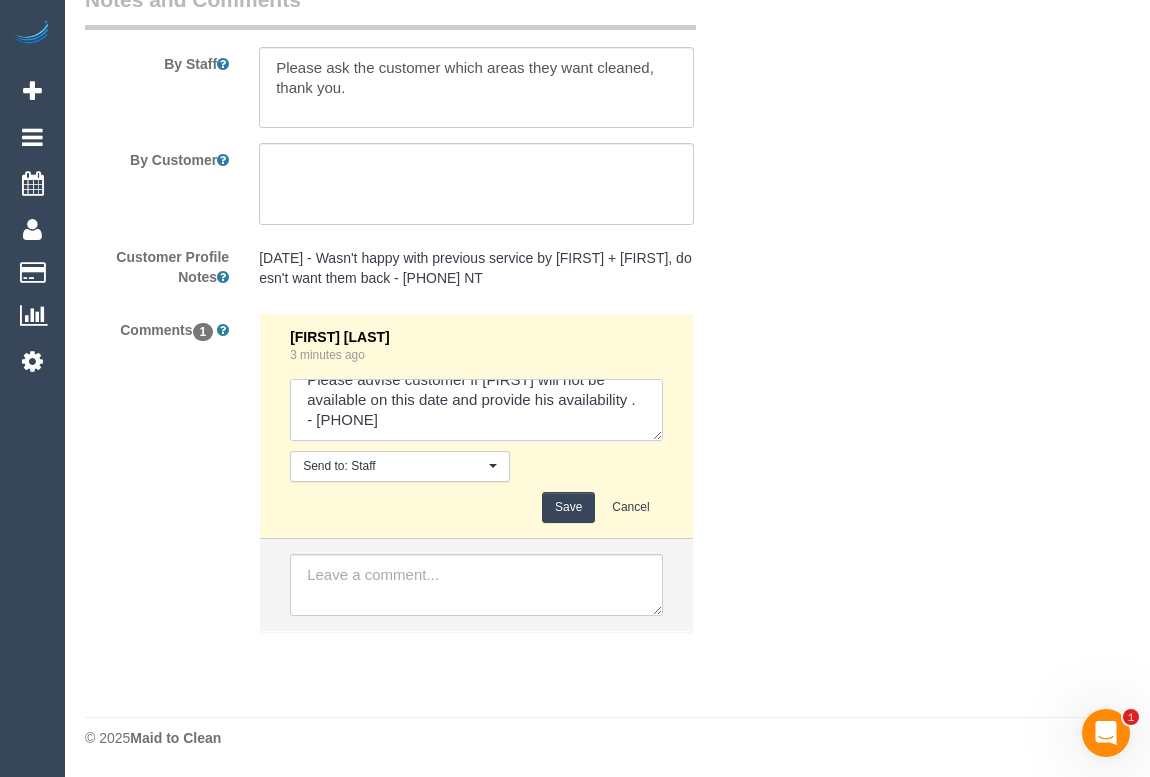 drag, startPoint x: 309, startPoint y: 400, endPoint x: 445, endPoint y: 443, distance: 142.6359 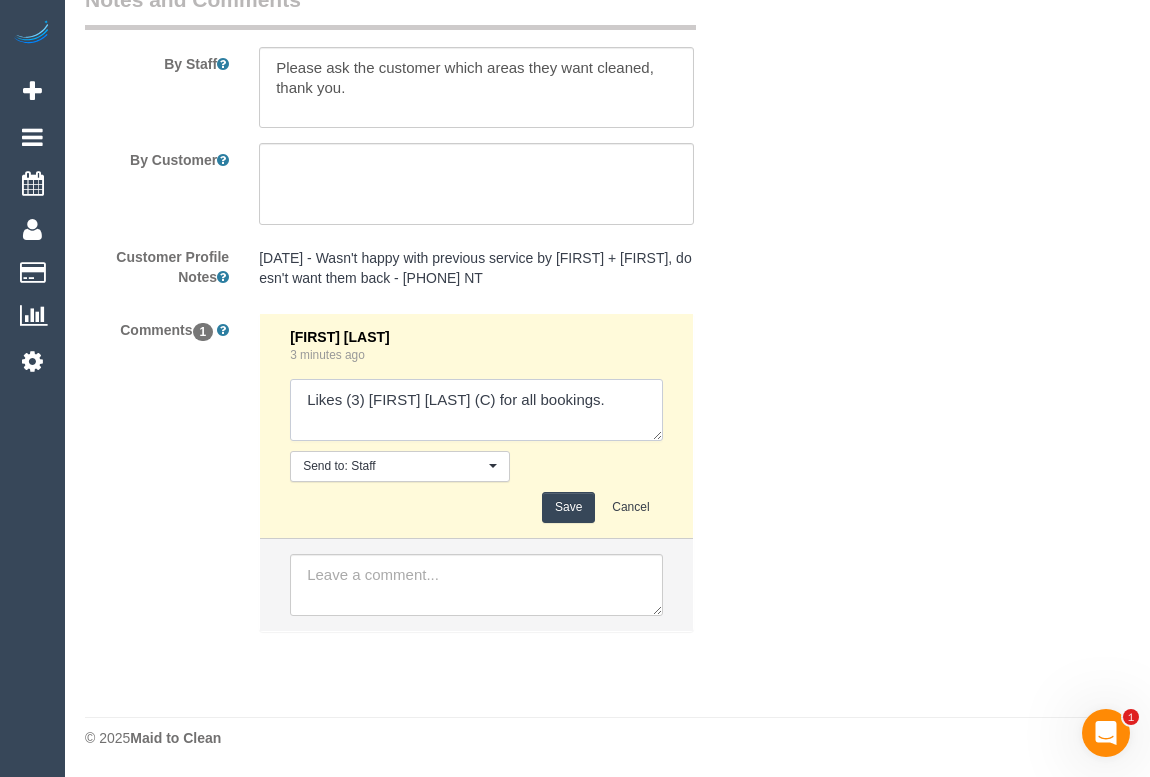 scroll, scrollTop: 0, scrollLeft: 0, axis: both 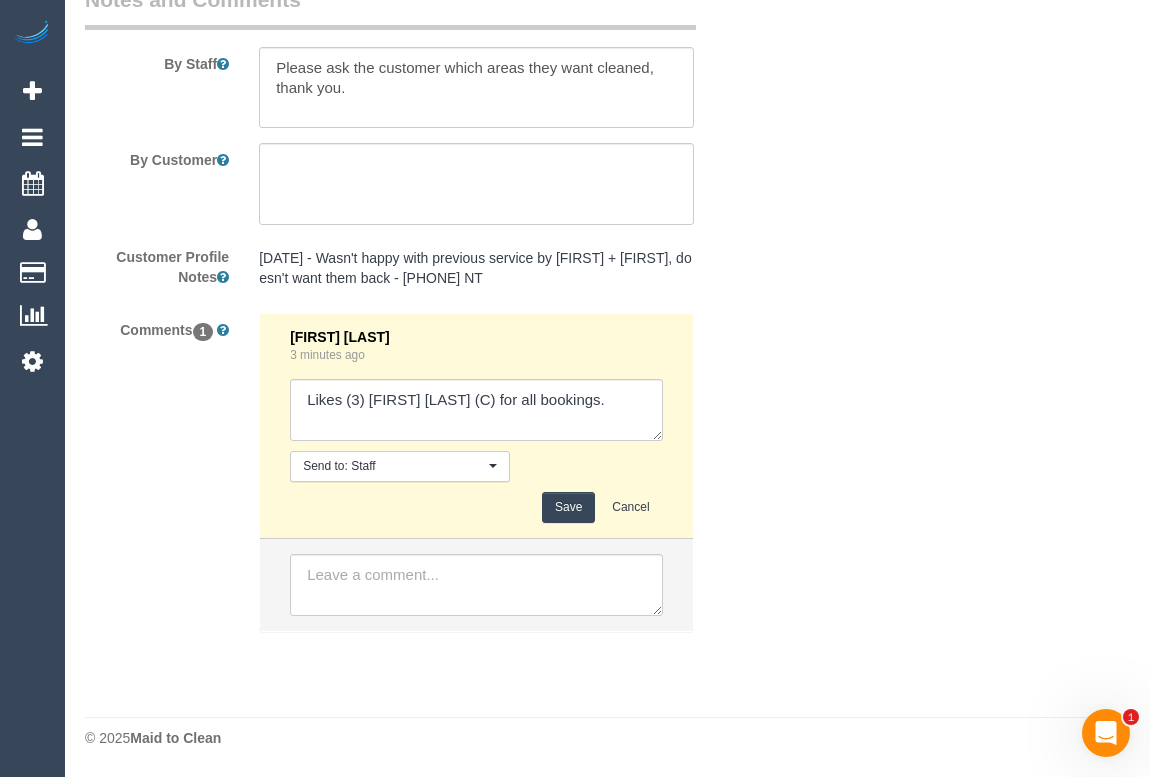 click on "Save" at bounding box center [568, 507] 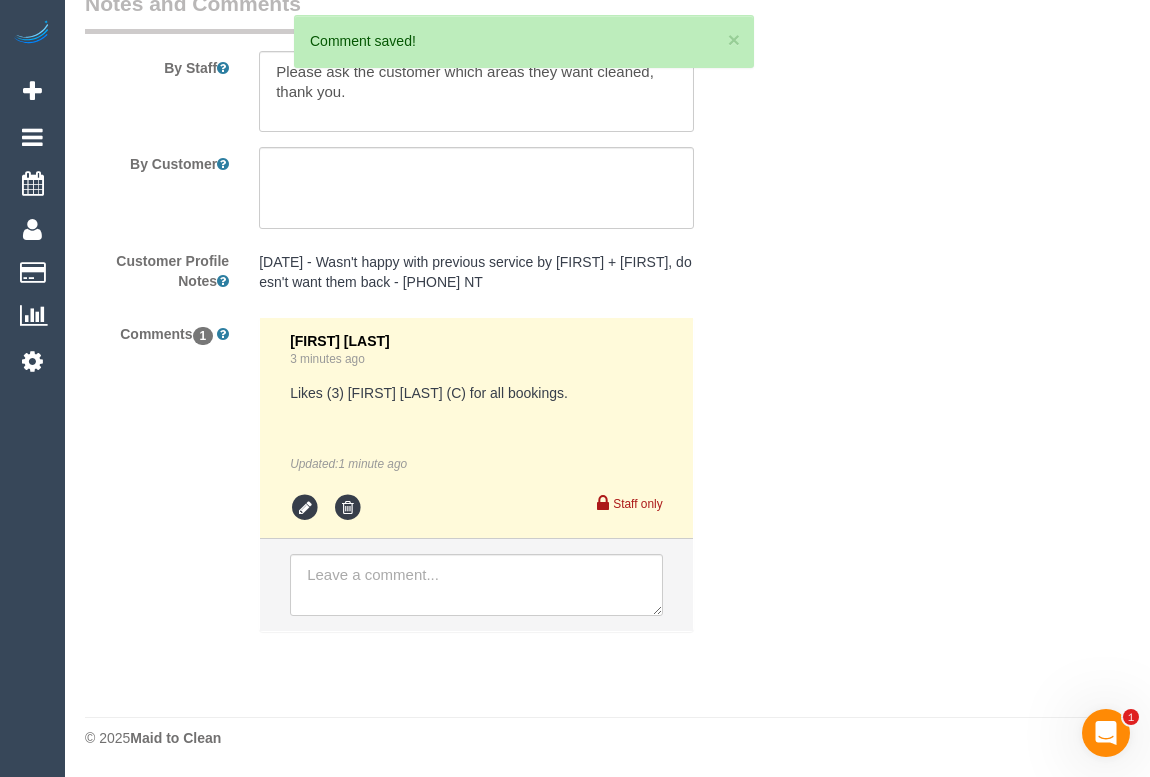 scroll, scrollTop: 3582, scrollLeft: 0, axis: vertical 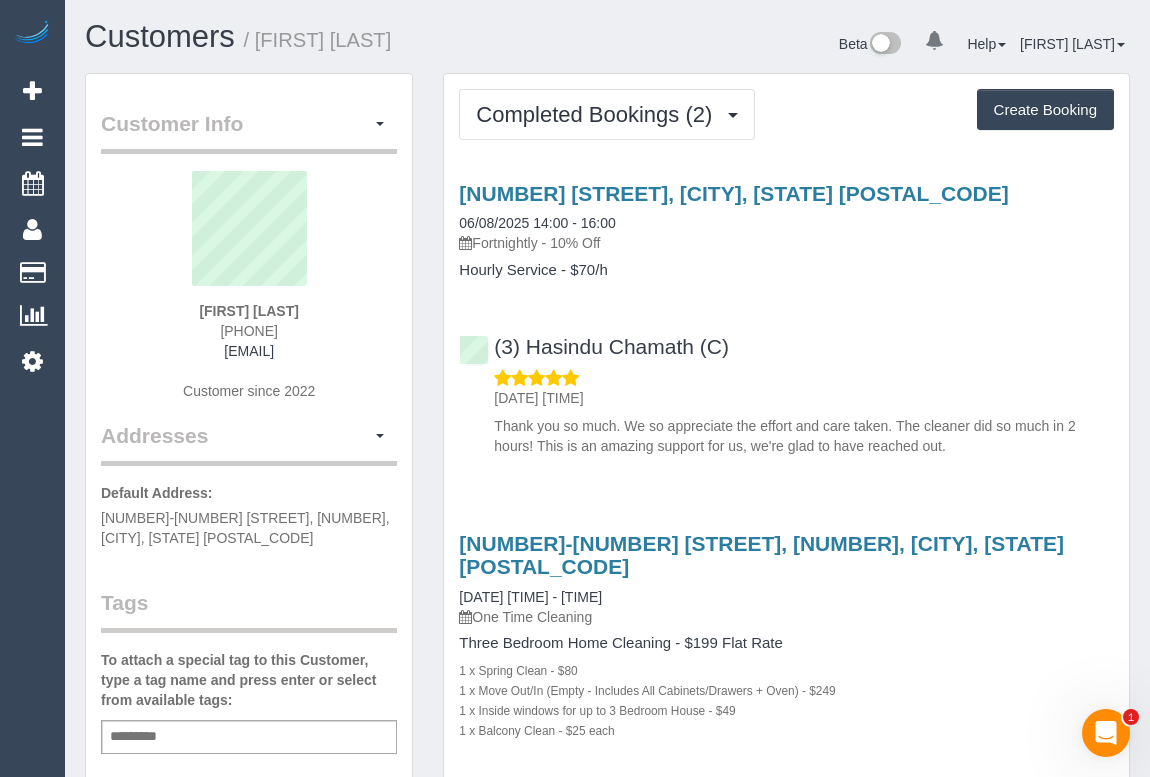 click on "[NUMBER] [STREET], [CITY], [STATE] [POSTAL_CODE]
[DATE] [TIME] - [TIME]
Fortnightly - 10% Off
Hourly Service - $70/h
(3) [FIRST] [LAST] (C)
[DATE] [TIME]
Thank you so much. We so appreciate the effort and care taken. The cleaner did so much in 2 hours! This is an amazing support for us, we're glad to have reached out." at bounding box center [786, 315] 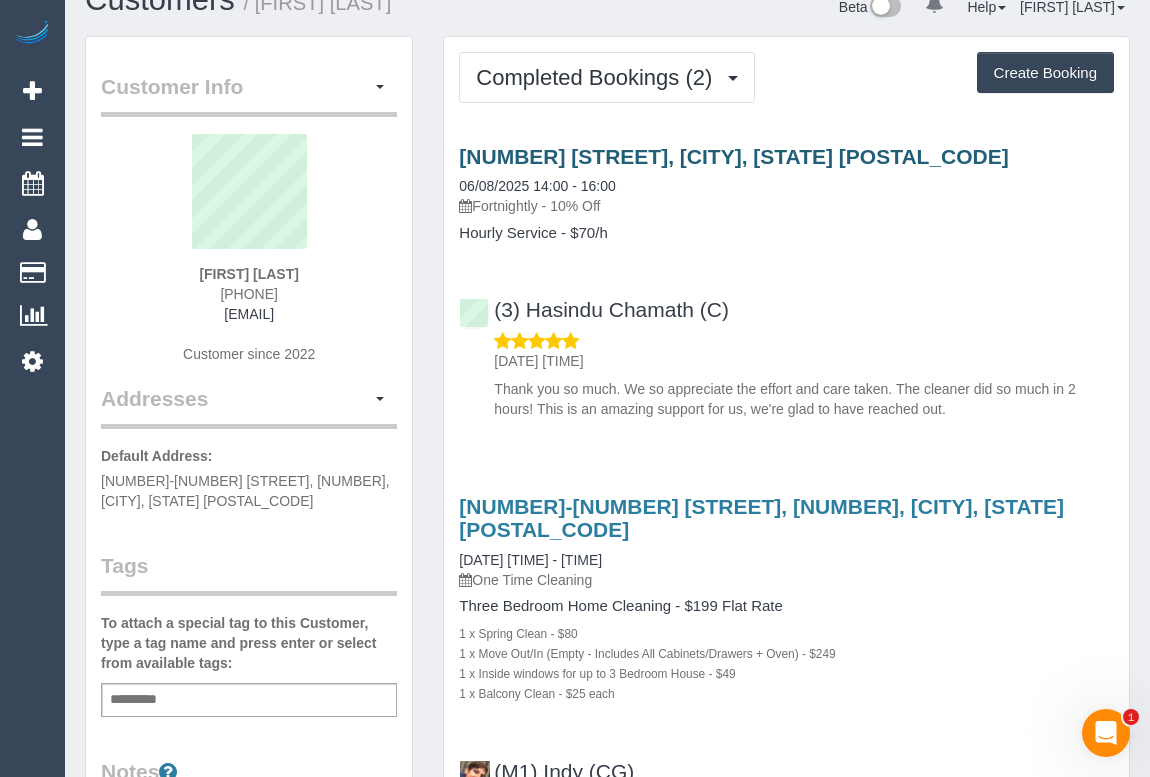 scroll, scrollTop: 0, scrollLeft: 0, axis: both 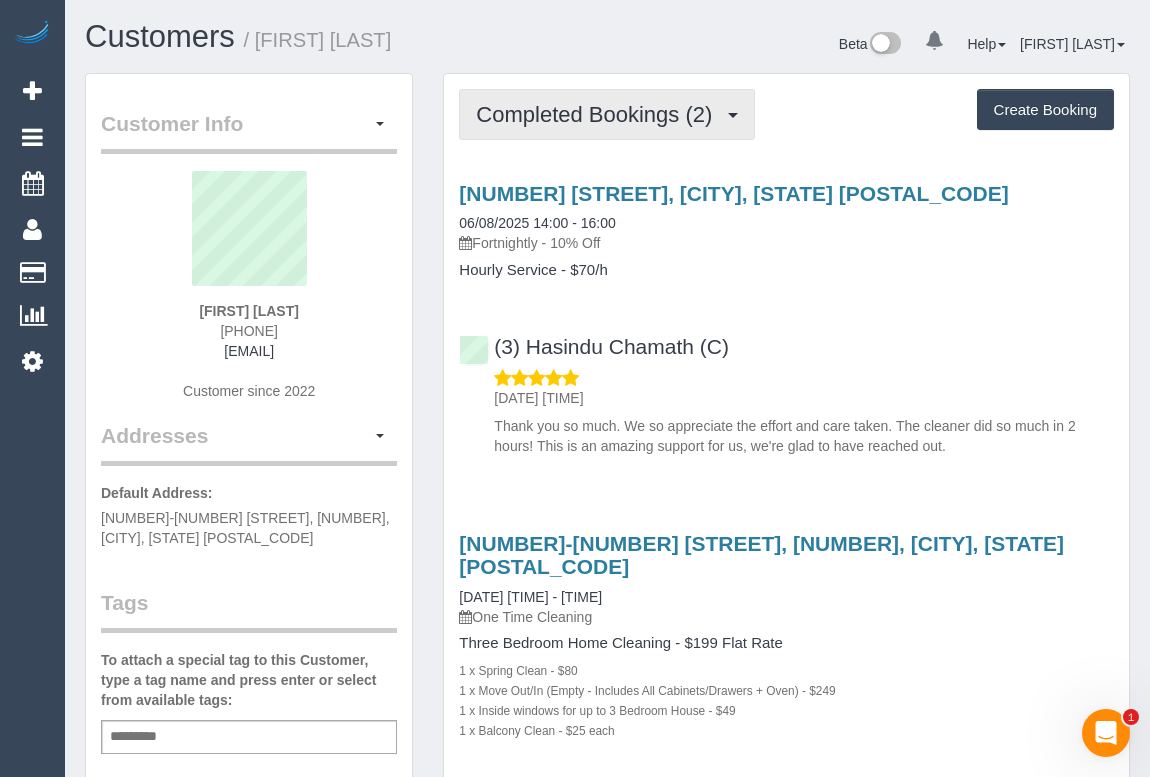 click on "Completed Bookings (2)" at bounding box center [599, 114] 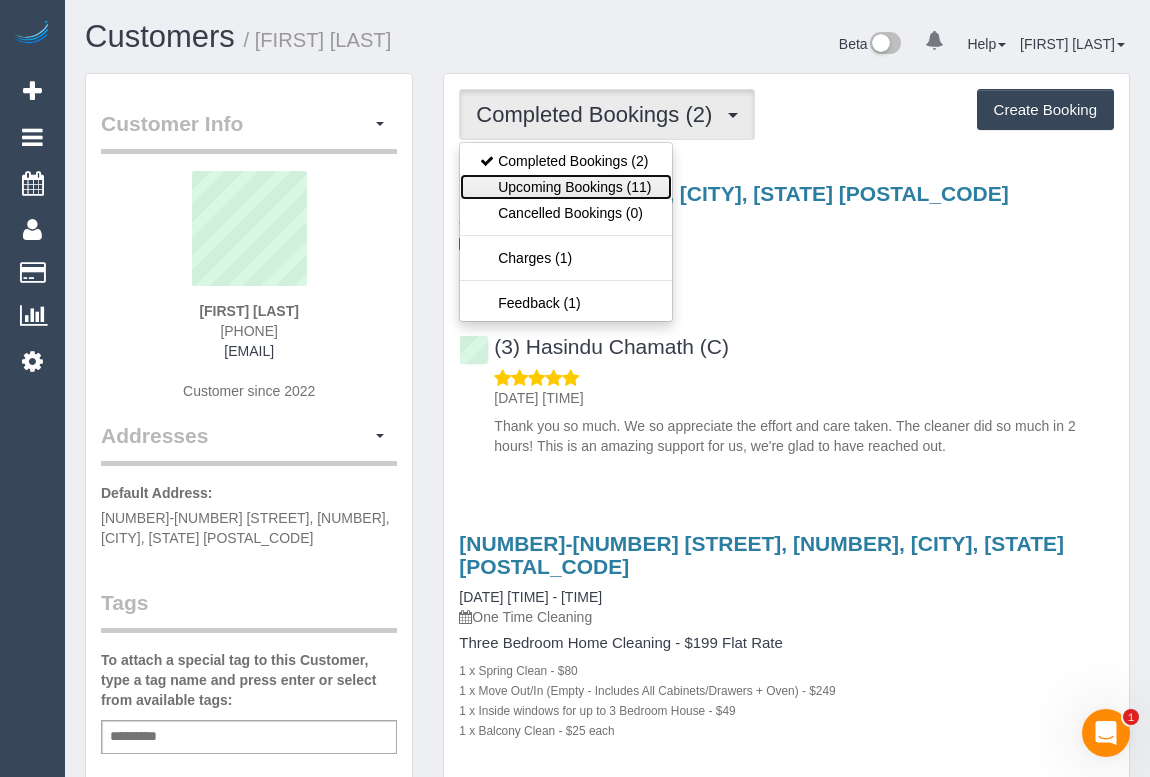click on "Upcoming Bookings (11)" at bounding box center (565, 187) 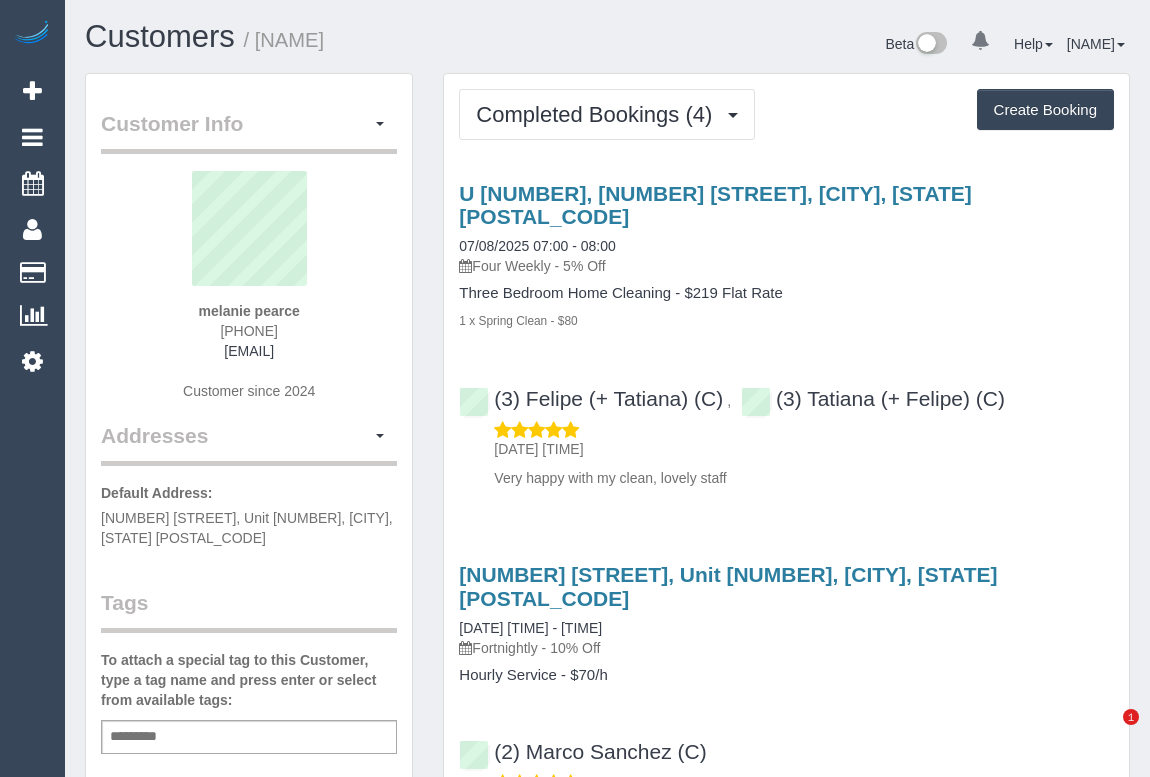 scroll, scrollTop: 0, scrollLeft: 0, axis: both 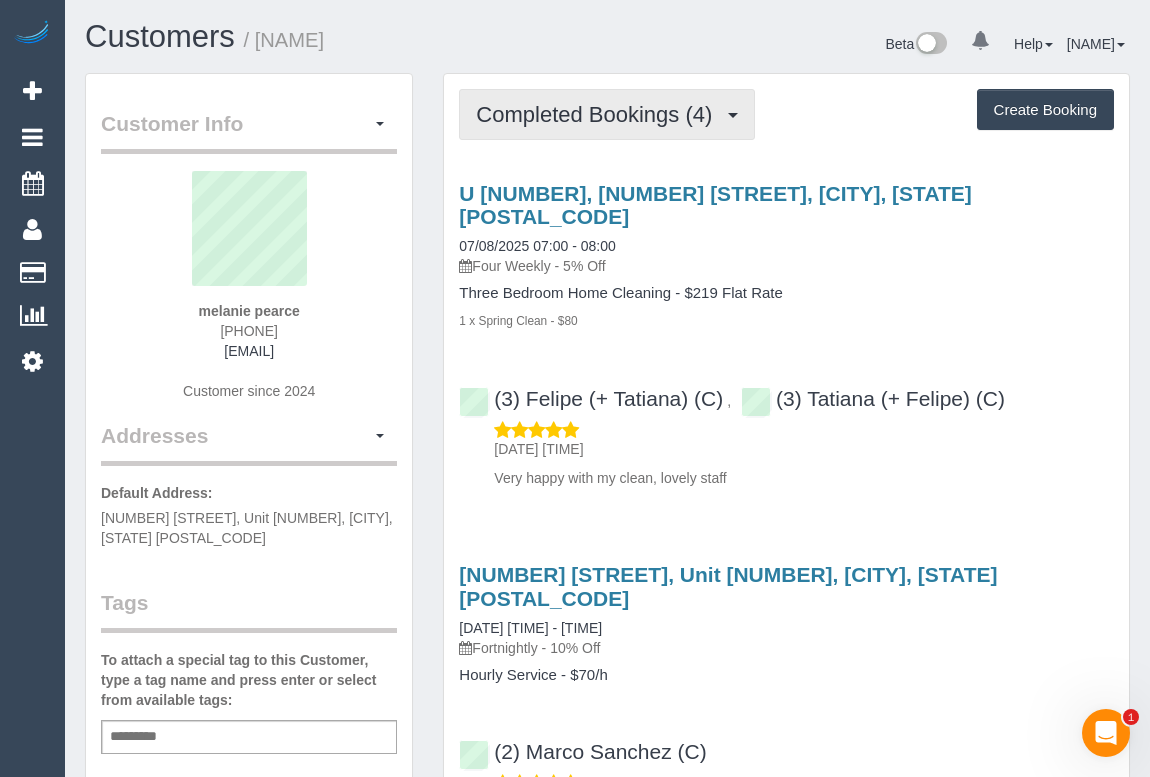 click on "Completed Bookings (4)" at bounding box center (599, 114) 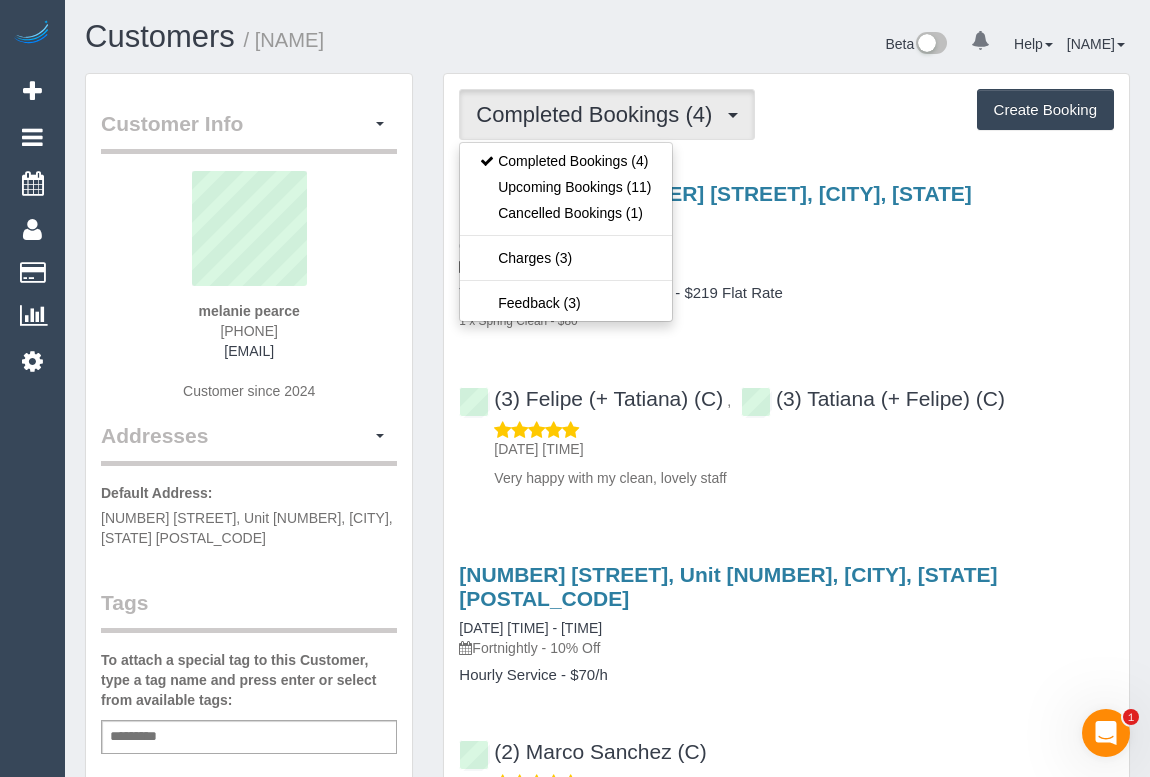 click on "1 x Spring Clean - $80" at bounding box center (786, 320) 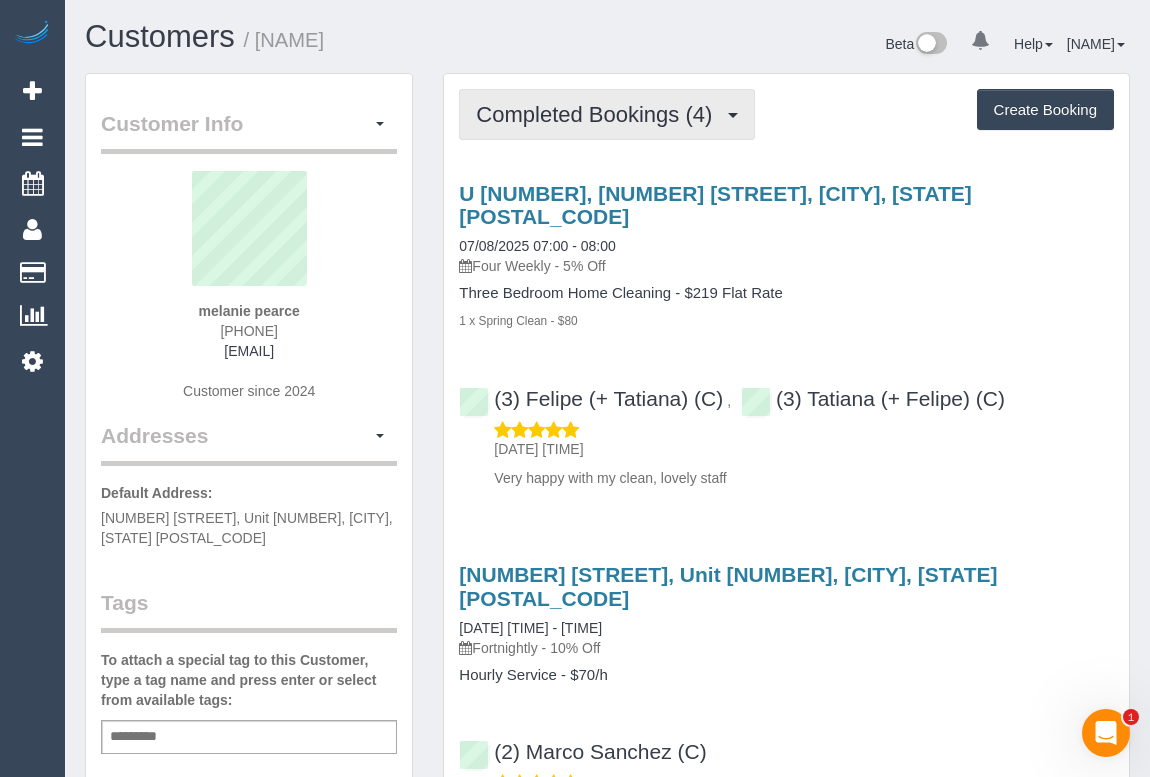 click on "Completed Bookings (4)" at bounding box center (599, 114) 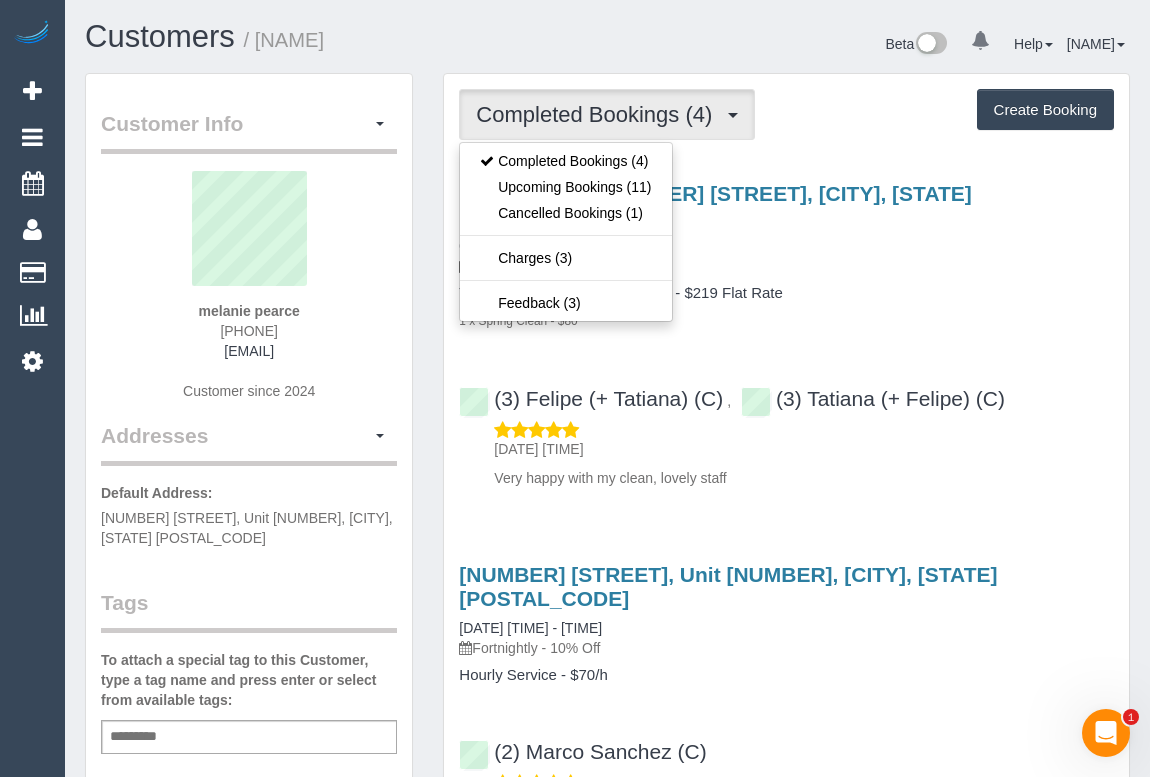 click on "Three Bedroom Home Cleaning - $219 Flat Rate" at bounding box center (786, 293) 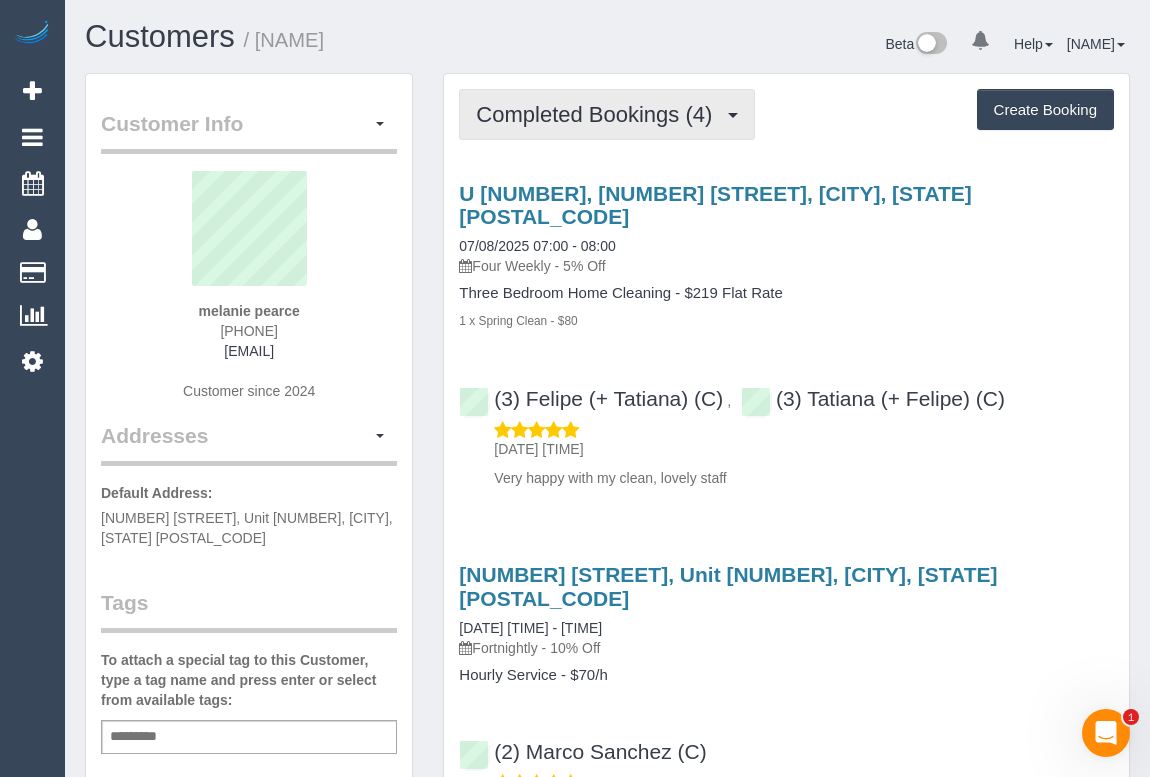 drag, startPoint x: 584, startPoint y: 109, endPoint x: 585, endPoint y: 163, distance: 54.00926 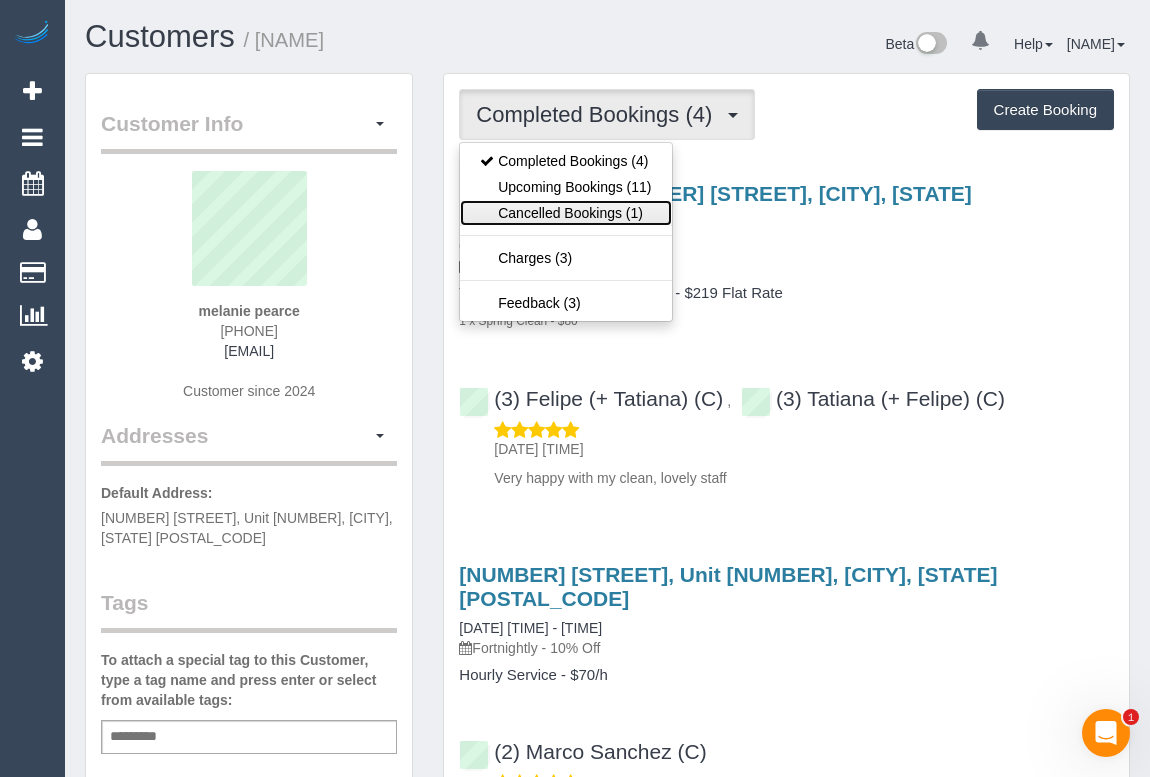 click on "Cancelled Bookings (1)" at bounding box center (565, 213) 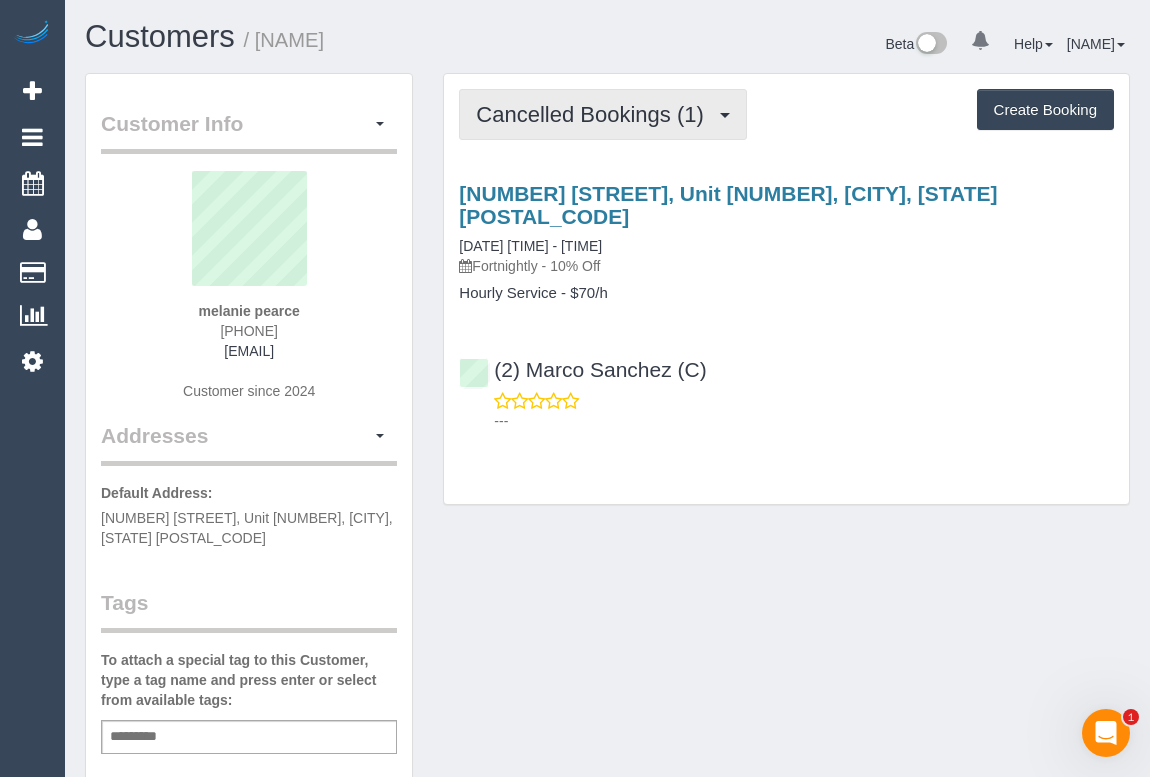 click on "Cancelled Bookings (1)" at bounding box center (603, 114) 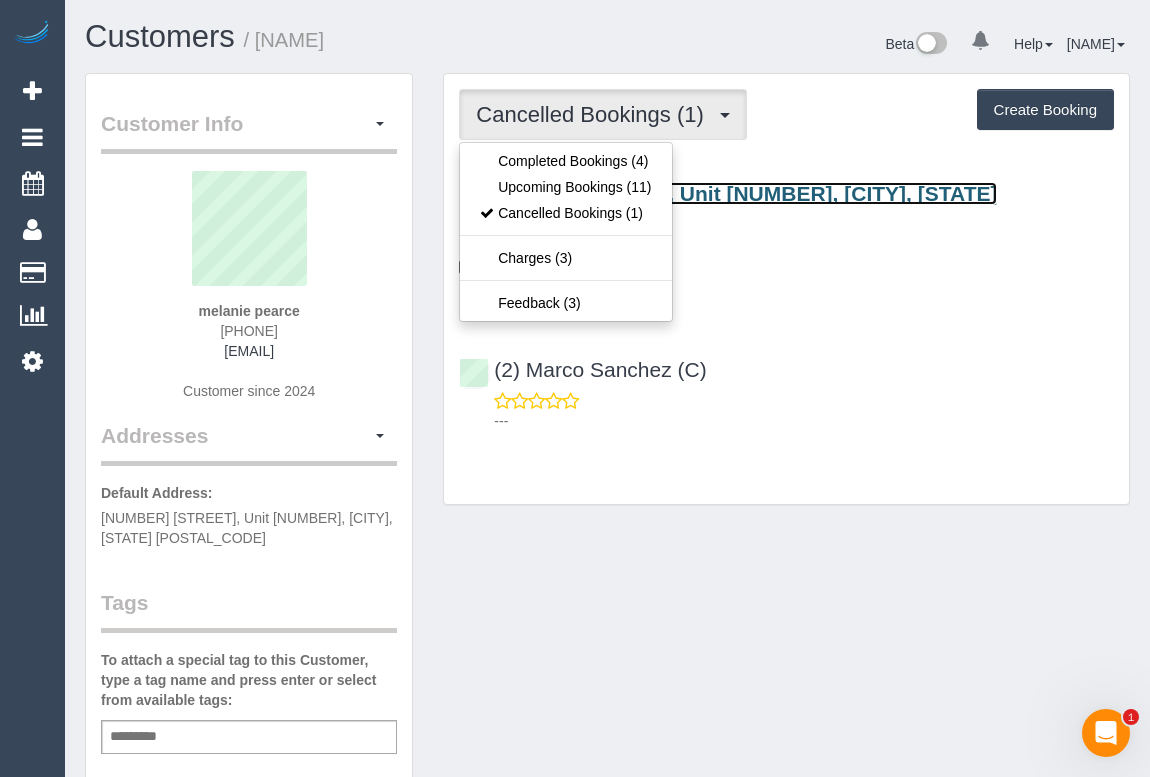 click on "13 Gladhall Avenue, Unit 2, Thornbury, VIC 3071" at bounding box center (728, 205) 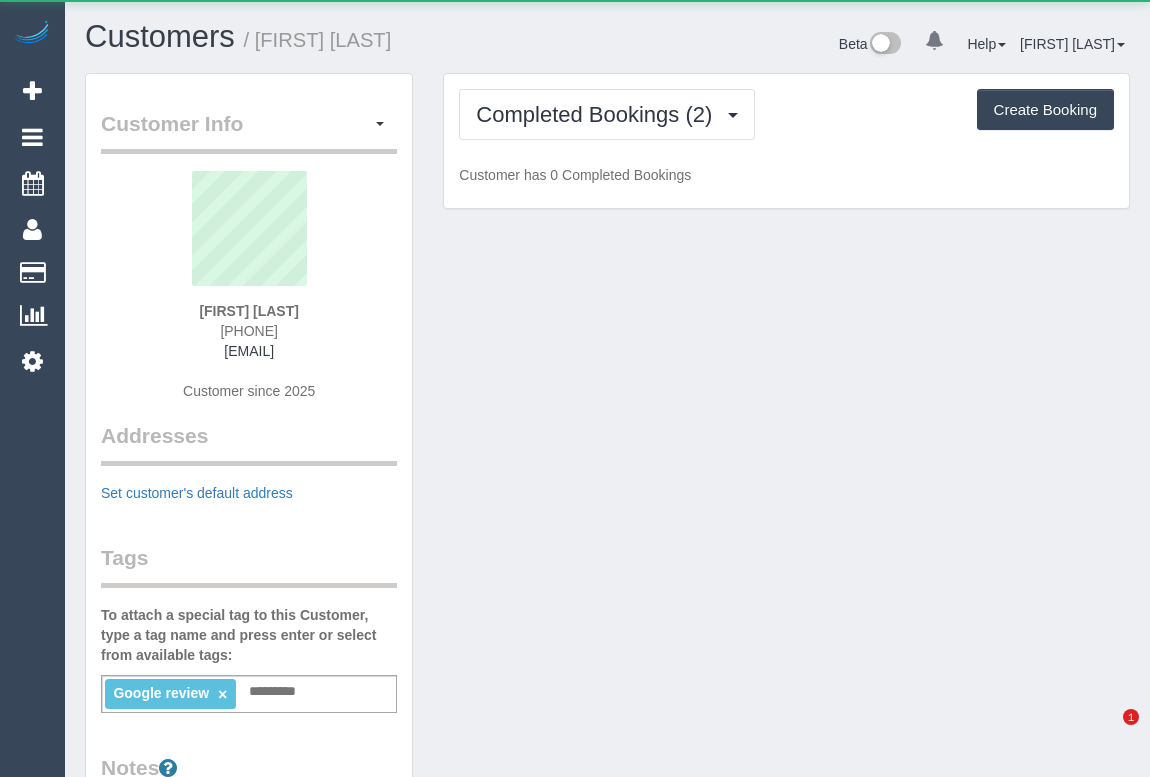 scroll, scrollTop: 0, scrollLeft: 0, axis: both 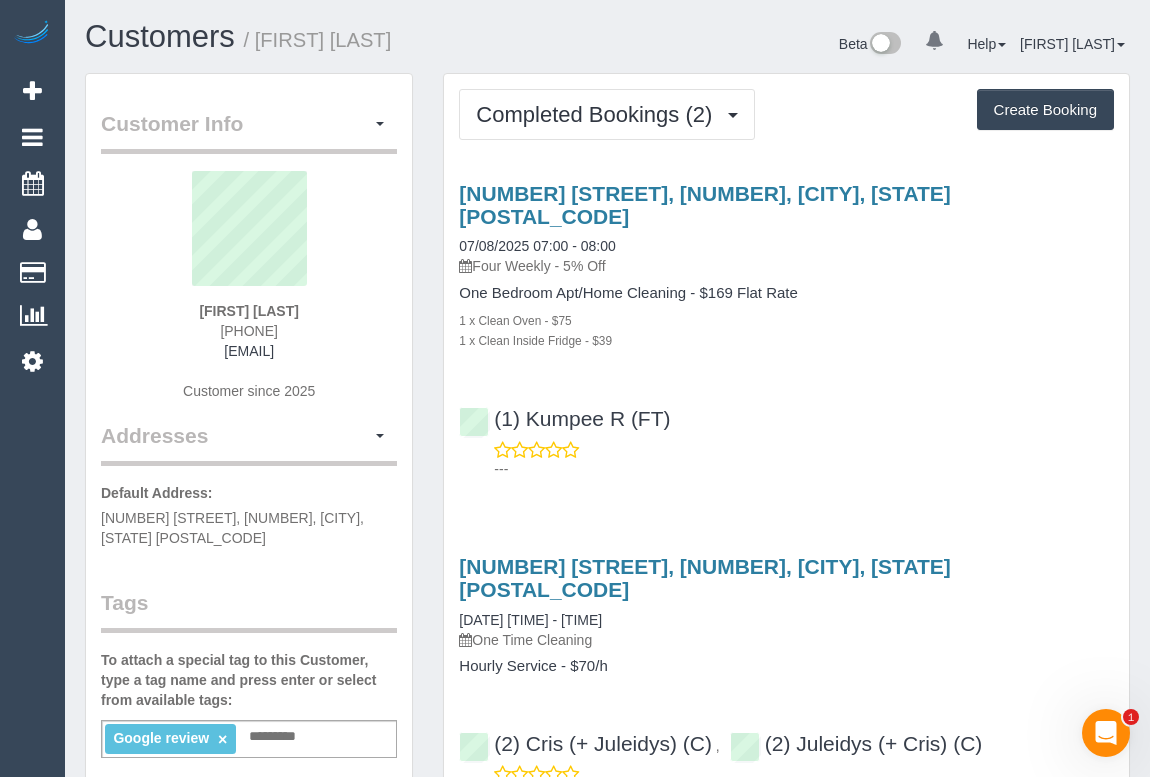 click on "Customer Info
Edit Contact Info
Send Message
Email Preferences
Special Sales Tax
View Changes
Mark as Unconfirmed
Block this Customer
Archive Account
Delete Account
[FIRST] [LAST]
[PHONE]" at bounding box center (249, 755) 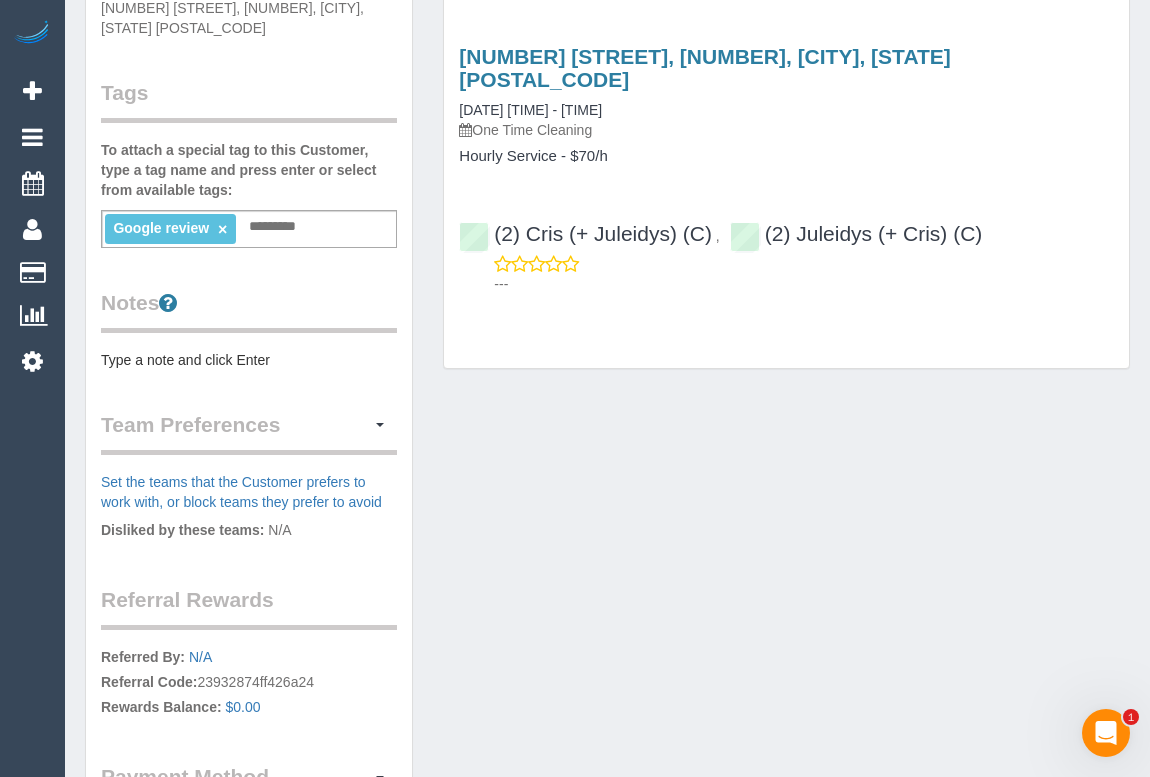 scroll, scrollTop: 545, scrollLeft: 0, axis: vertical 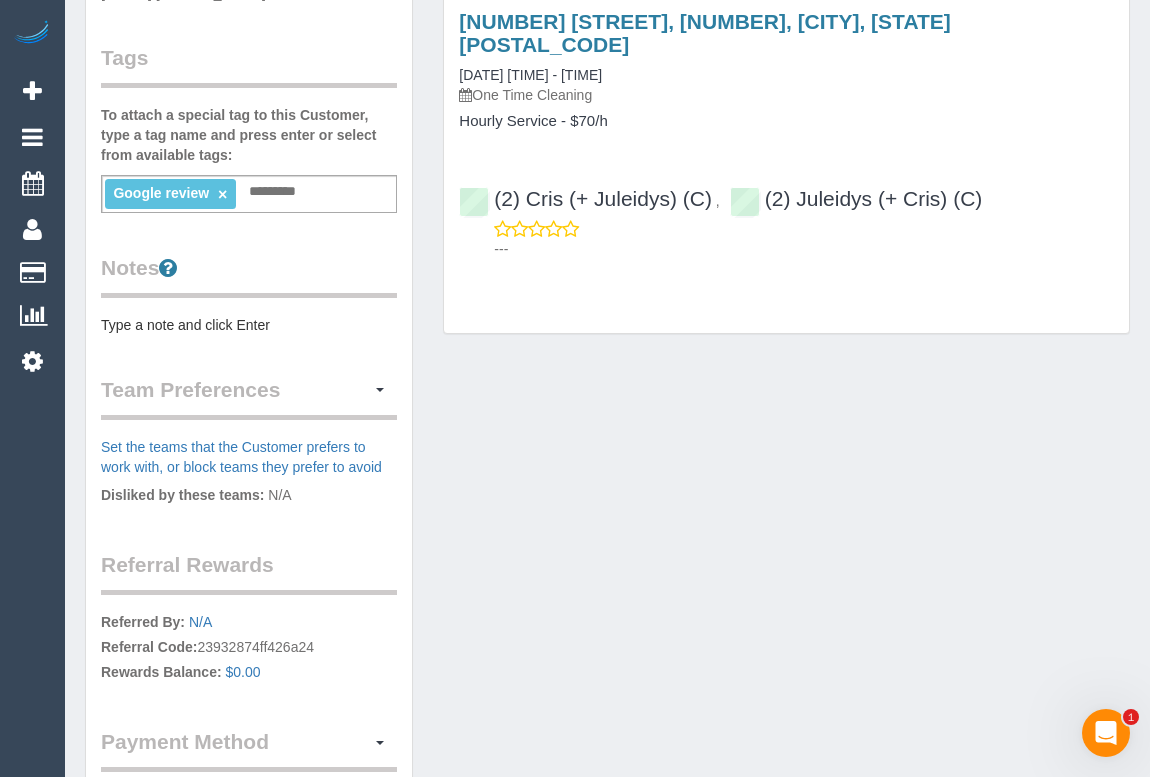 click on "Customer Info
Edit Contact Info
Send Message
Email Preferences
Special Sales Tax
View Changes
Mark as Unconfirmed
Block this Customer
Archive Account
Delete Account
[FIRST] [LAST]
[PHONE]" at bounding box center [607, 220] 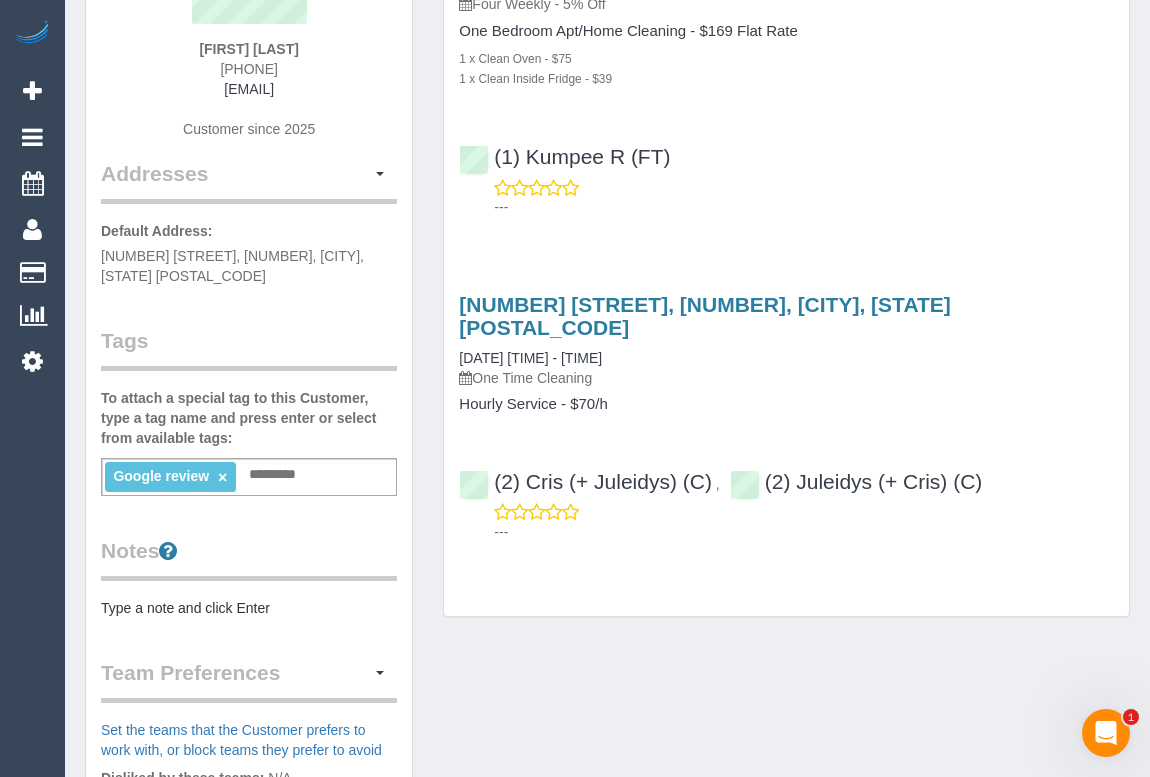 scroll, scrollTop: 0, scrollLeft: 0, axis: both 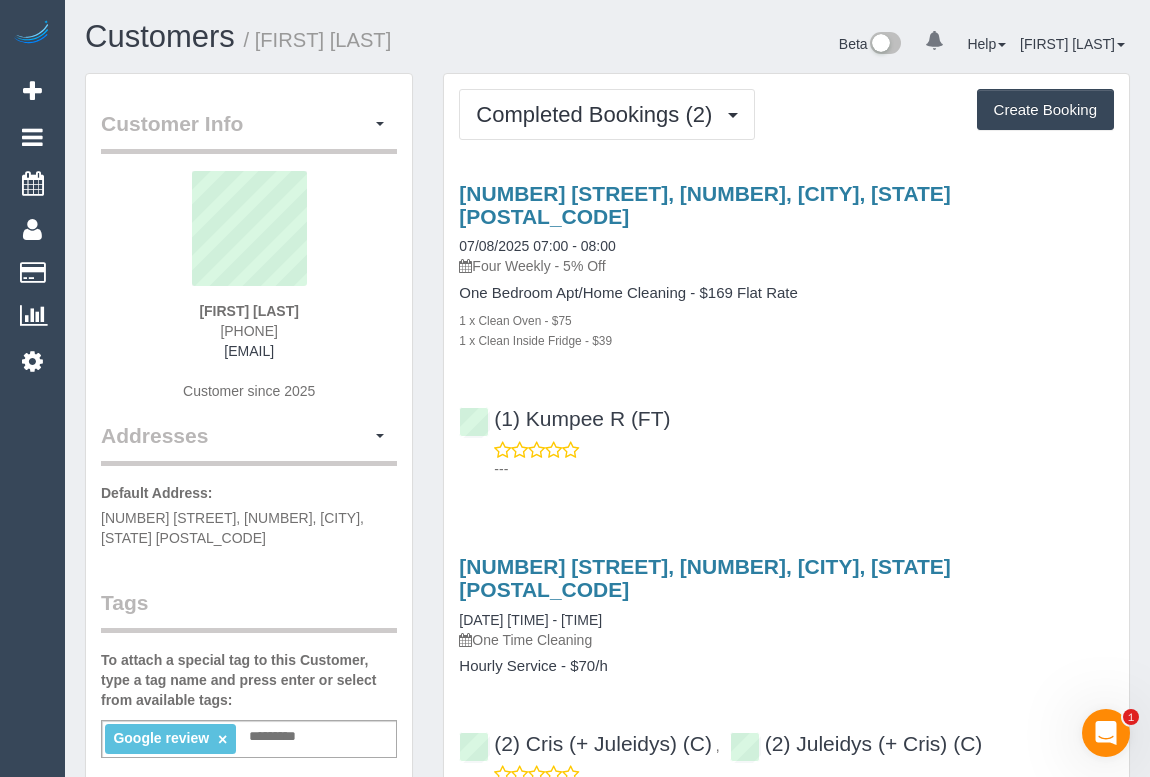 click on "[NUMBER] [NAME] ([TEXT])
---" at bounding box center [786, 435] 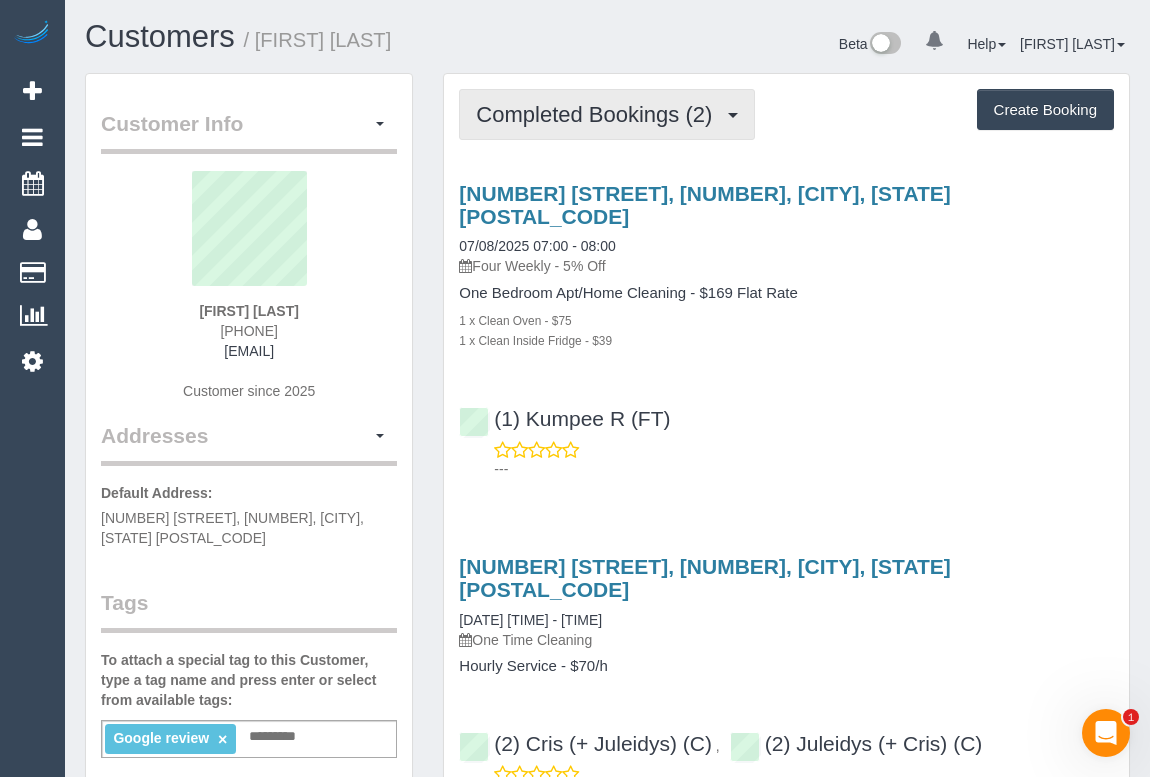 click on "Completed Bookings (2)" at bounding box center (599, 114) 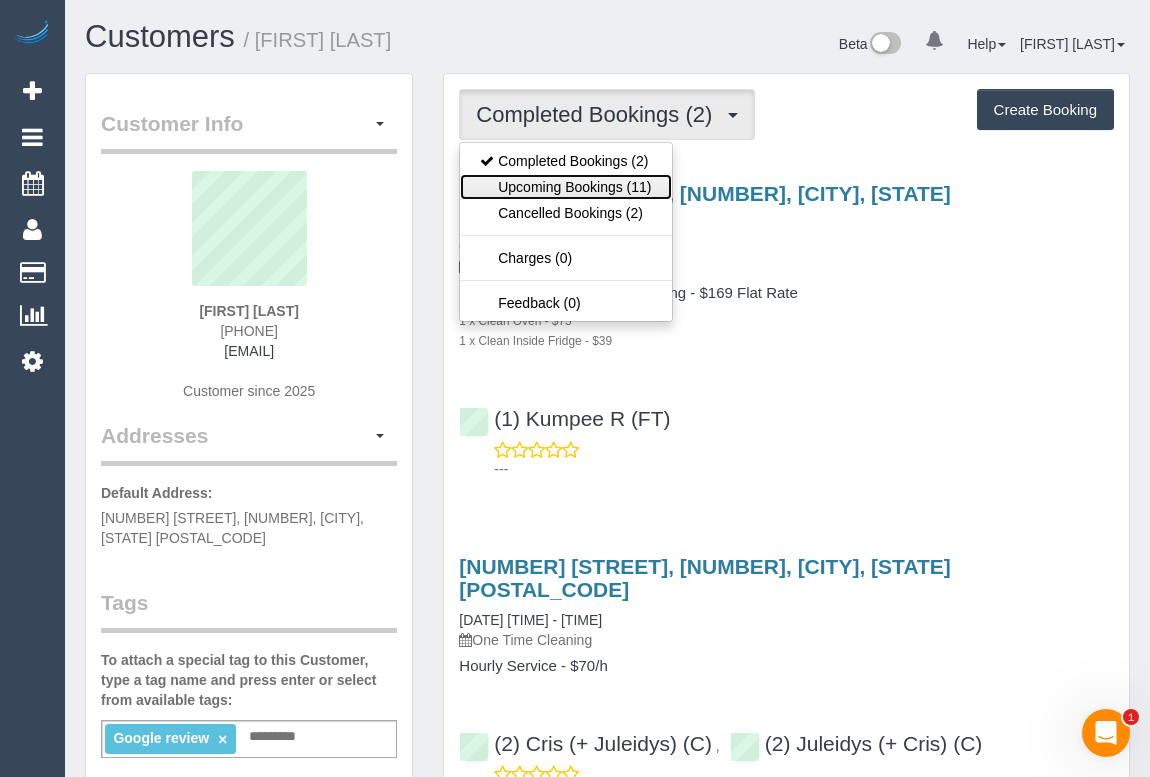 click on "Upcoming Bookings (11)" at bounding box center (565, 187) 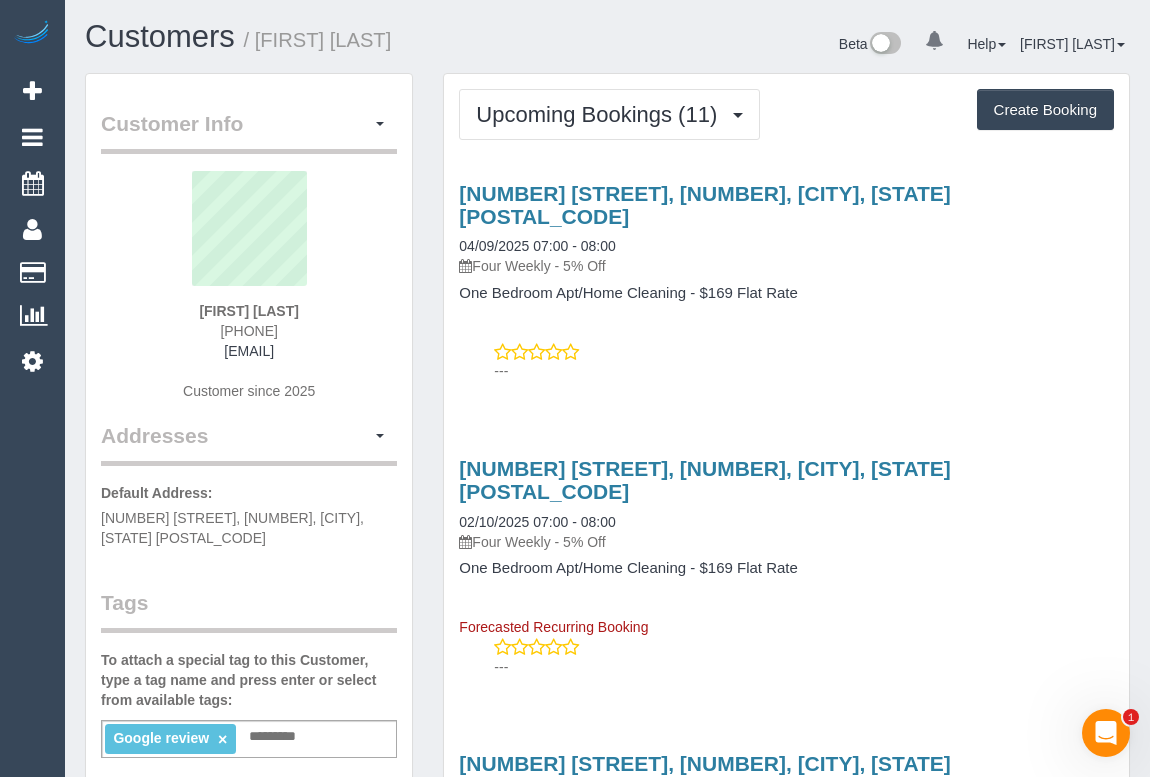 drag, startPoint x: 192, startPoint y: 325, endPoint x: 305, endPoint y: 763, distance: 452.34167 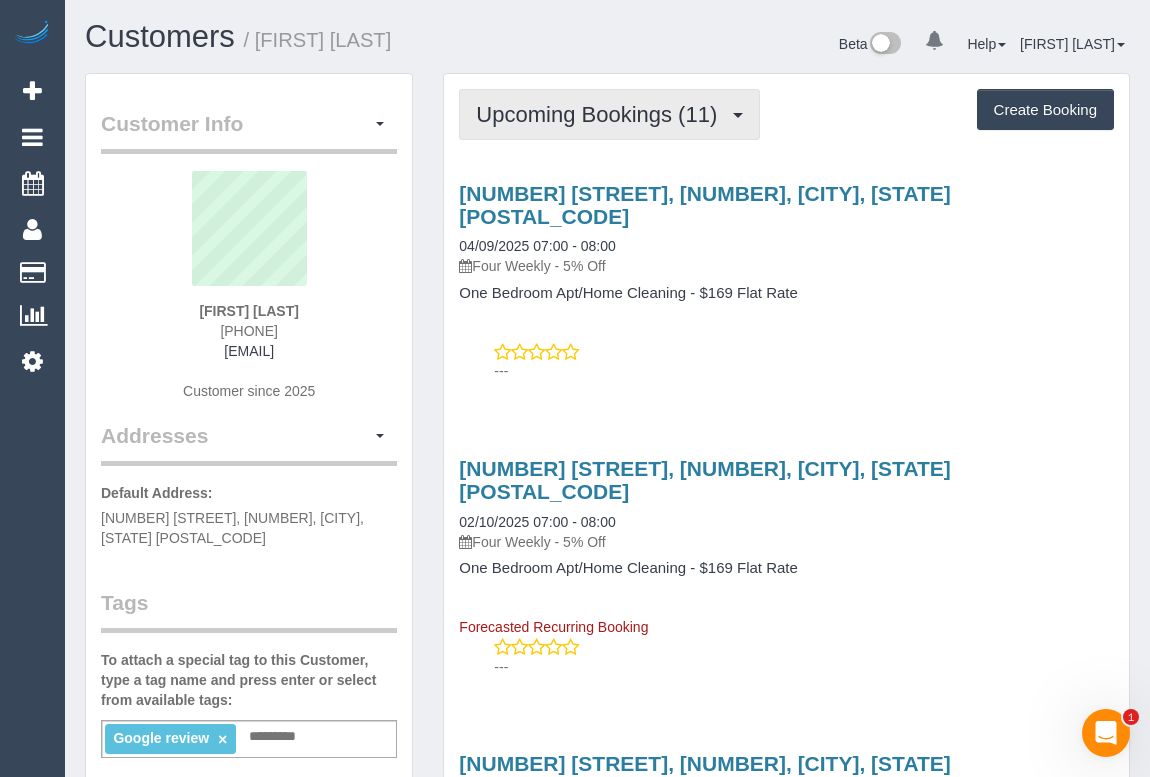 click on "Upcoming Bookings (11)" at bounding box center [601, 114] 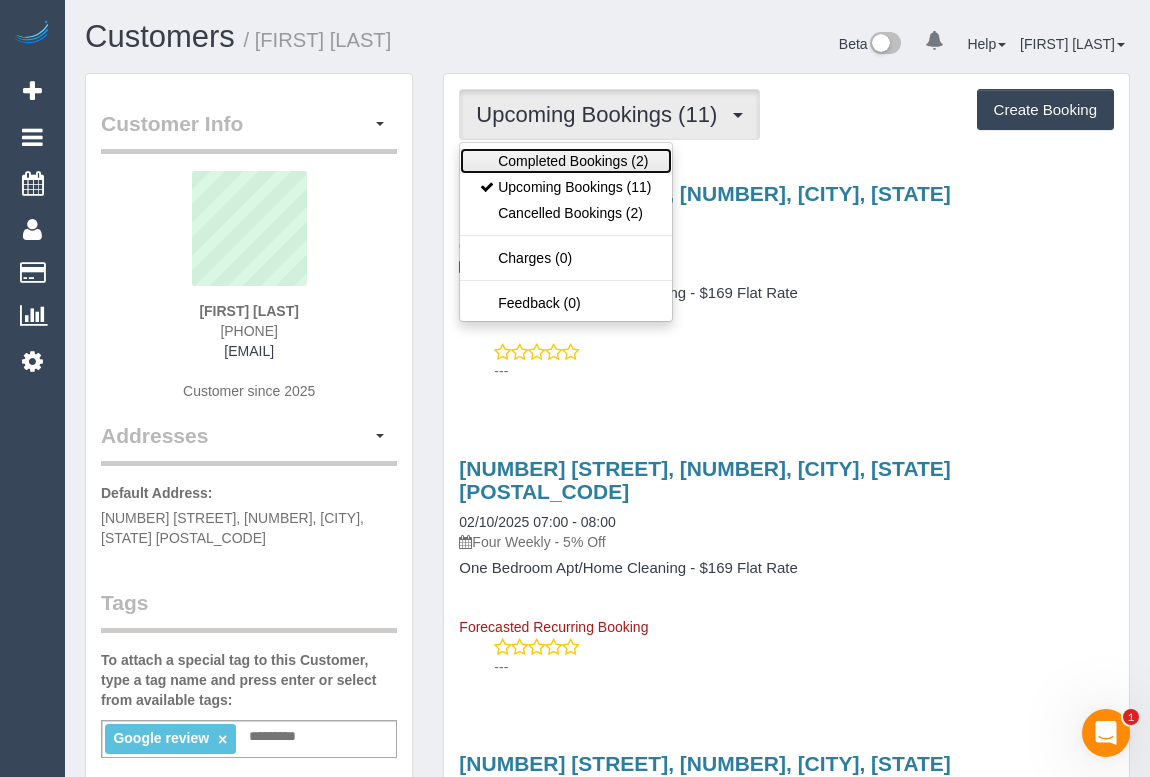 click on "Completed Bookings (2)" at bounding box center [565, 161] 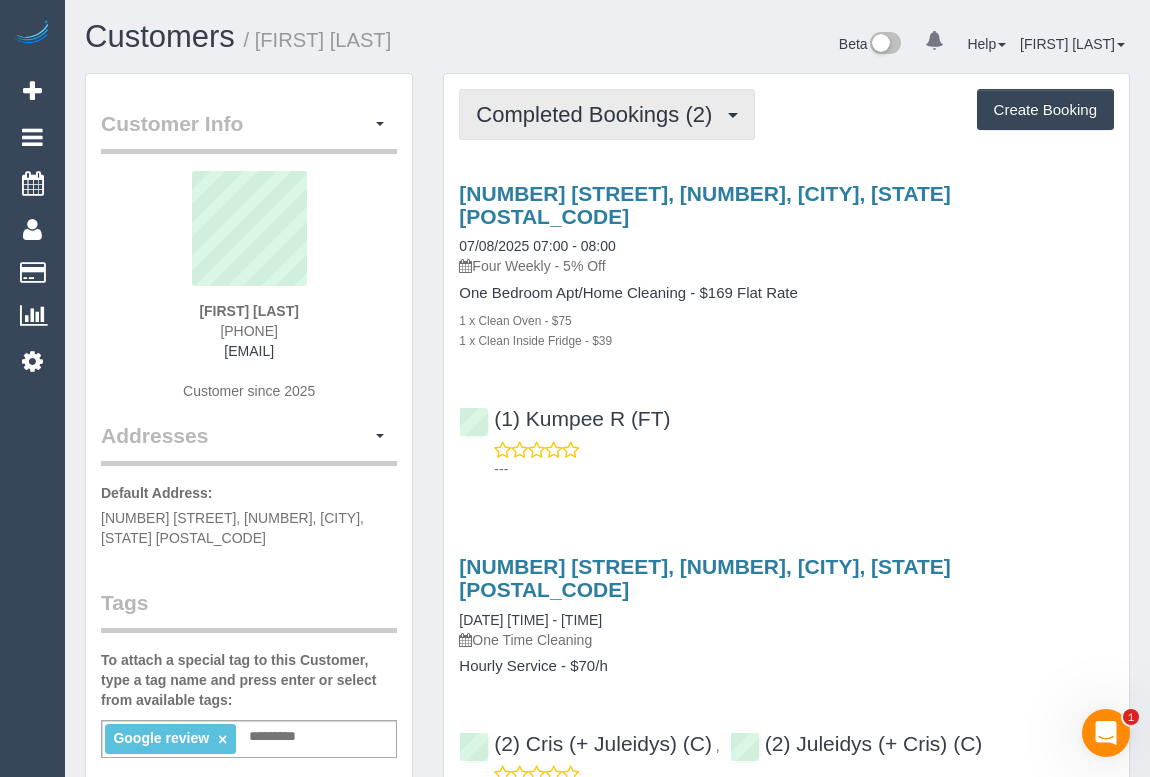 click on "Completed Bookings (2)" at bounding box center [607, 114] 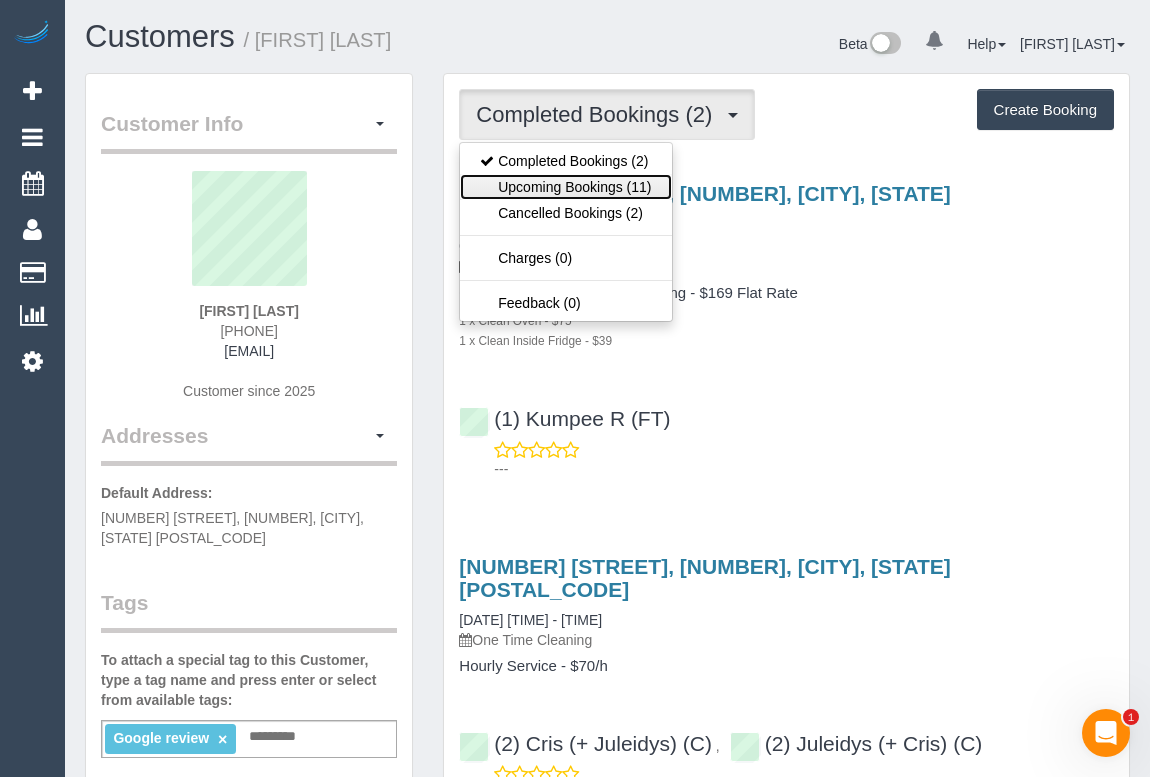 click on "Upcoming Bookings (11)" at bounding box center [565, 187] 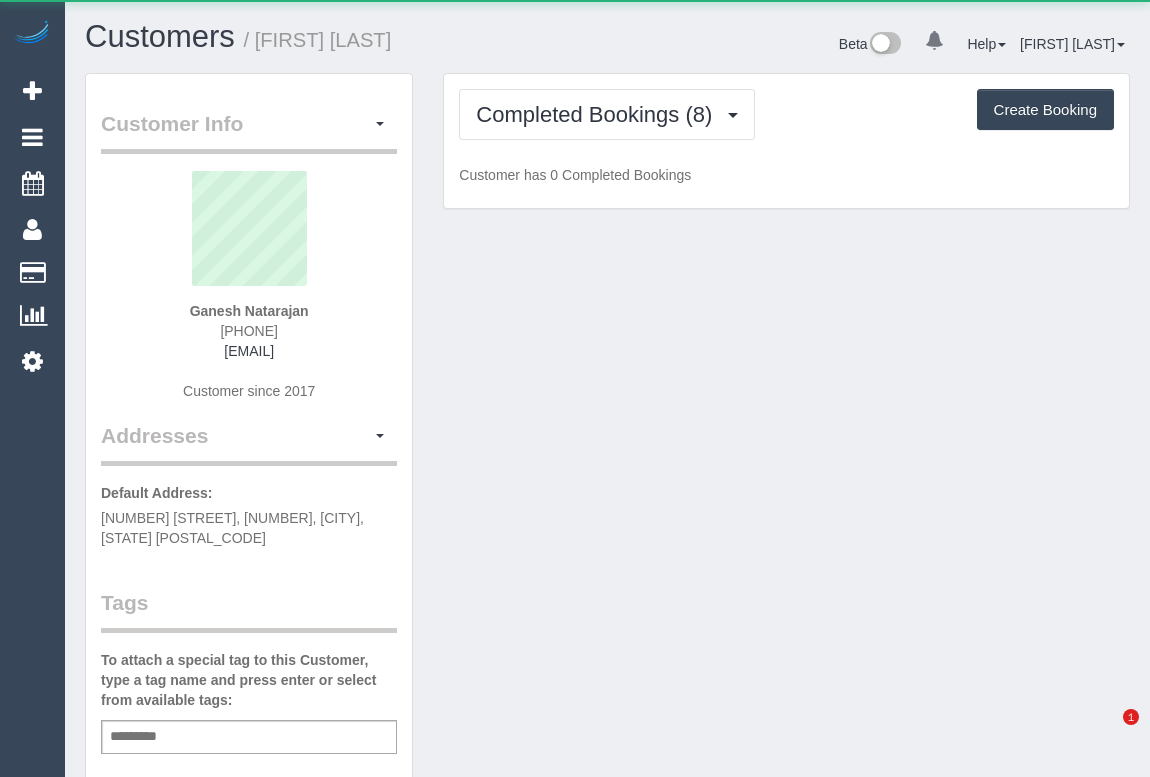 scroll, scrollTop: 0, scrollLeft: 0, axis: both 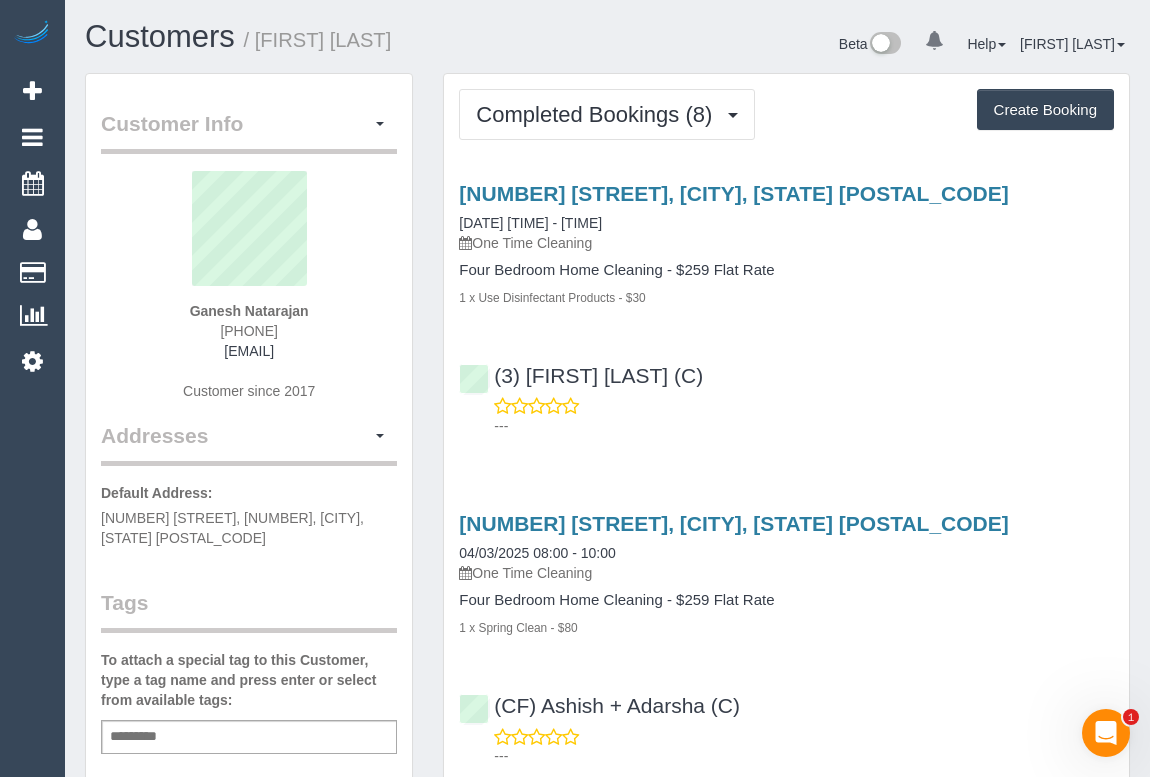click on "---" at bounding box center [804, 426] 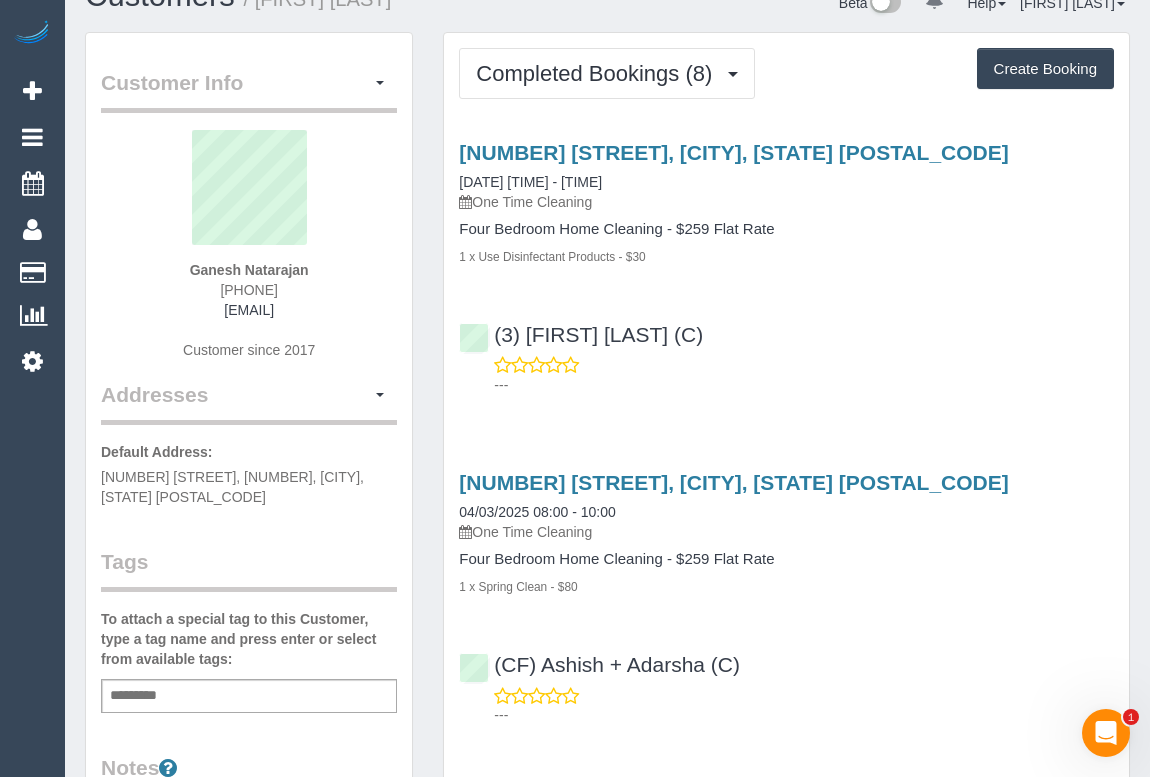 scroll, scrollTop: 0, scrollLeft: 0, axis: both 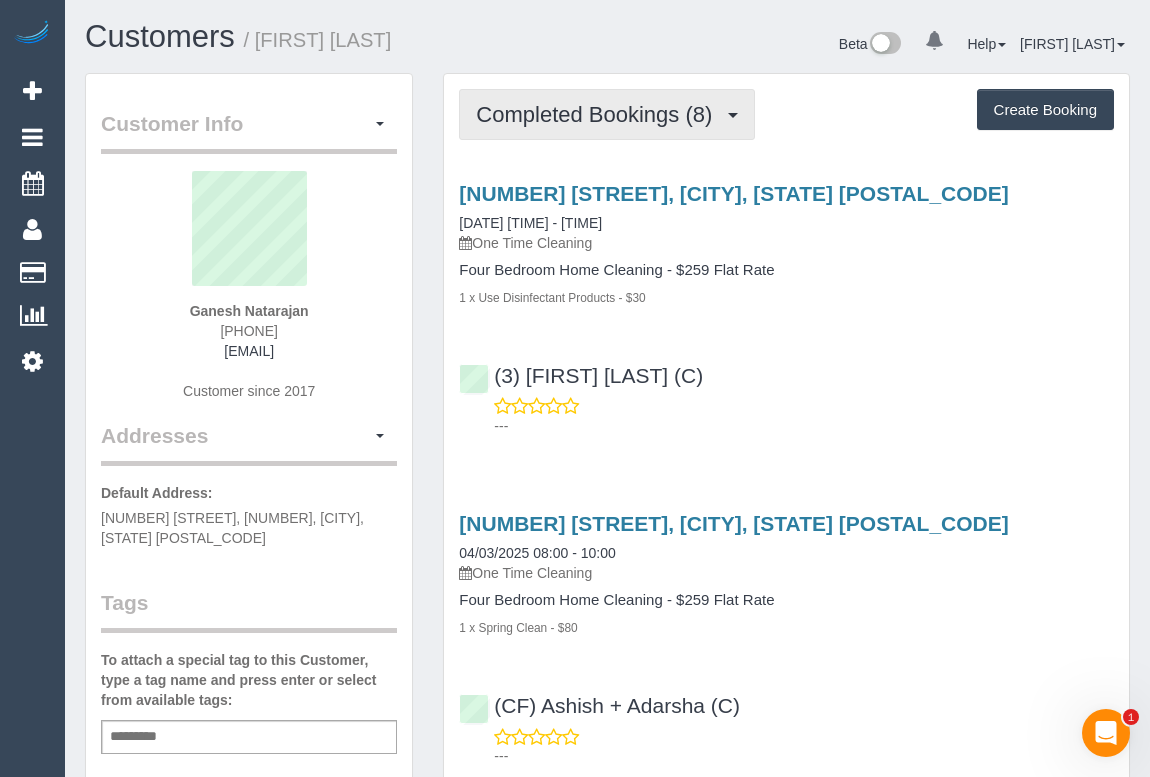 click on "Completed Bookings (8)" at bounding box center (599, 114) 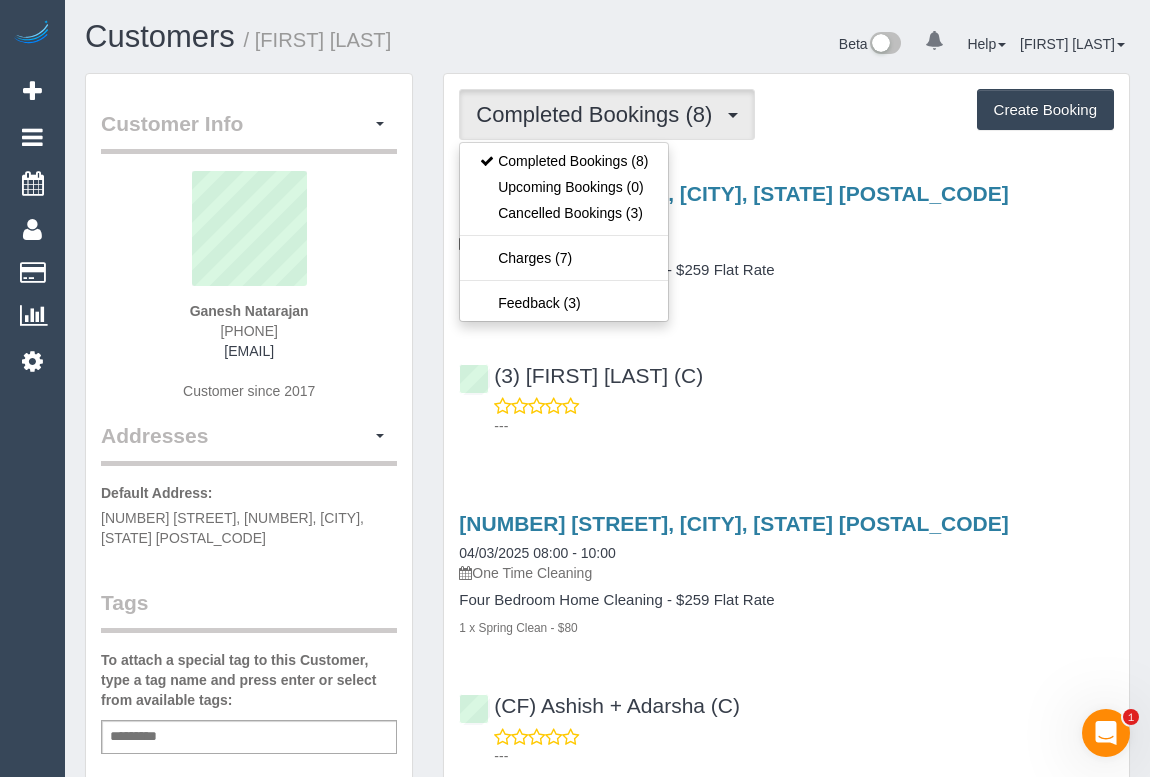 click on "7 Konner Way, Mickleham, VIC 3064
07/08/2025 08:00 - 10:00
One Time Cleaning
Four Bedroom Home Cleaning  - $259 Flat Rate
1 x Use Disinfectant Products - $30
(3) Shebaaz Khan (C)
---" at bounding box center (786, 305) 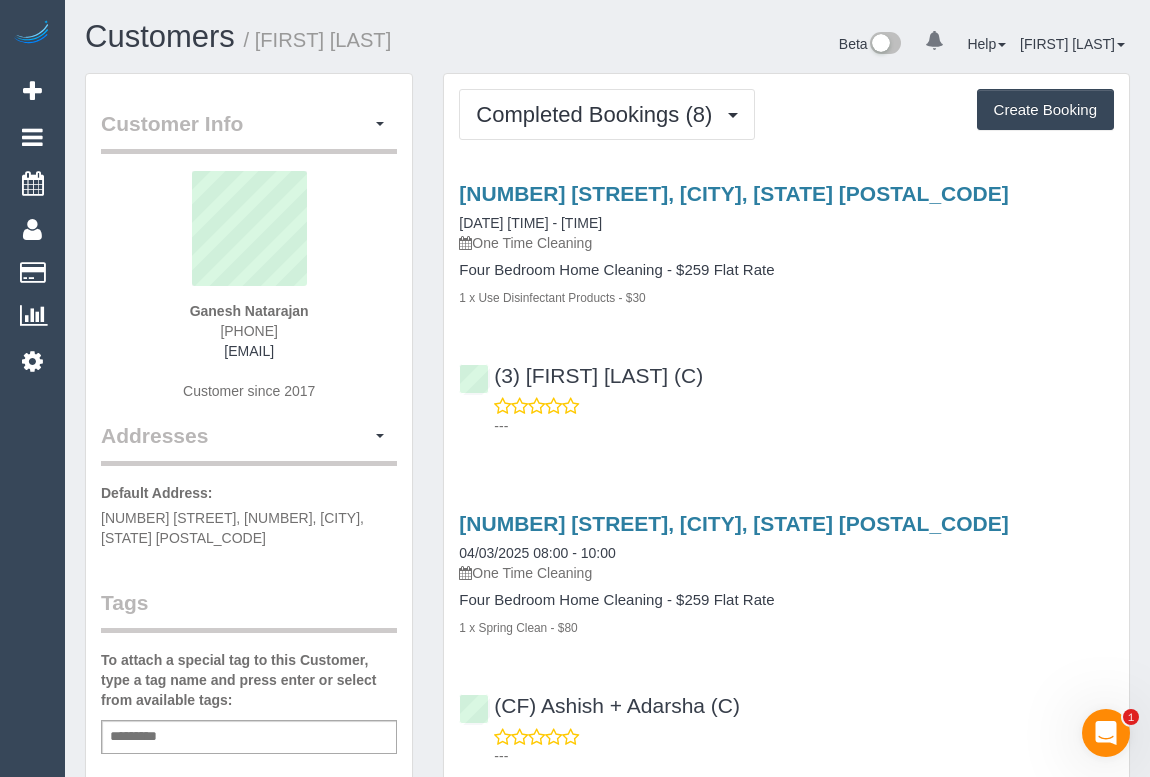 drag, startPoint x: 209, startPoint y: 332, endPoint x: 365, endPoint y: 329, distance: 156.02884 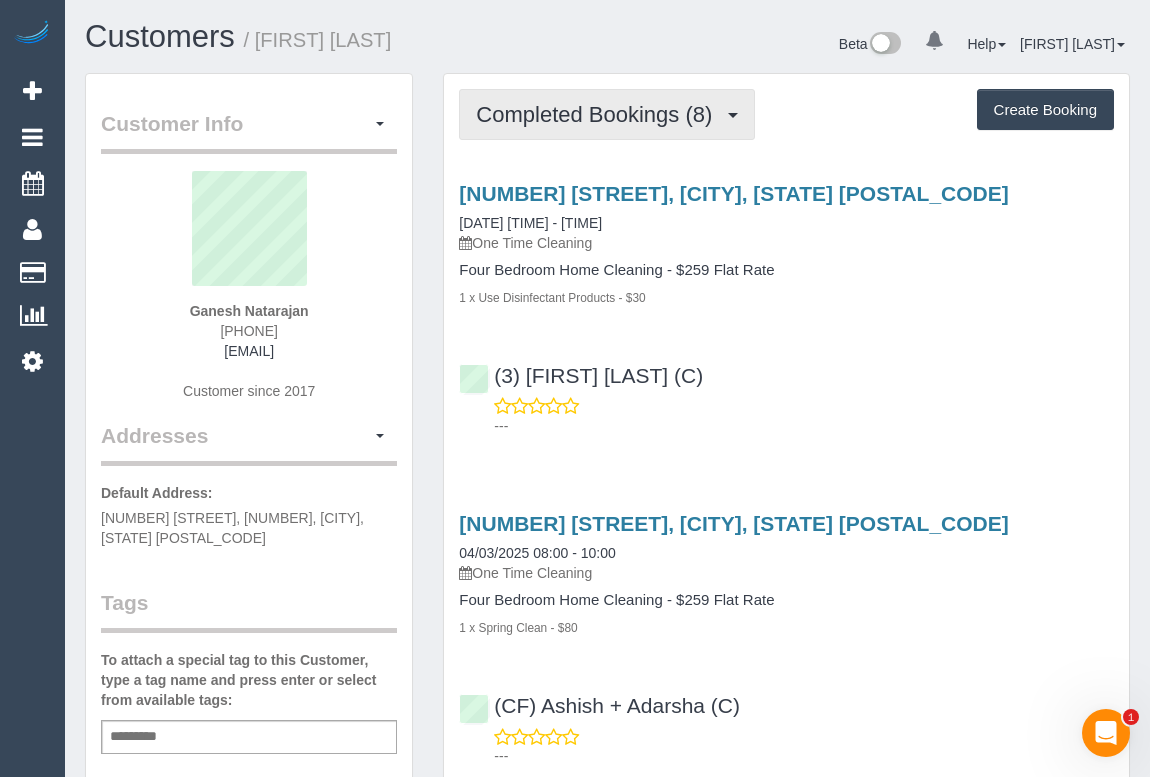 click on "Completed Bookings (8)" at bounding box center (599, 114) 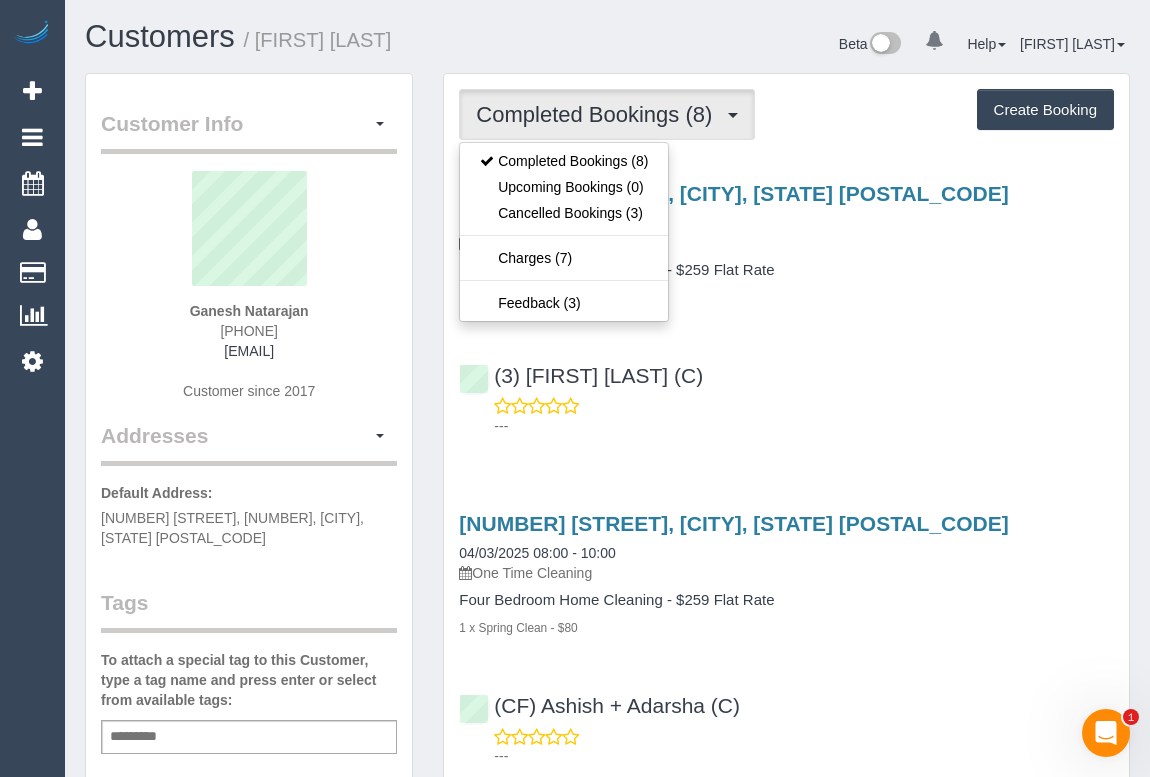 click on "(3) [FIRST] [LAST] (C)
---" at bounding box center (786, 392) 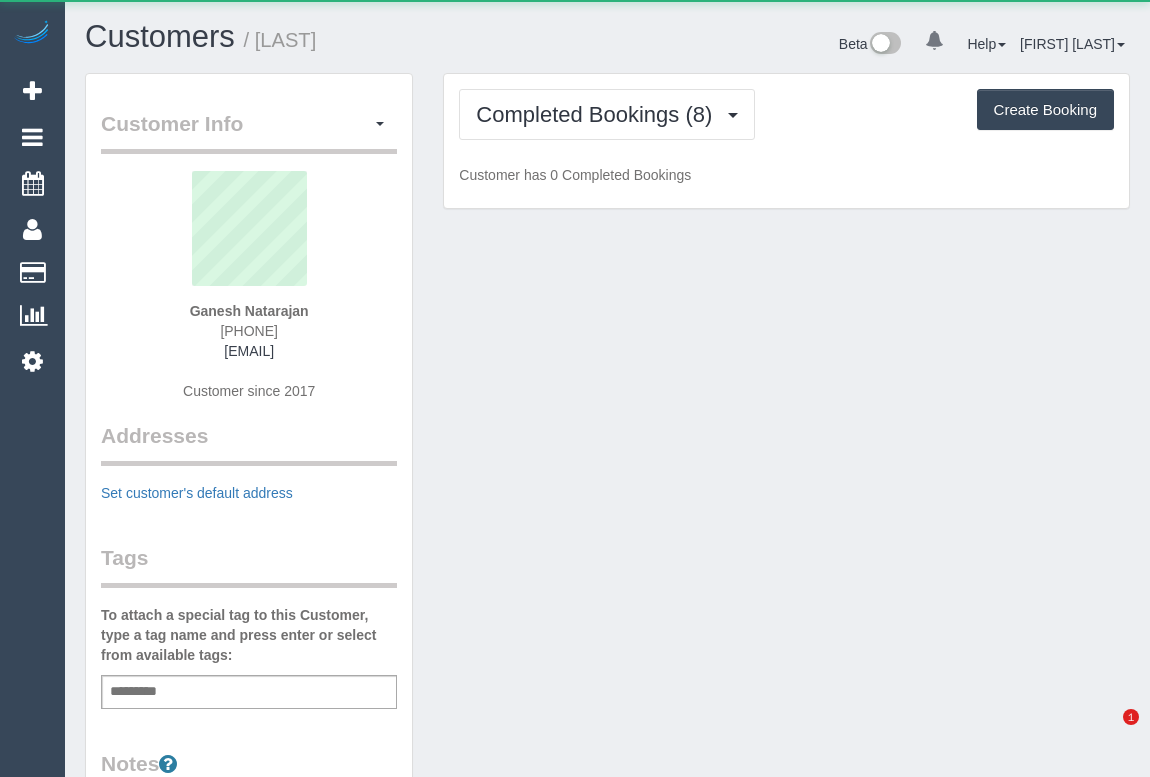 scroll, scrollTop: 0, scrollLeft: 0, axis: both 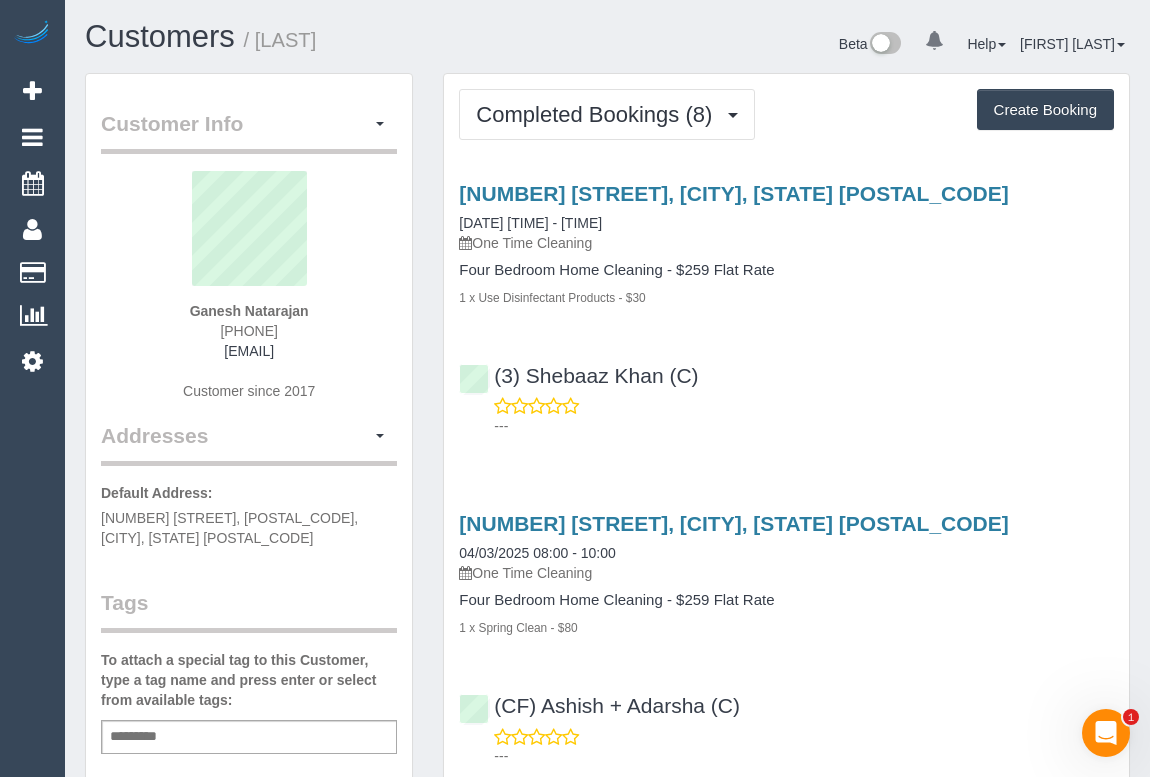 click on "---" at bounding box center [804, 426] 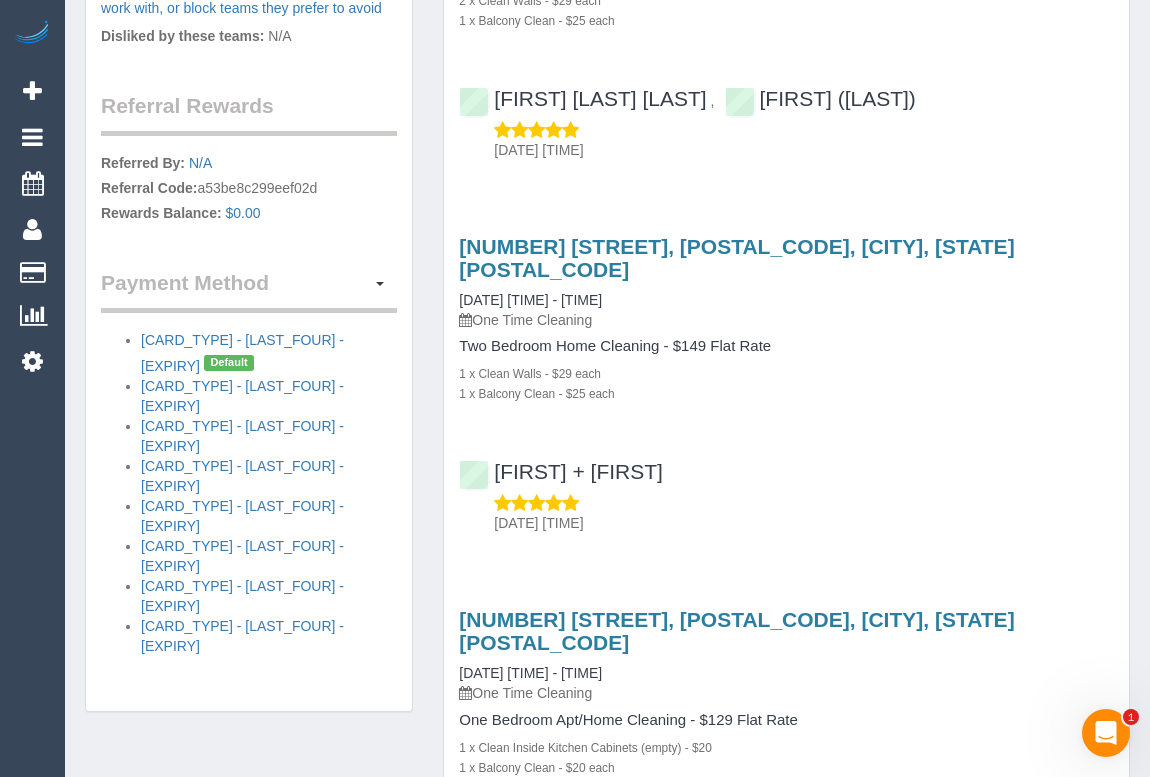 scroll, scrollTop: 454, scrollLeft: 0, axis: vertical 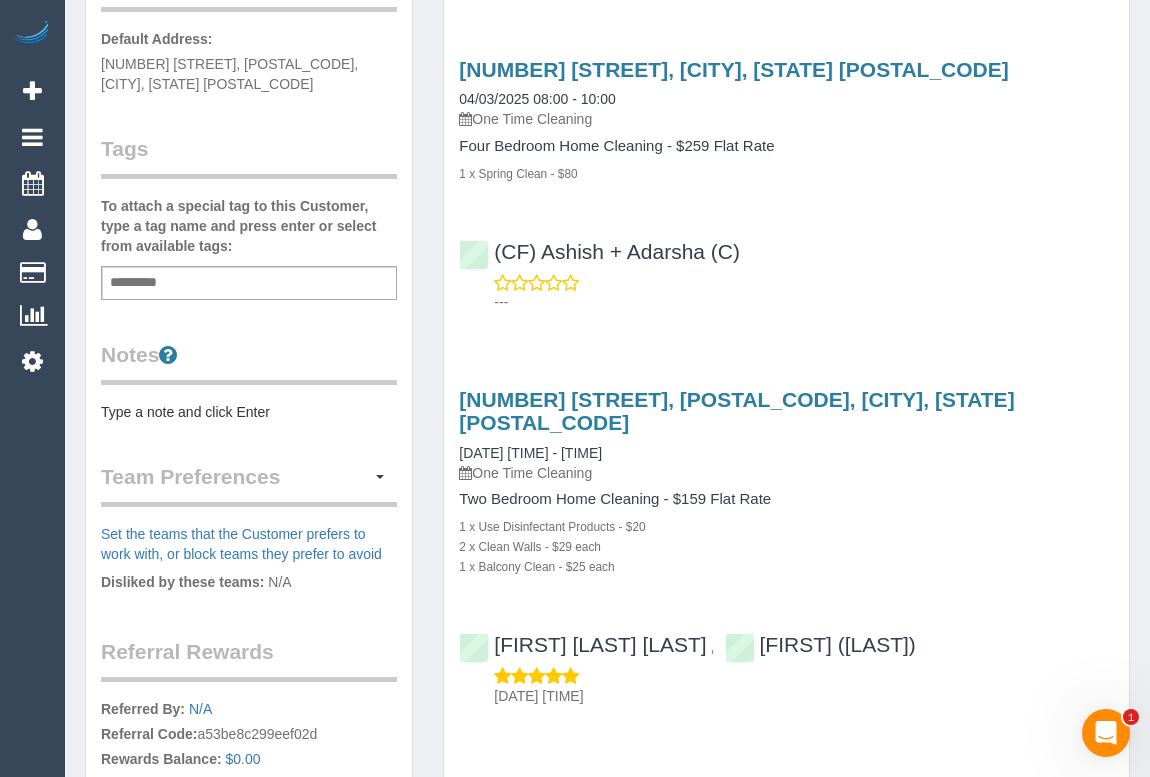 click on "Type a note and click Enter" at bounding box center (249, 412) 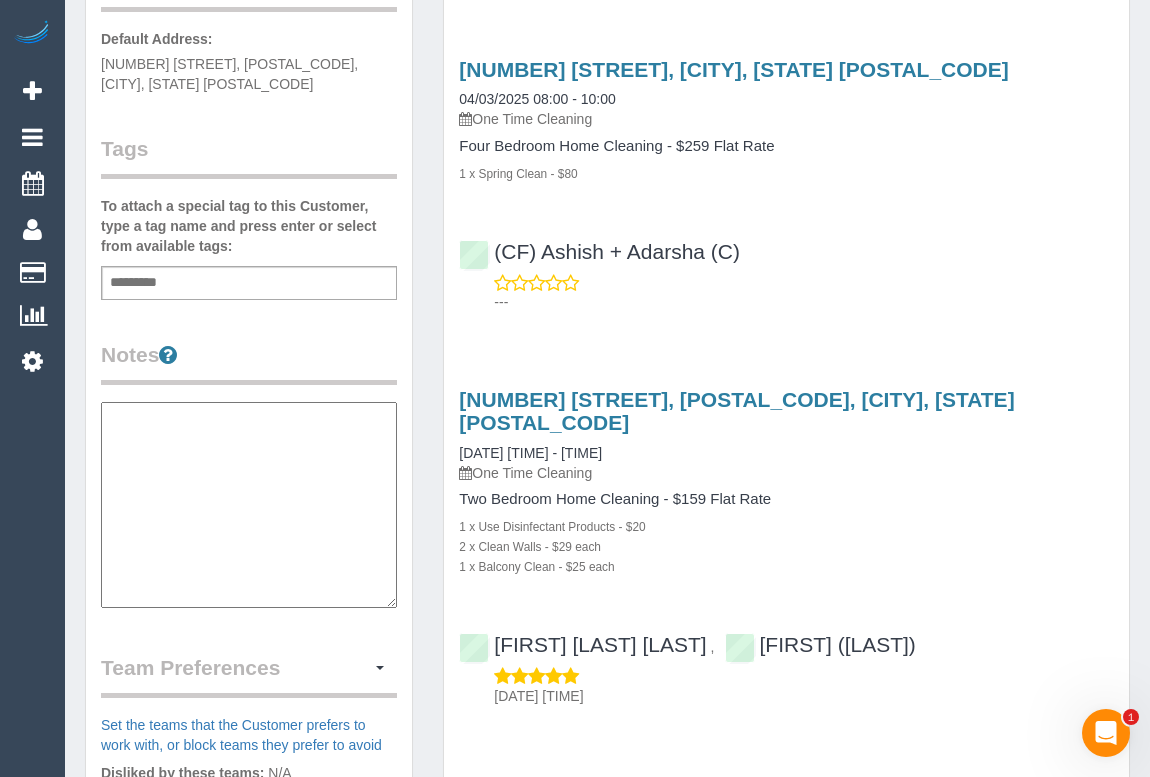 click at bounding box center (249, 505) 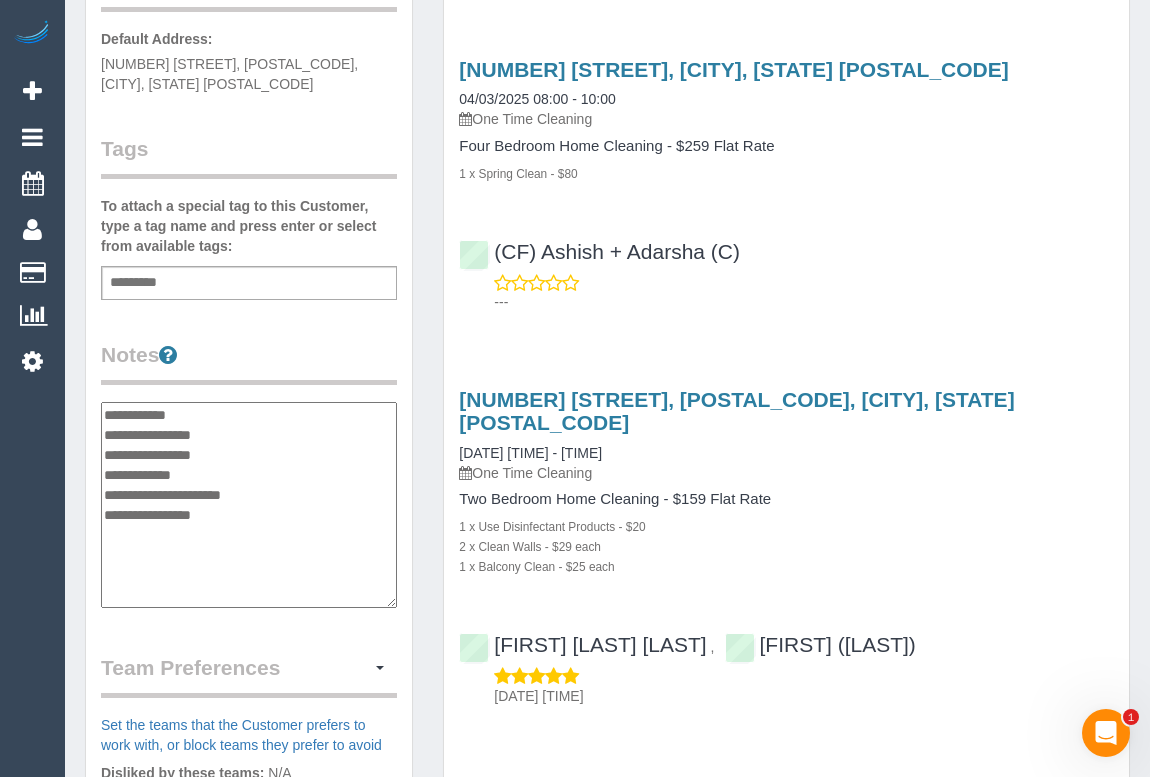 click on "**********" at bounding box center [249, 505] 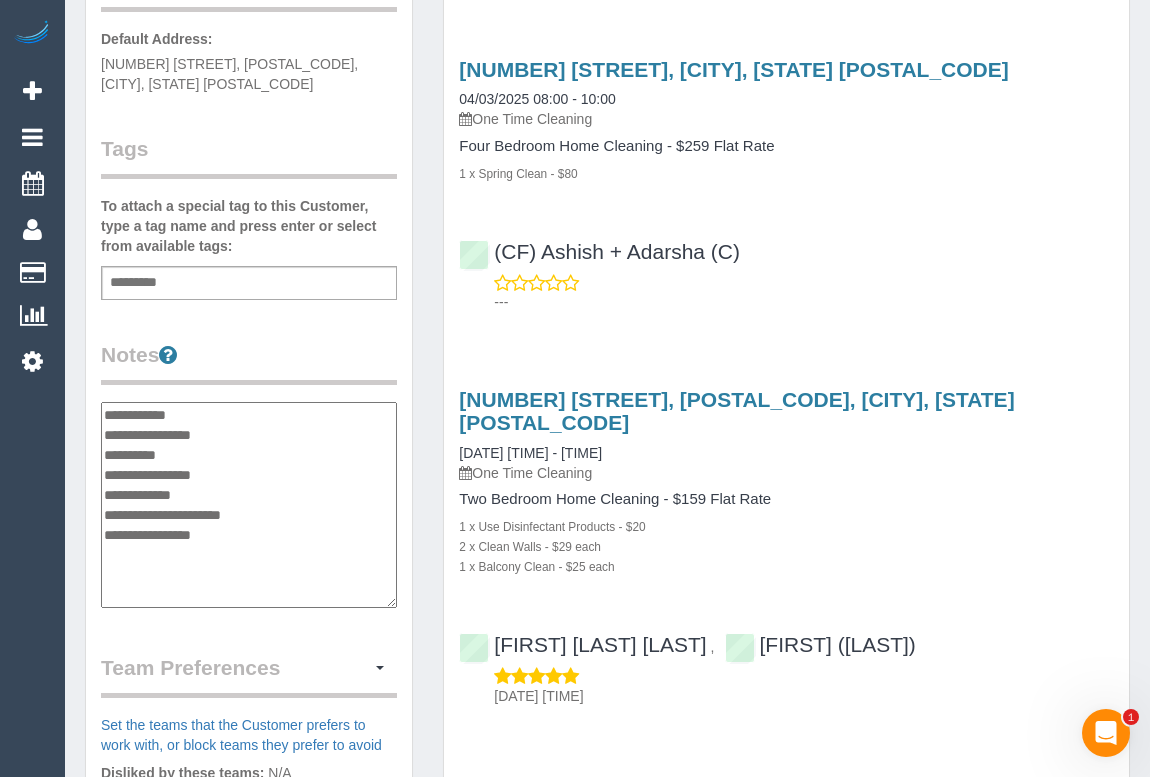 click on "**********" at bounding box center [249, 505] 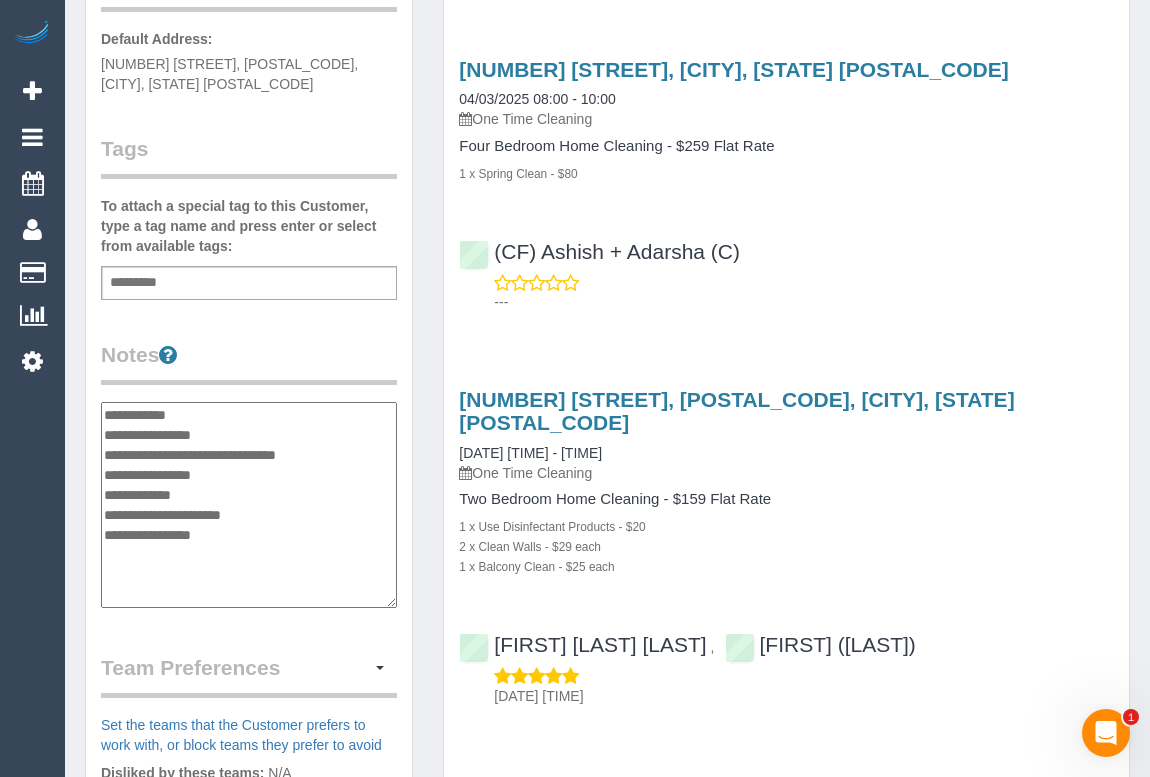 type on "**********" 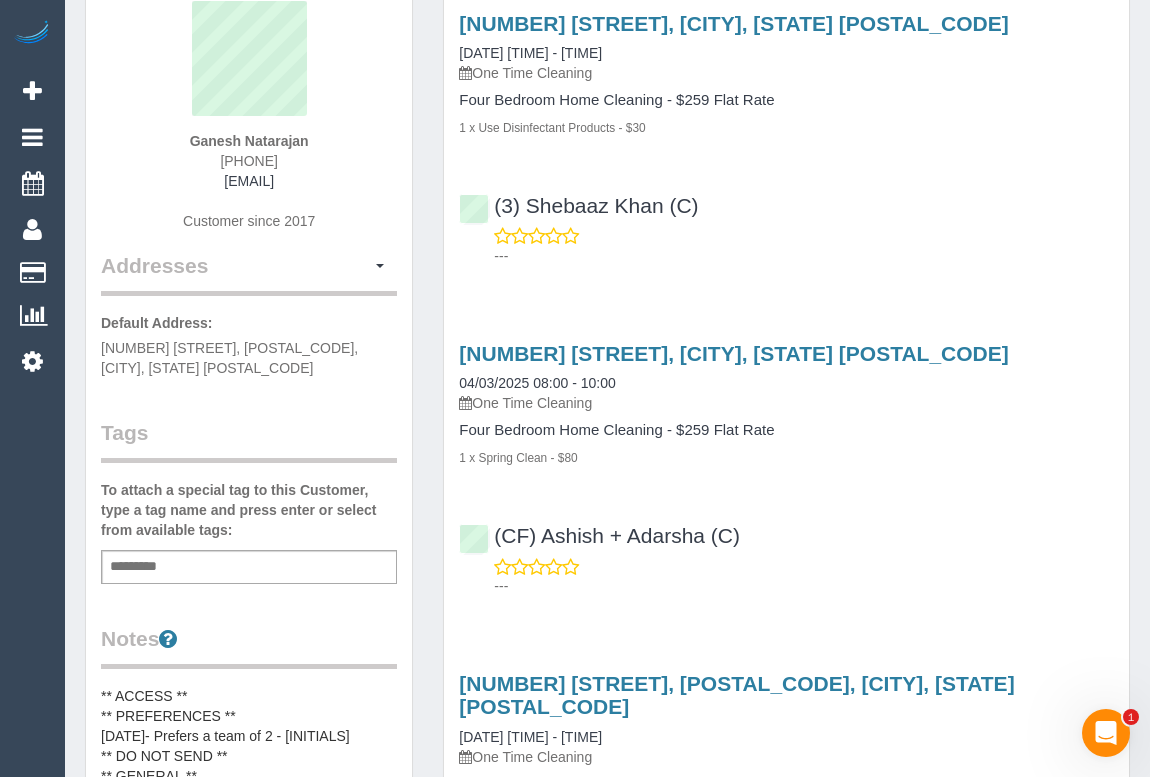 scroll, scrollTop: 0, scrollLeft: 0, axis: both 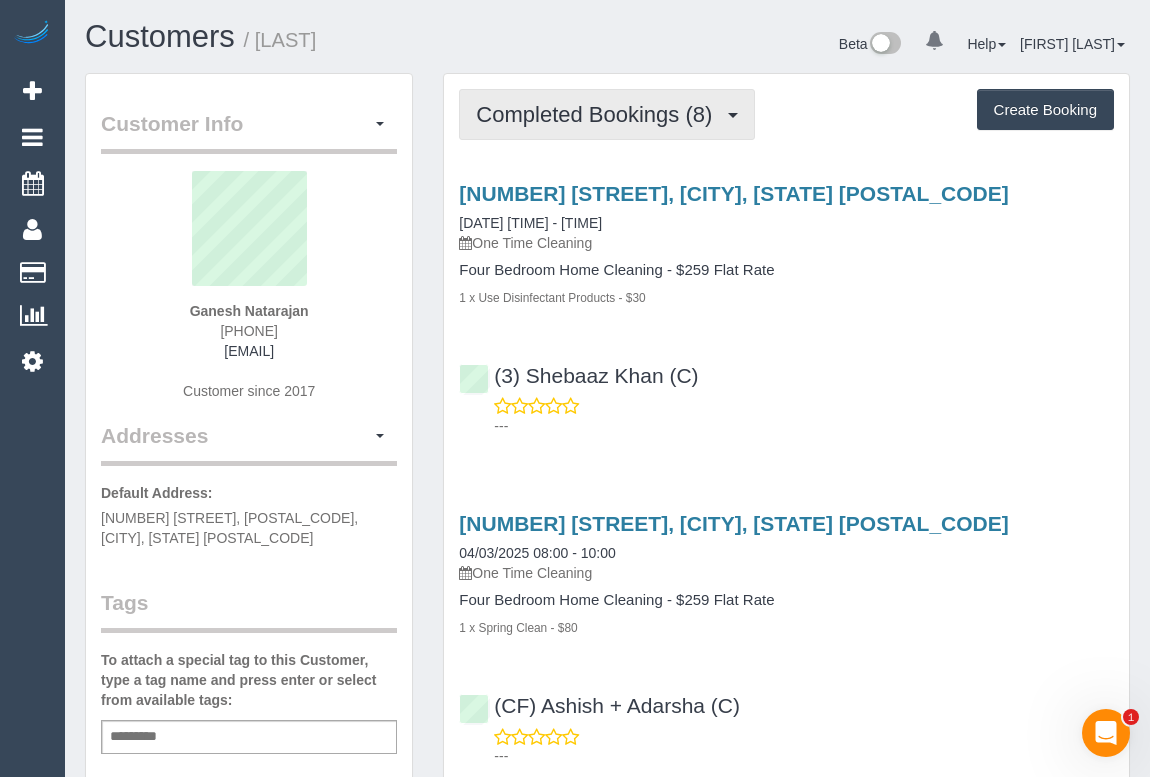 click on "Completed Bookings (8)" at bounding box center (599, 114) 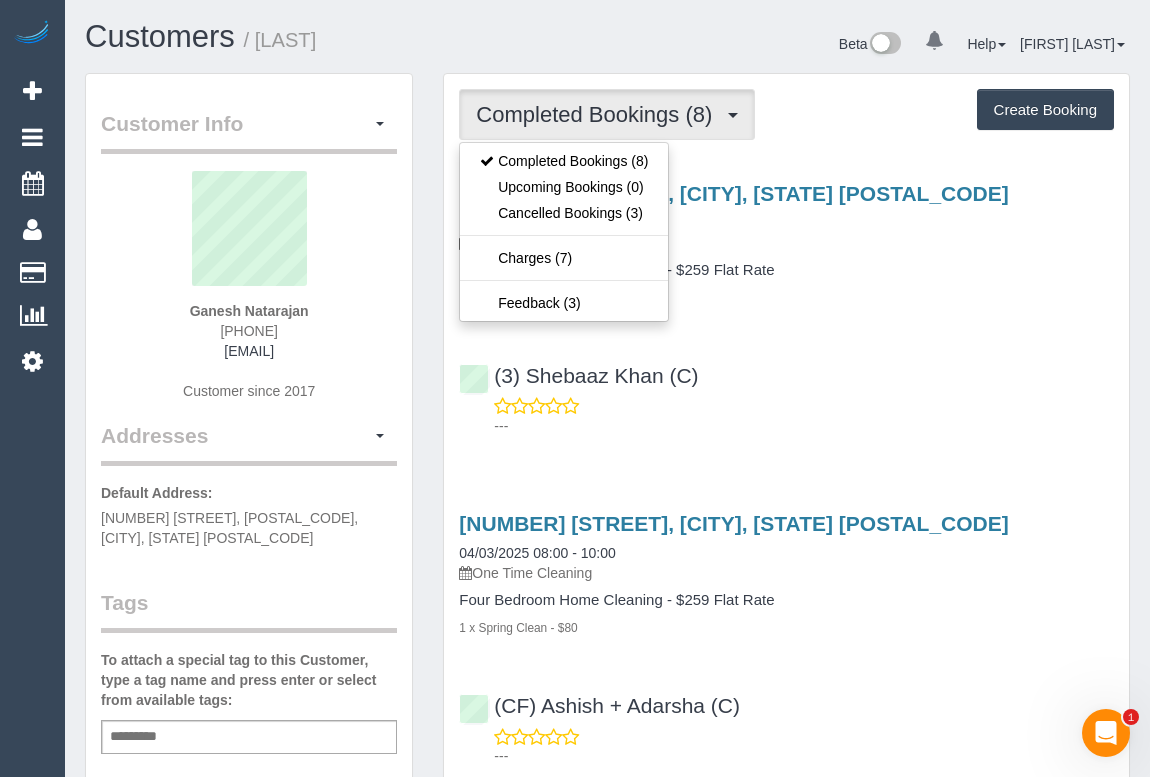 click on "Customer Info
Edit Contact Info
Send Message
Email Preferences
Special Sales Tax
View Changes
Mark as Unconfirmed
Block this Customer
Archive Account
Delete Account
[FIRST] [LAST]
[PHONE]
[EMAIL]
Customer since [YEAR]" at bounding box center (249, 953) 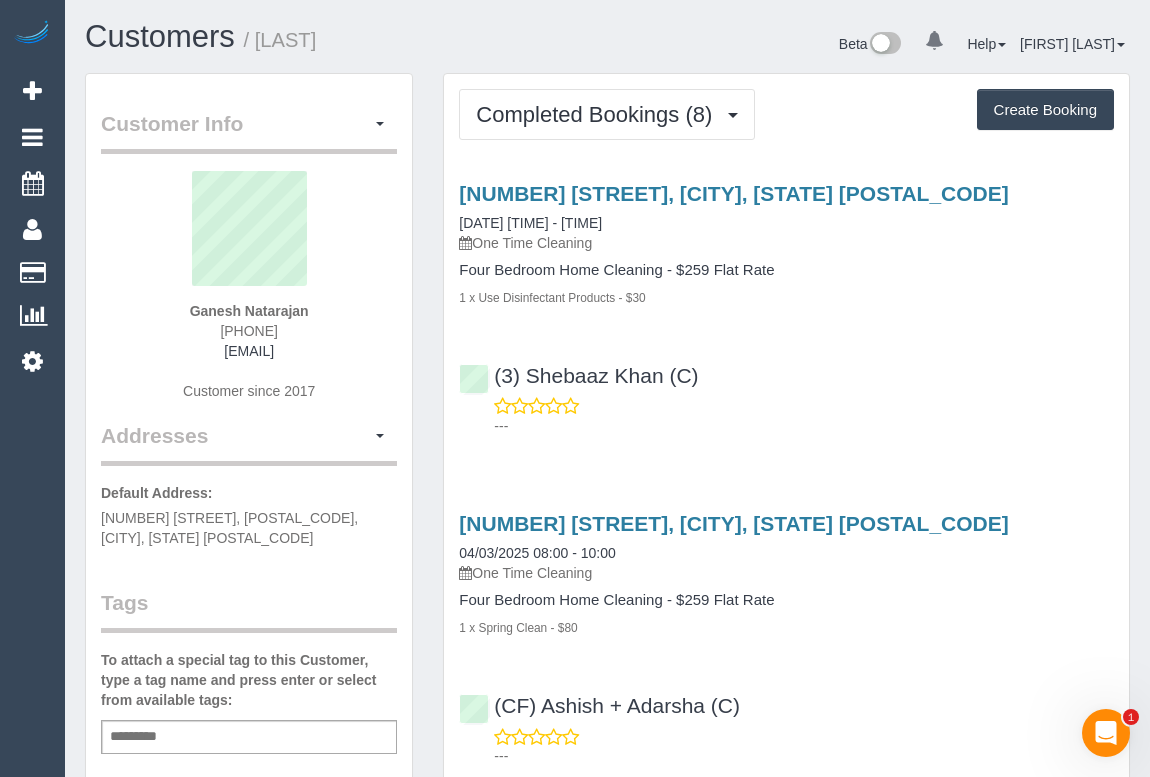click on "(3) [FIRST] [LAST] (C)
---" at bounding box center [786, 392] 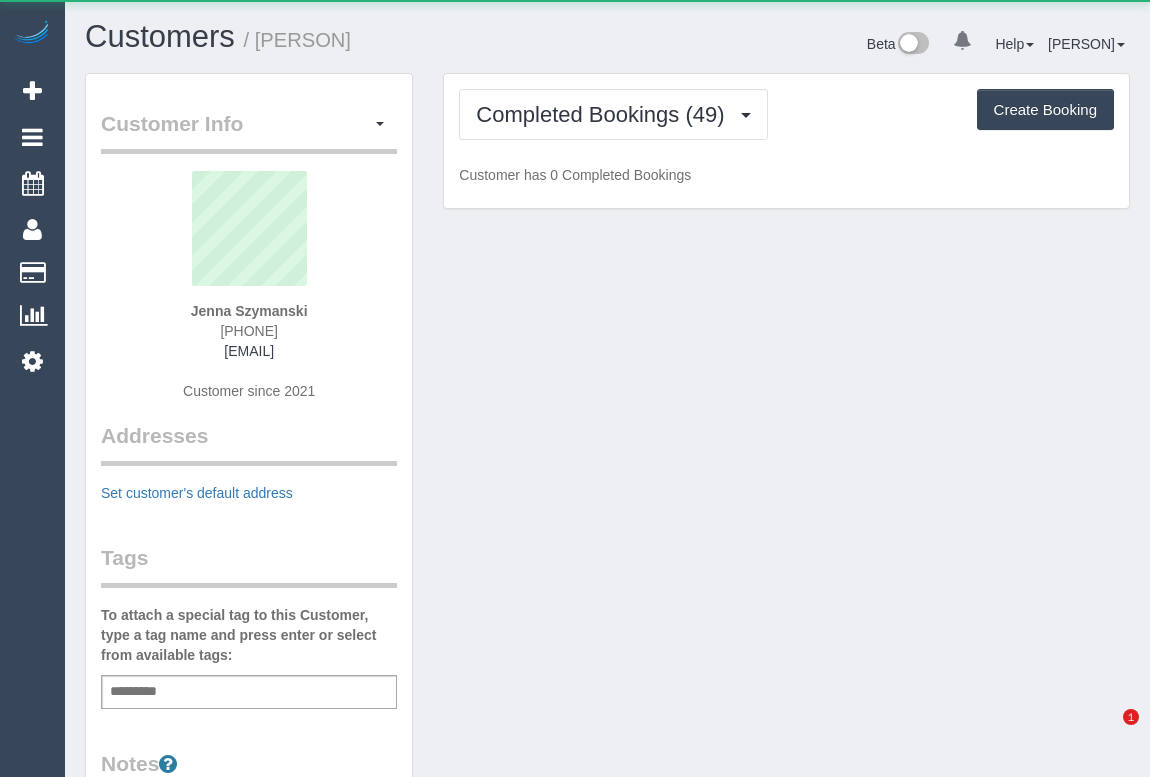 scroll, scrollTop: 0, scrollLeft: 0, axis: both 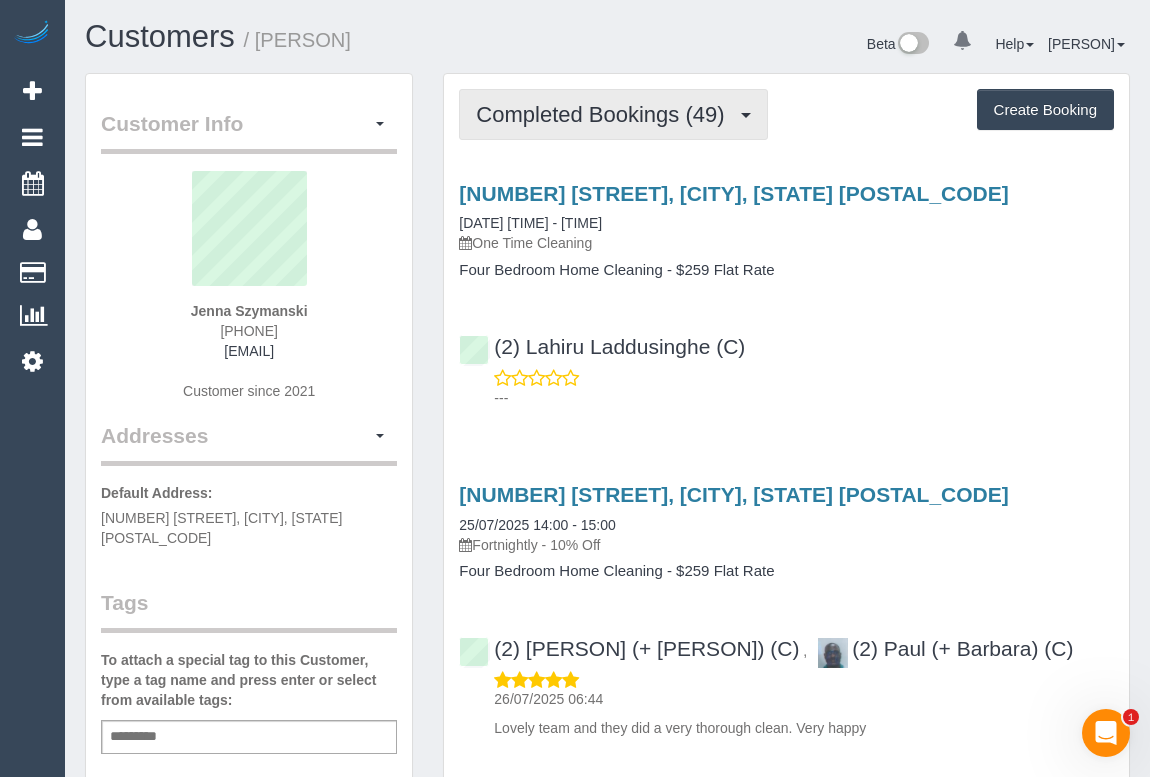click on "Completed Bookings (49)" at bounding box center (605, 114) 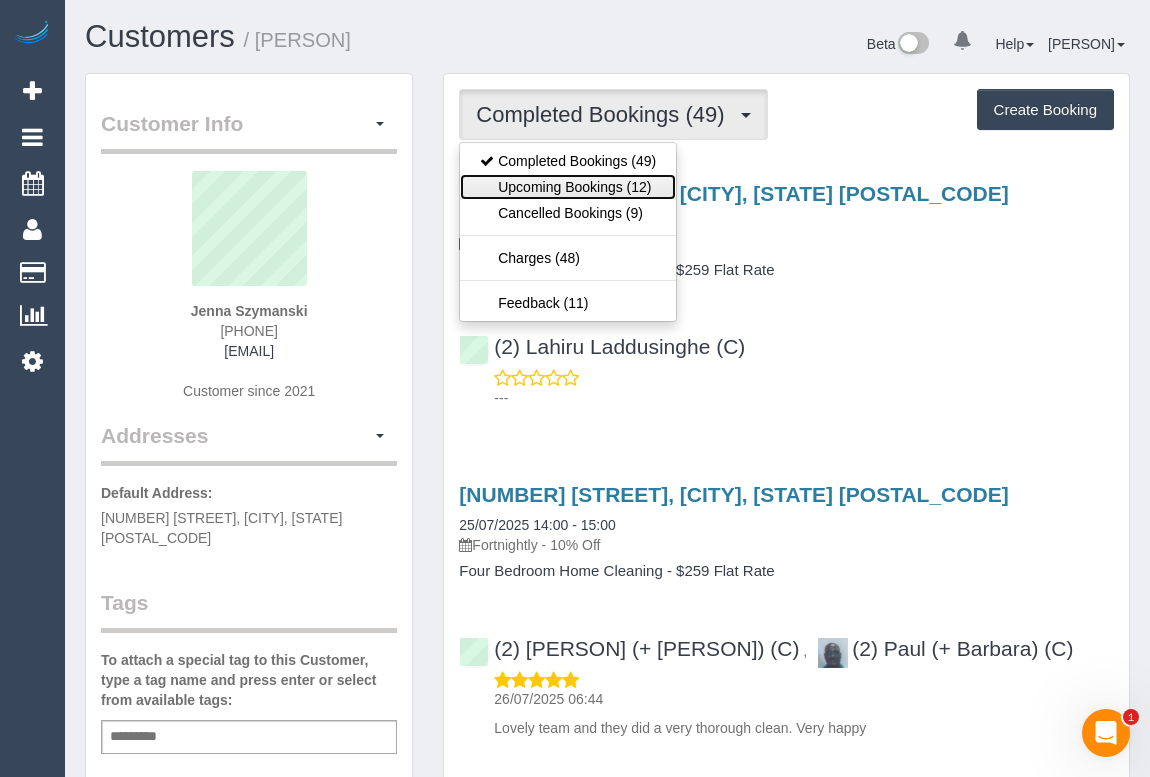 click on "Upcoming Bookings (12)" at bounding box center [568, 187] 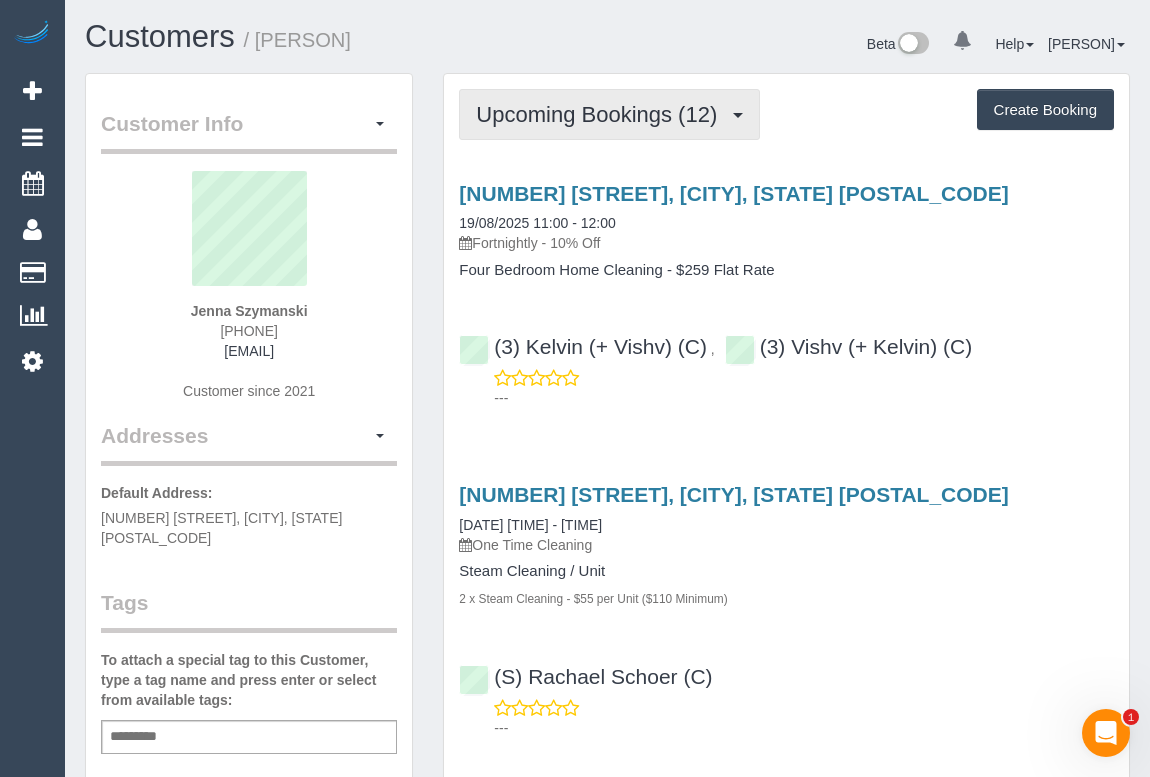 click on "Upcoming Bookings (12)" at bounding box center [601, 114] 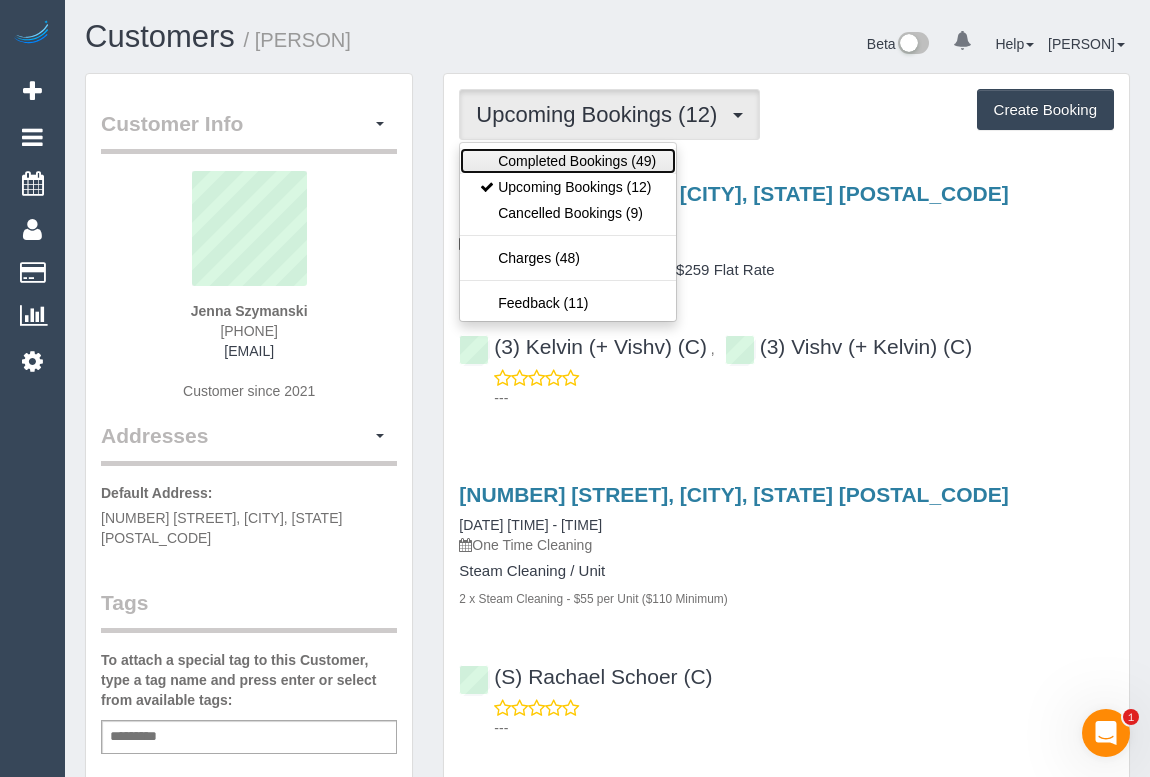 click on "Completed Bookings (49)" at bounding box center [568, 161] 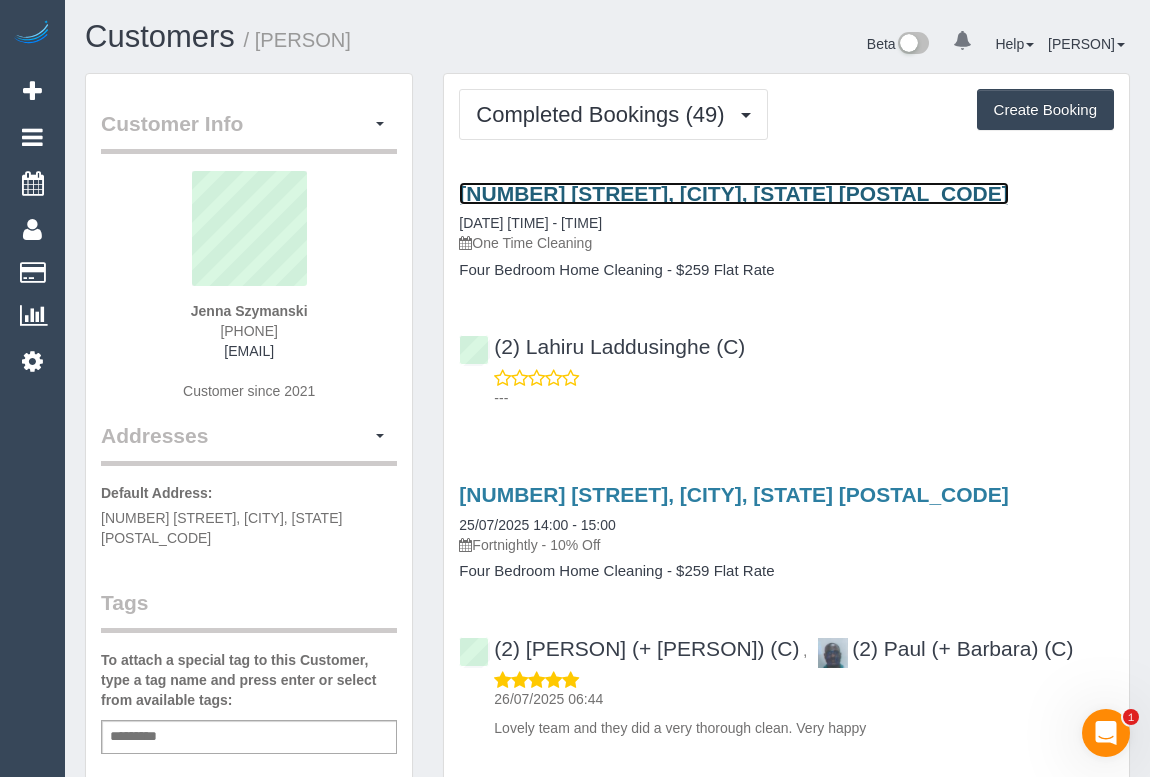 click on "15 Herbert St, Beaumaris, VIC 3193" at bounding box center (733, 193) 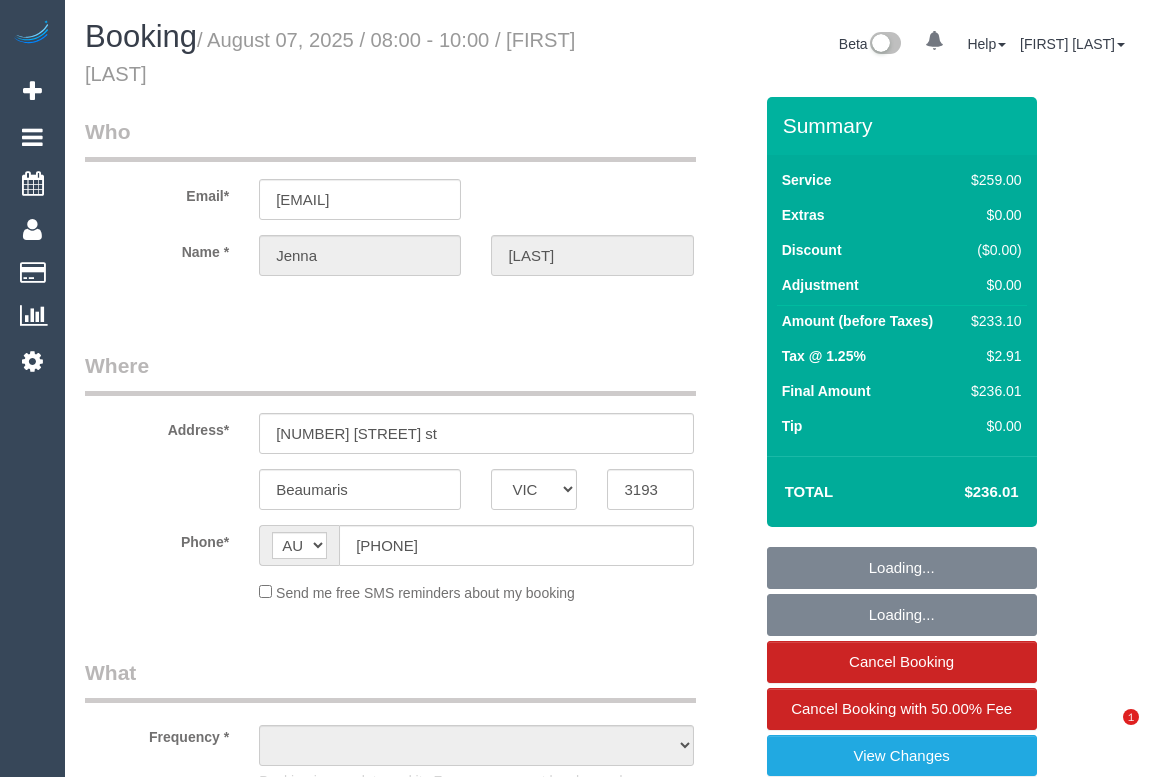 select on "VIC" 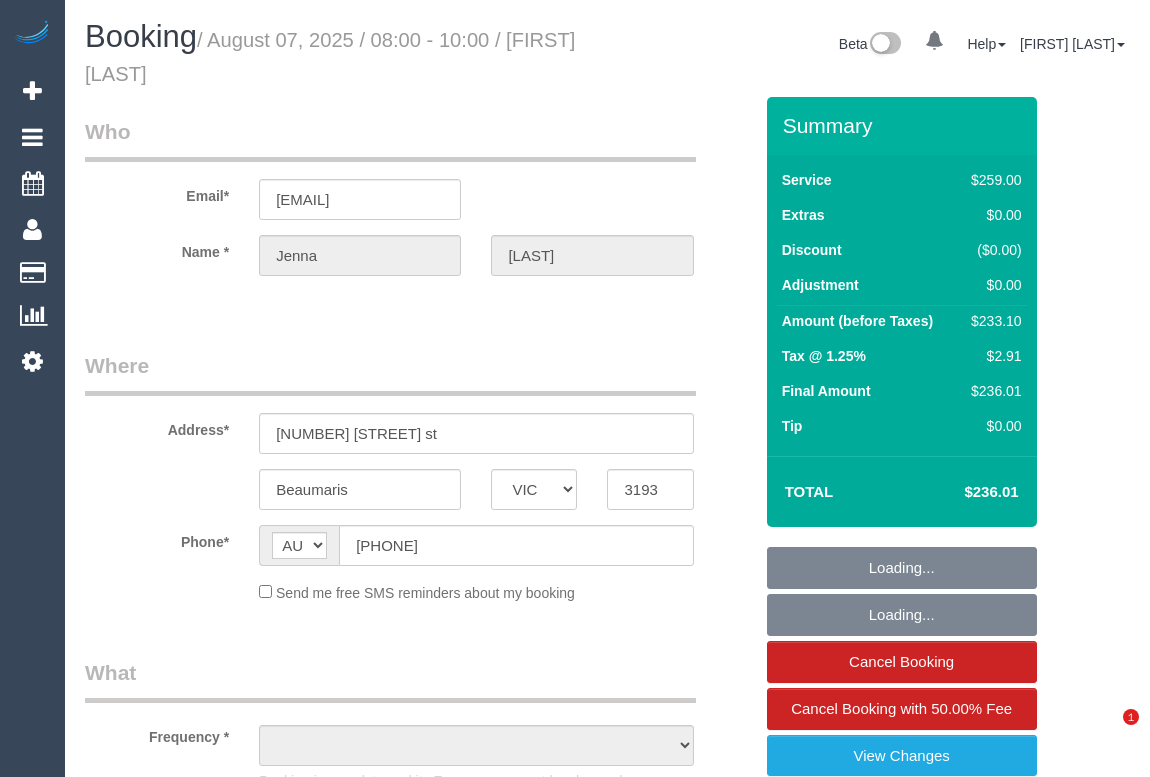 scroll, scrollTop: 0, scrollLeft: 0, axis: both 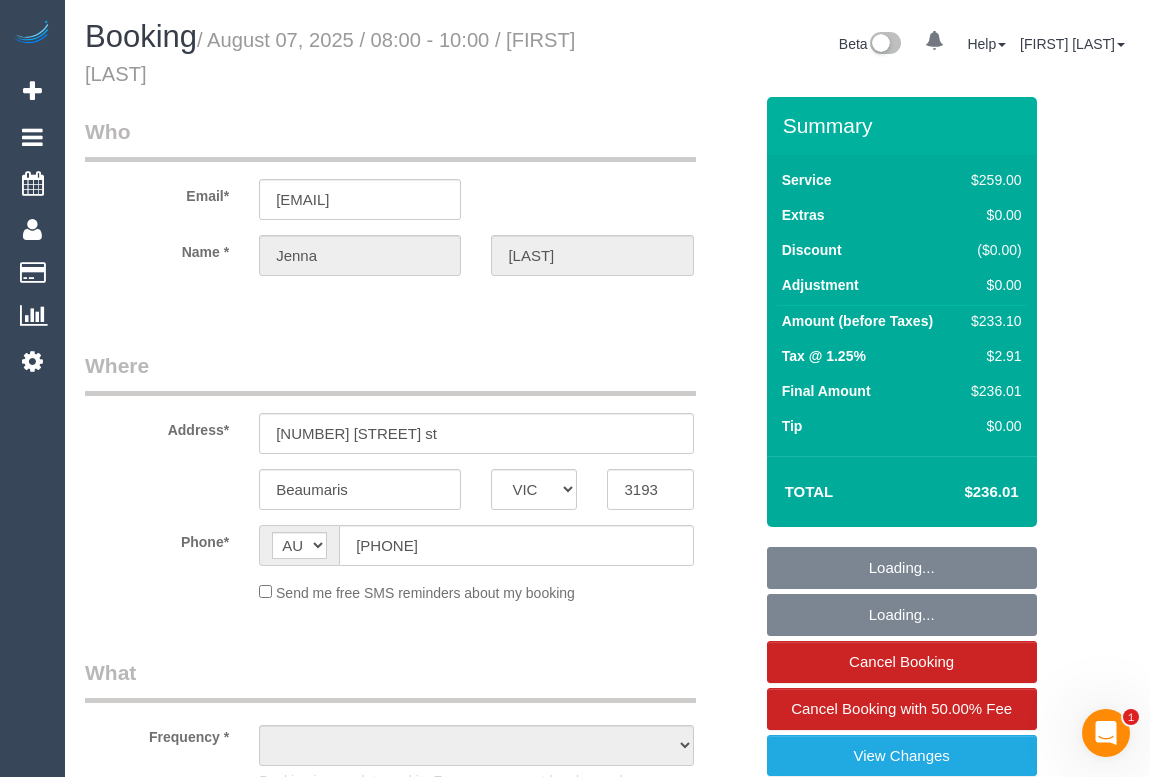select on "object:594" 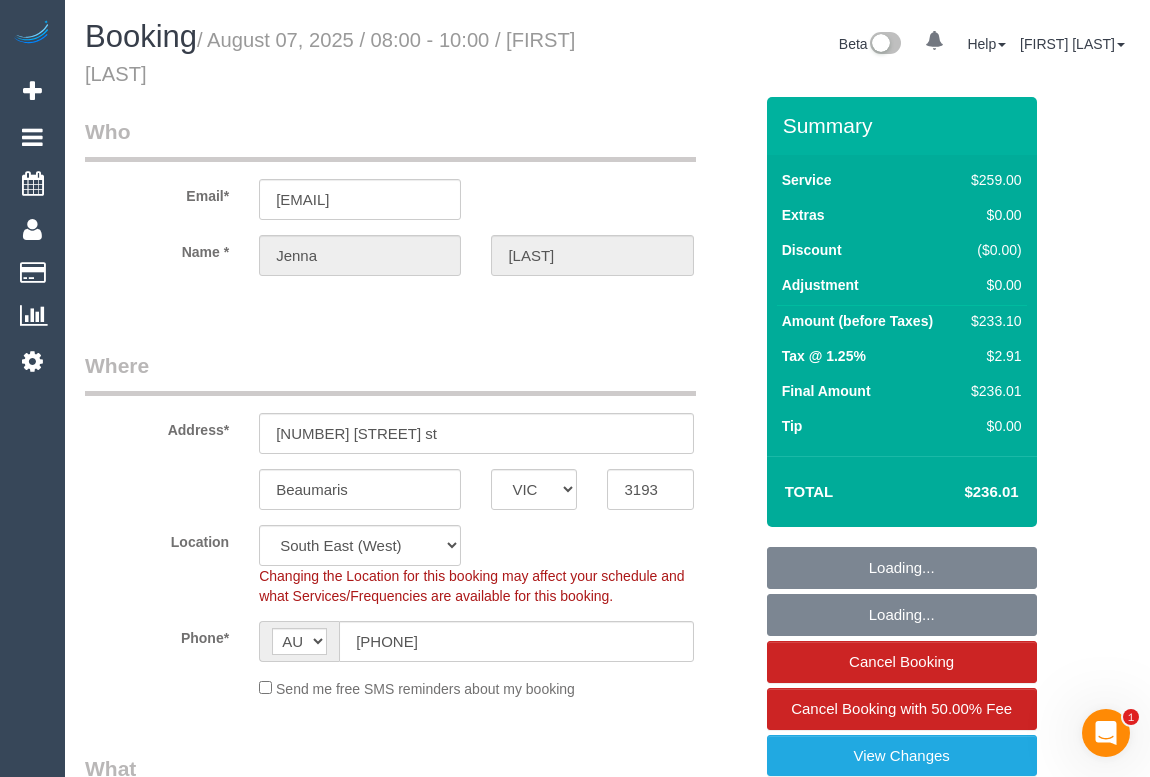select on "object:747" 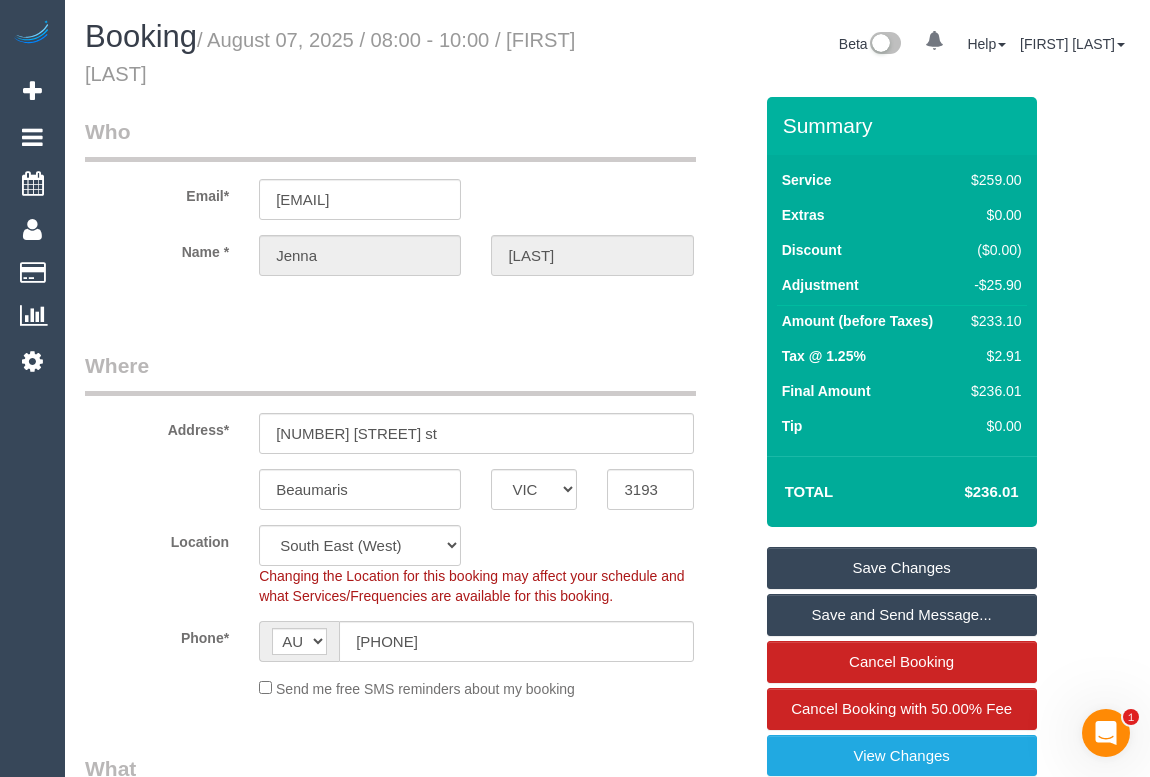 click on "Where" at bounding box center [390, 373] 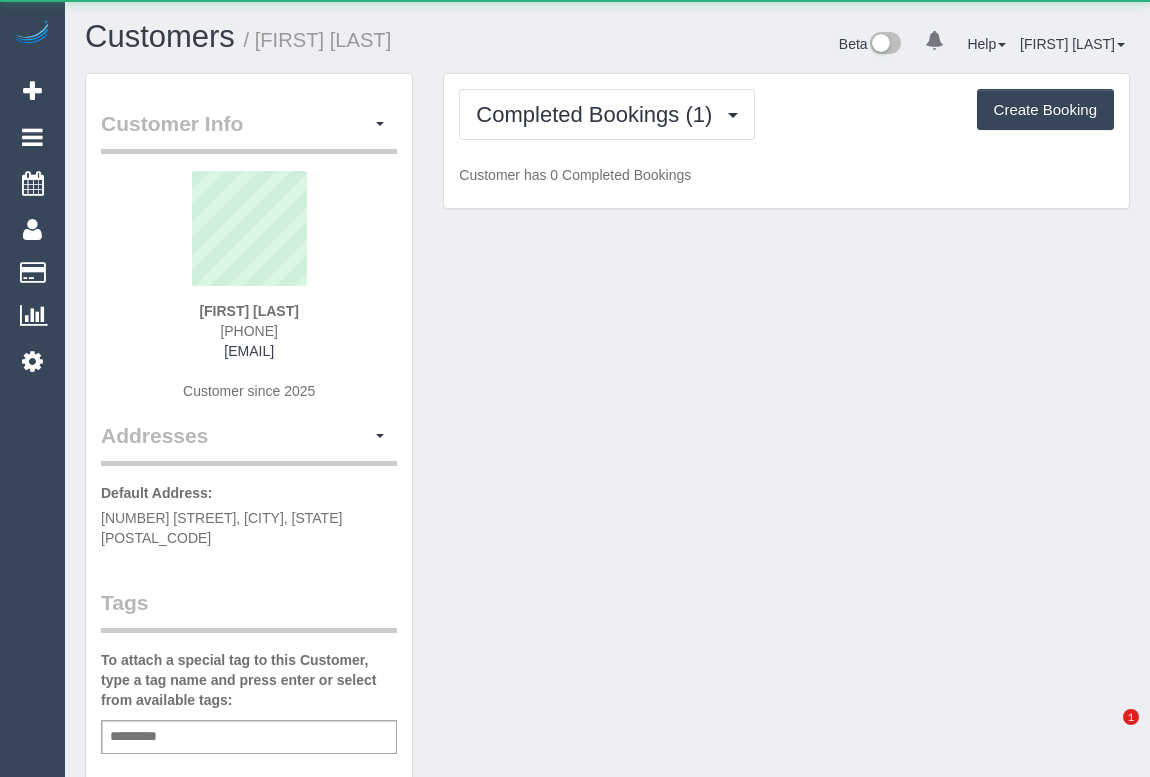 scroll, scrollTop: 0, scrollLeft: 0, axis: both 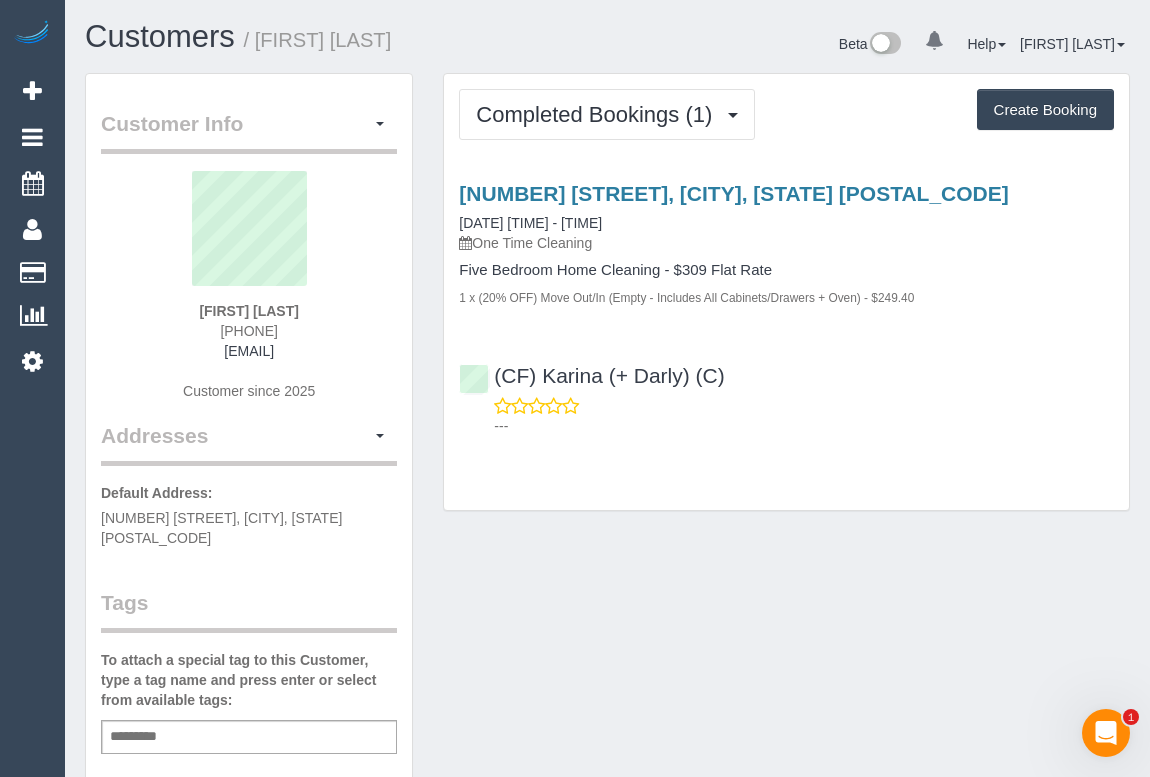 click on "Customer Info
Edit Contact Info
Send Message
Email Preferences
Special Sales Tax
View Changes
Mark as Unconfirmed
Block this Customer
Archive Account
Delete Account
[FIRST] [LAST]
[PHONE]" at bounding box center [607, 753] 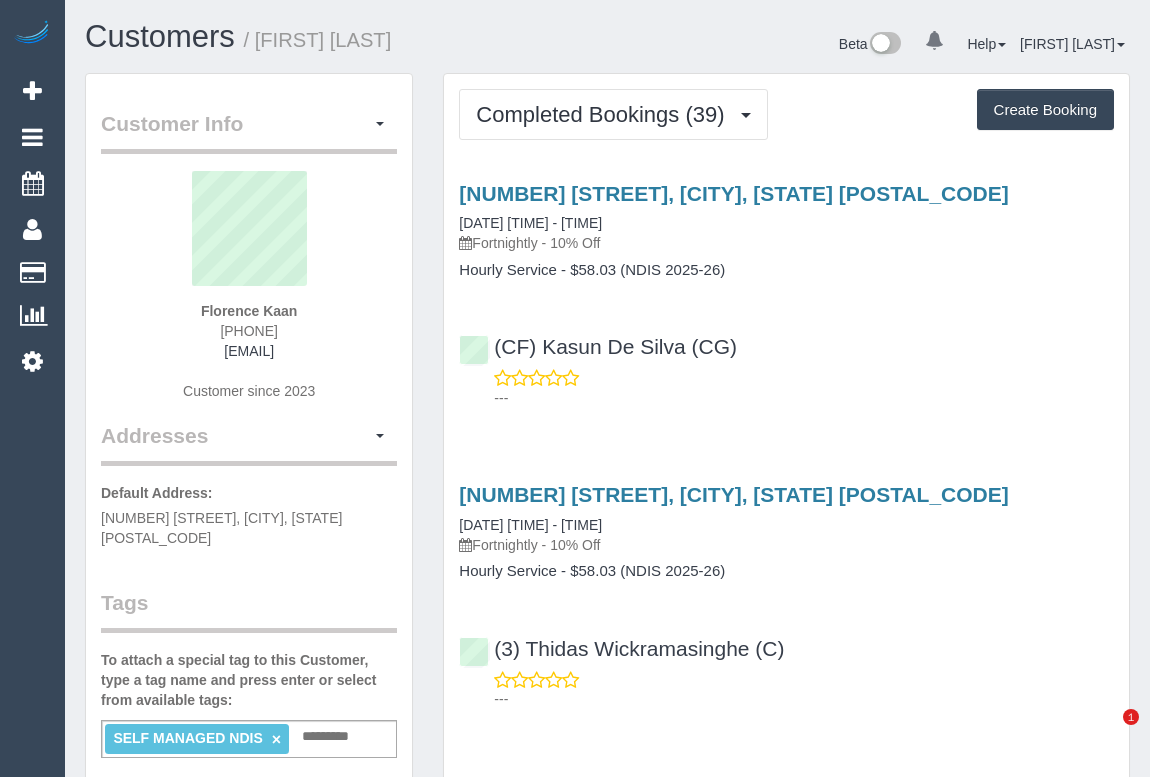 scroll, scrollTop: 0, scrollLeft: 0, axis: both 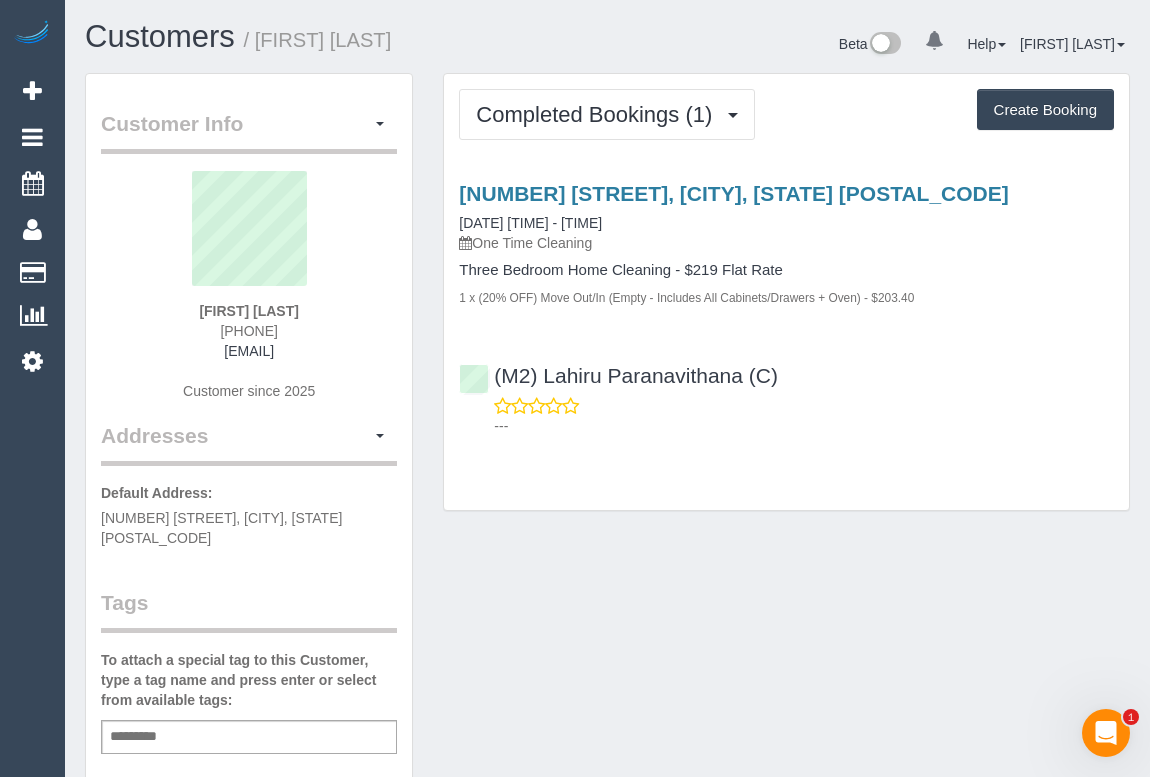 click on "Customer Info
Edit Contact Info
Send Message
Email Preferences
Special Sales Tax
View Changes
Mark as Unconfirmed
Block this Customer
Archive Account
Delete Account
Lisa Wood
0439807444" at bounding box center (607, 763) 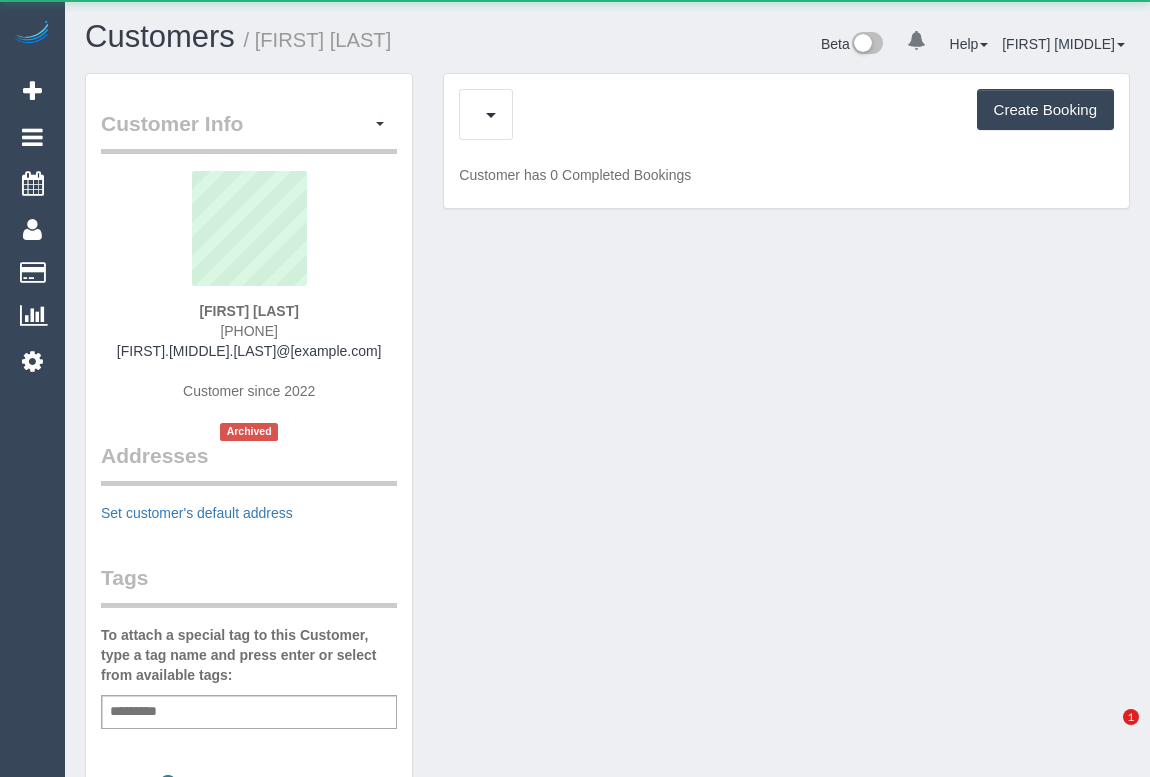 scroll, scrollTop: 0, scrollLeft: 0, axis: both 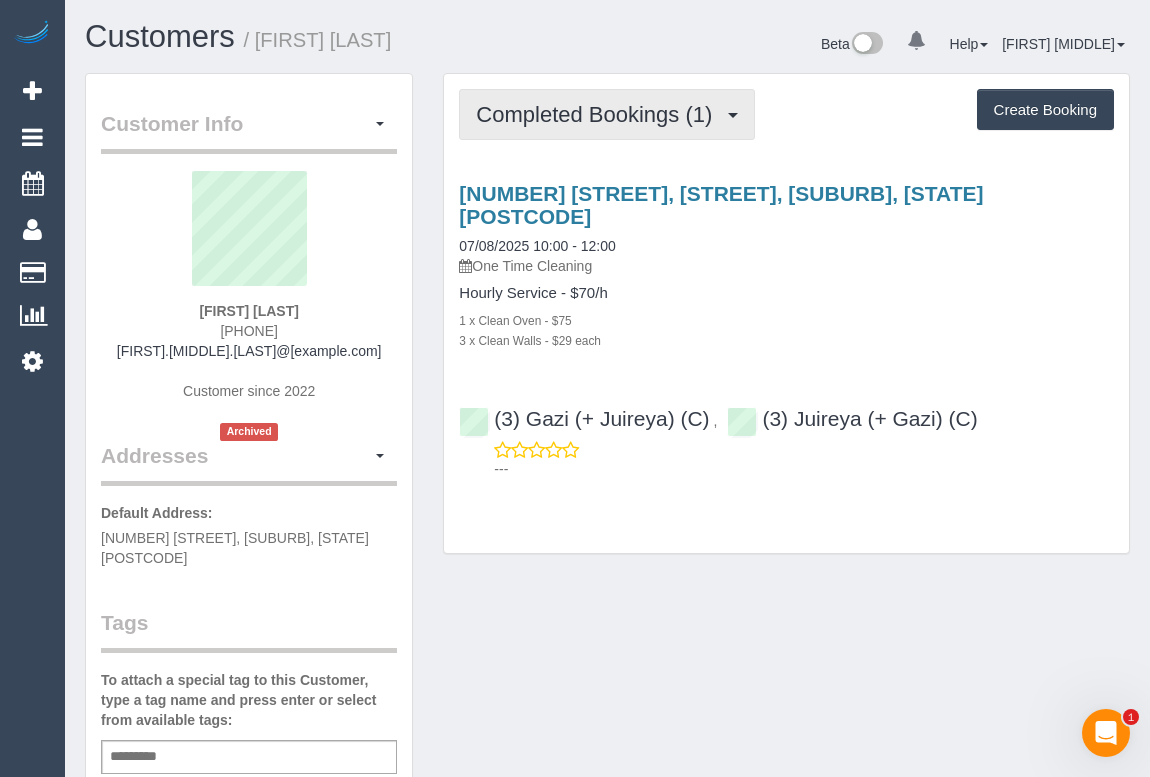 click on "Completed Bookings (1)" at bounding box center [599, 114] 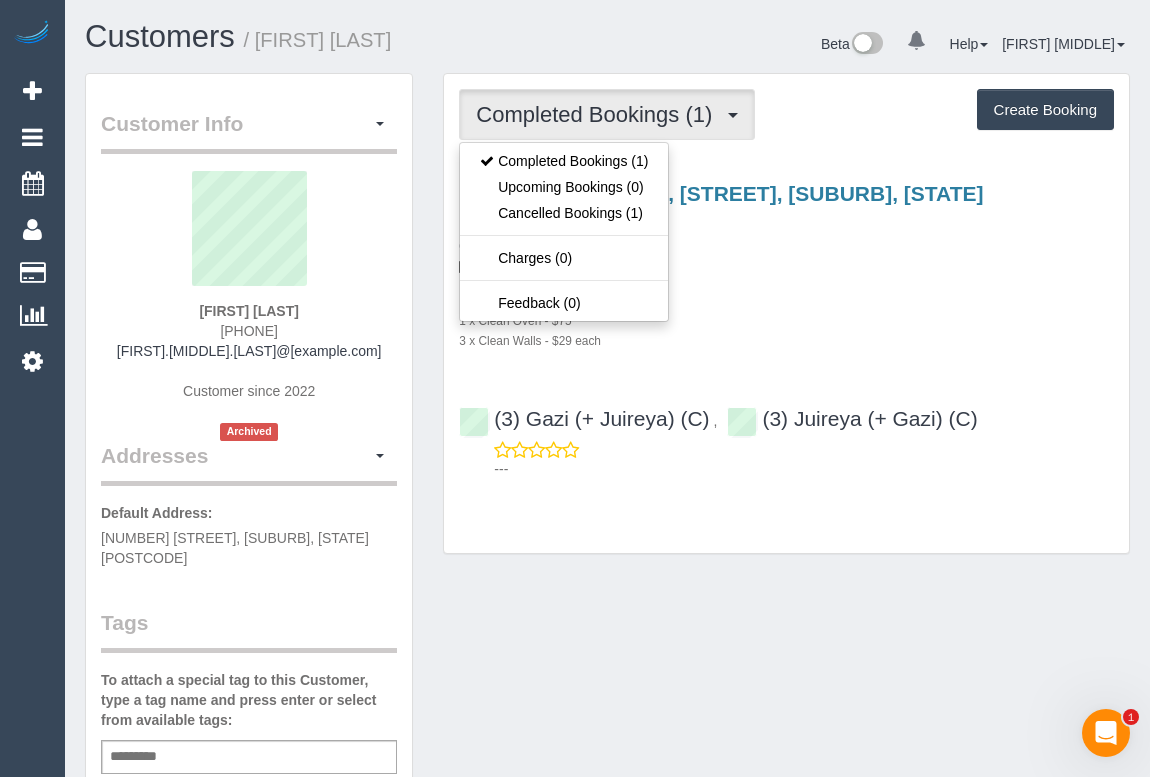 click on "Hourly Service - $70/h" at bounding box center (786, 293) 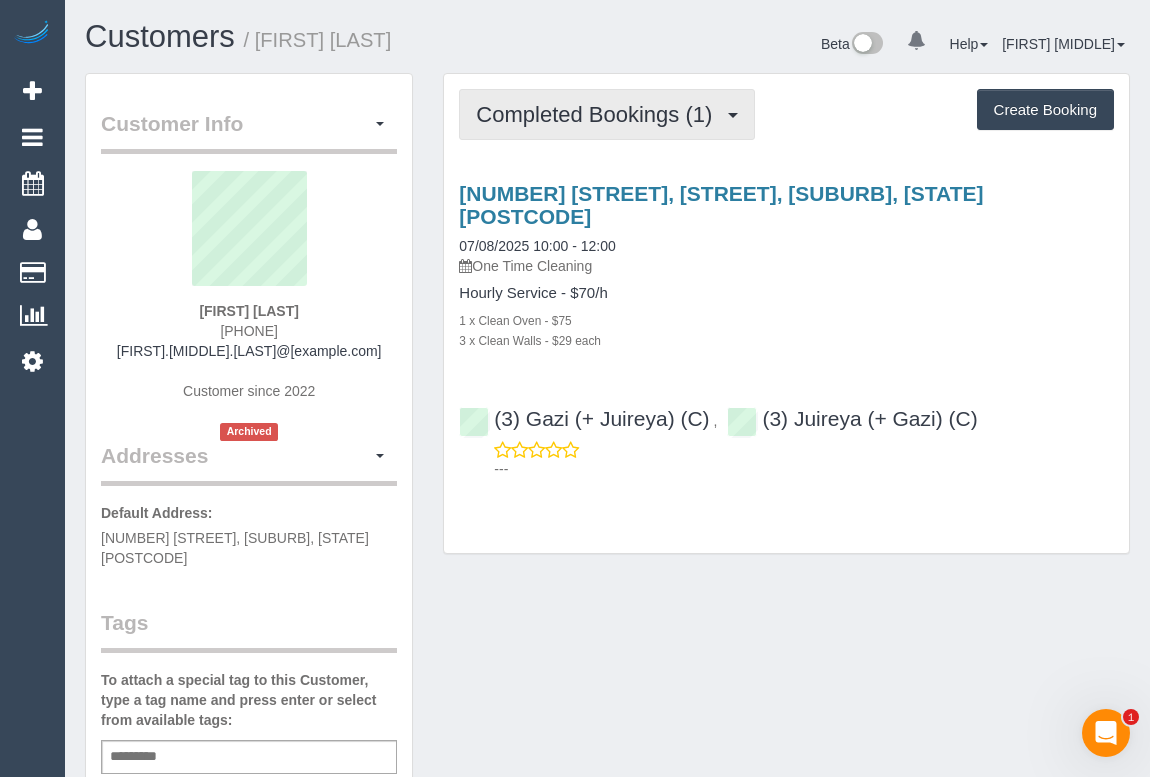 click on "Completed Bookings (1)" at bounding box center (607, 114) 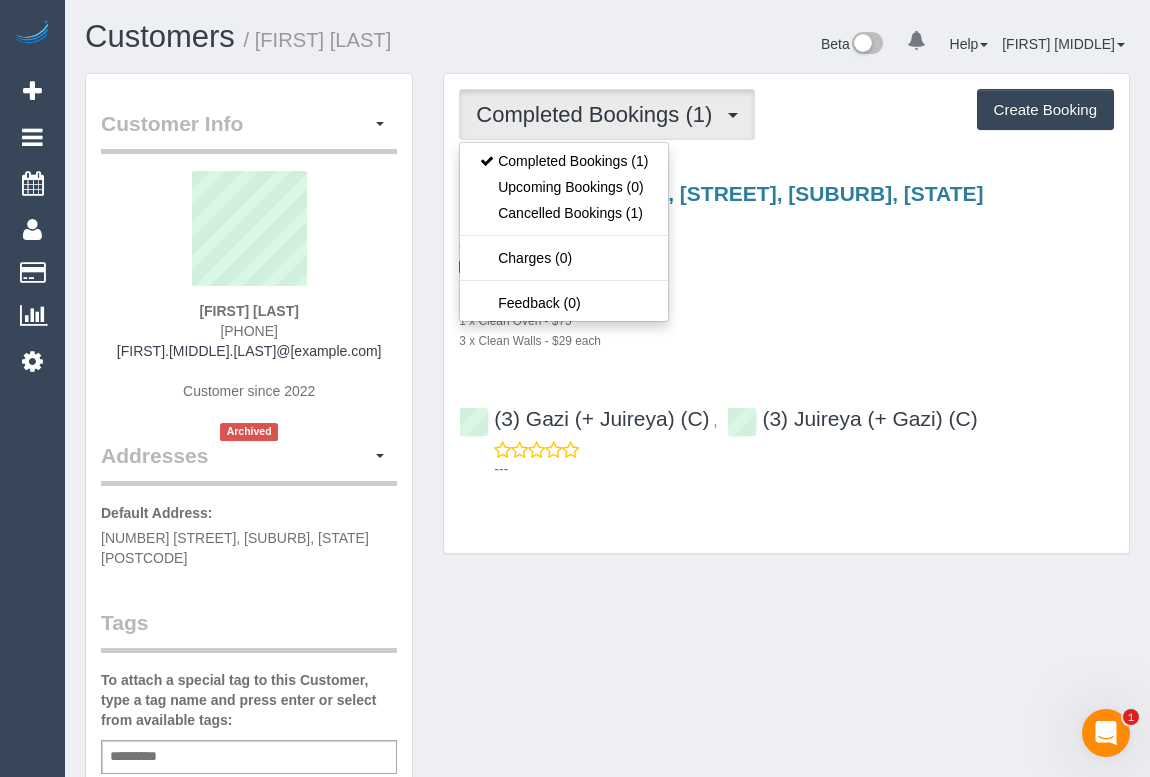 click on "1 x Clean Oven  - $75" at bounding box center [786, 320] 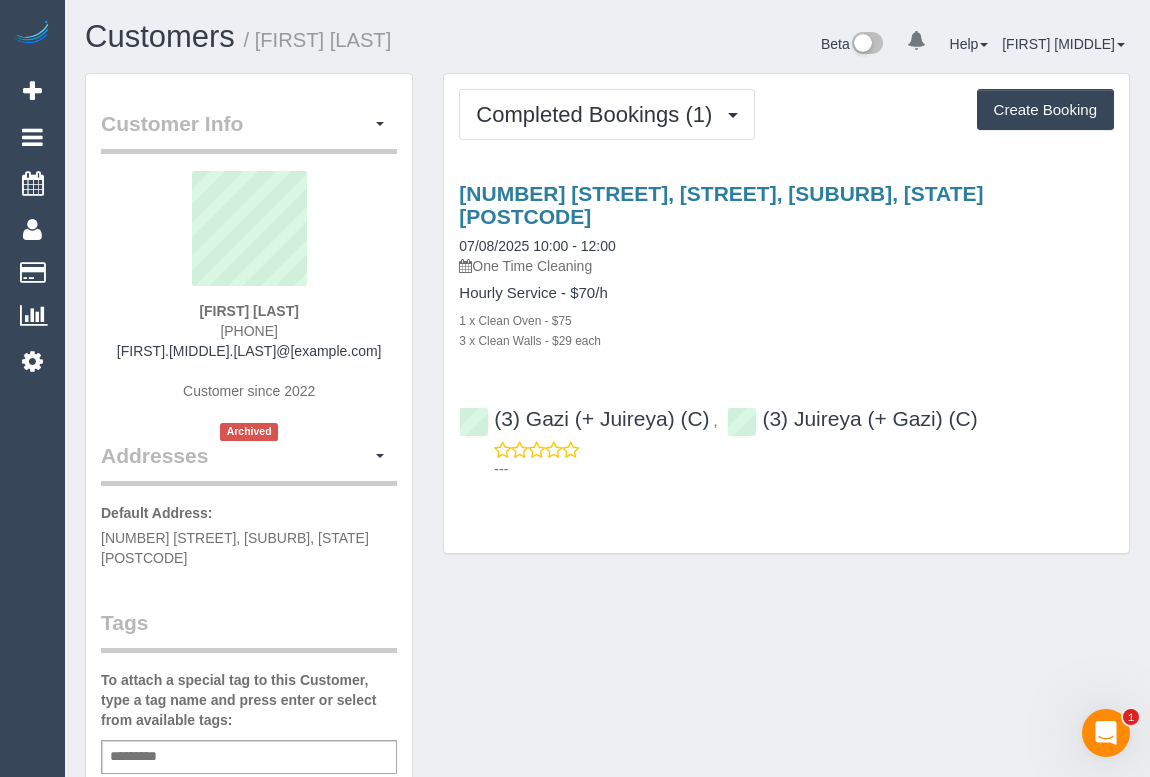 click on "Customer Info
Edit Contact Info
Send Message
Email Preferences
Special Sales Tax
View Changes
Mark as Unconfirmed
Block this Customer
Restore Account
Delete Account
Catherine Harris
0425761791" at bounding box center [607, 833] 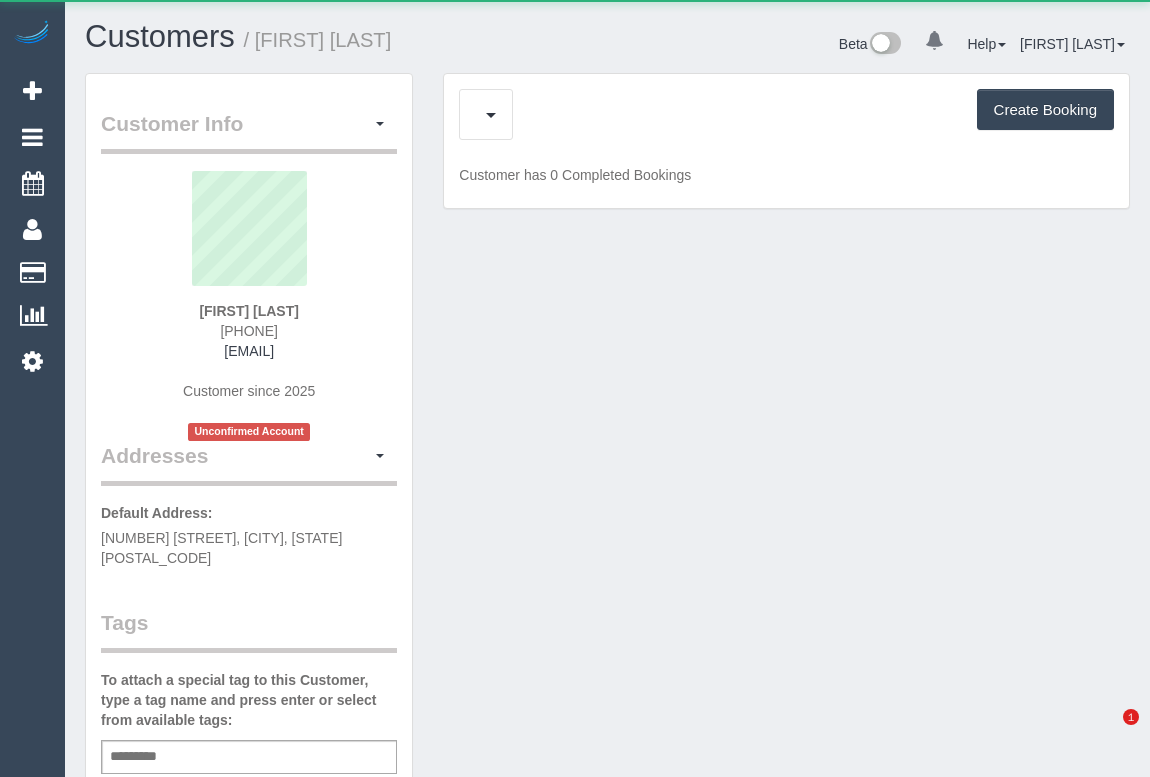 scroll, scrollTop: 0, scrollLeft: 0, axis: both 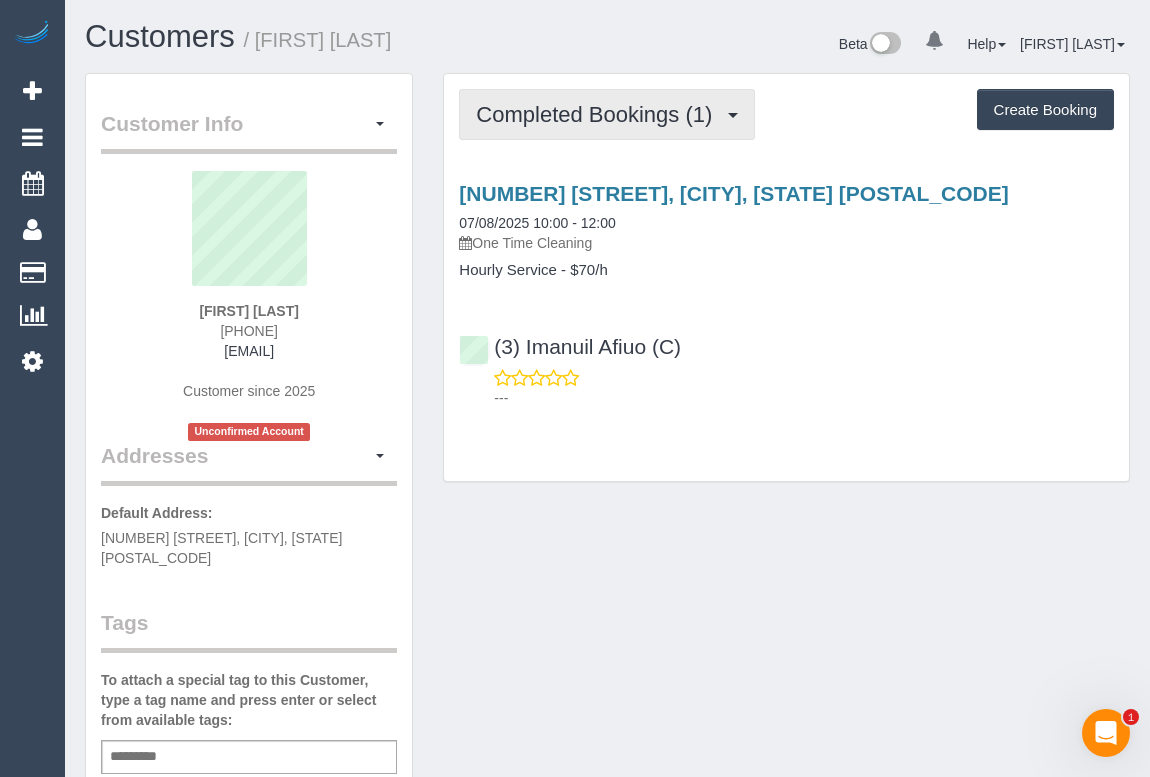 click on "Completed Bookings (1)" at bounding box center (599, 114) 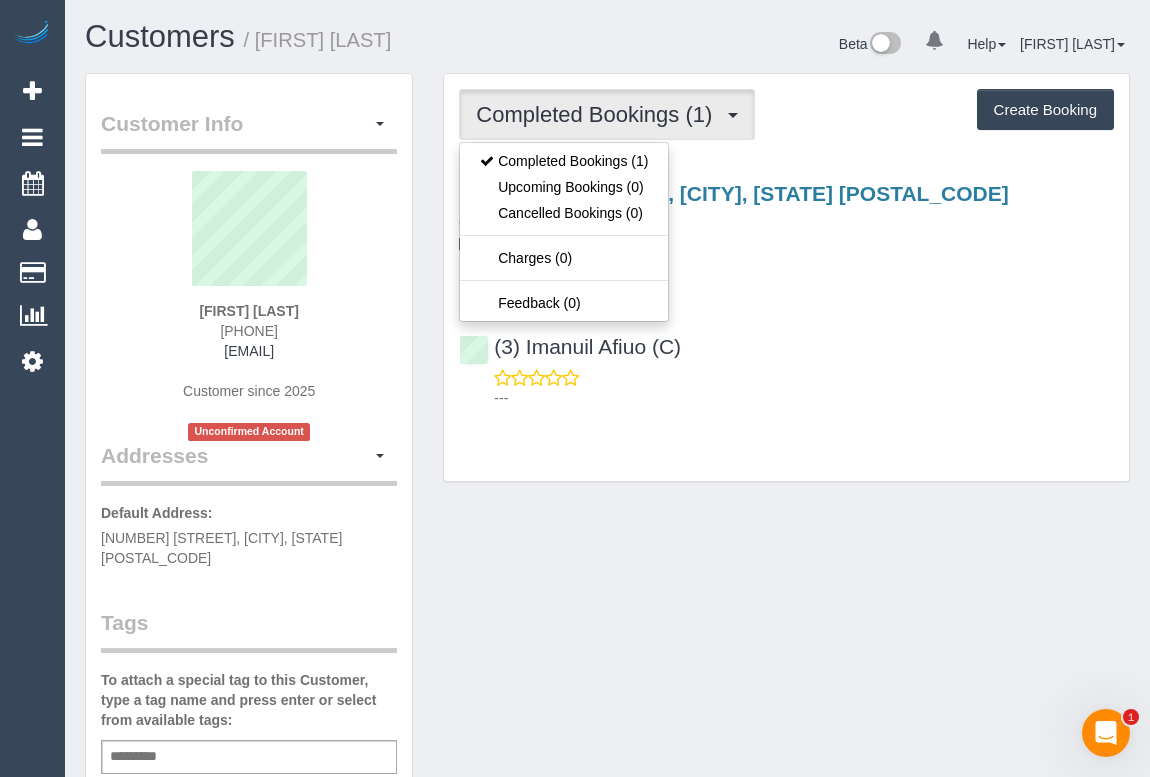 drag, startPoint x: 746, startPoint y: 704, endPoint x: 639, endPoint y: 582, distance: 162.27446 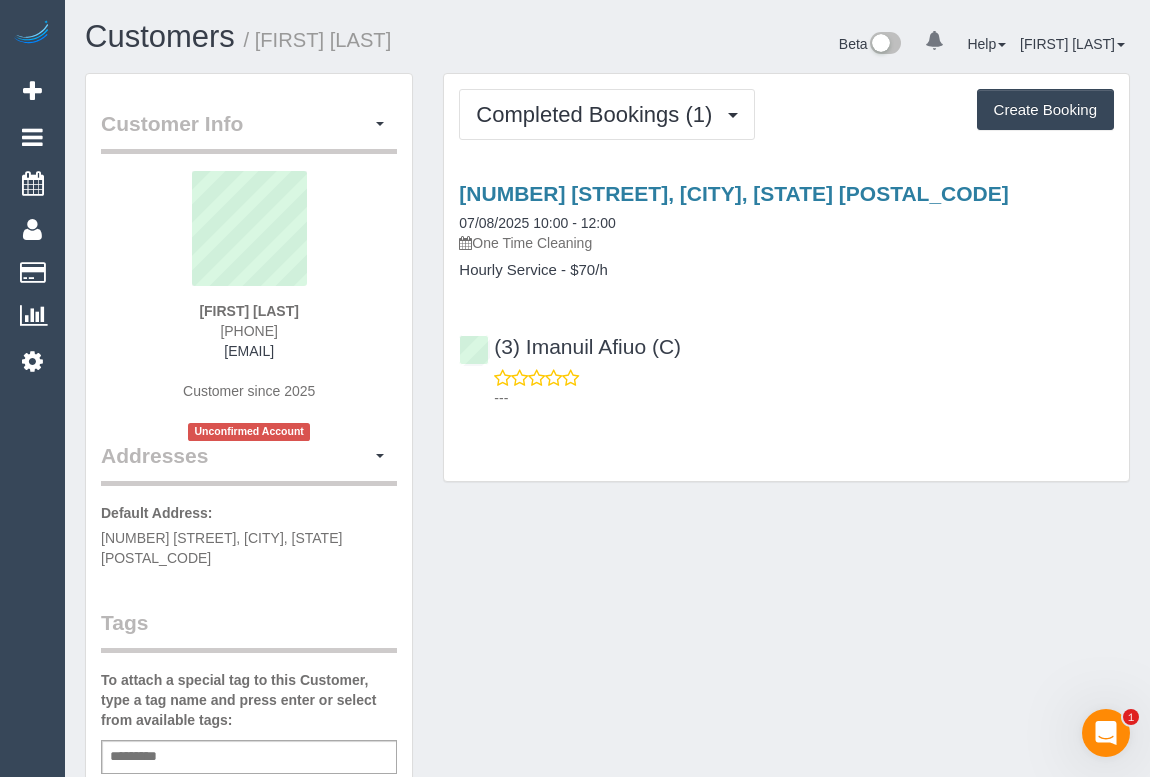 drag, startPoint x: 205, startPoint y: 327, endPoint x: 307, endPoint y: 330, distance: 102.044106 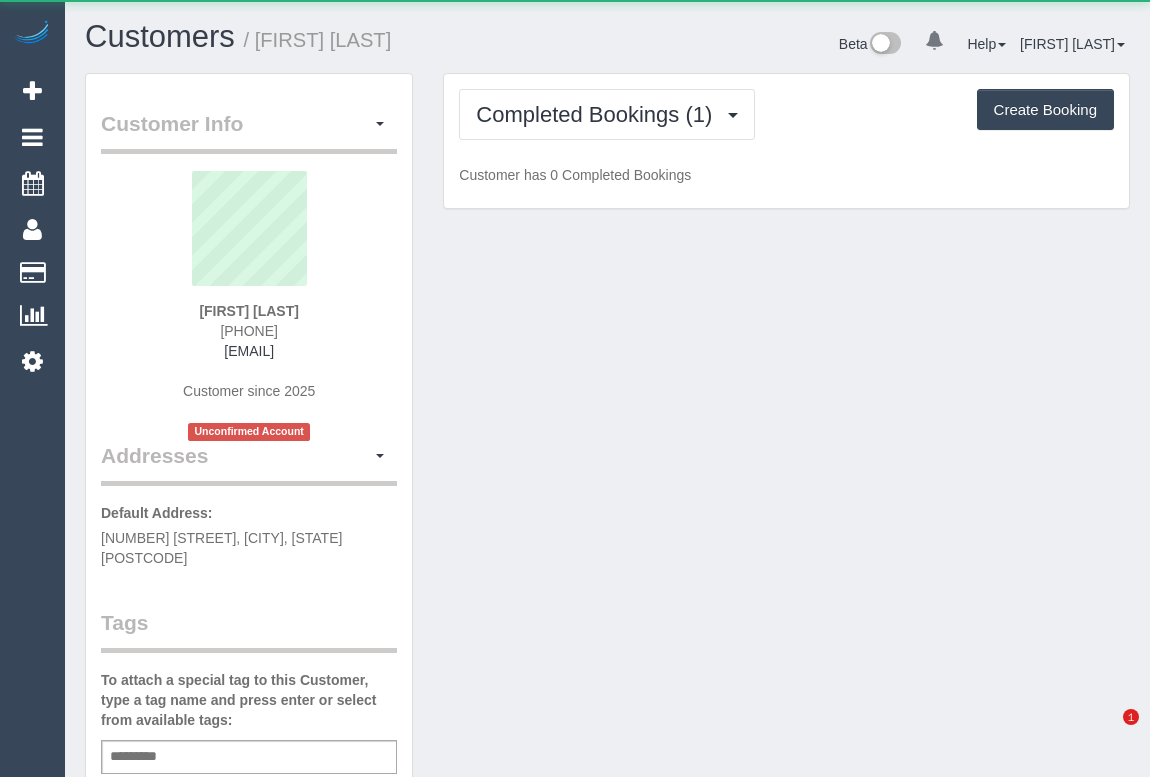 scroll, scrollTop: 0, scrollLeft: 0, axis: both 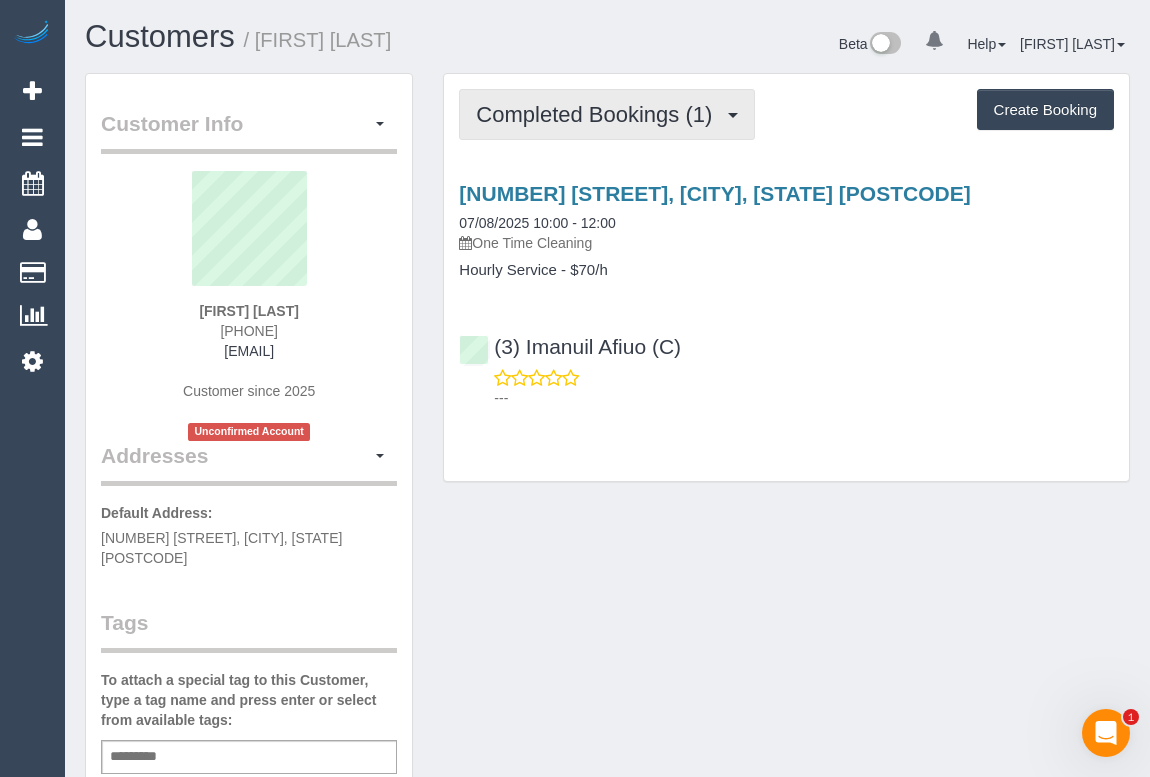 click on "Completed Bookings (1)" at bounding box center [607, 114] 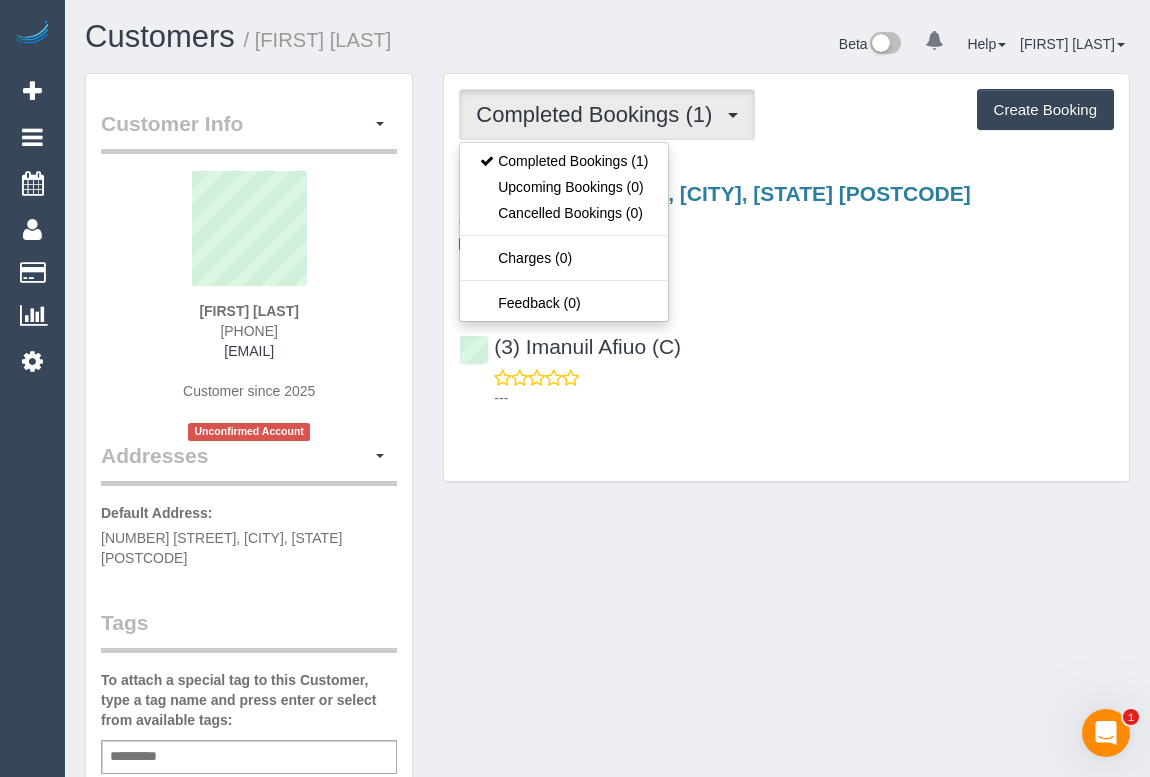 click on "Customer Info
Edit Contact Info
Send Message
Email Preferences
Special Sales Tax
View Changes
Send Confirm Account email
Block this Customer
Archive Account
Delete Account
[FIRST] [LAST]" at bounding box center (607, 763) 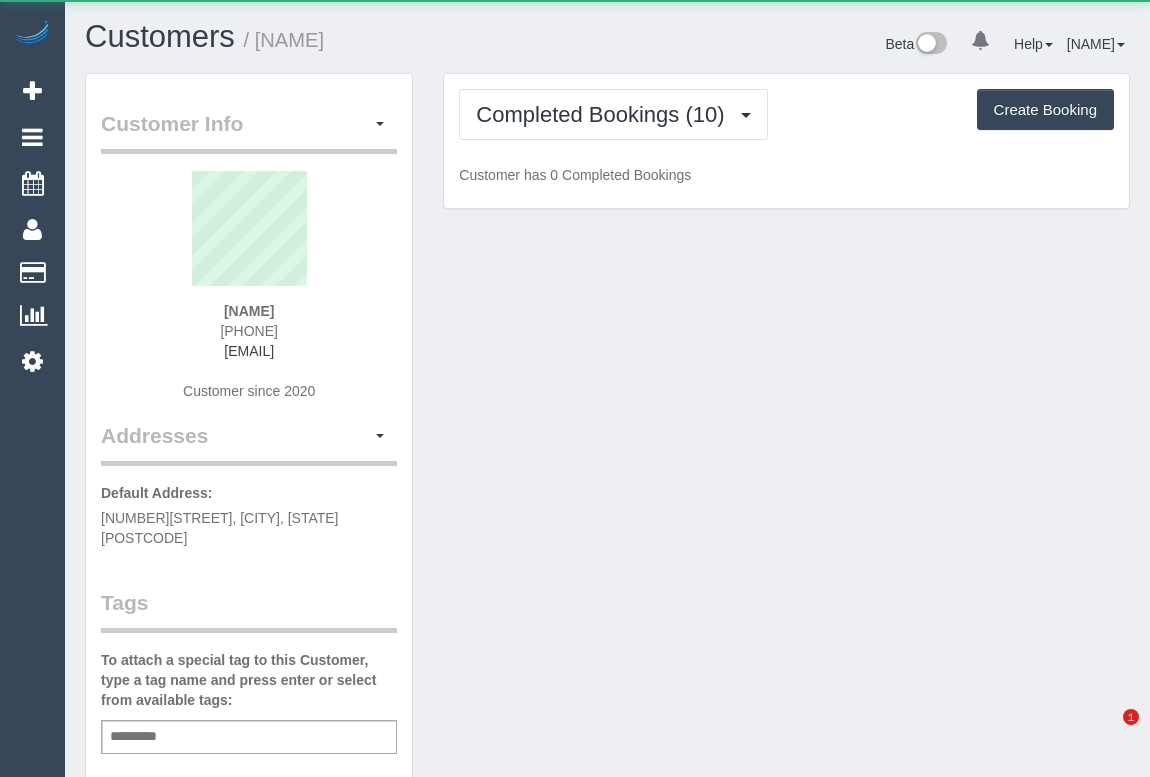 scroll, scrollTop: 0, scrollLeft: 0, axis: both 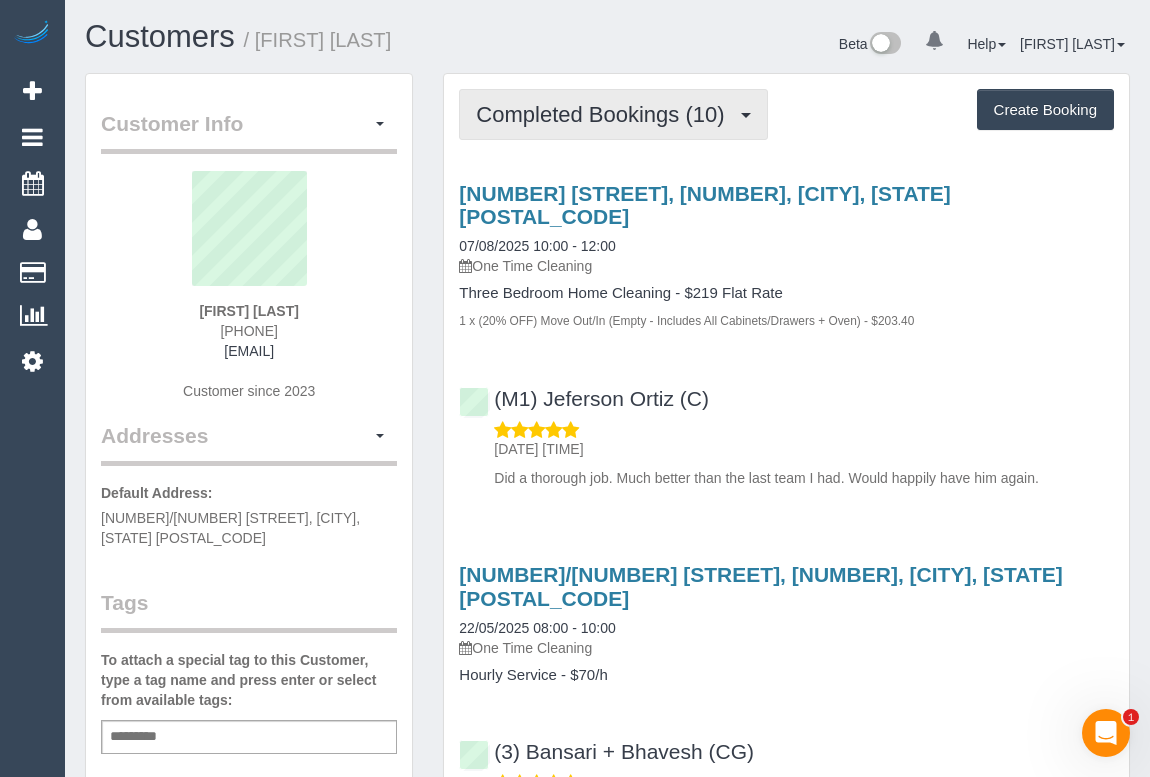 click on "Completed Bookings (10)" at bounding box center [605, 114] 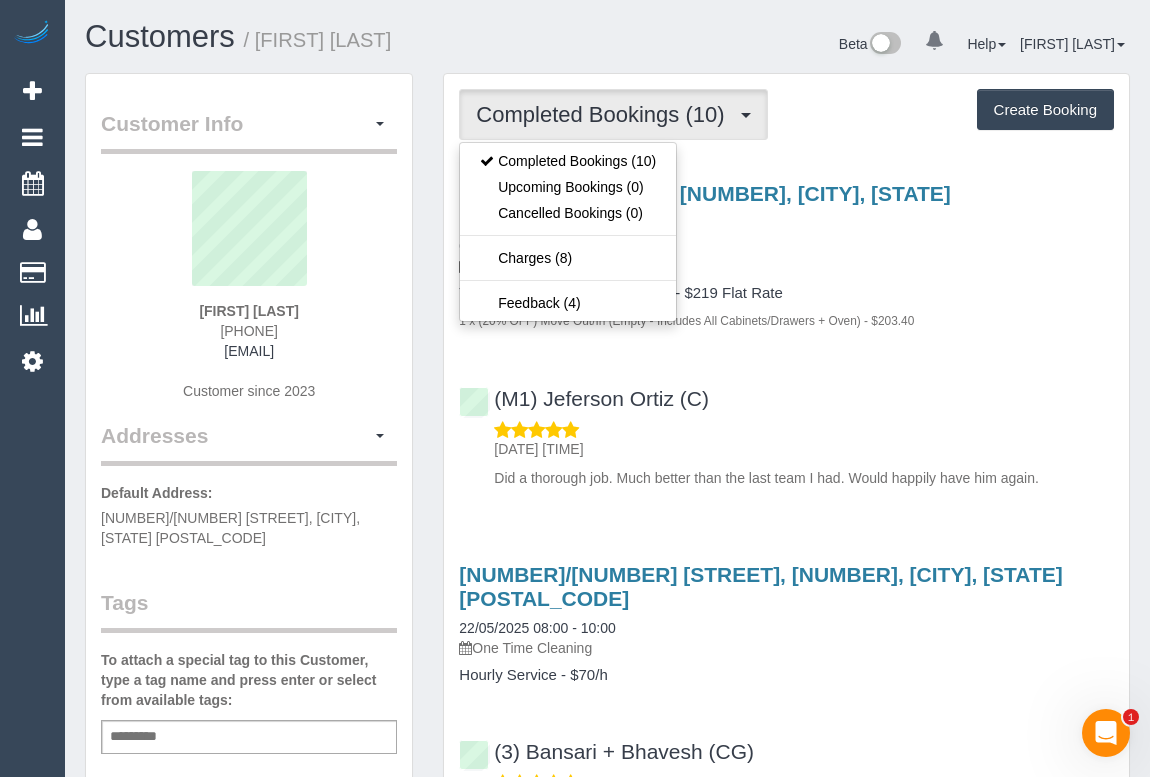 drag, startPoint x: 986, startPoint y: 232, endPoint x: 806, endPoint y: 239, distance: 180.13606 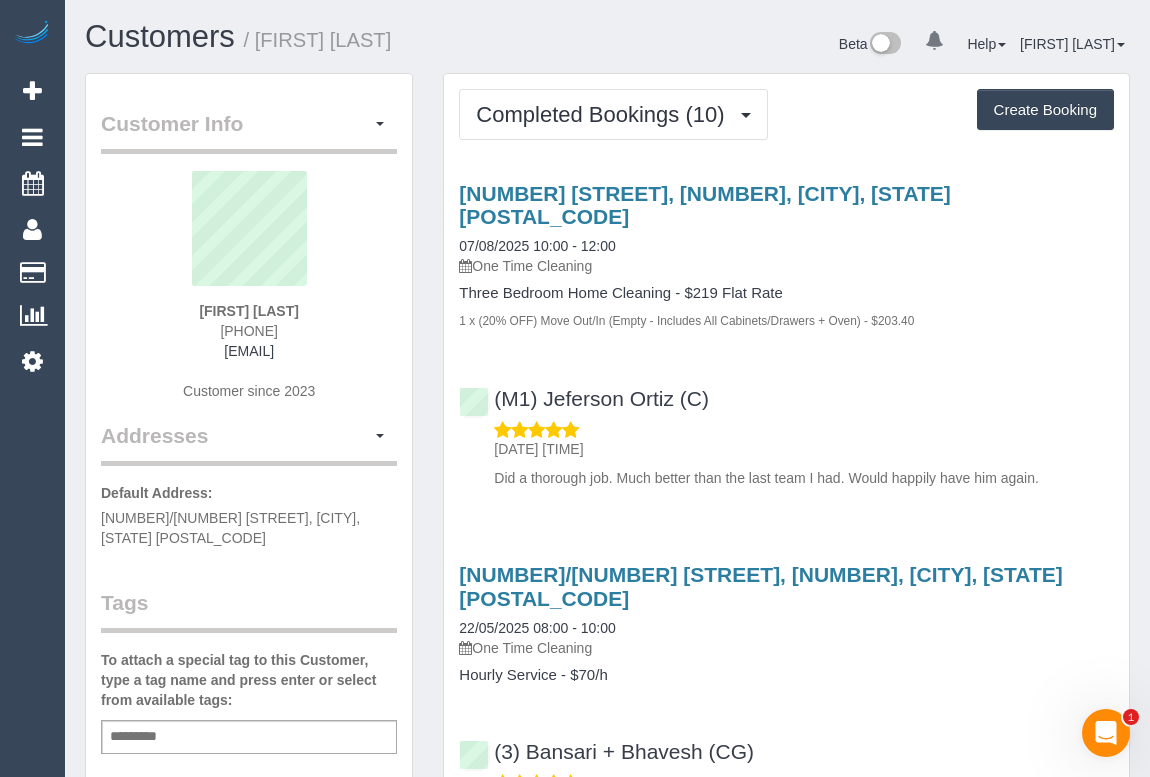 drag, startPoint x: 210, startPoint y: 332, endPoint x: 313, endPoint y: 331, distance: 103.00485 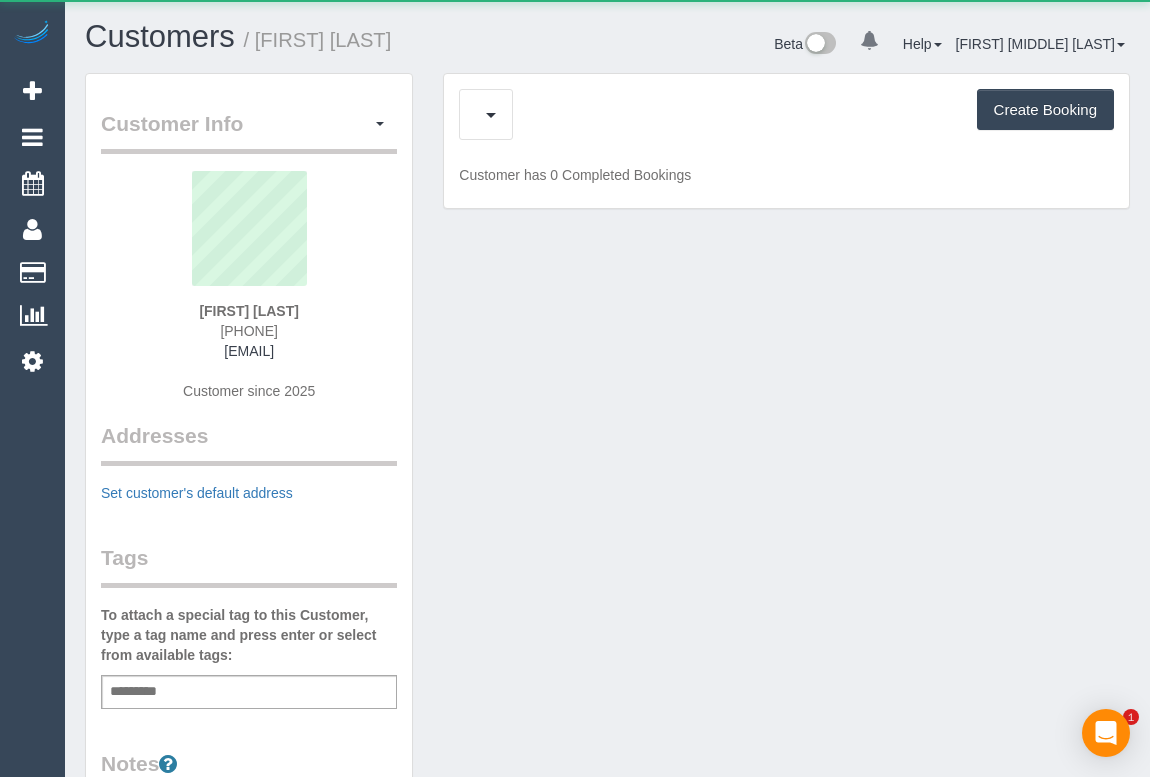 scroll, scrollTop: 0, scrollLeft: 0, axis: both 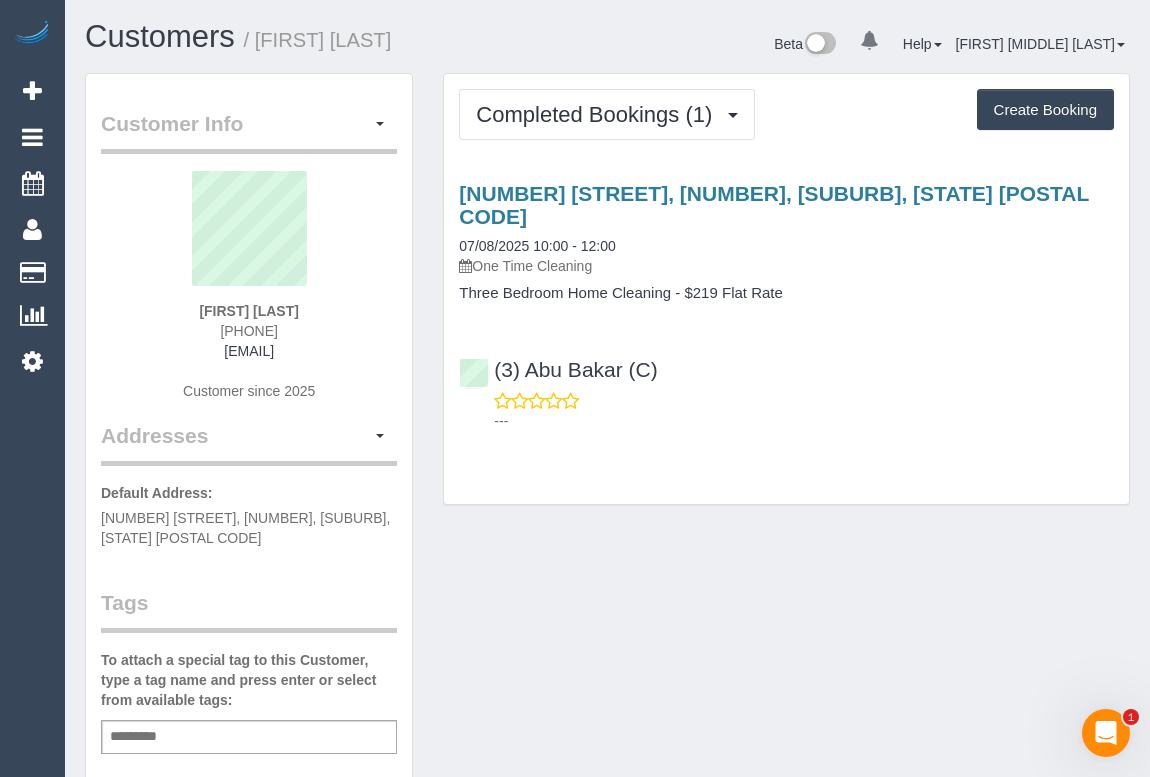 click on "Add a tag" at bounding box center (249, 737) 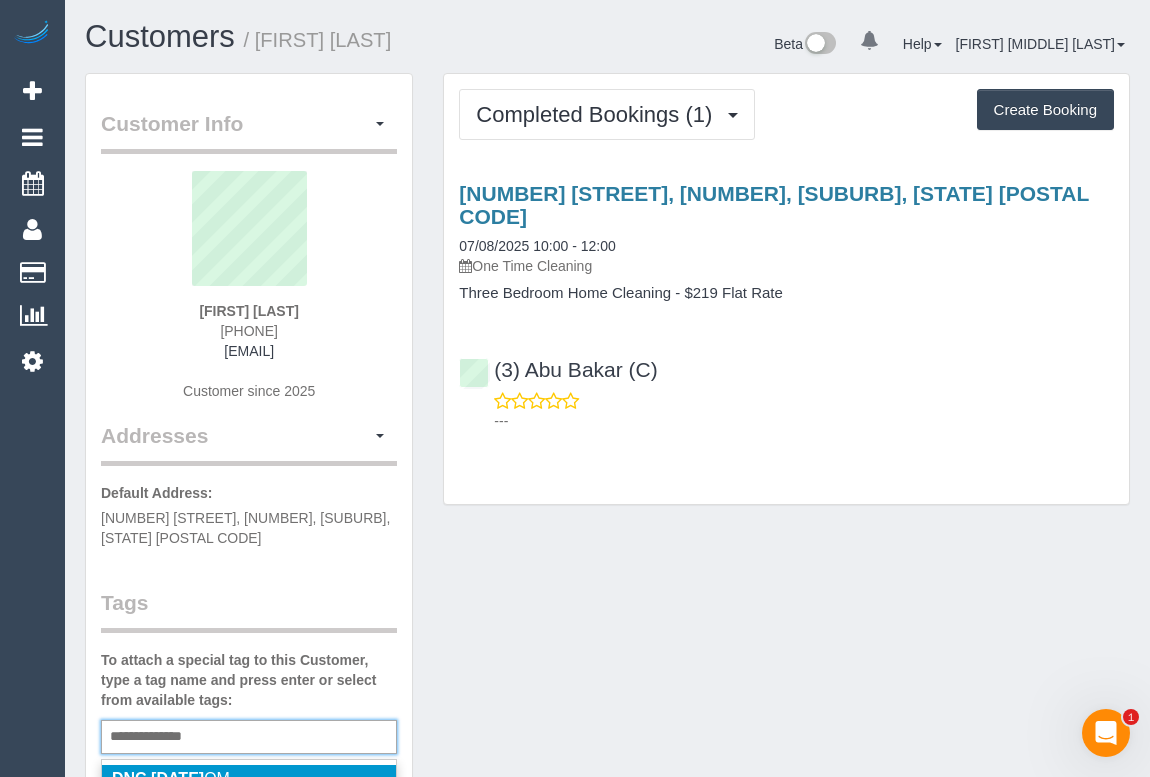 type on "**********" 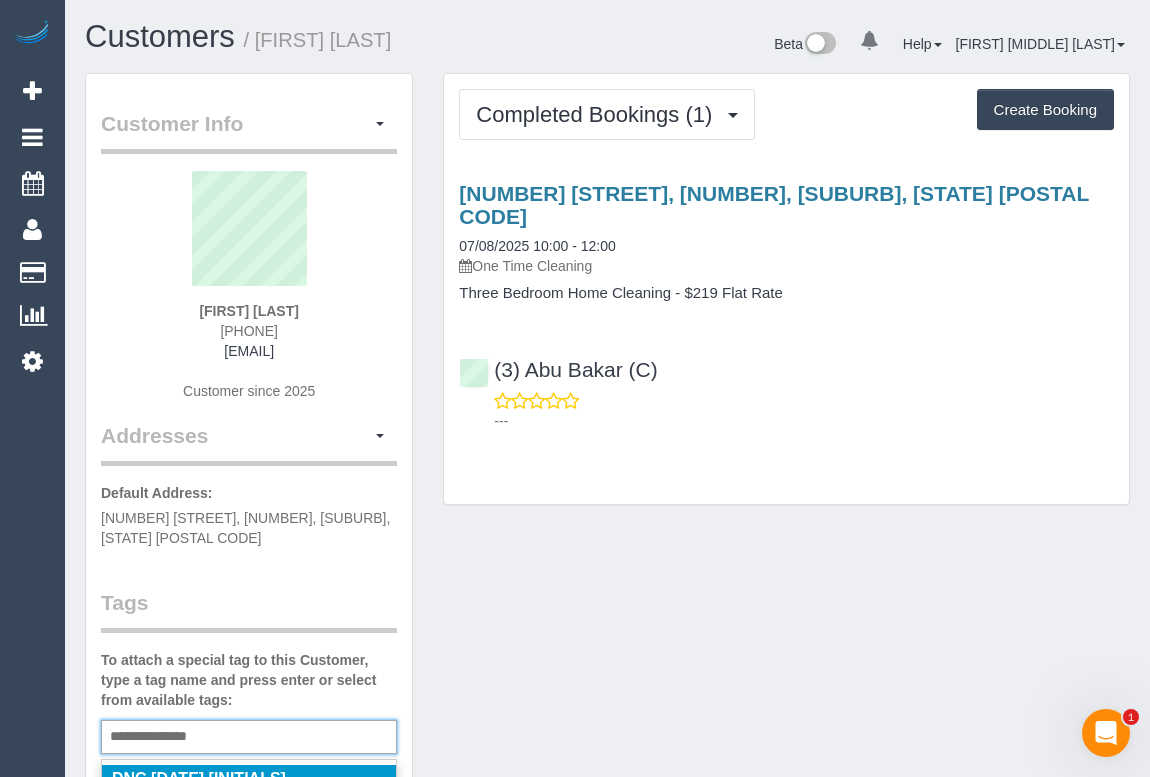 type 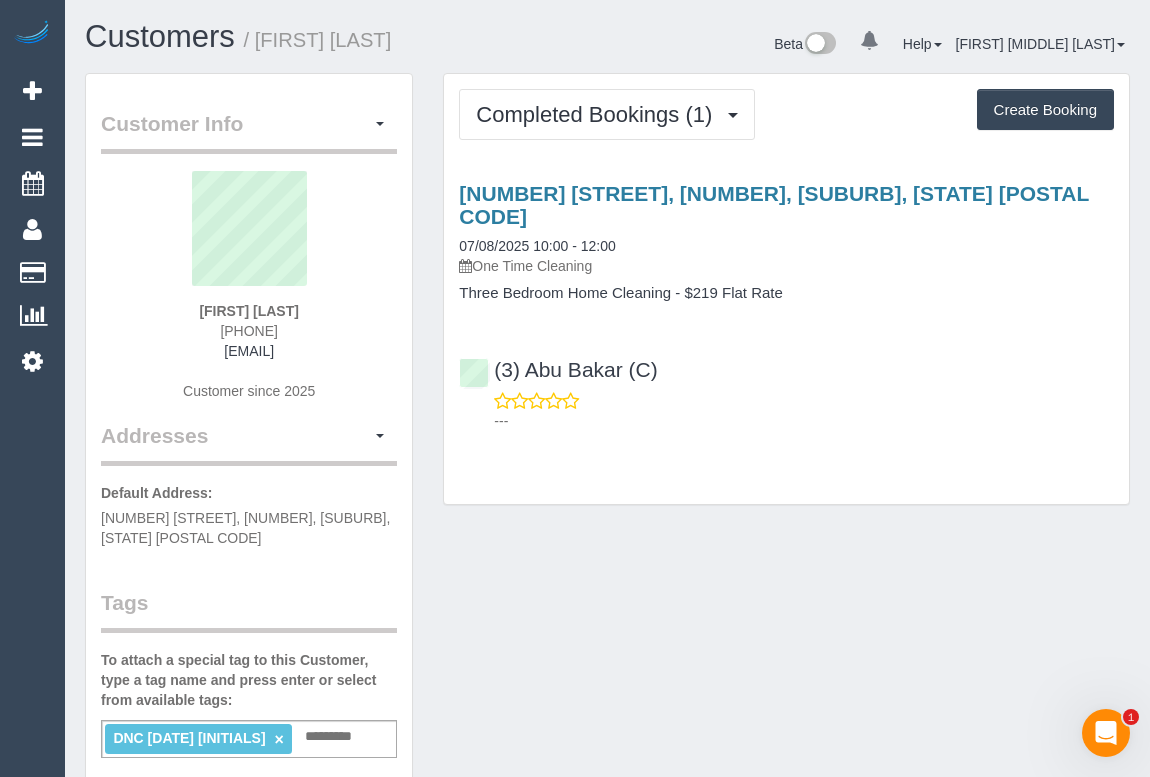 drag, startPoint x: 165, startPoint y: 342, endPoint x: 363, endPoint y: 351, distance: 198.20444 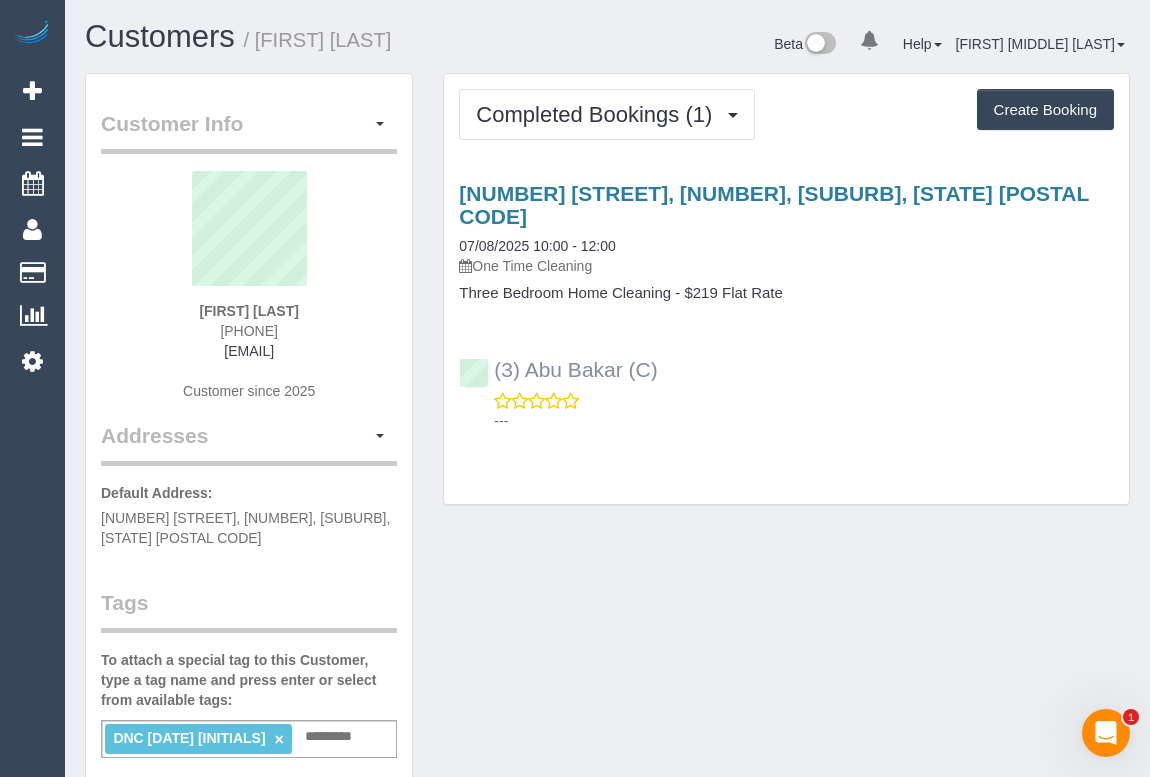 drag, startPoint x: 683, startPoint y: 350, endPoint x: 496, endPoint y: 340, distance: 187.26718 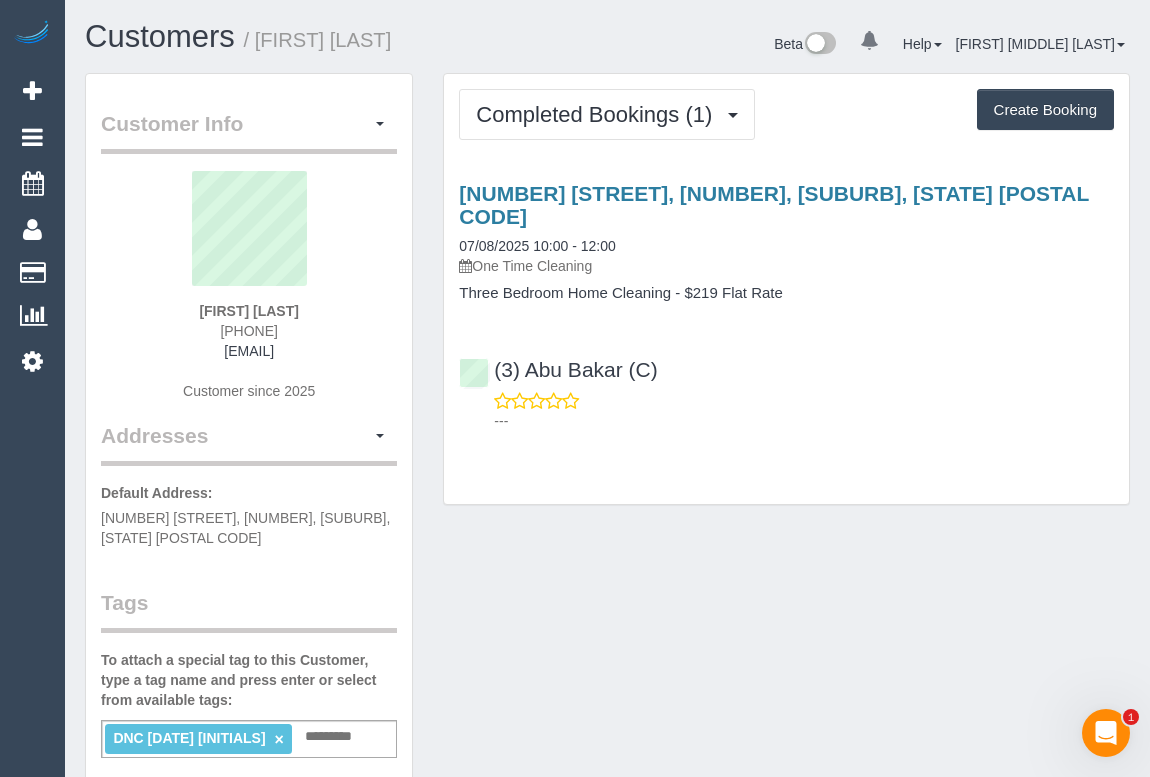 copy on "(3) Abu Bakar (C)" 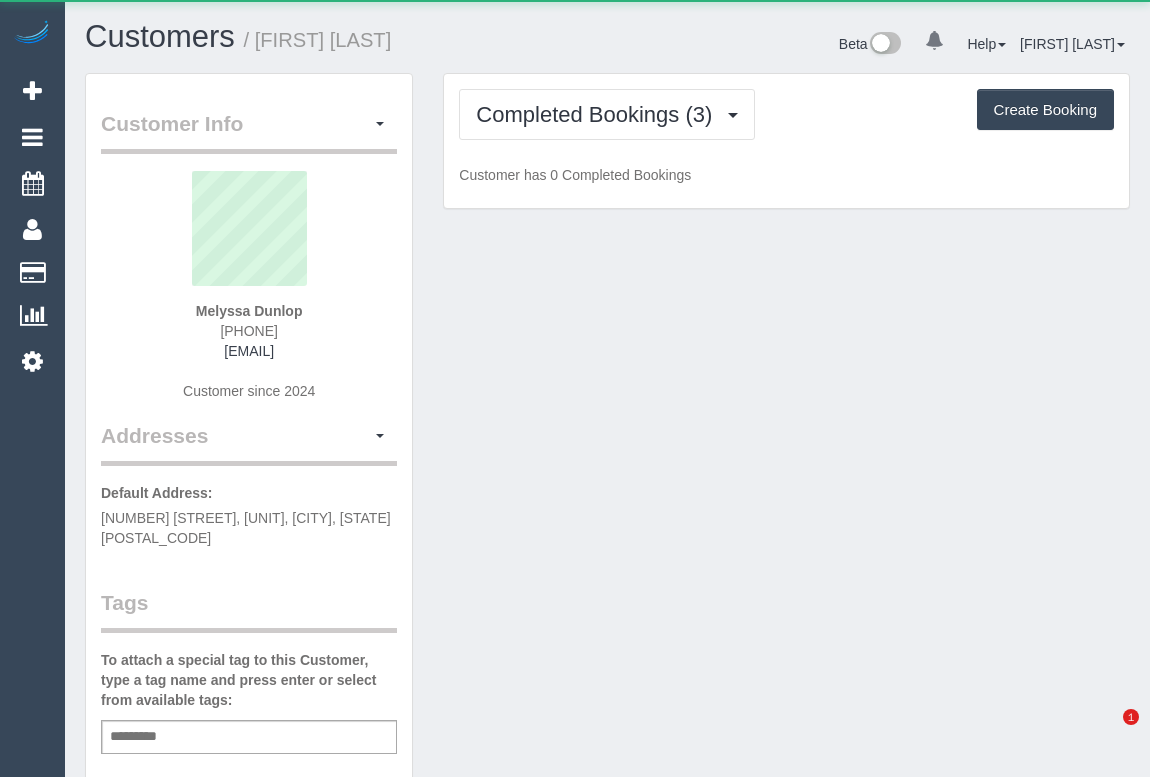 scroll, scrollTop: 0, scrollLeft: 0, axis: both 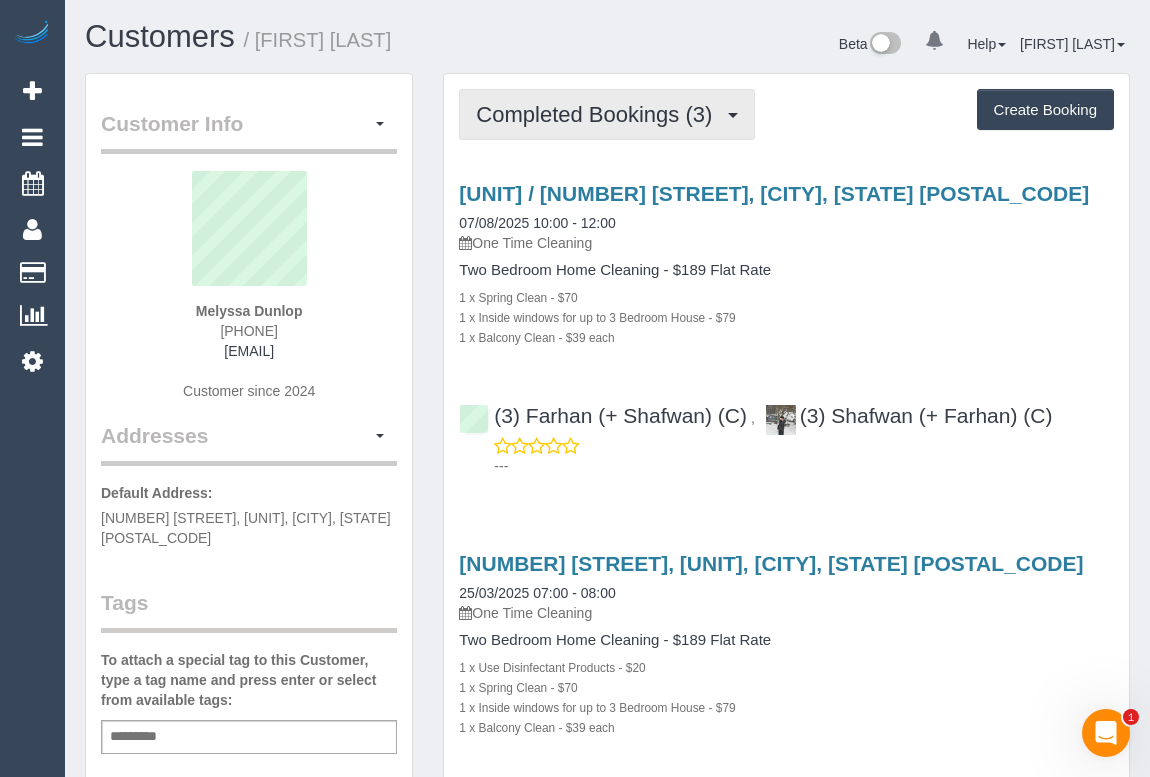 click on "Completed Bookings (3)" at bounding box center [599, 114] 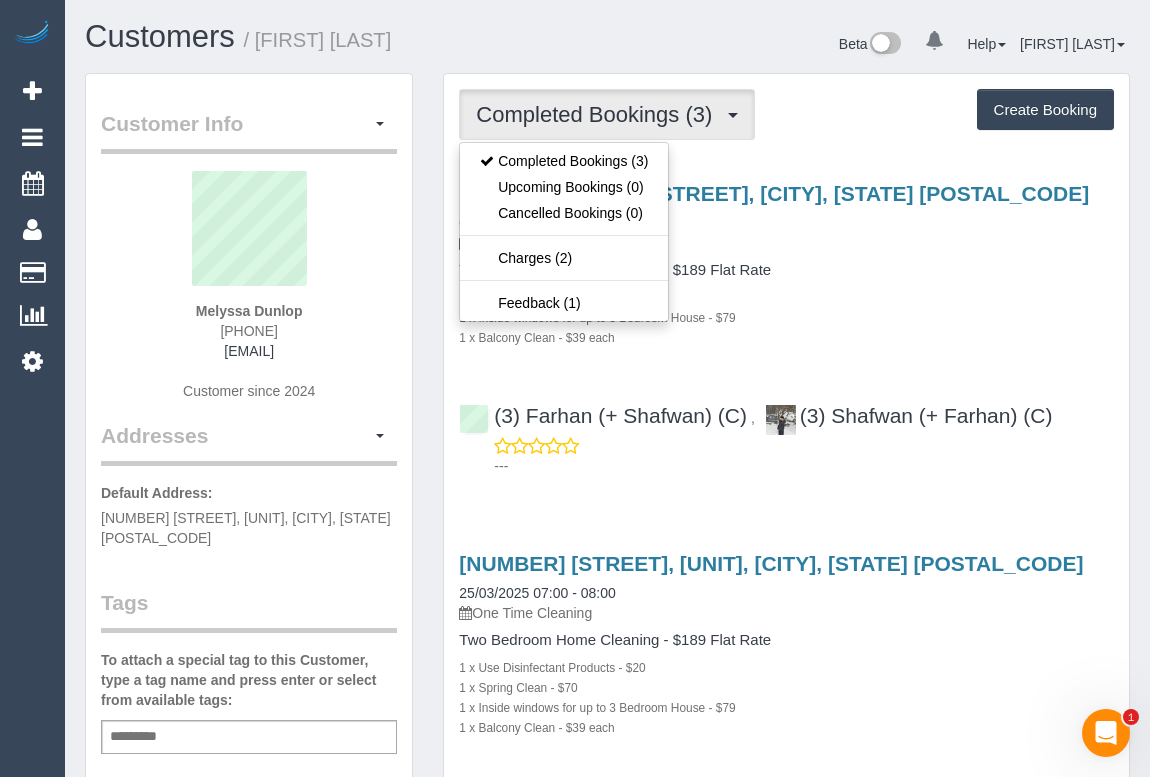 drag, startPoint x: 204, startPoint y: 326, endPoint x: 342, endPoint y: 330, distance: 138.05795 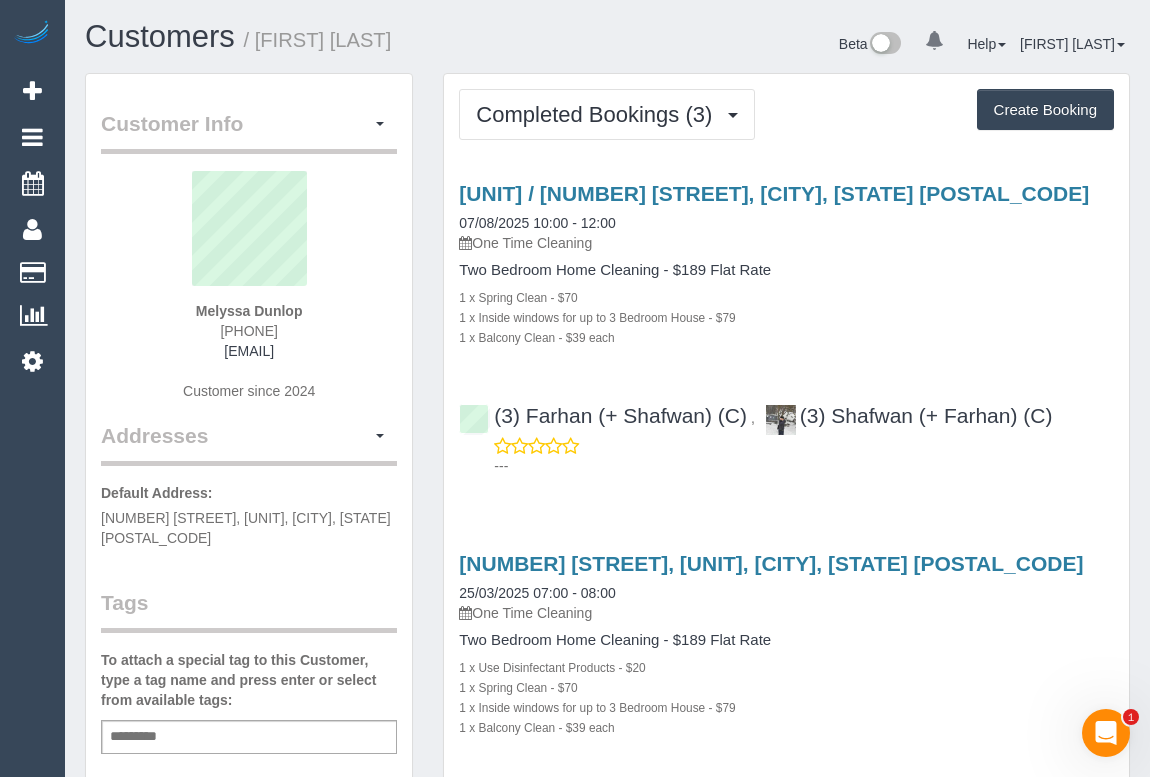 click on "Melyssa Dunlop
0416756801
melyssa@live.com.au
Customer since 2024" at bounding box center (249, 296) 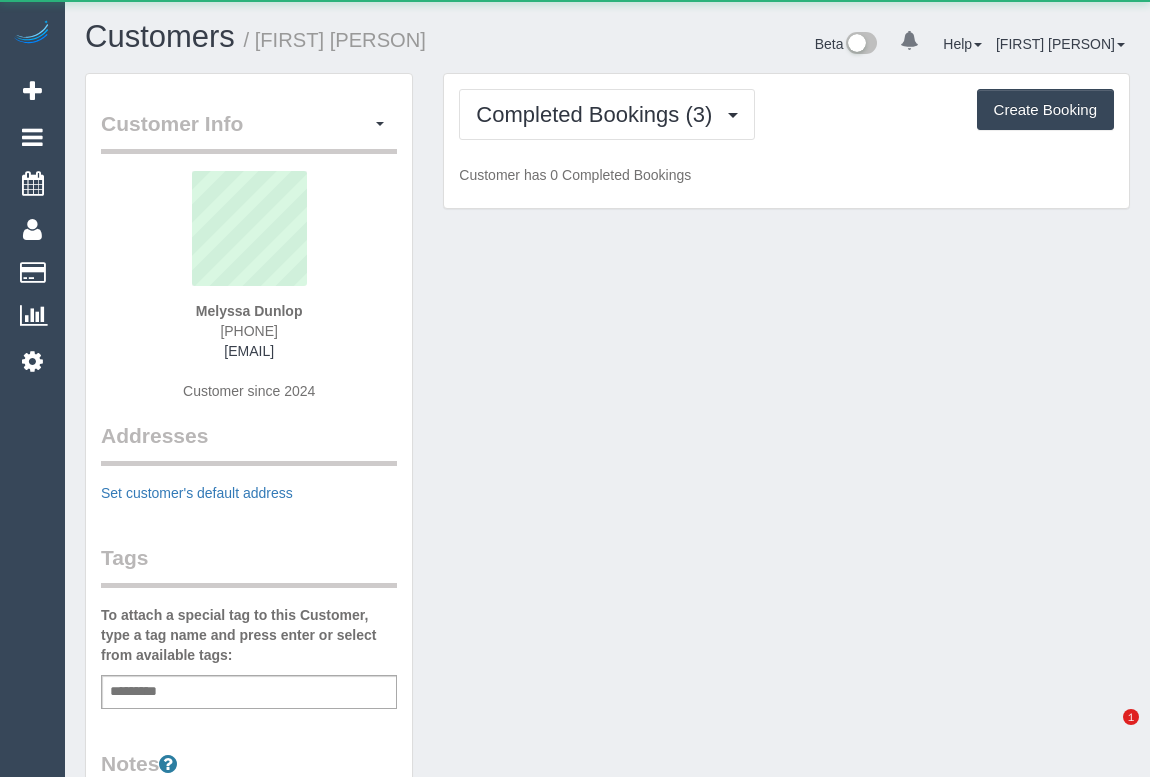 scroll, scrollTop: 0, scrollLeft: 0, axis: both 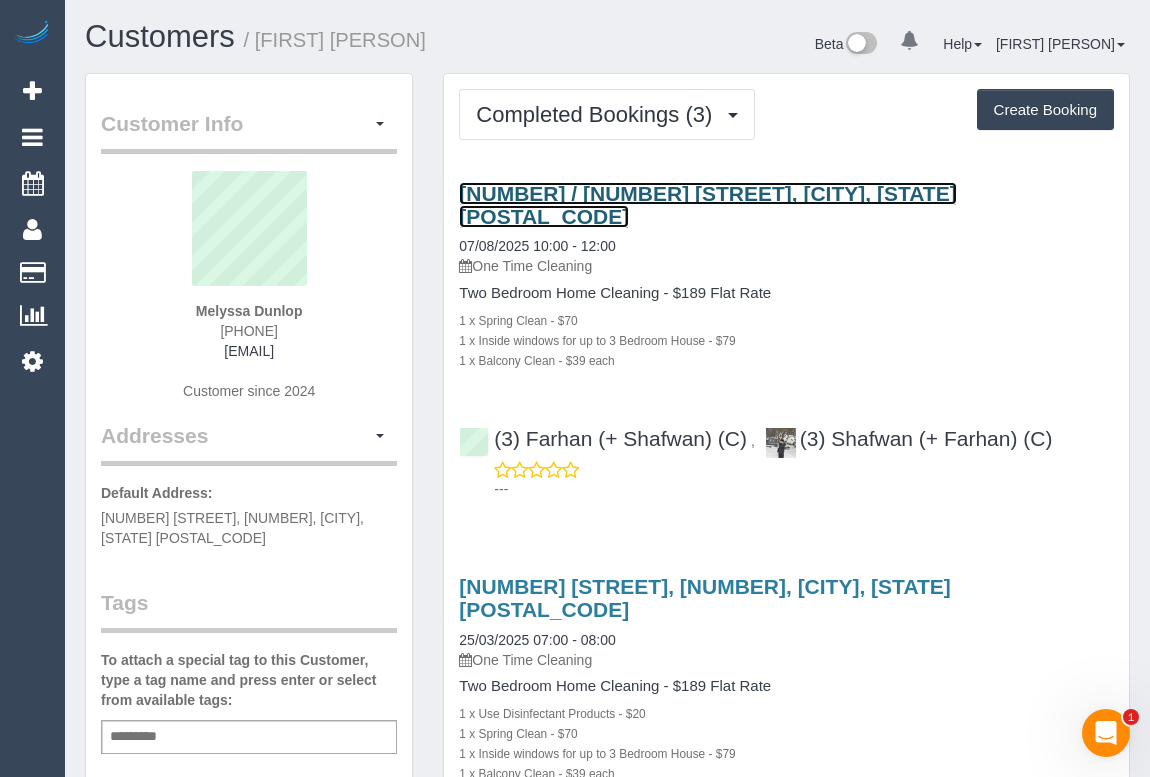 click on "[NUMBER] / [NUMBER] [STREET], [CITY], [STATE] [POSTAL_CODE]" at bounding box center [707, 205] 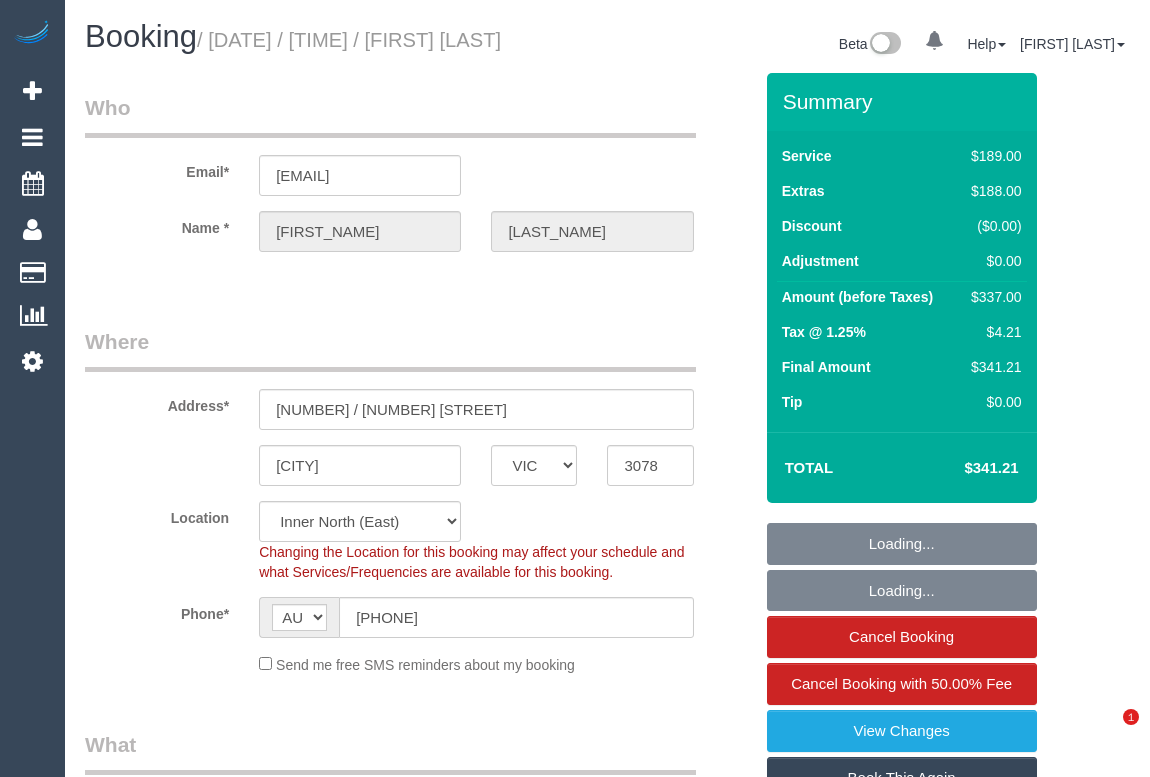 select on "VIC" 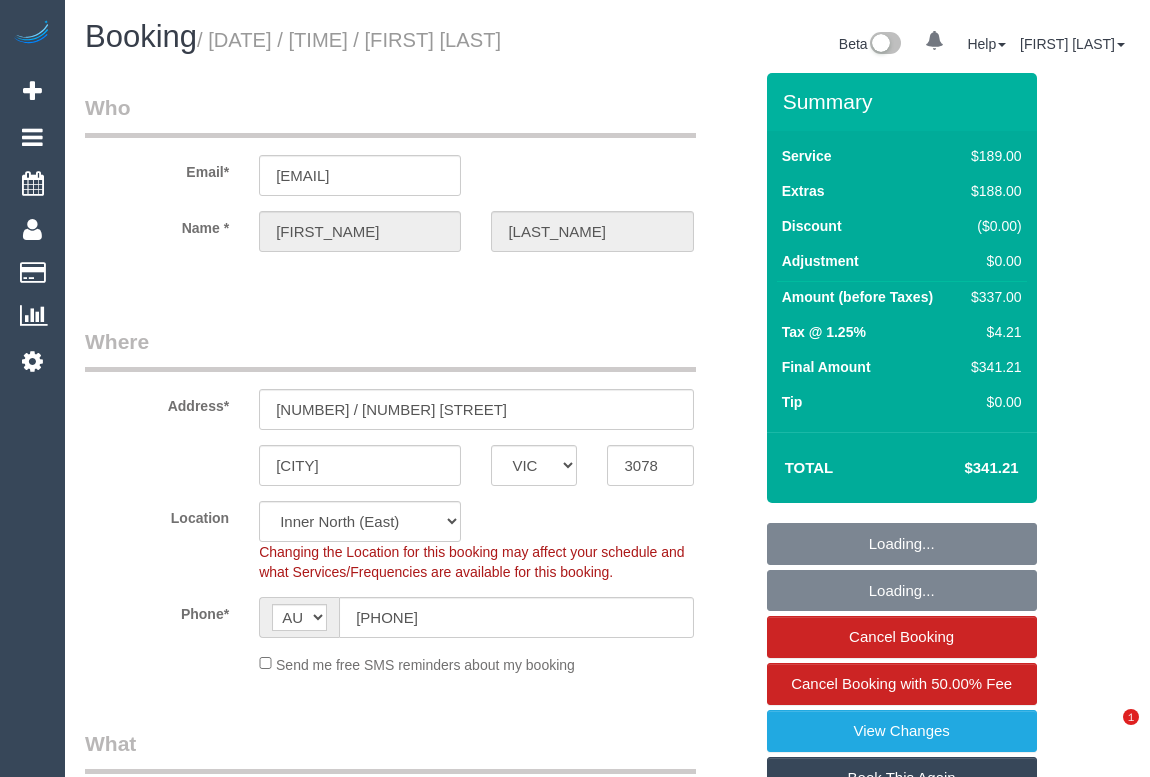 scroll, scrollTop: 0, scrollLeft: 0, axis: both 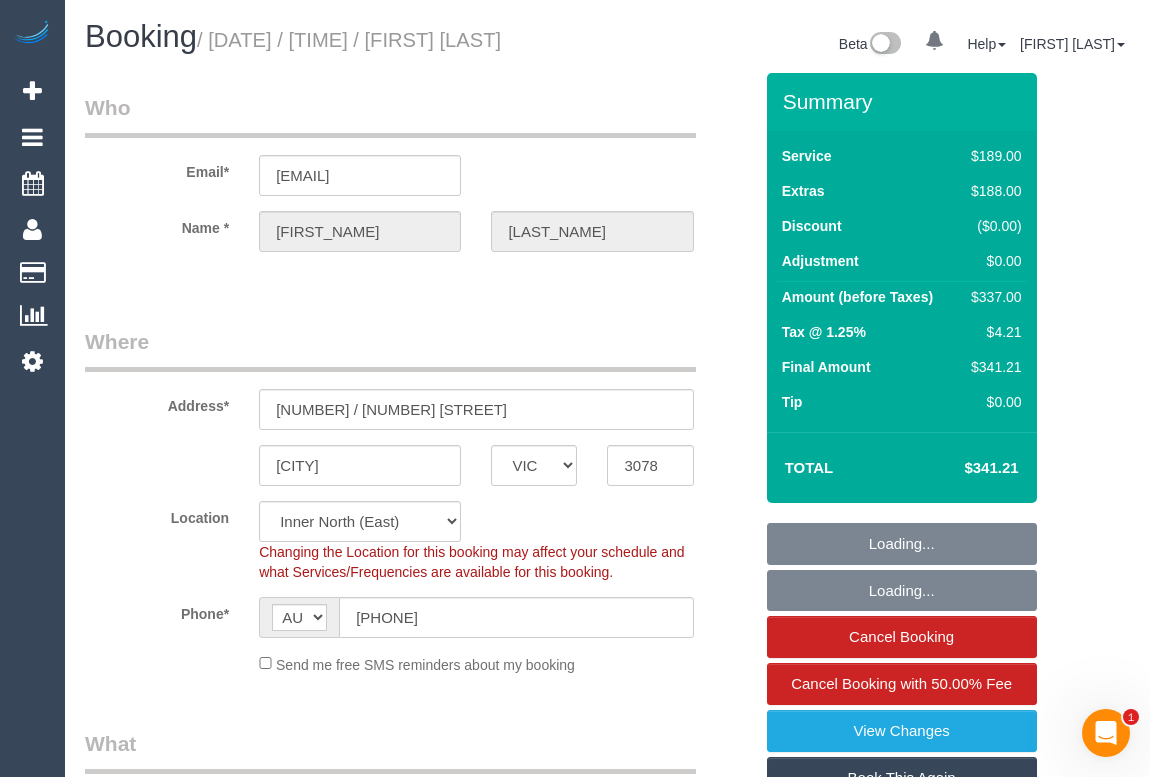 select on "string:stripe-pm_1R5kT92GScqysDRVafYp0dQv" 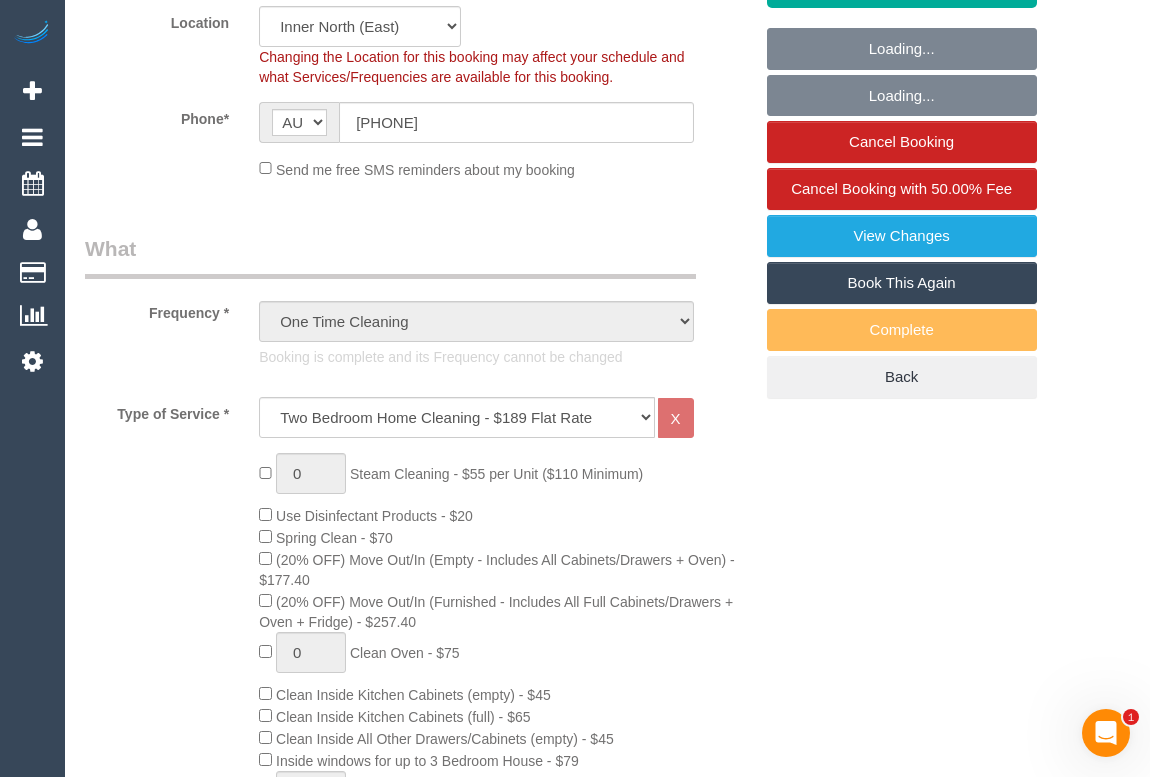 select on "object:1574" 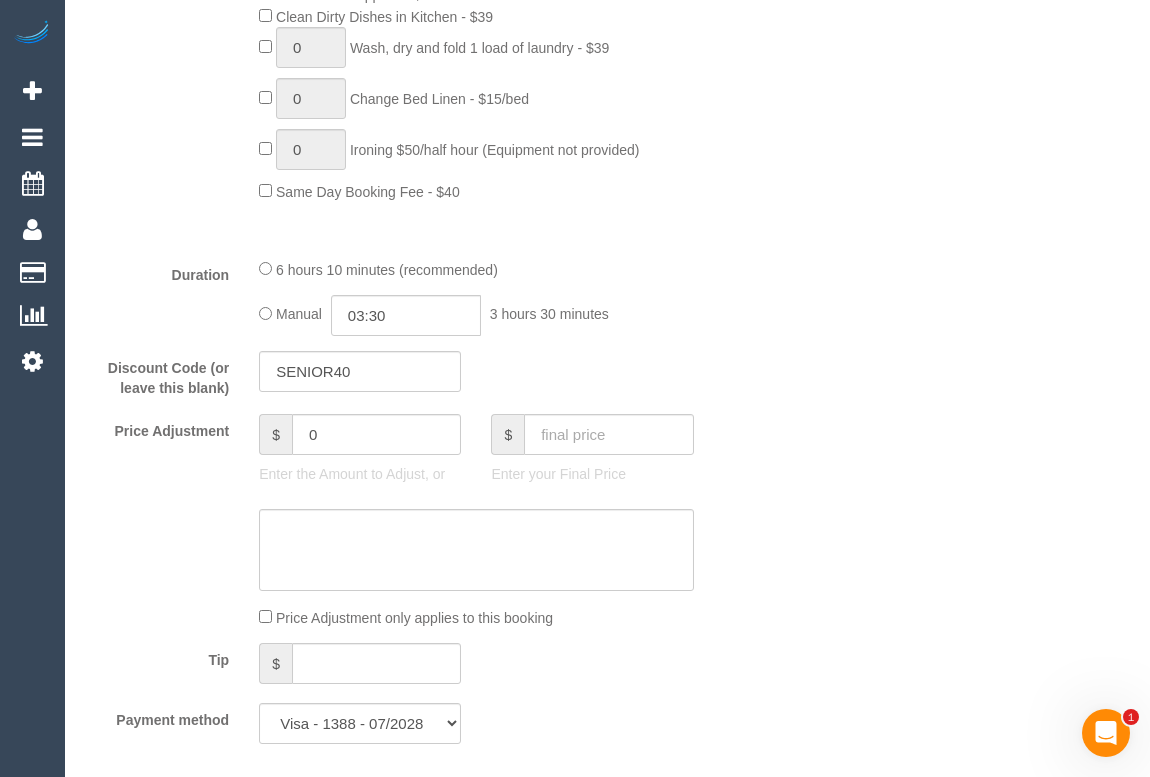 scroll, scrollTop: 1454, scrollLeft: 0, axis: vertical 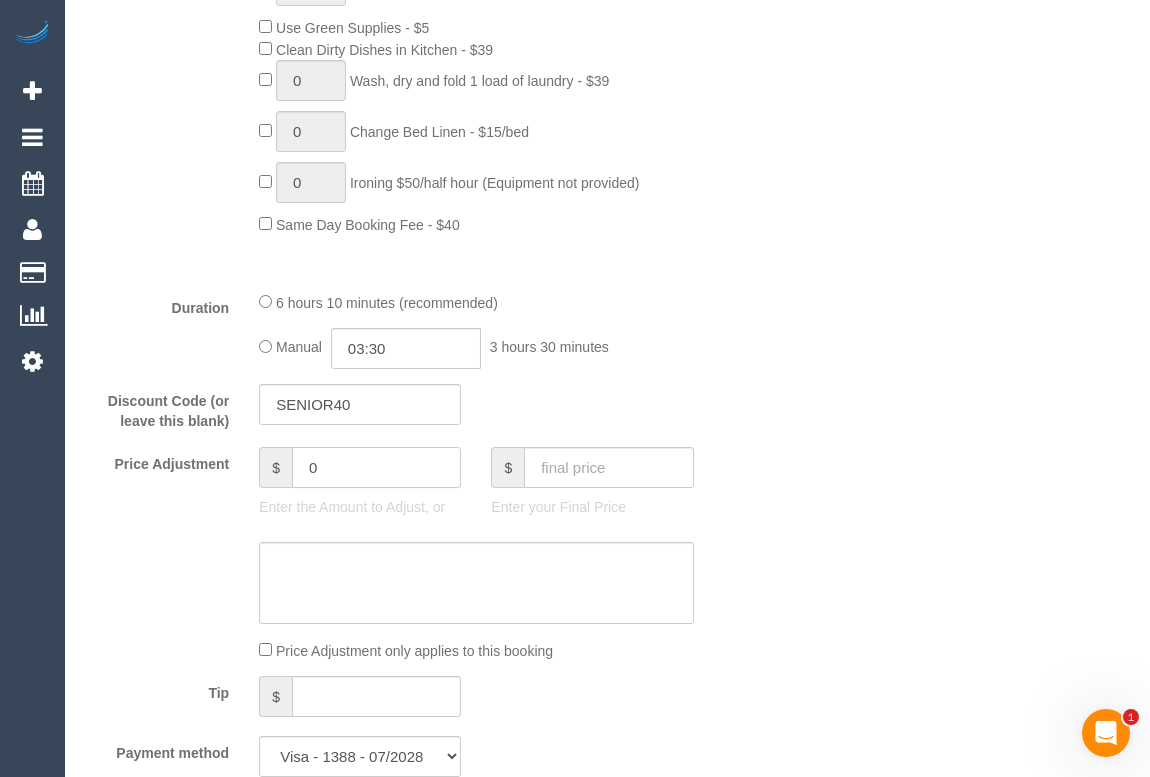 drag, startPoint x: 319, startPoint y: 487, endPoint x: 298, endPoint y: 485, distance: 21.095022 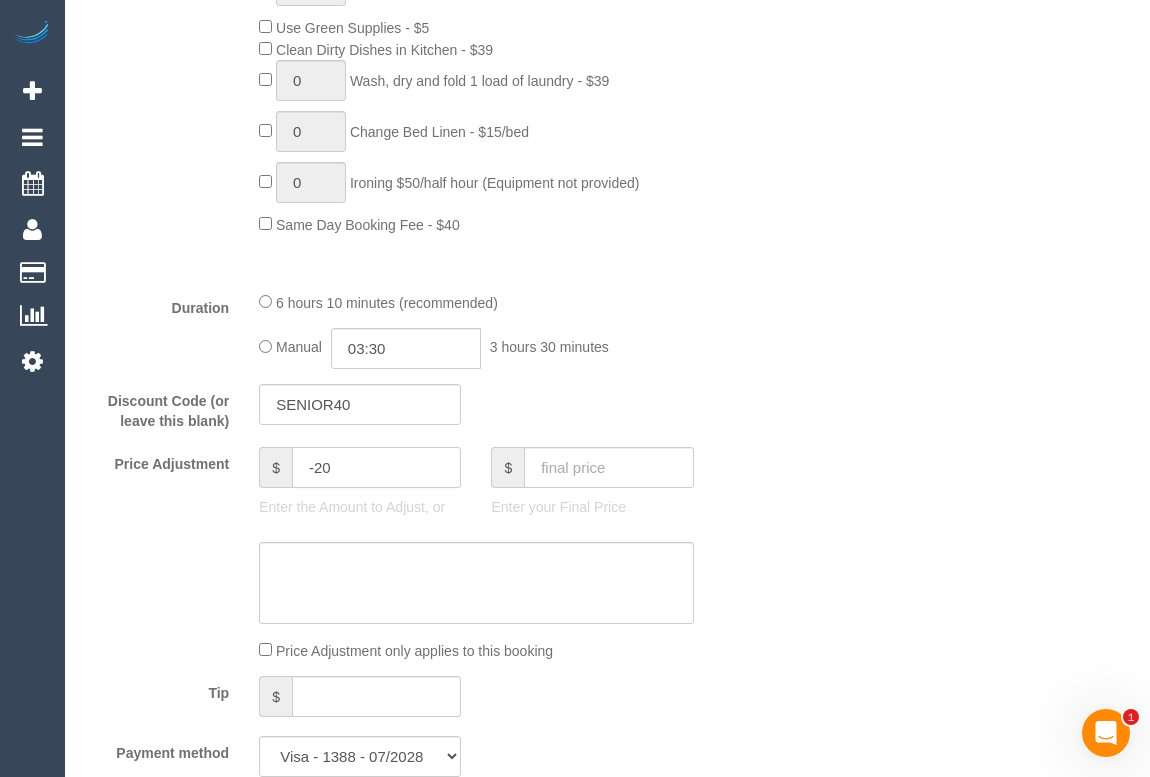 type on "-20" 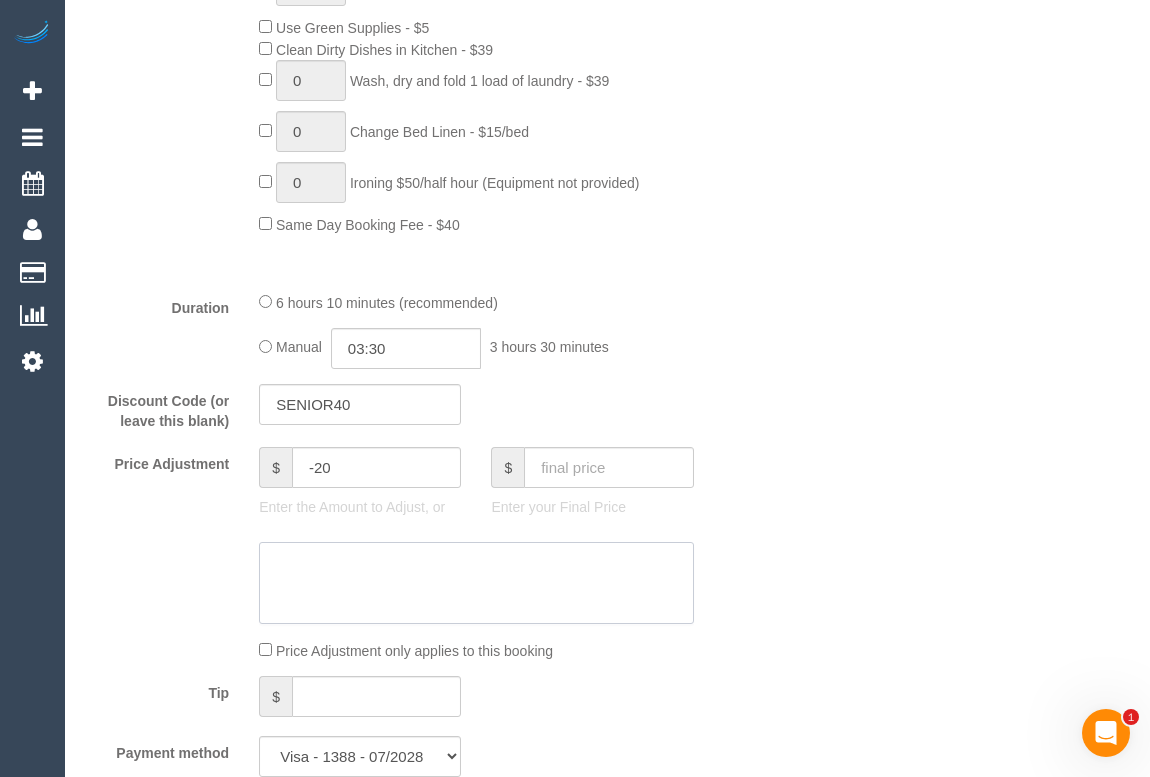 click 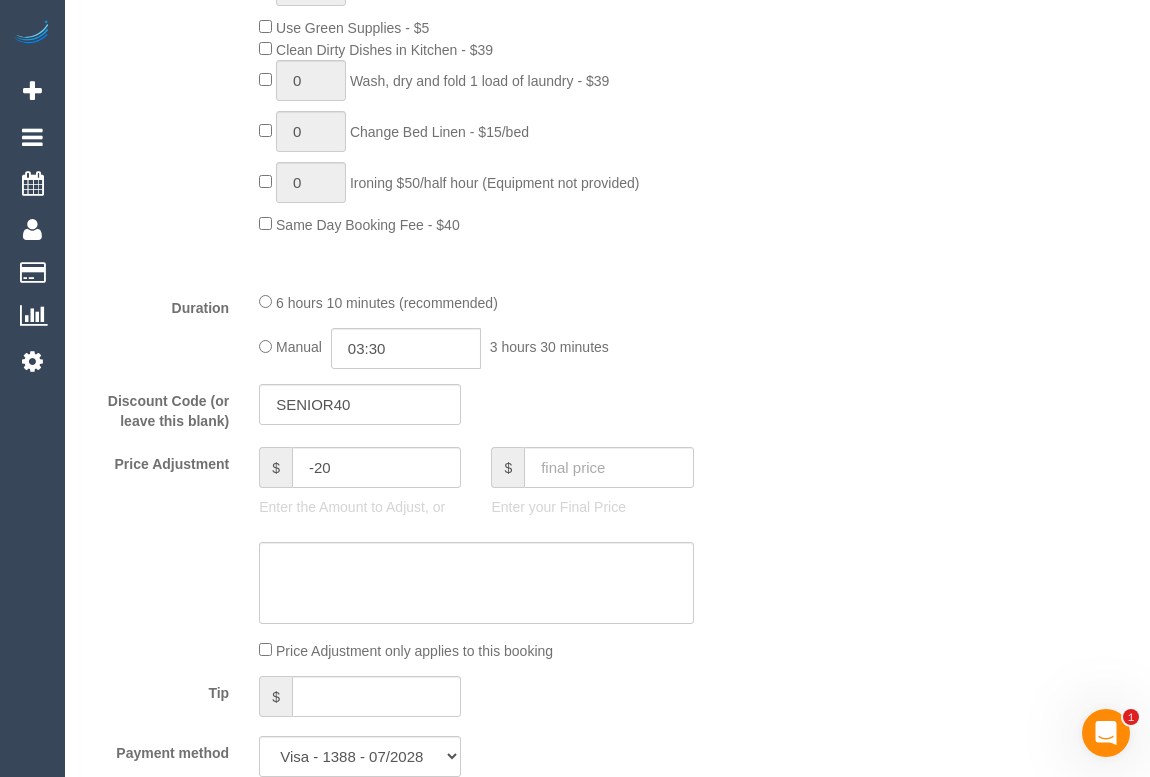 click on "Who
Email*
melyssa@live.com.au
Name *
Melyssa
Dunlop
Where
Address*
201 / 92 Arthur Street
Fairfield
ACT
NSW
NT
QLD
SA
TAS
VIC
WA
3078
Location
Office City East (North) East (South) Inner East Inner North (East) Inner North (West) Inner South East Inner West North (East) North (West) Outer East Outer North (East) Outer North (West) Outer South East Outer West South East (East) South East (West) West (North) West (South) ZG - Central ZG - East ZG - North ZG - South
AF" at bounding box center [607, 752] 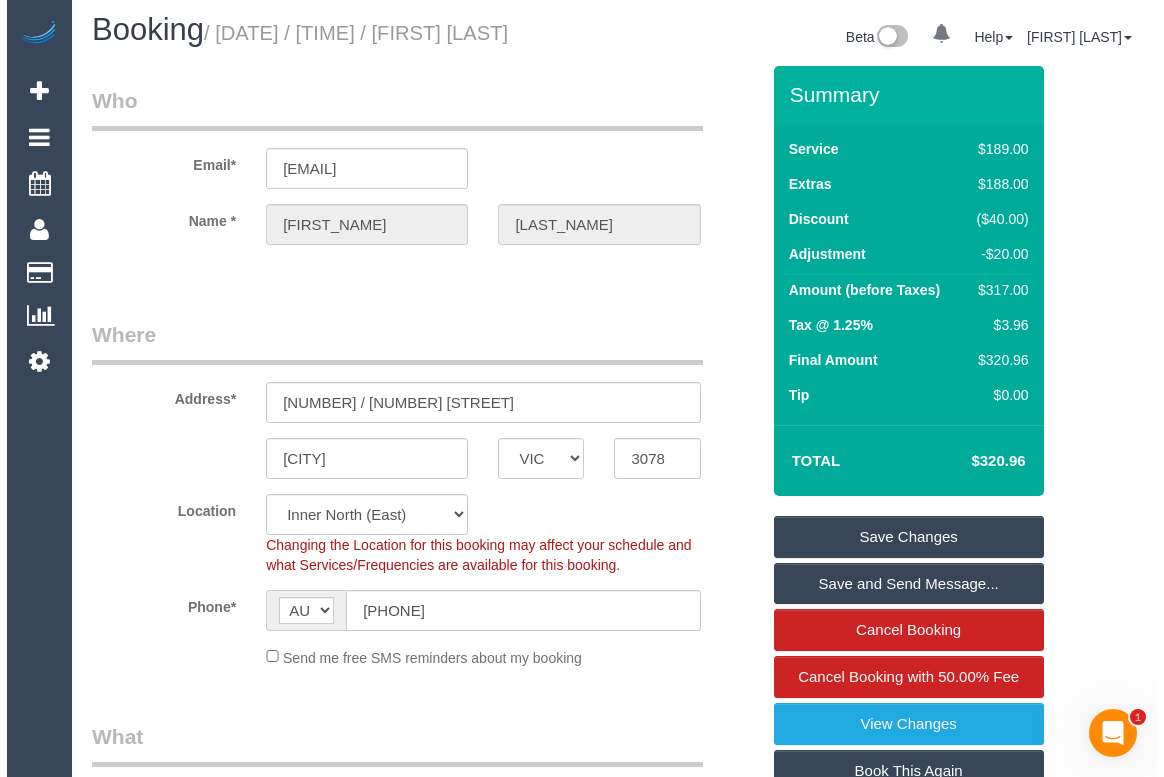 scroll, scrollTop: 0, scrollLeft: 0, axis: both 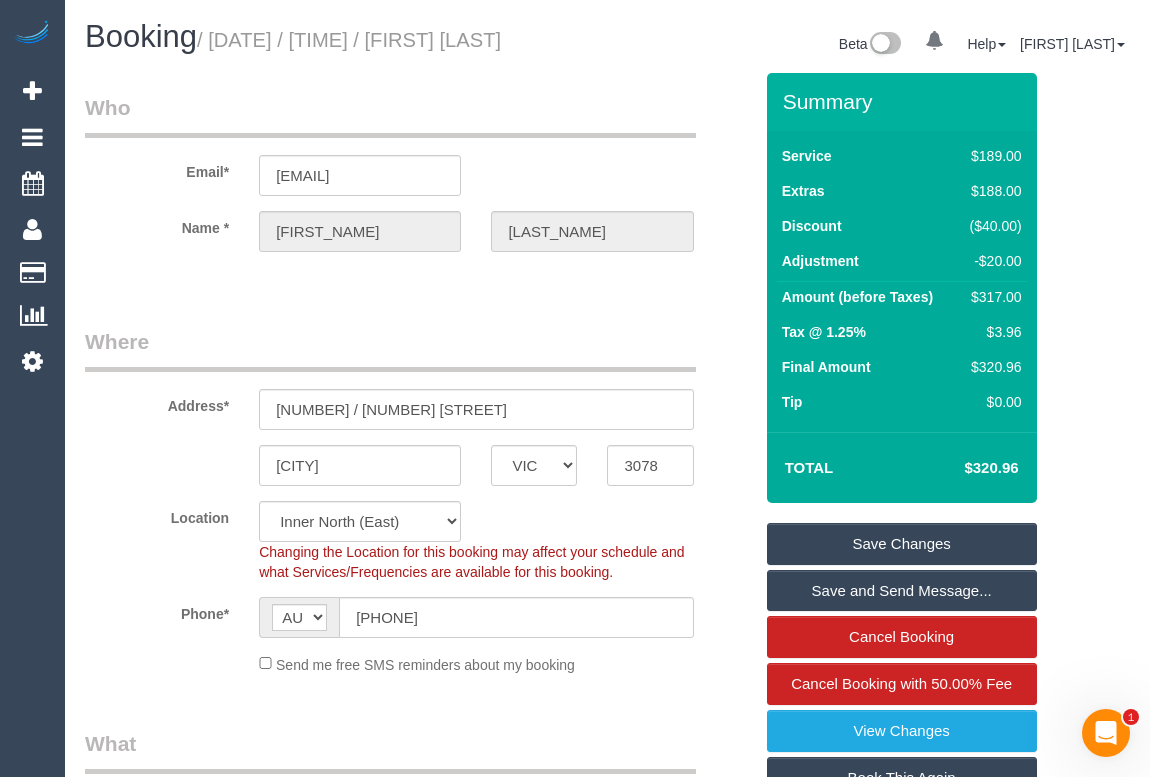 click on "Save Changes" at bounding box center [902, 544] 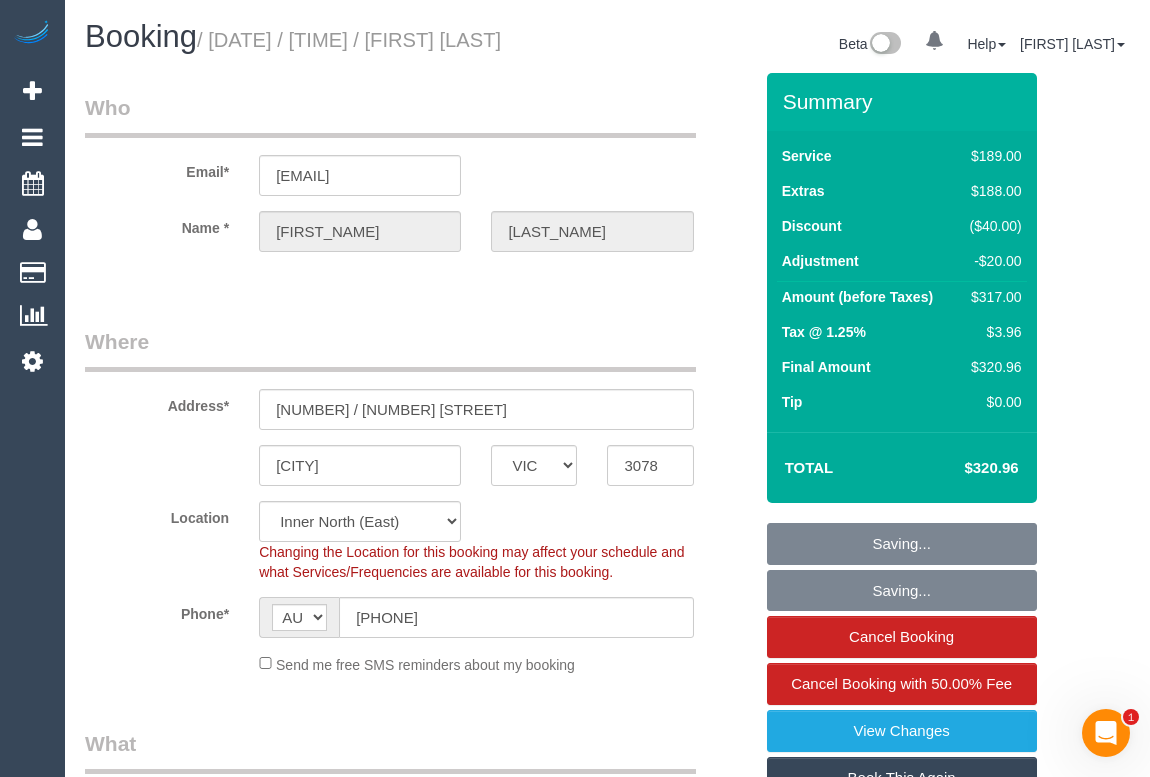 click on "Who
Email*
melyssa@live.com.au
Name *
Melyssa
Dunlop
Where
Address*
201 / 92 Arthur Street
Fairfield
ACT
NSW
NT
QLD
SA
TAS
VIC
WA
3078
Location
Office City East (North) East (South) Inner East Inner North (East) Inner North (West) Inner South East Inner West North (East) North (West) Outer East Outer North (East) Outer North (West) Outer South East Outer West South East (East) South East (West) West (North) West (South) ZG - Central ZG - East ZG - North ZG - South" at bounding box center [418, 2206] 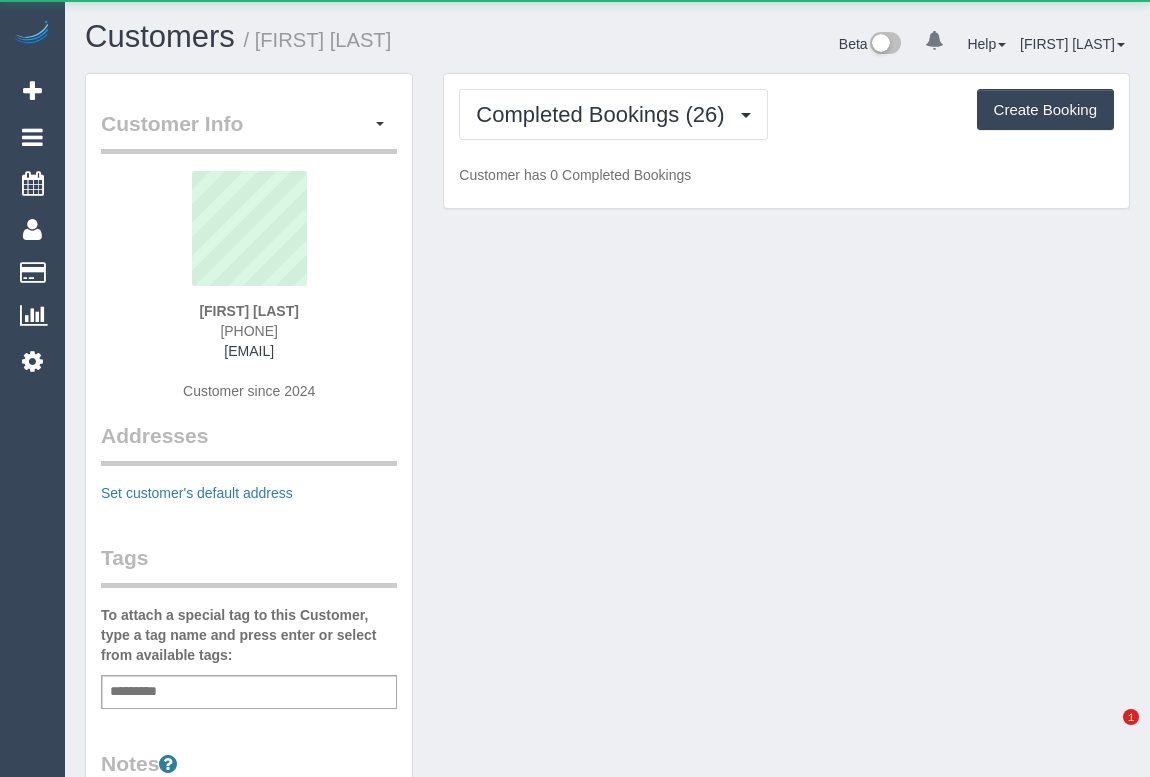 scroll, scrollTop: 0, scrollLeft: 0, axis: both 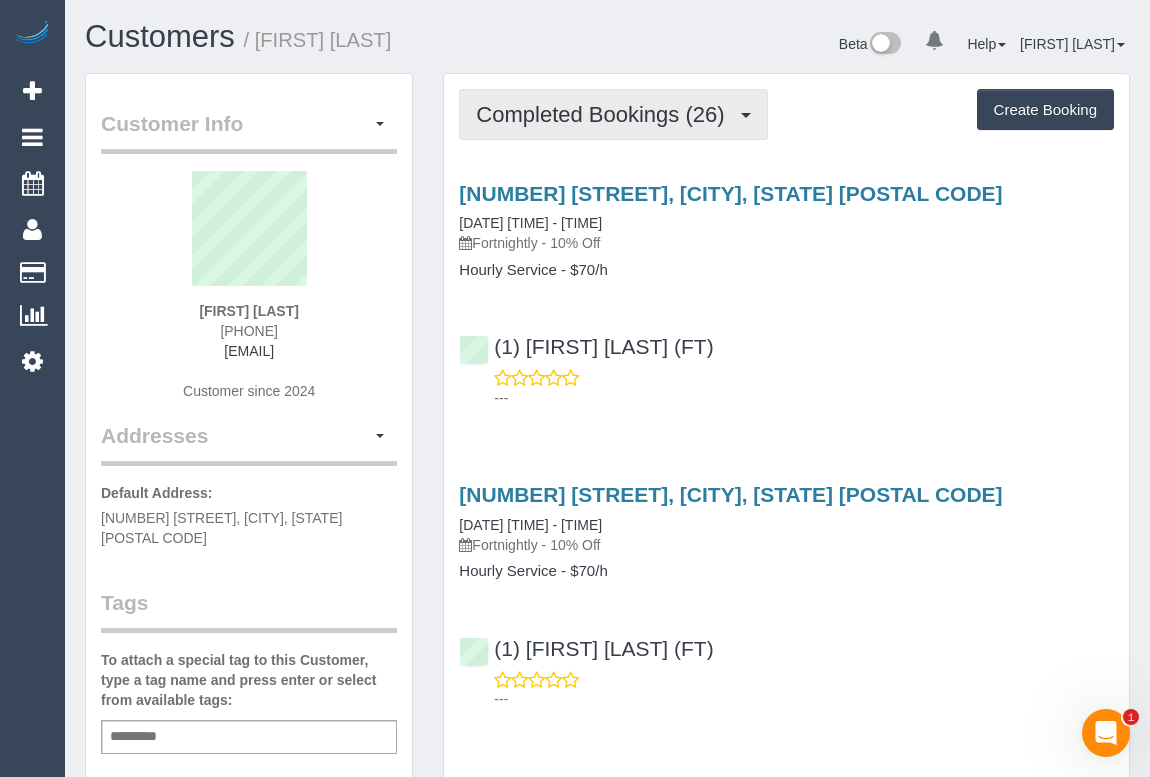 click on "Completed Bookings (26)" at bounding box center [605, 114] 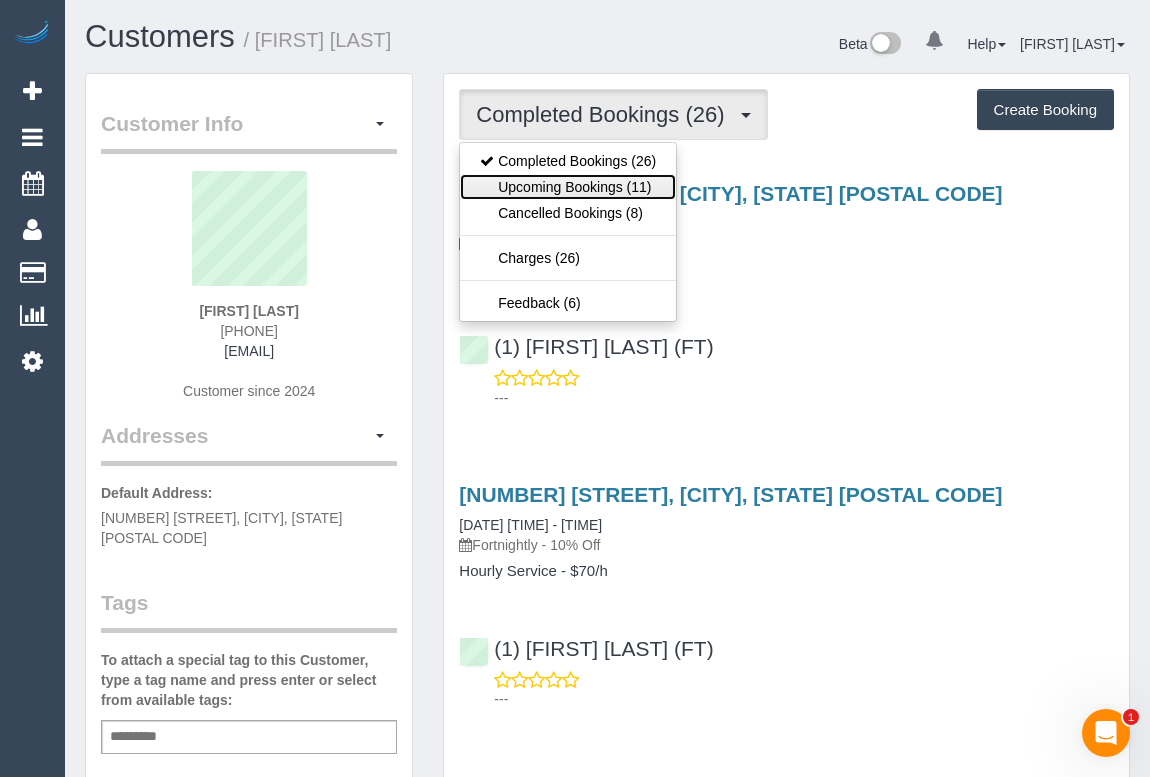 click on "Upcoming Bookings (11)" at bounding box center [568, 187] 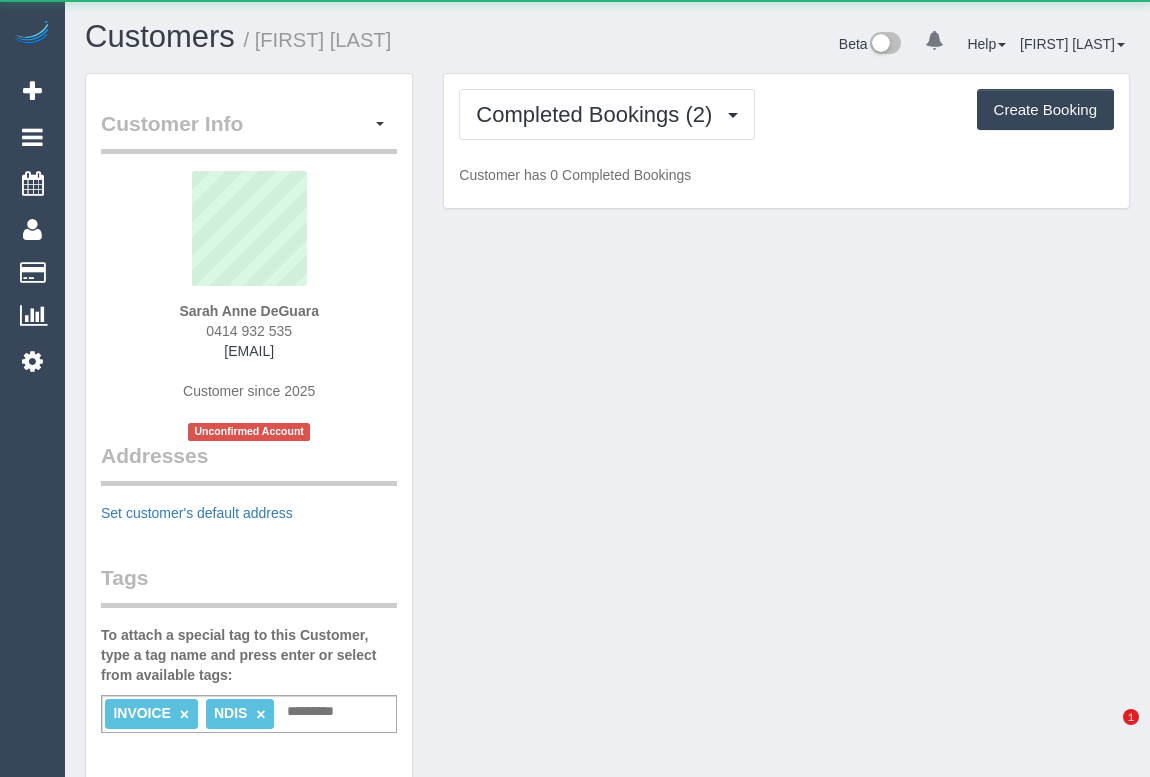 scroll, scrollTop: 0, scrollLeft: 0, axis: both 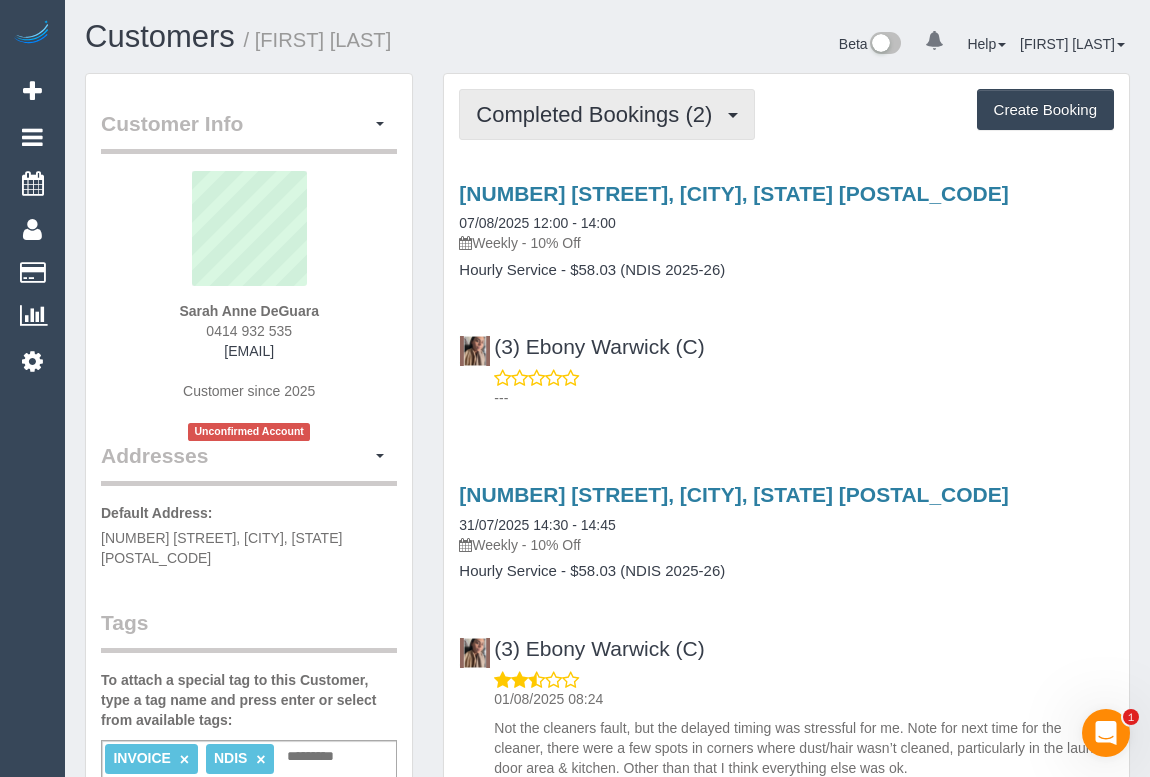 click on "Completed Bookings (2)" at bounding box center [599, 114] 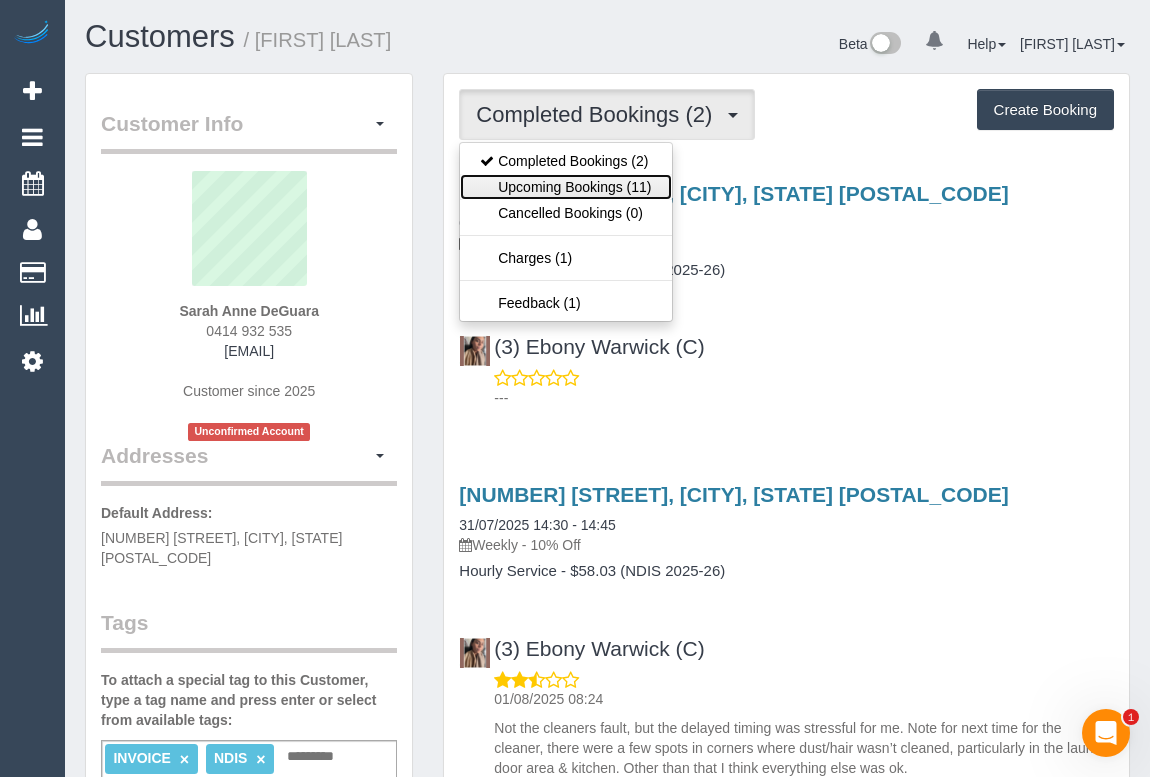 click on "Upcoming Bookings (11)" at bounding box center [565, 187] 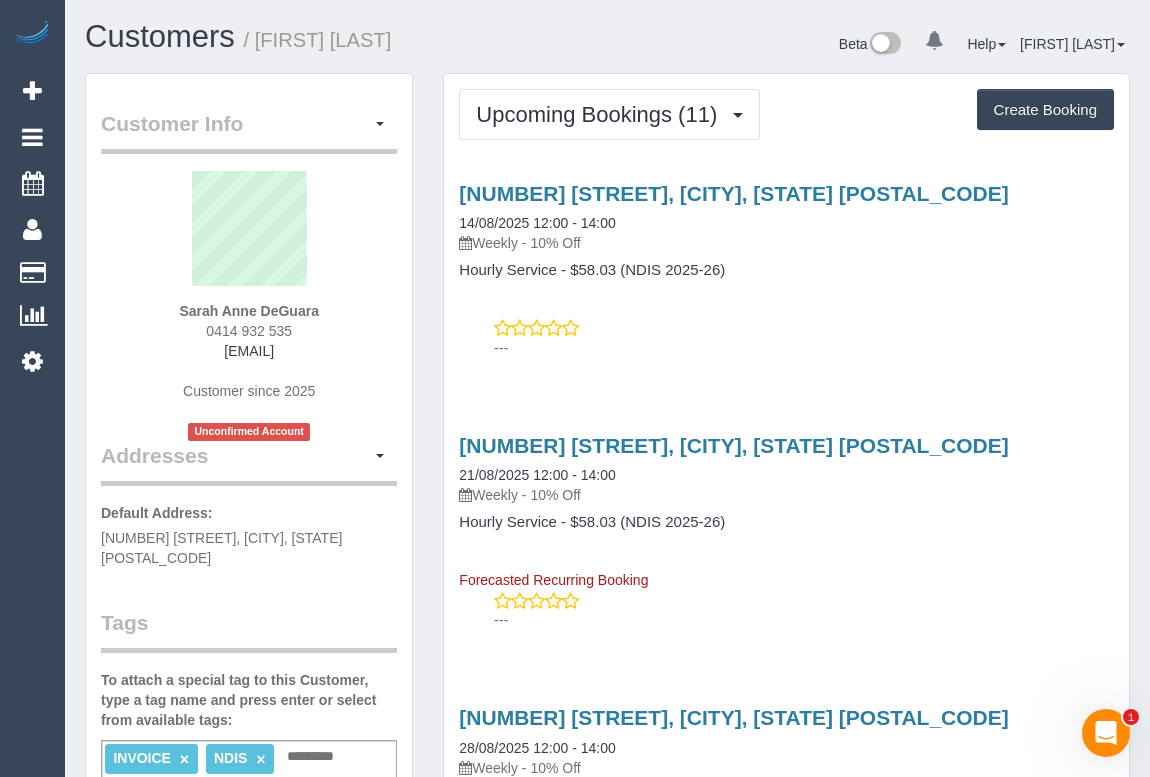 click on "---" at bounding box center (804, 348) 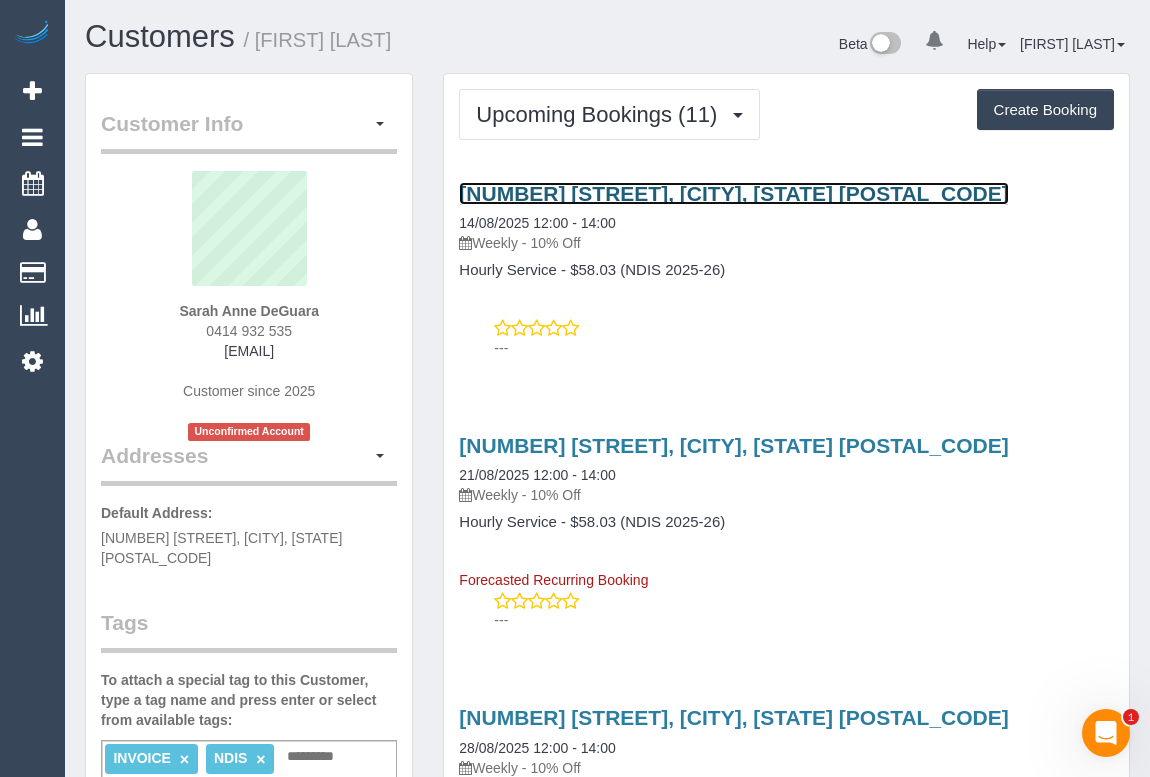 click on "516/29 Waterline Place, Williamstown, VIC 3016" at bounding box center [733, 193] 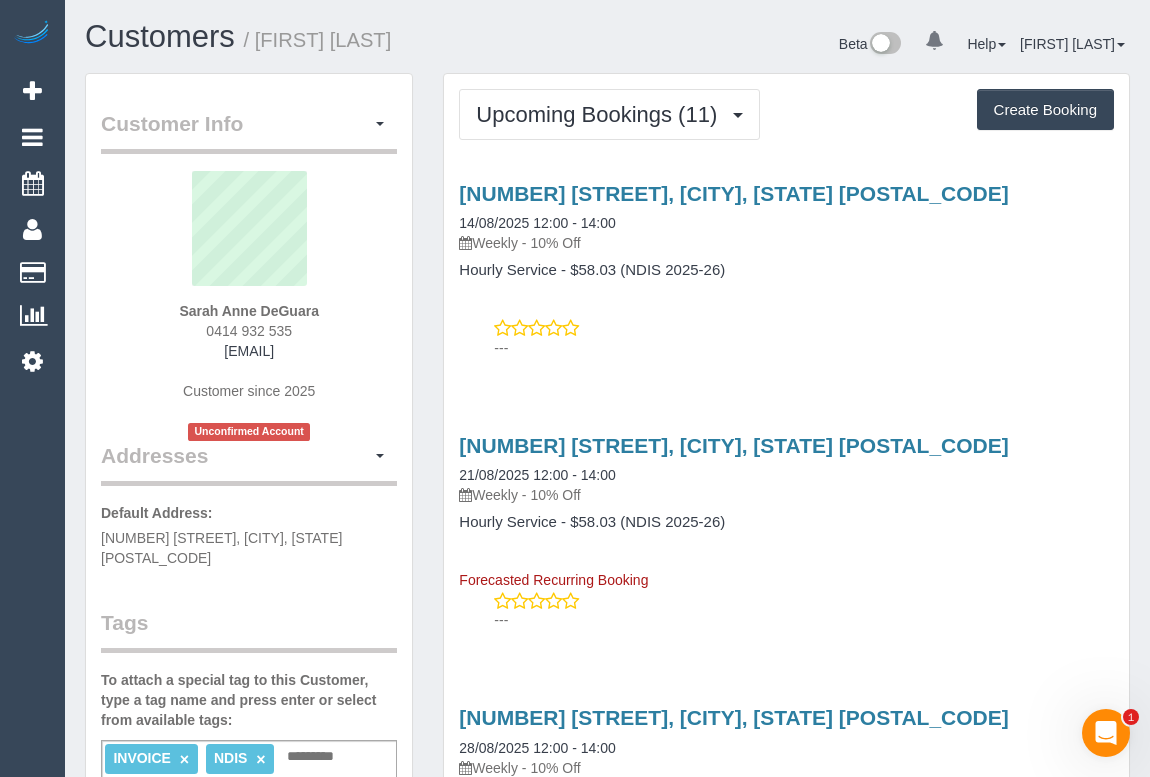 click on "516/29 Waterline Place, Williamstown, VIC 3016
14/08/2025 12:00 - 14:00
Weekly - 10% Off
Hourly Service - $58.03 (NDIS 2025-26)
---" at bounding box center [786, 266] 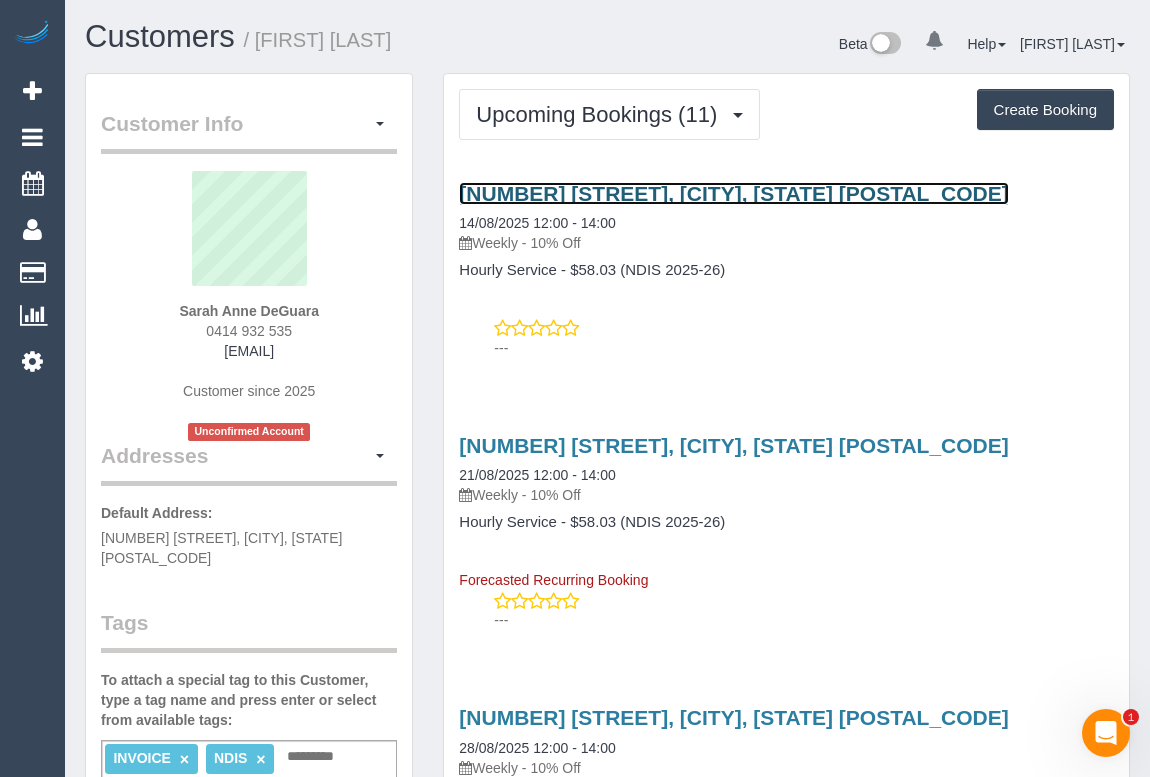 click on "516/29 Waterline Place, Williamstown, VIC 3016" at bounding box center (733, 193) 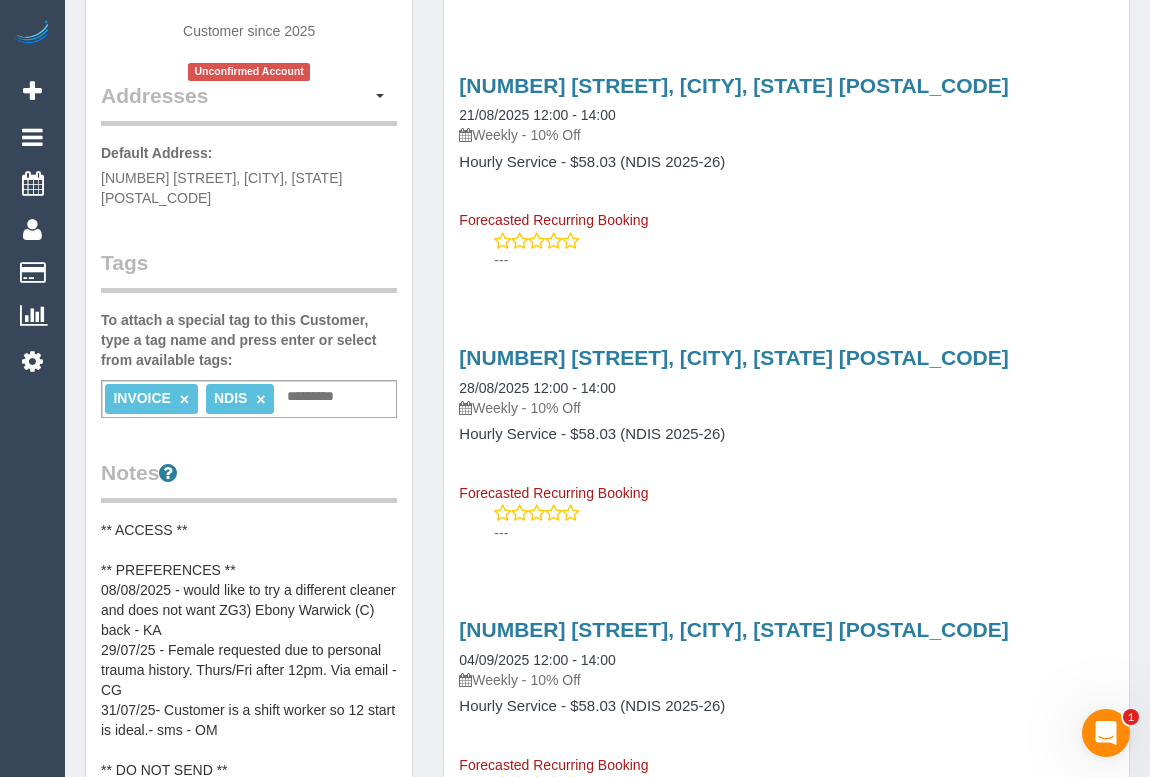 scroll, scrollTop: 636, scrollLeft: 0, axis: vertical 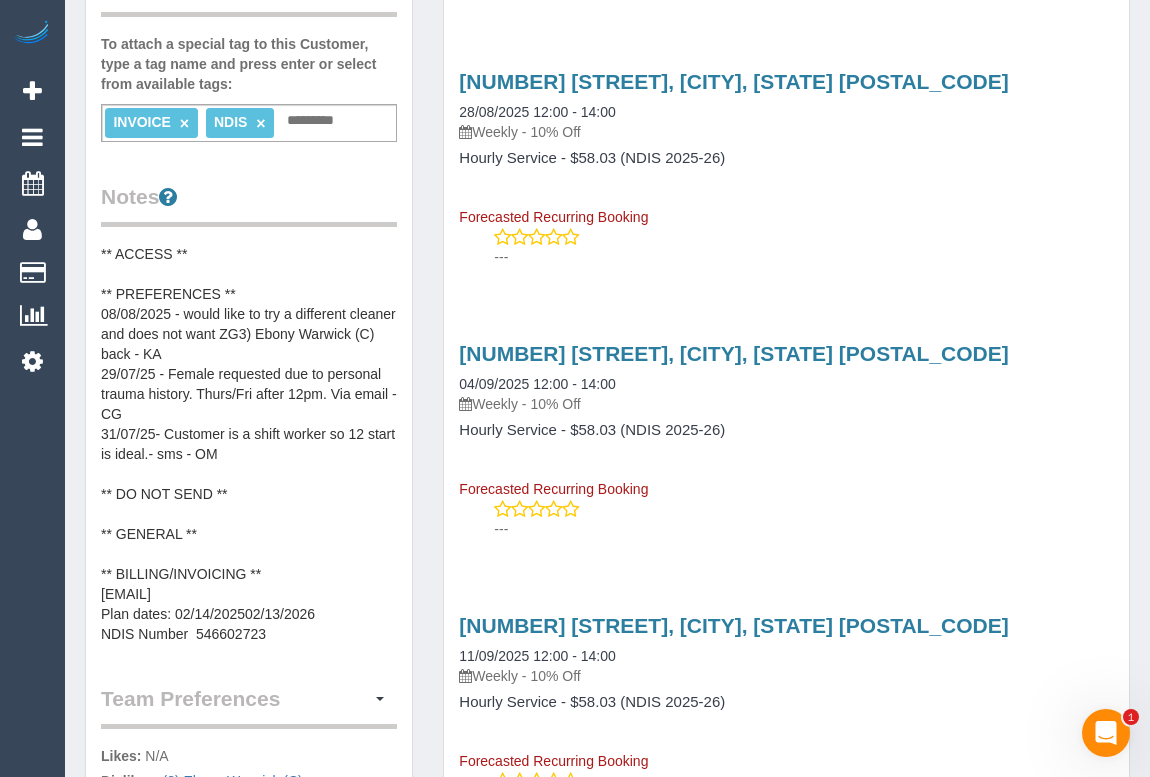click on "Weekly - 10% Off" at bounding box center (786, 132) 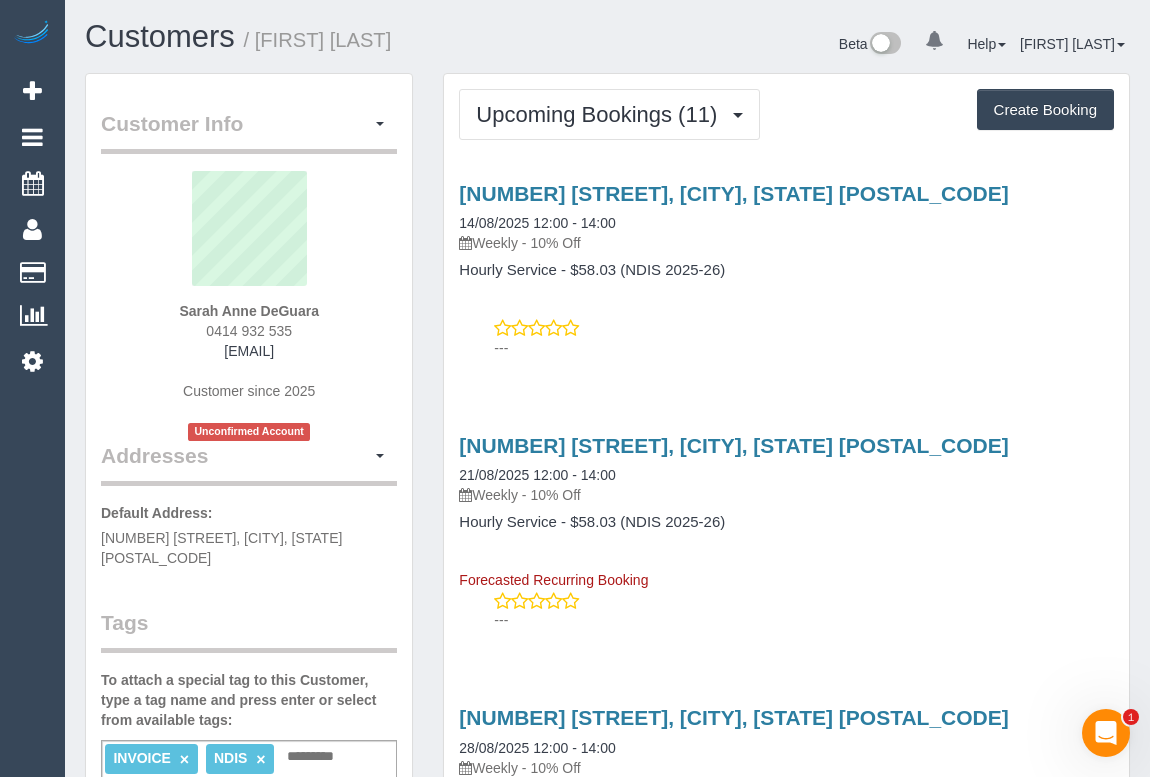 scroll, scrollTop: 0, scrollLeft: 0, axis: both 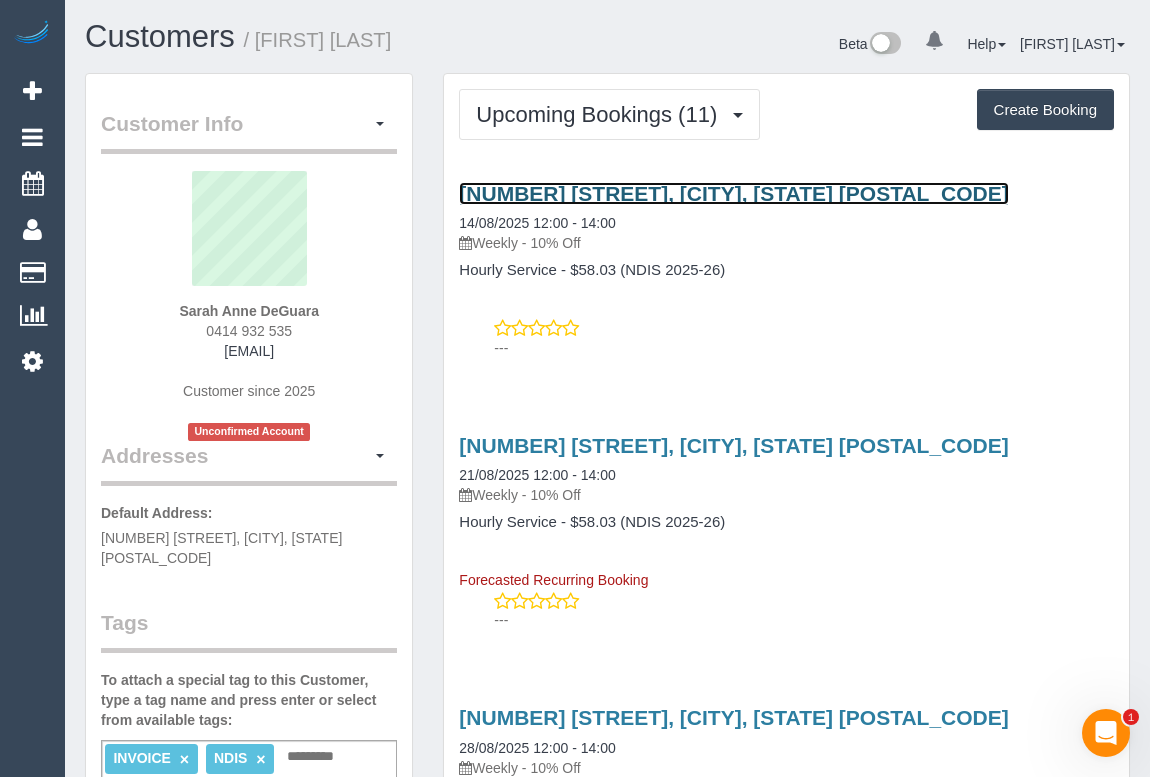 click on "516/29 Waterline Place, Williamstown, VIC 3016" at bounding box center [733, 193] 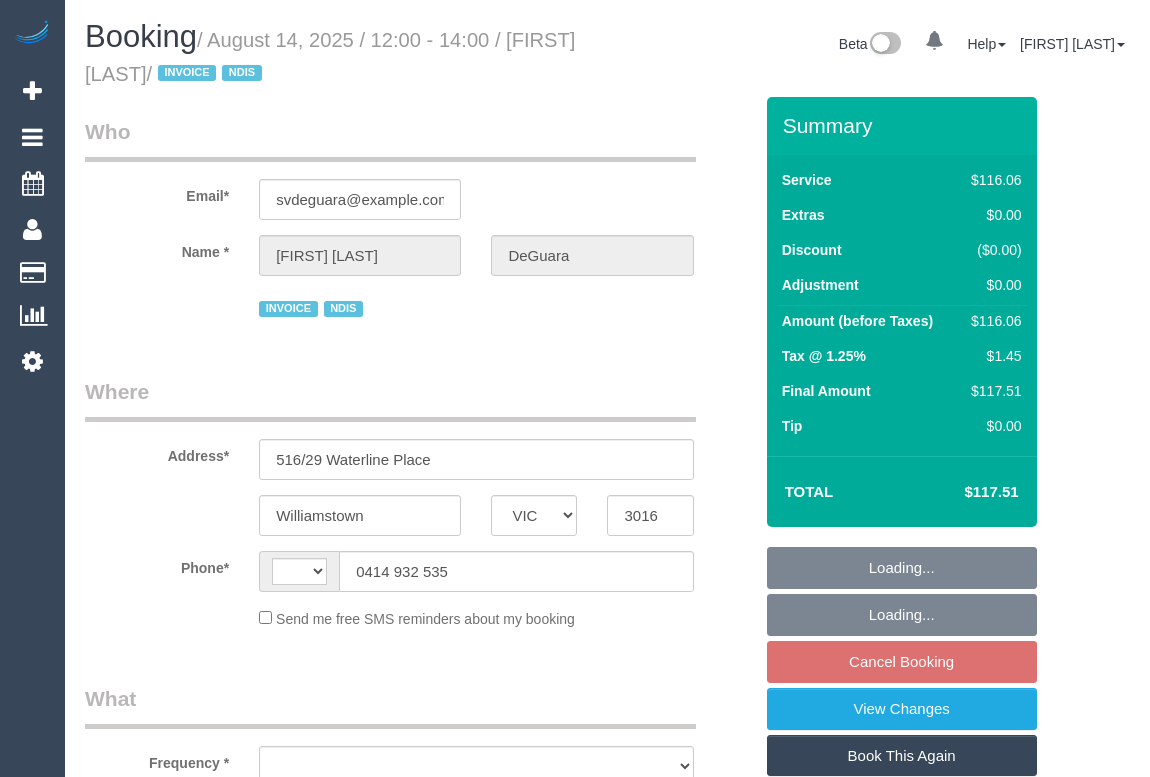 select on "VIC" 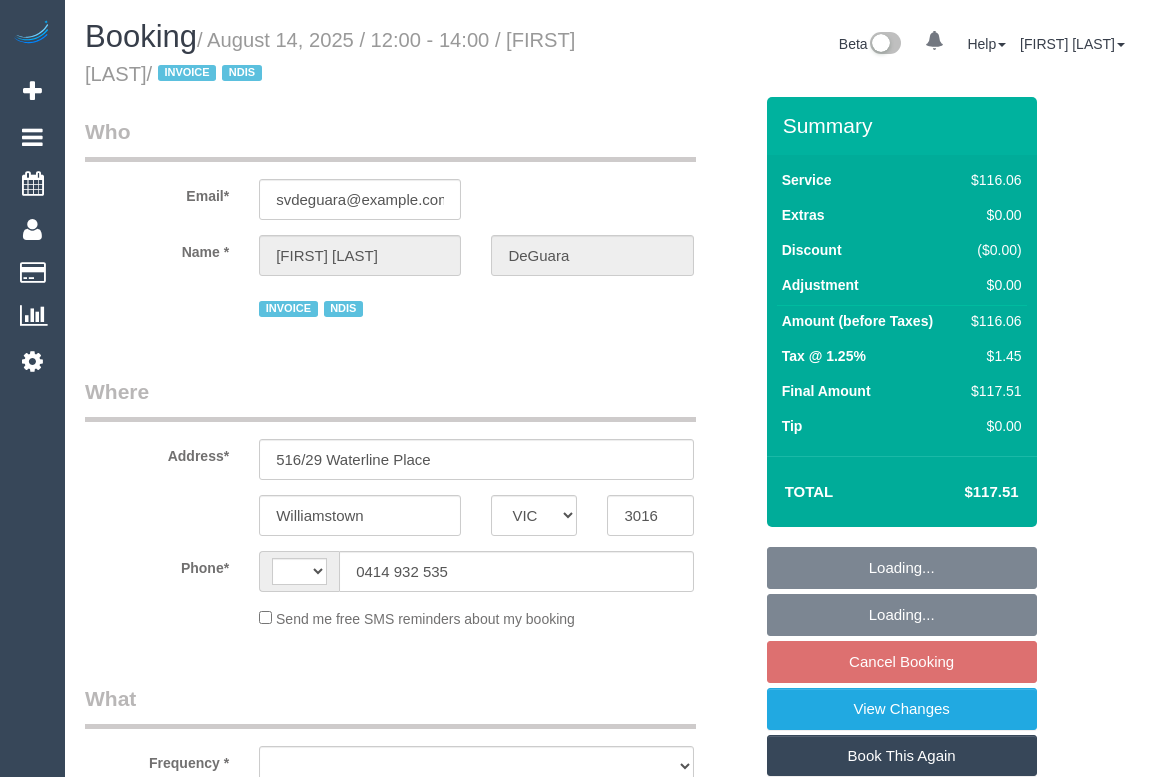 scroll, scrollTop: 0, scrollLeft: 0, axis: both 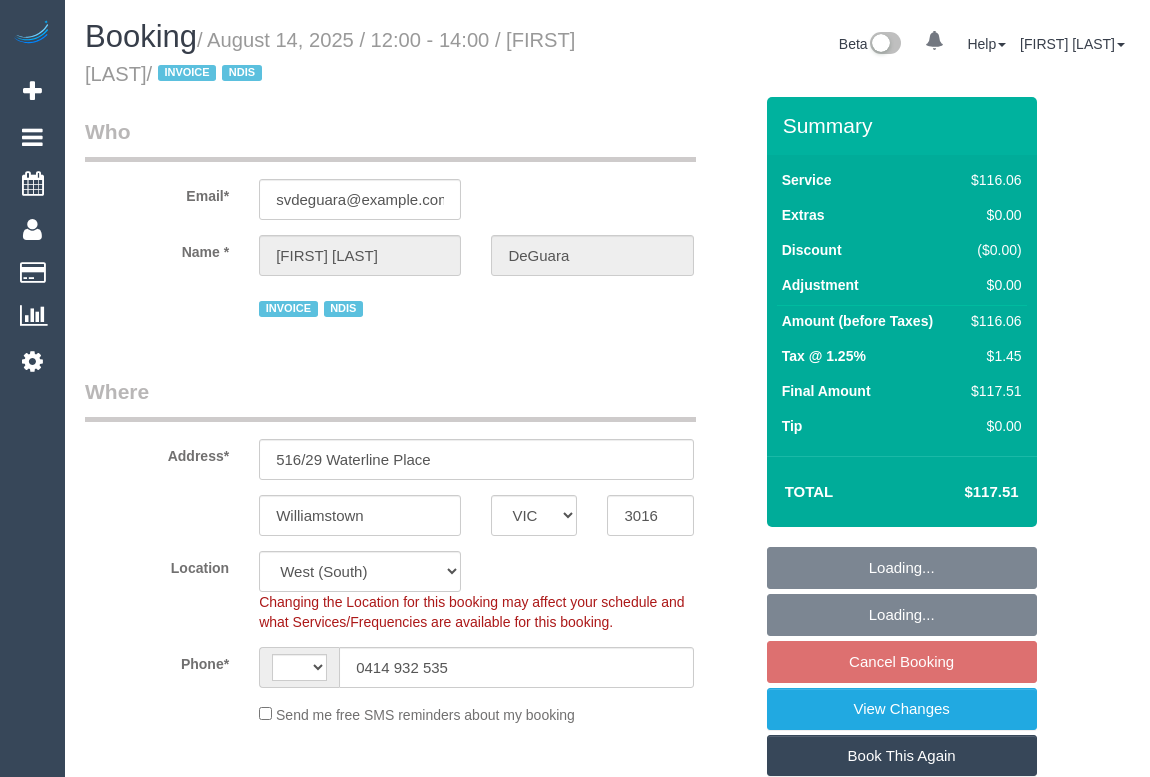 select on "object:693" 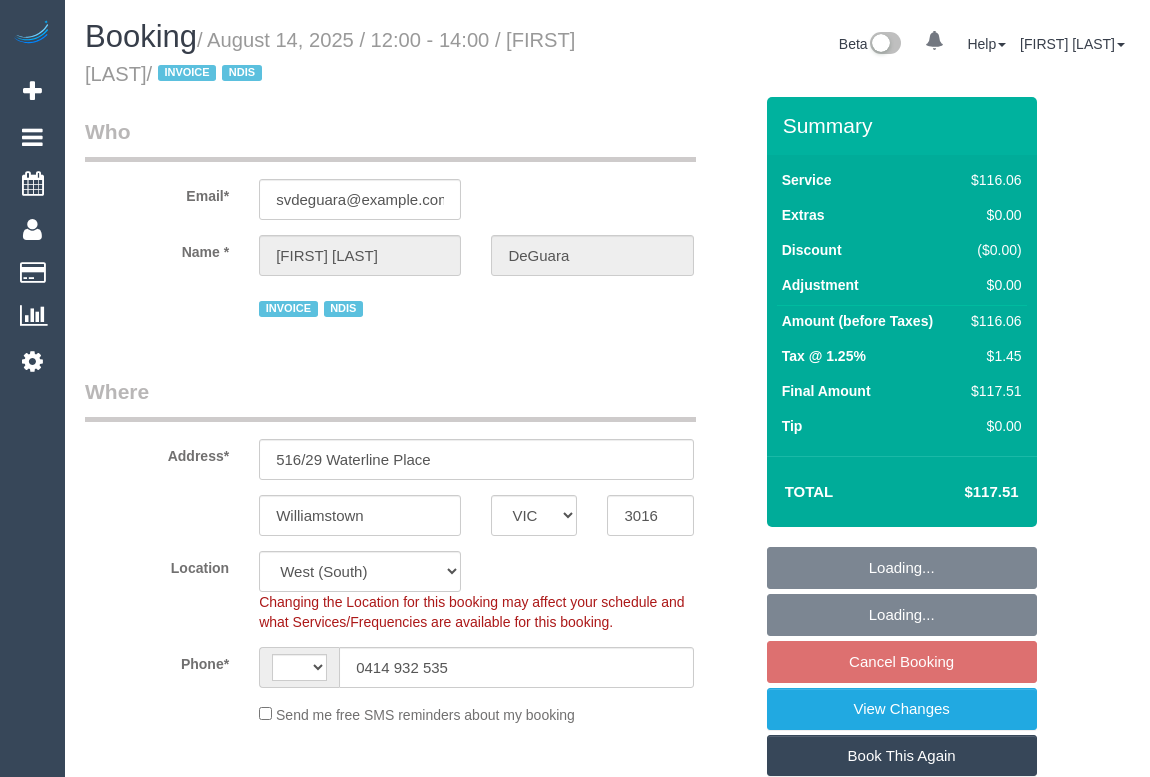 select on "string:AU" 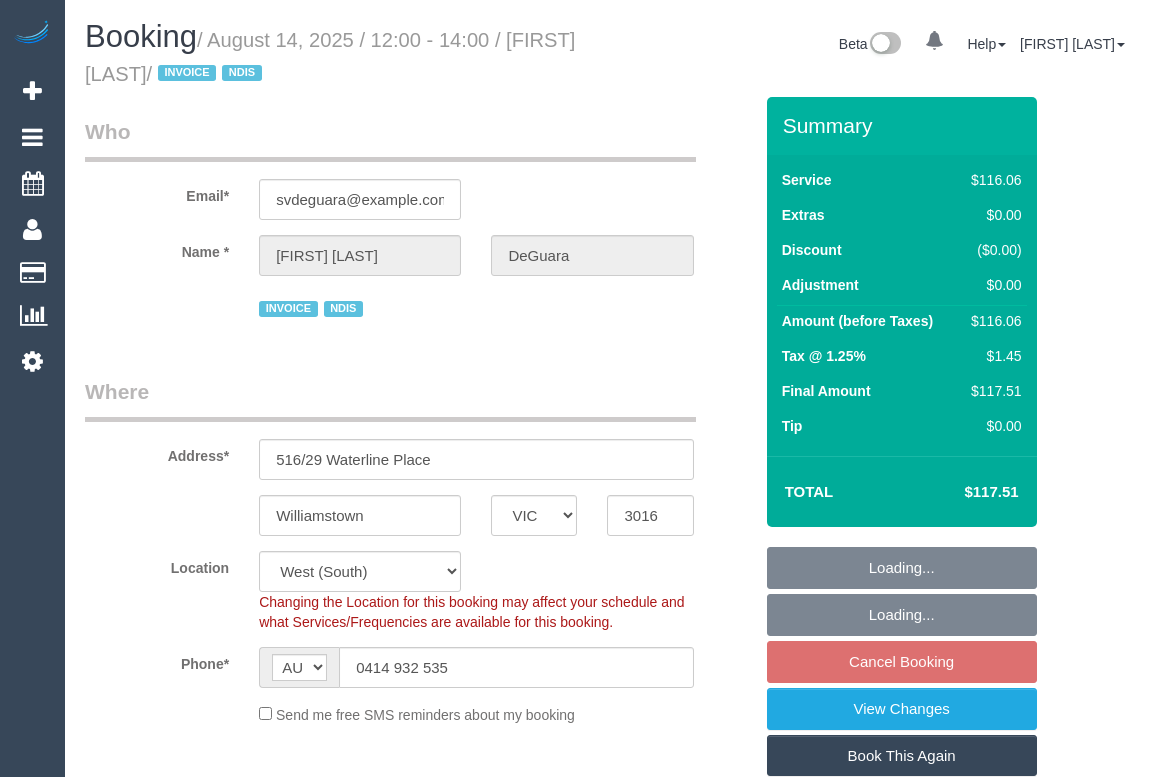 select on "spot4" 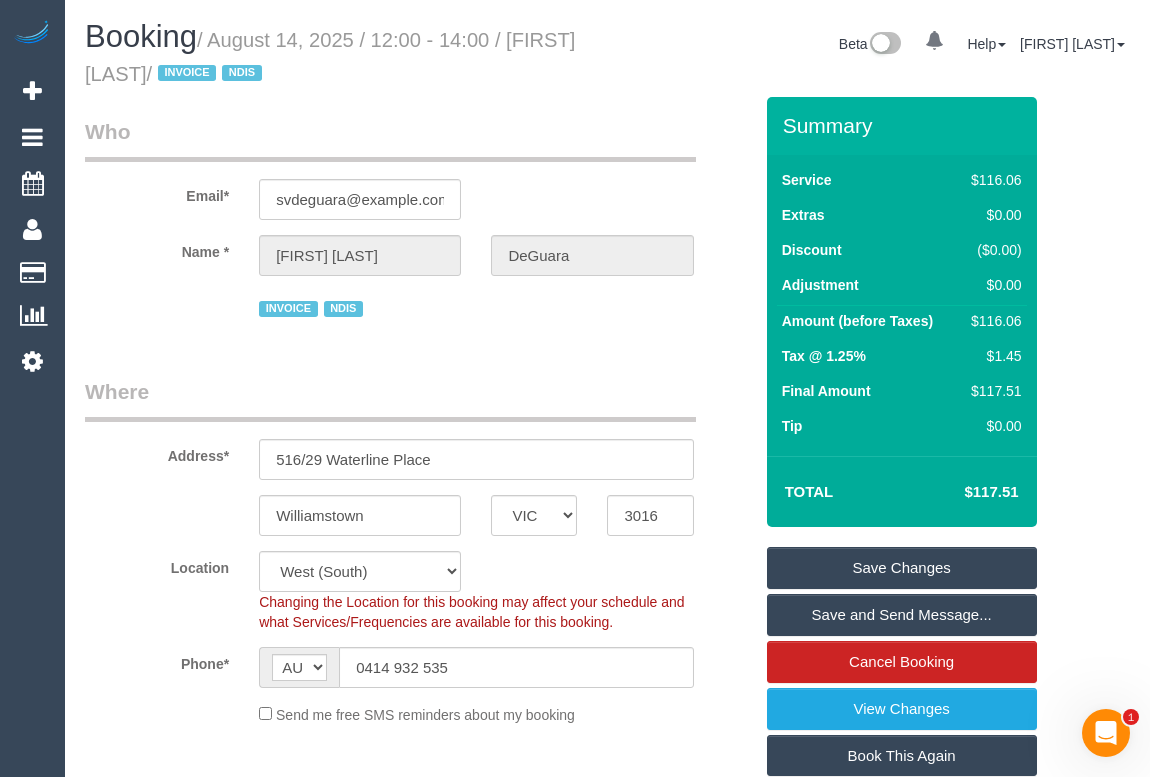 scroll, scrollTop: 0, scrollLeft: 0, axis: both 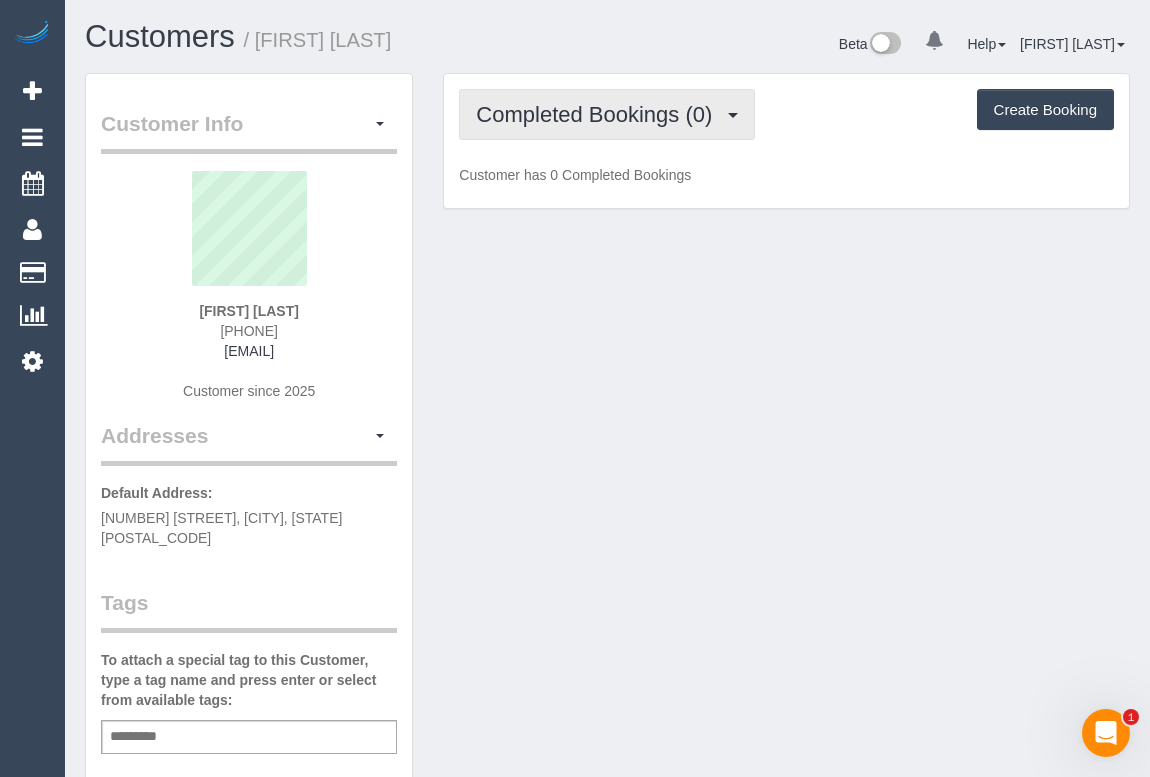 click on "Completed Bookings (0)" at bounding box center [599, 114] 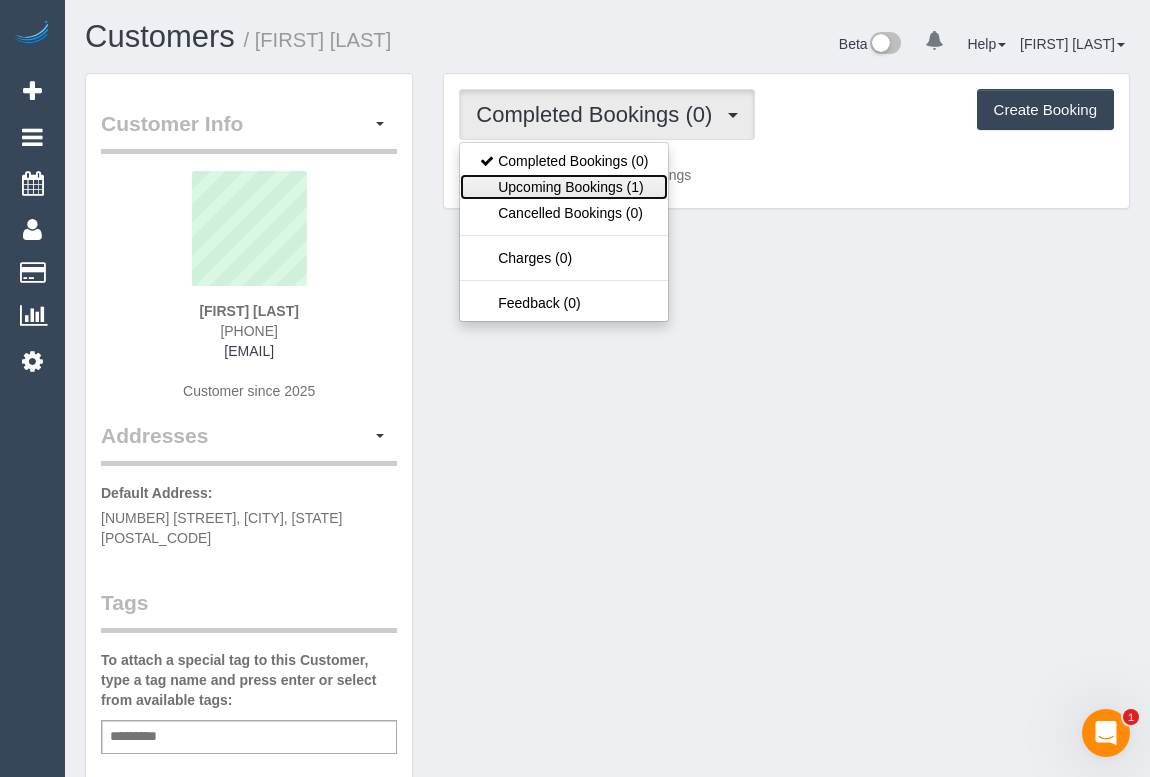 click on "Upcoming Bookings (1)" at bounding box center [564, 187] 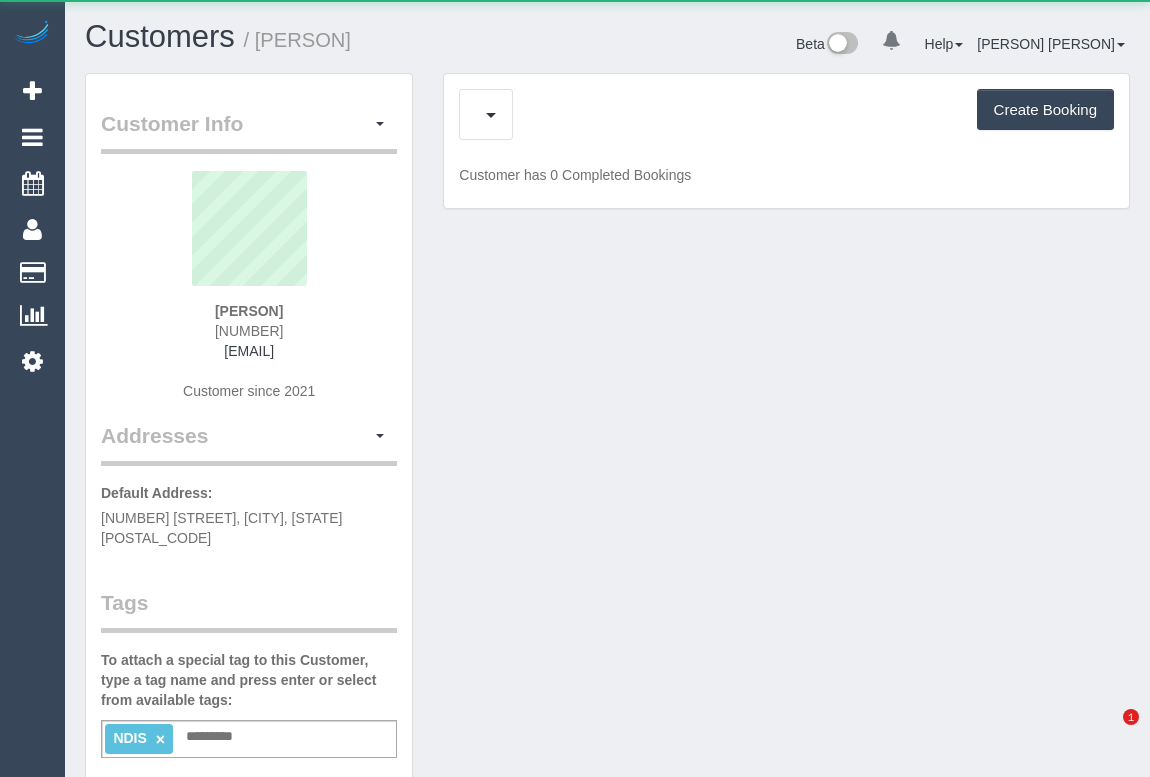 scroll, scrollTop: 0, scrollLeft: 0, axis: both 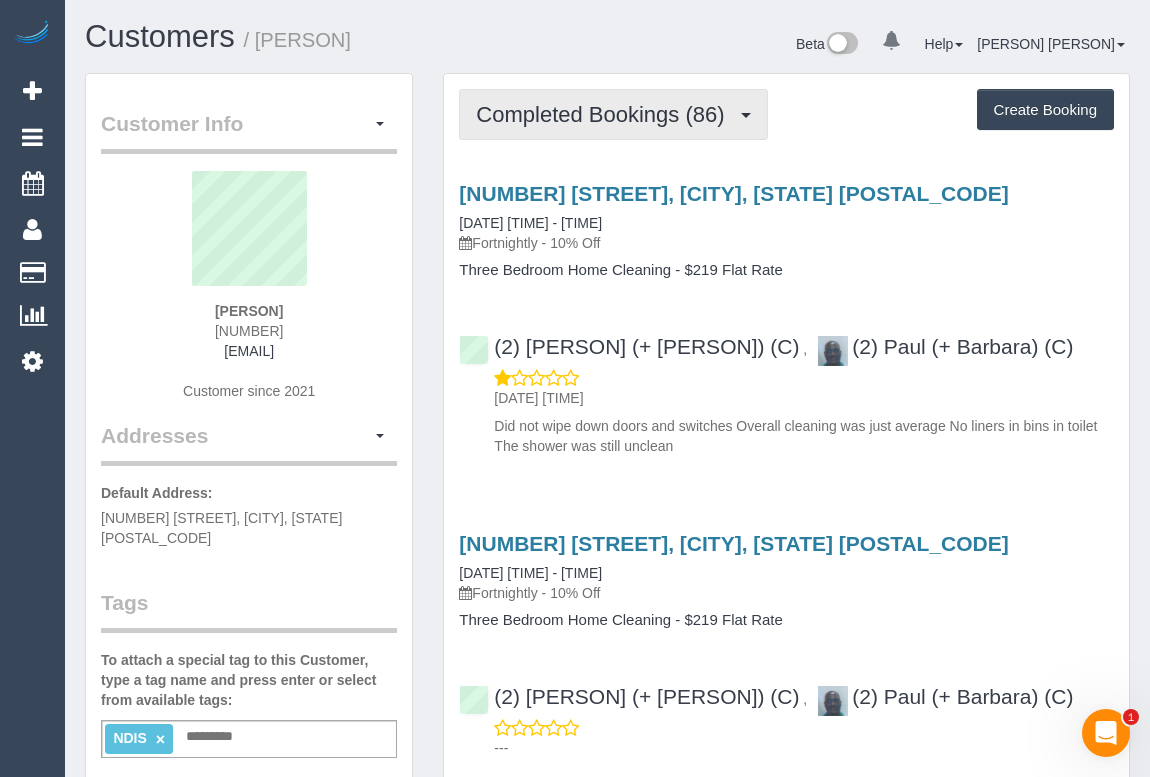click on "Completed Bookings (86)" at bounding box center [613, 114] 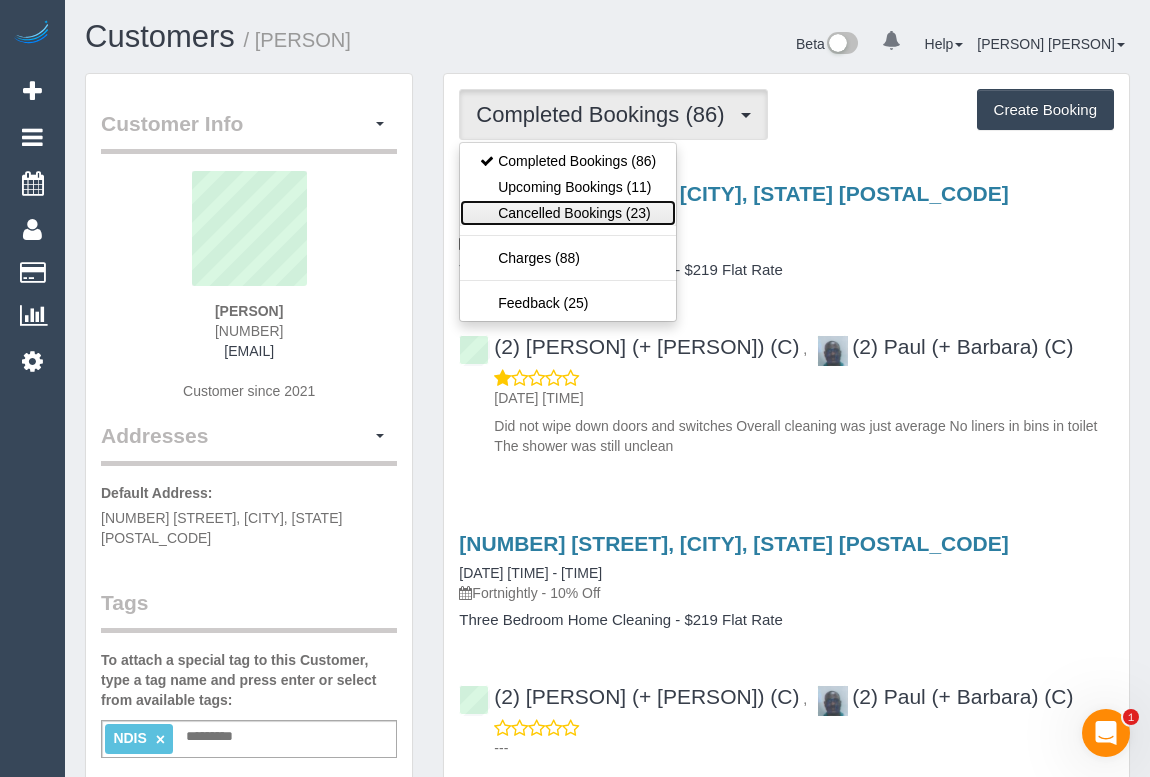 click on "Cancelled Bookings (23)" at bounding box center [568, 213] 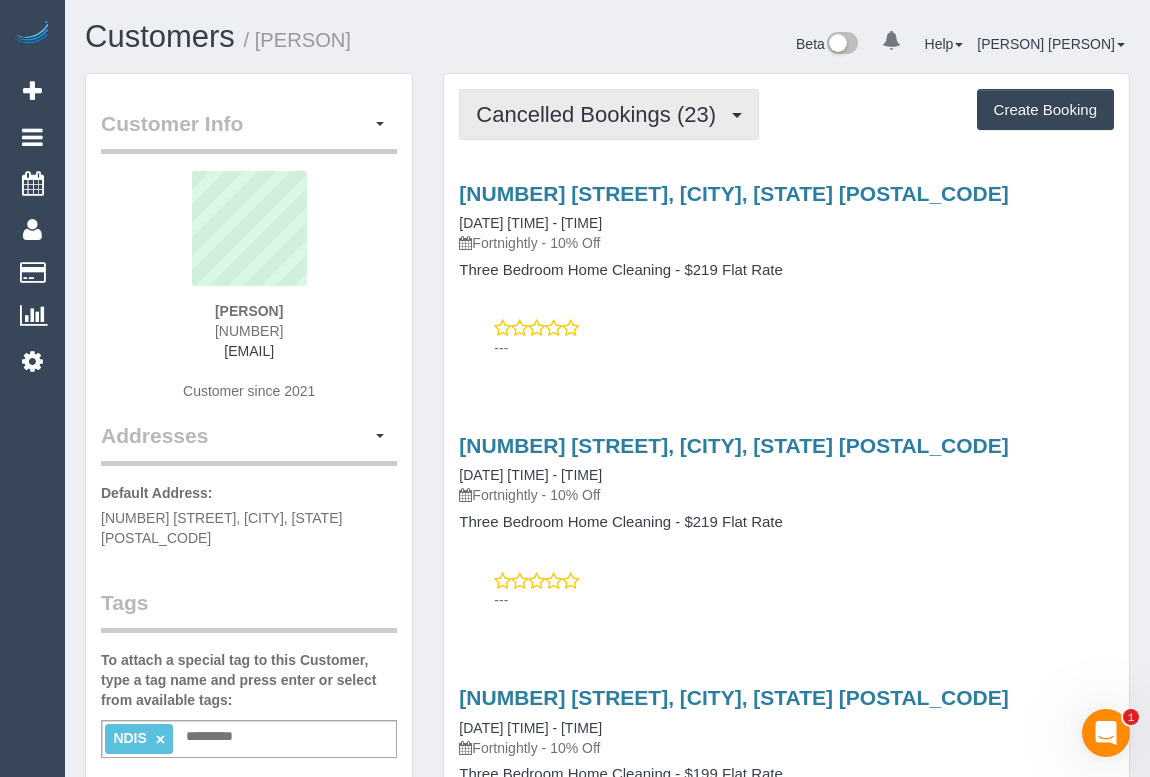 click on "Cancelled Bookings (23)" at bounding box center [601, 114] 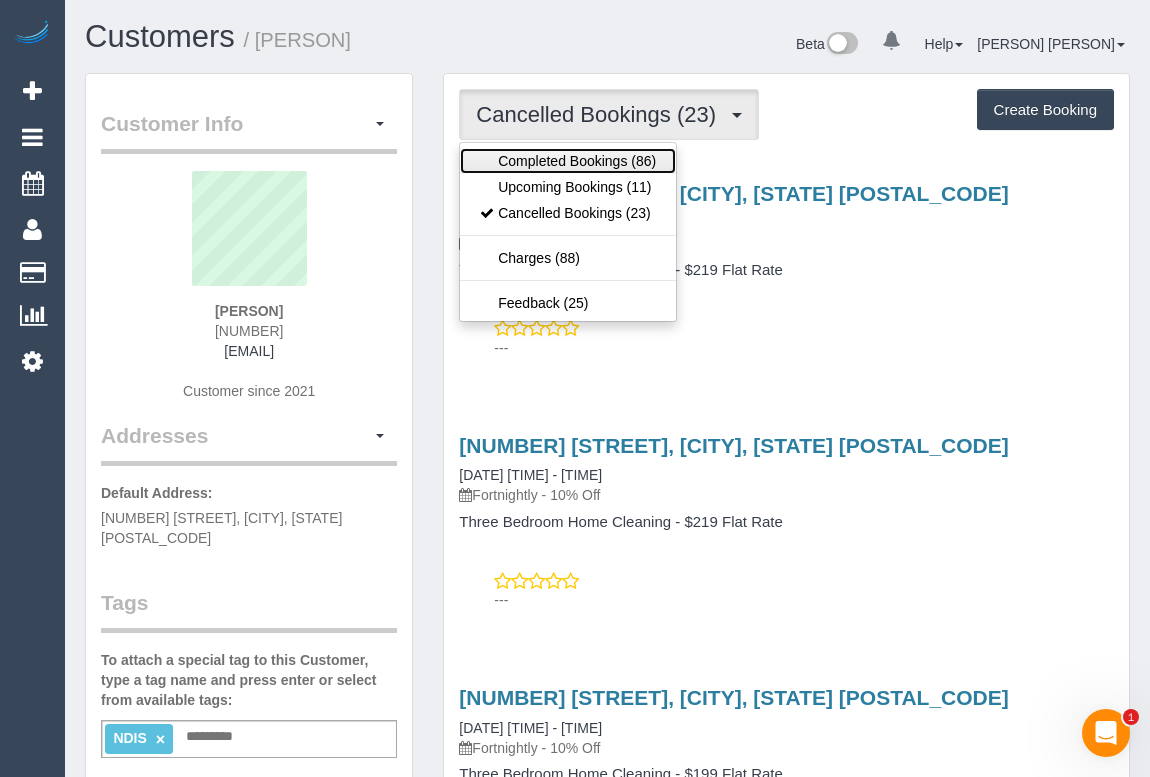 click on "Completed Bookings (86)" at bounding box center [568, 161] 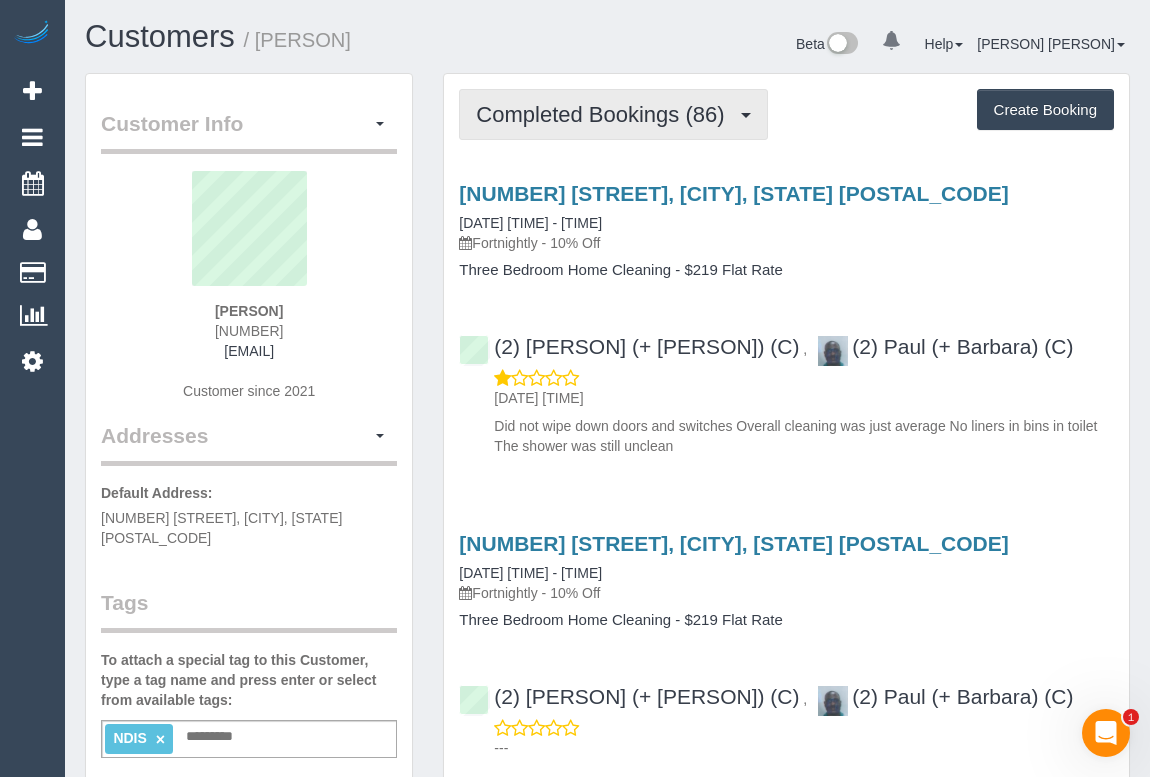 click on "Completed Bookings (86)" at bounding box center [605, 114] 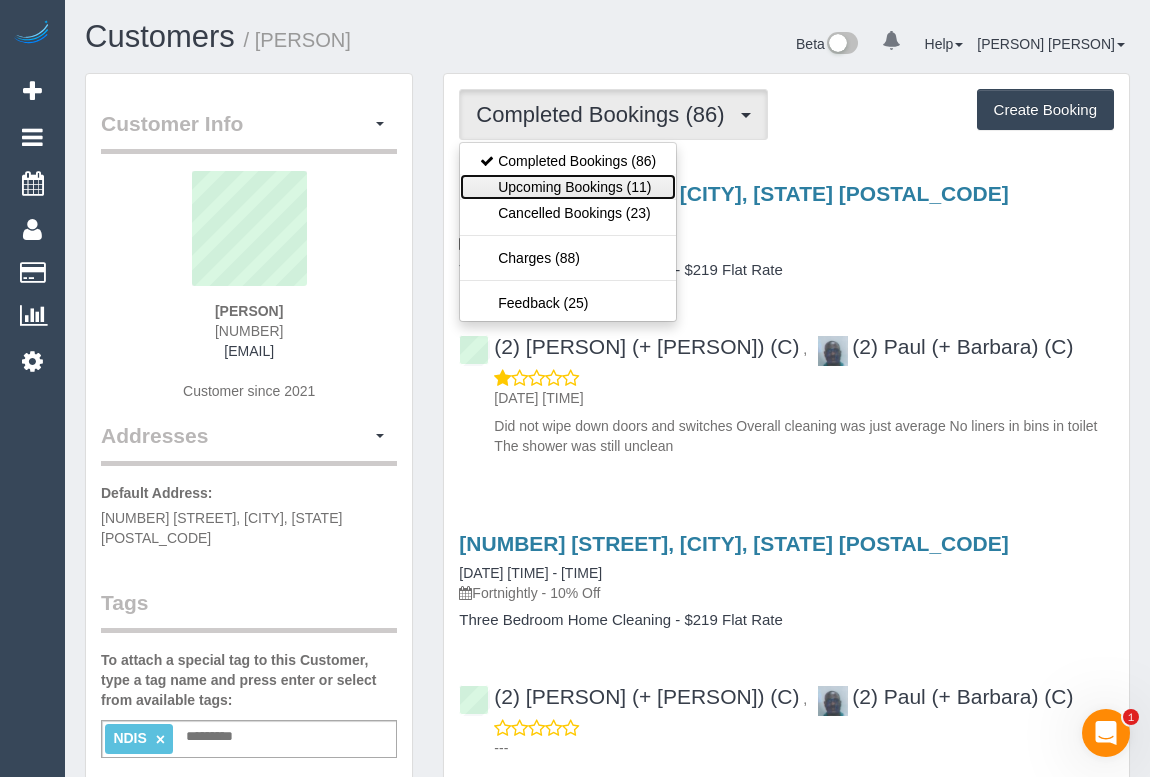 click on "Upcoming Bookings (11)" at bounding box center (568, 187) 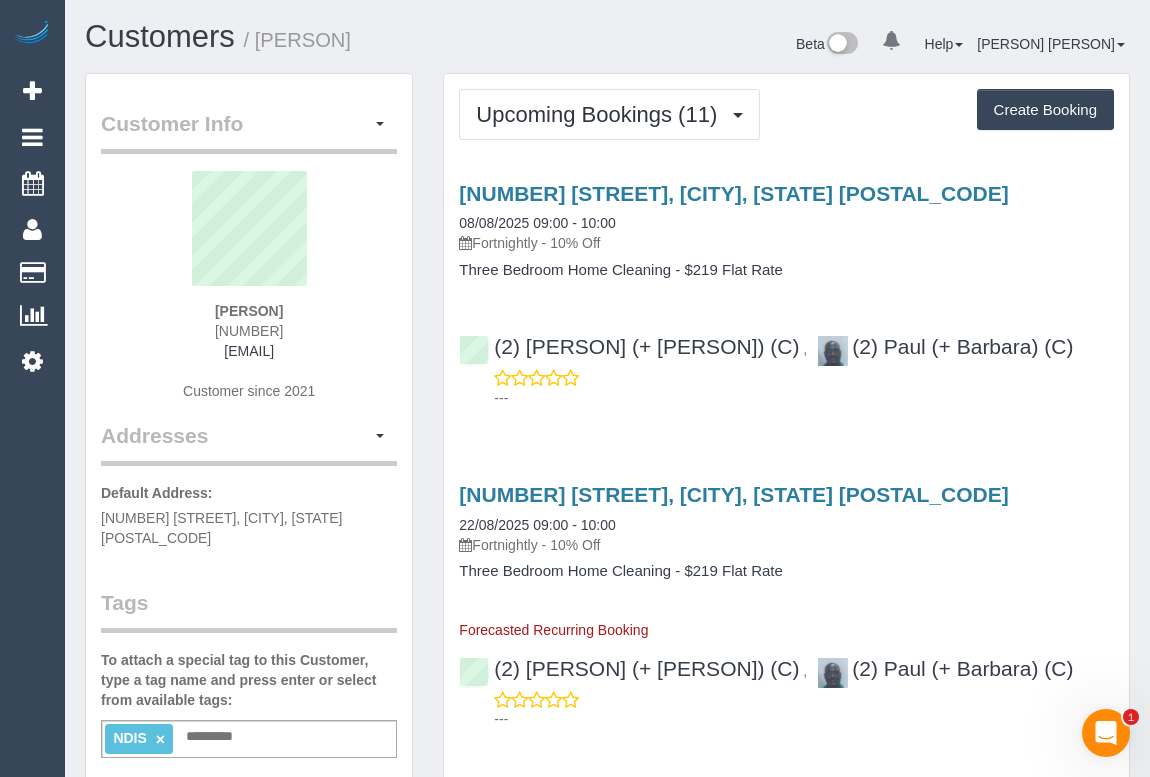 drag, startPoint x: 166, startPoint y: 304, endPoint x: 354, endPoint y: 313, distance: 188.2153 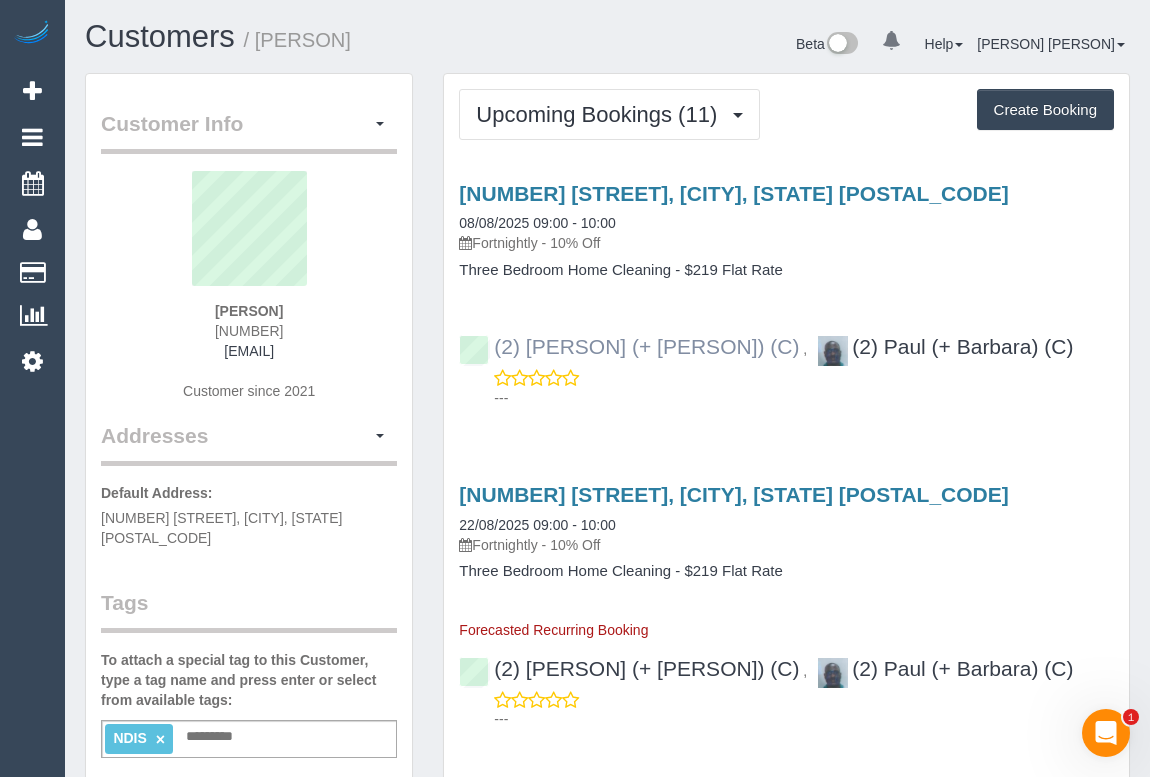 drag, startPoint x: 1041, startPoint y: 342, endPoint x: 496, endPoint y: 345, distance: 545.00824 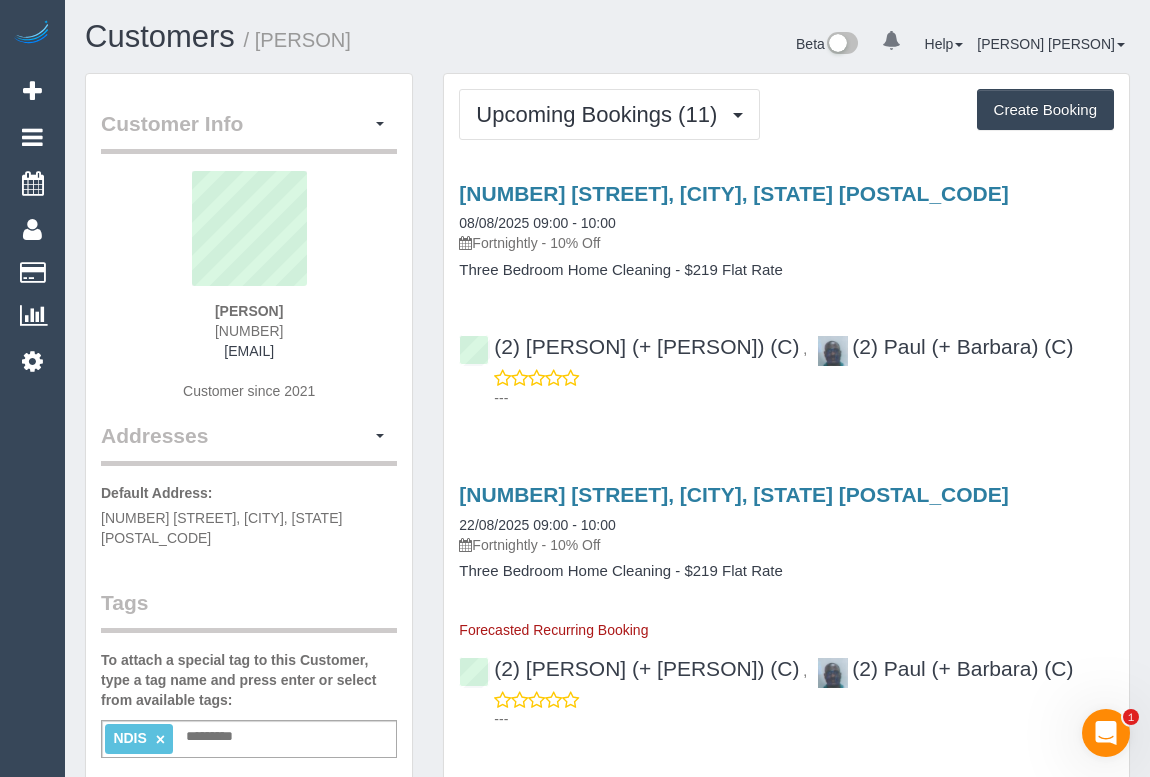 drag, startPoint x: 174, startPoint y: 315, endPoint x: 339, endPoint y: 315, distance: 165 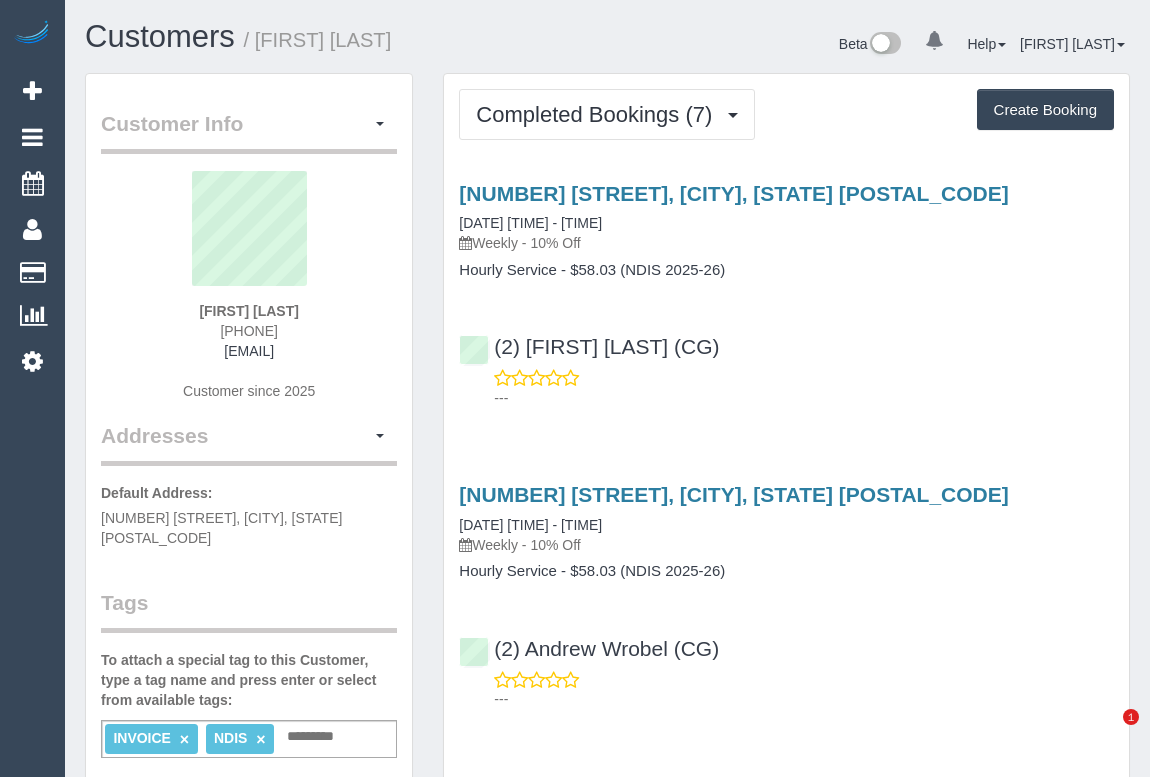scroll, scrollTop: 0, scrollLeft: 0, axis: both 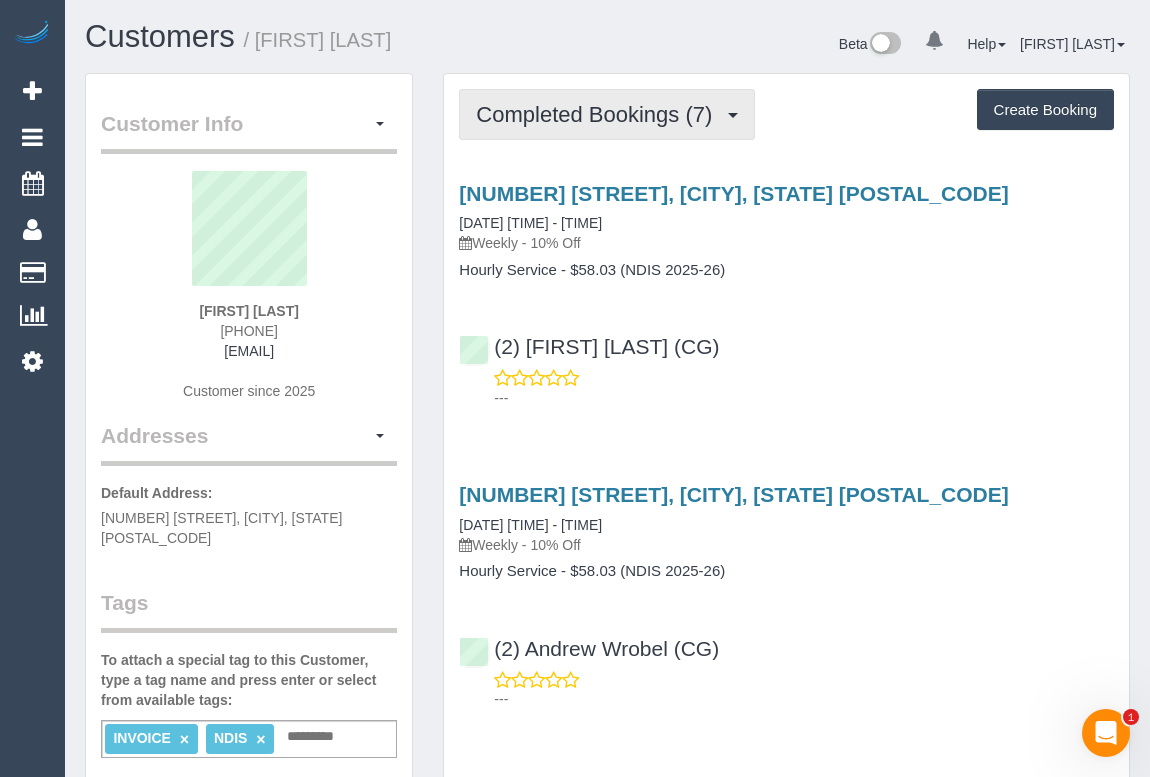 click on "Completed Bookings (7)" at bounding box center (599, 114) 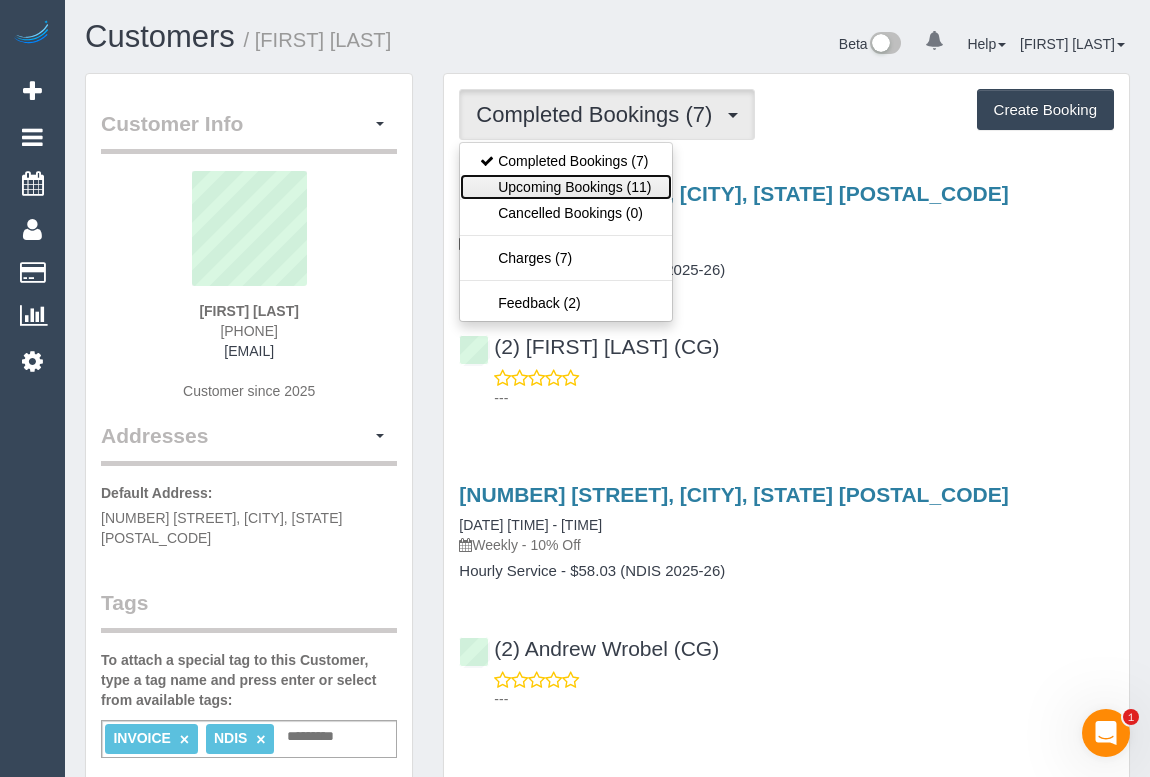 click on "Upcoming Bookings (11)" at bounding box center (565, 187) 